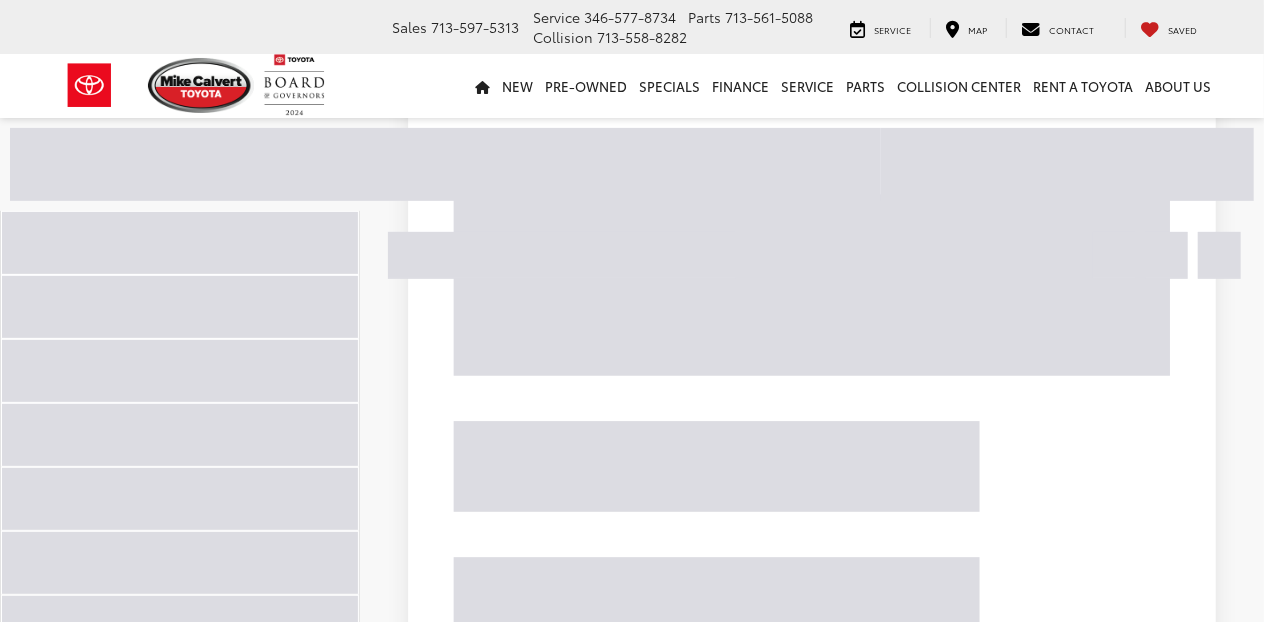 scroll, scrollTop: 4290, scrollLeft: 0, axis: vertical 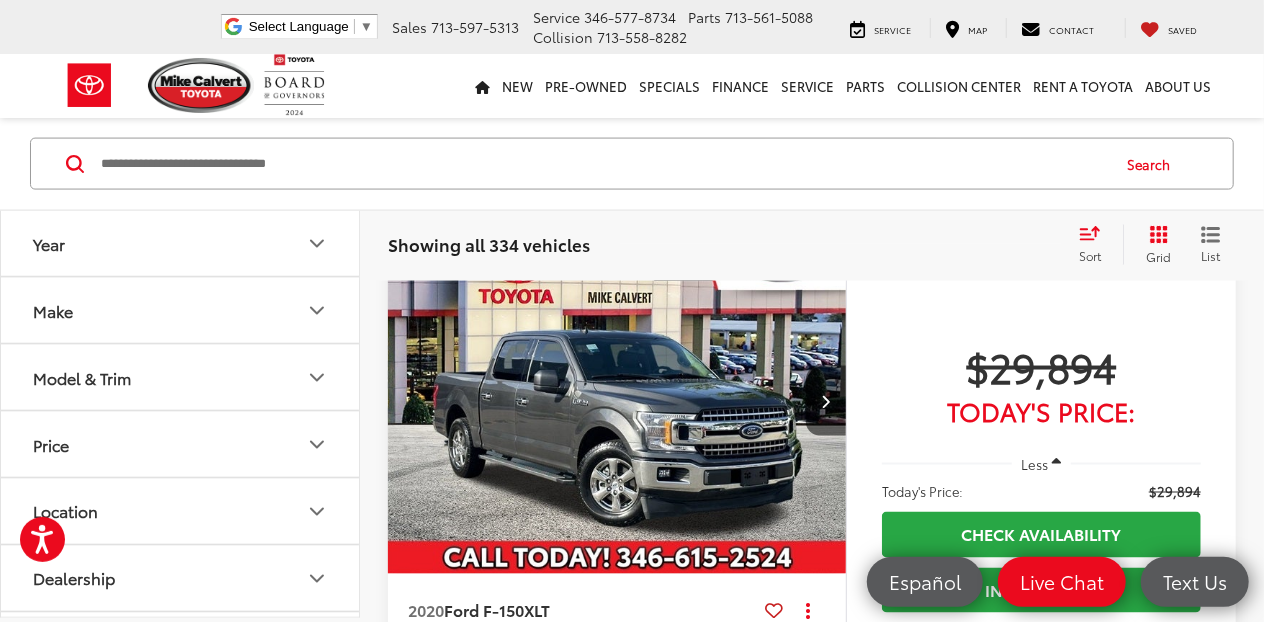click at bounding box center (617, 402) 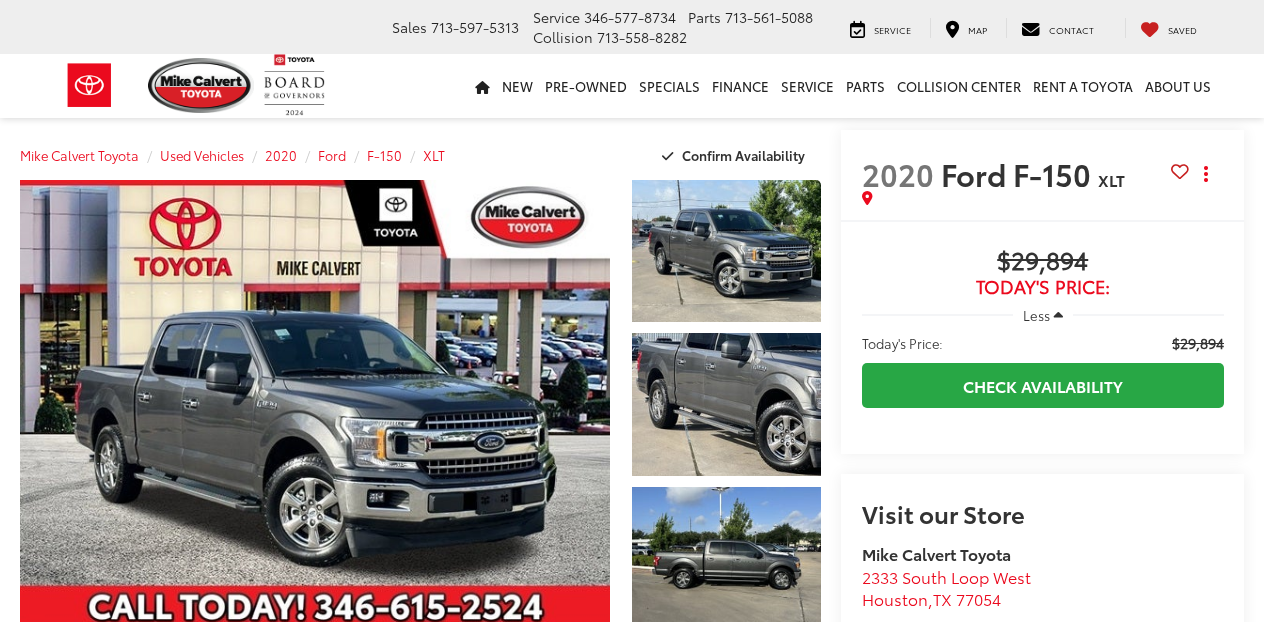 scroll, scrollTop: 0, scrollLeft: 0, axis: both 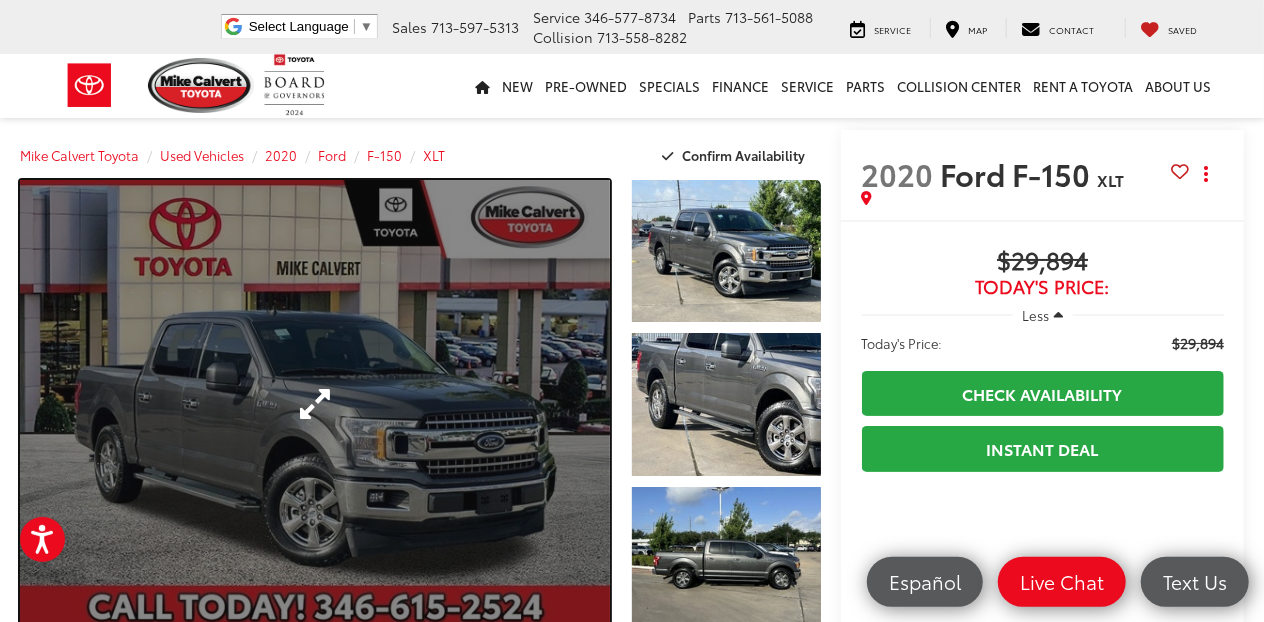 click at bounding box center [315, 404] 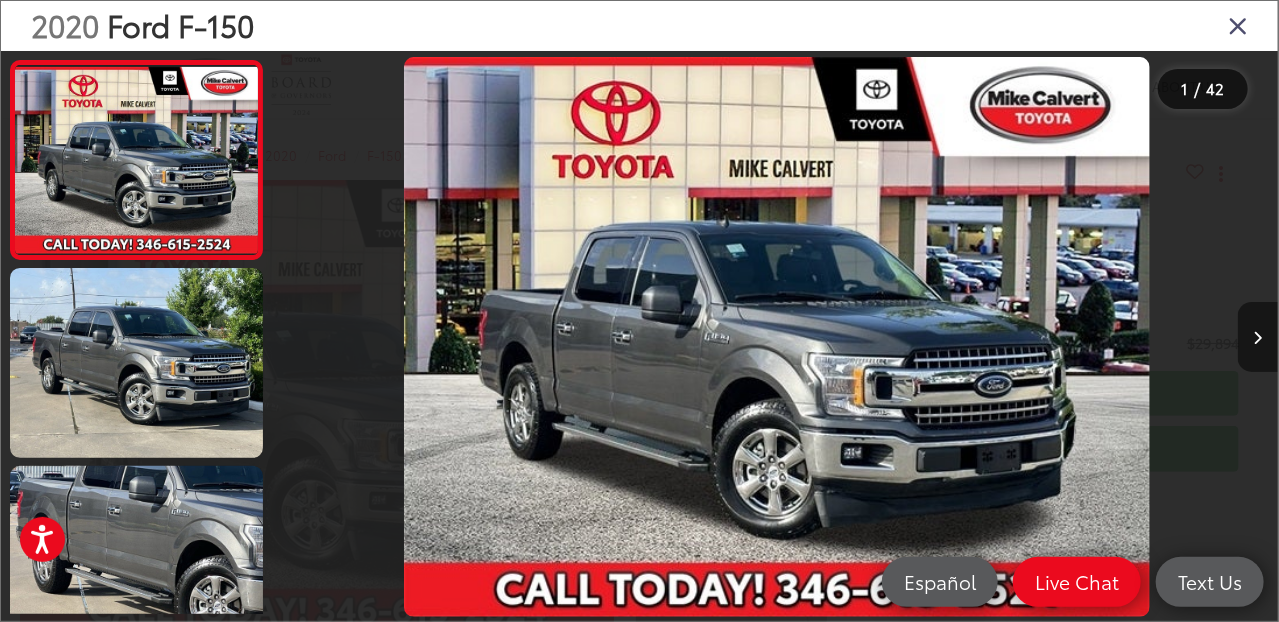 click at bounding box center [1258, 338] 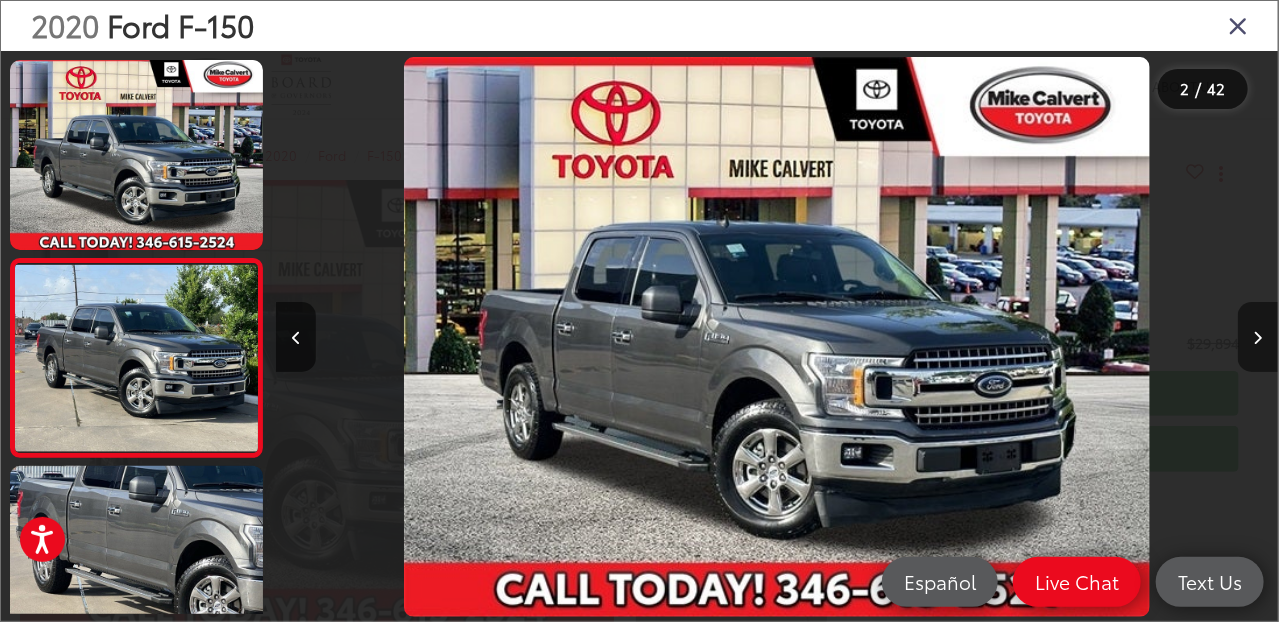 scroll, scrollTop: 0, scrollLeft: 56, axis: horizontal 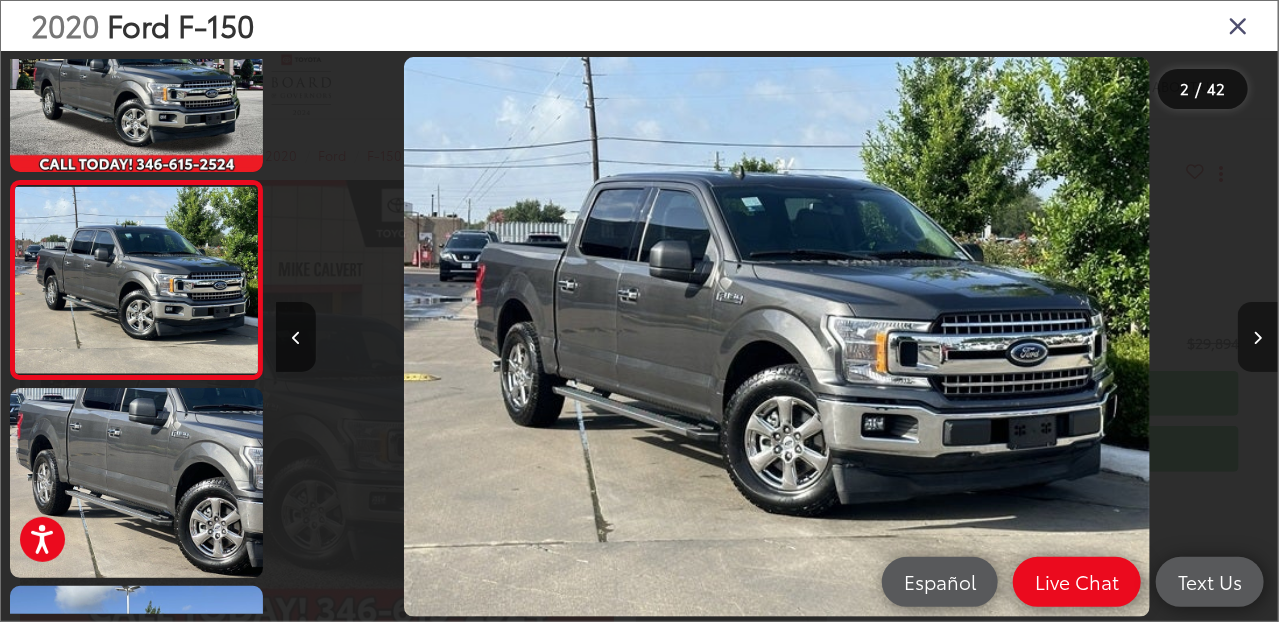click at bounding box center (1258, 338) 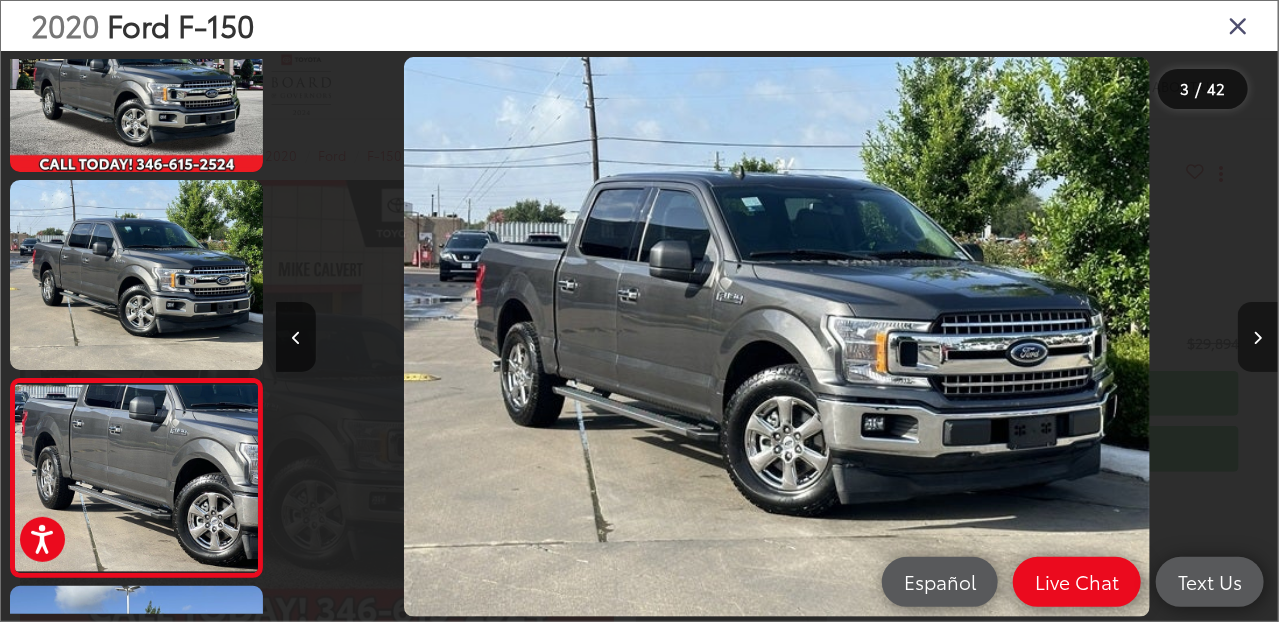 scroll, scrollTop: 0, scrollLeft: 1172, axis: horizontal 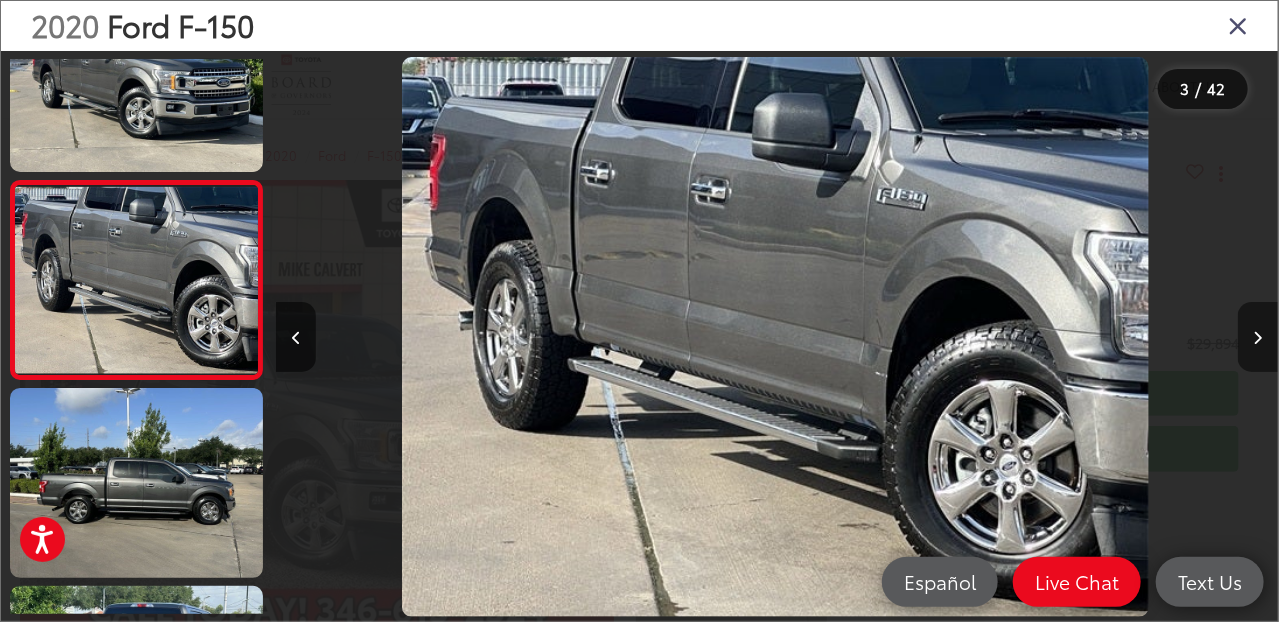 click at bounding box center (1258, 338) 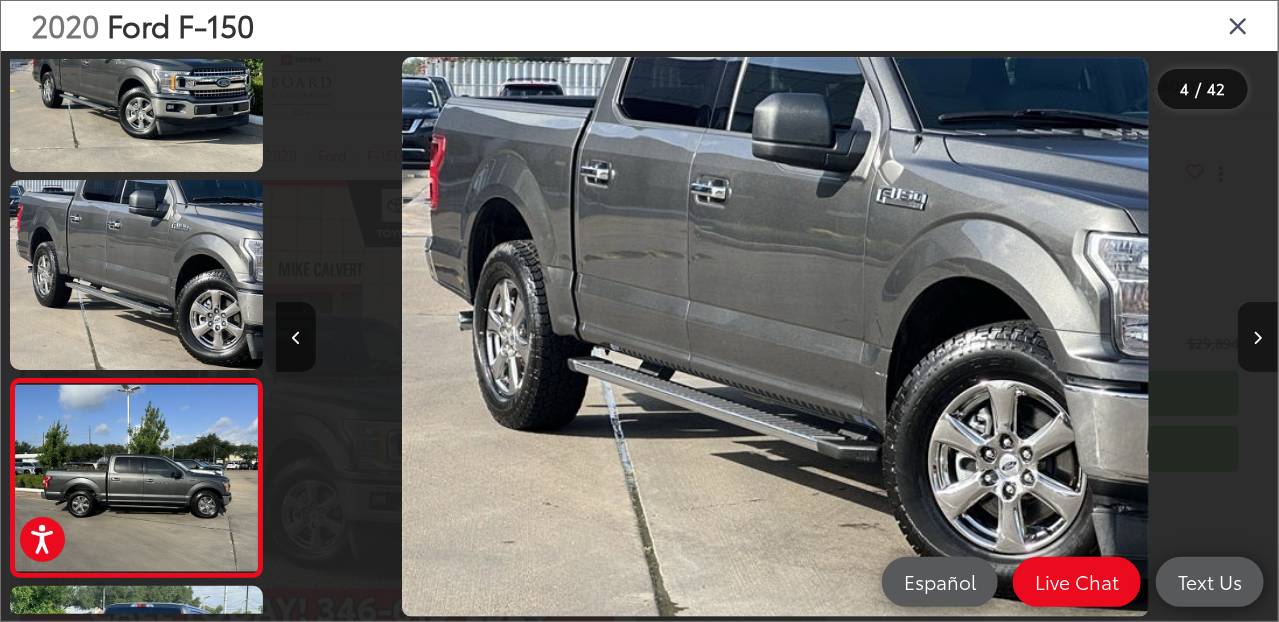 scroll, scrollTop: 0, scrollLeft: 2238, axis: horizontal 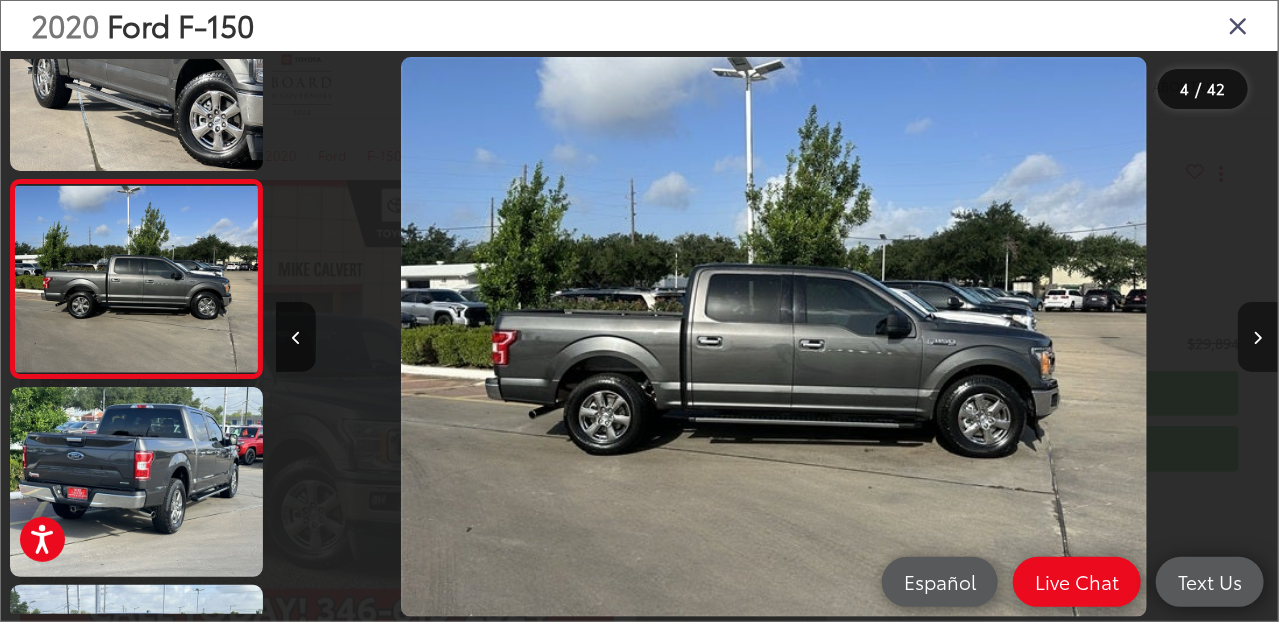 click at bounding box center [1258, 338] 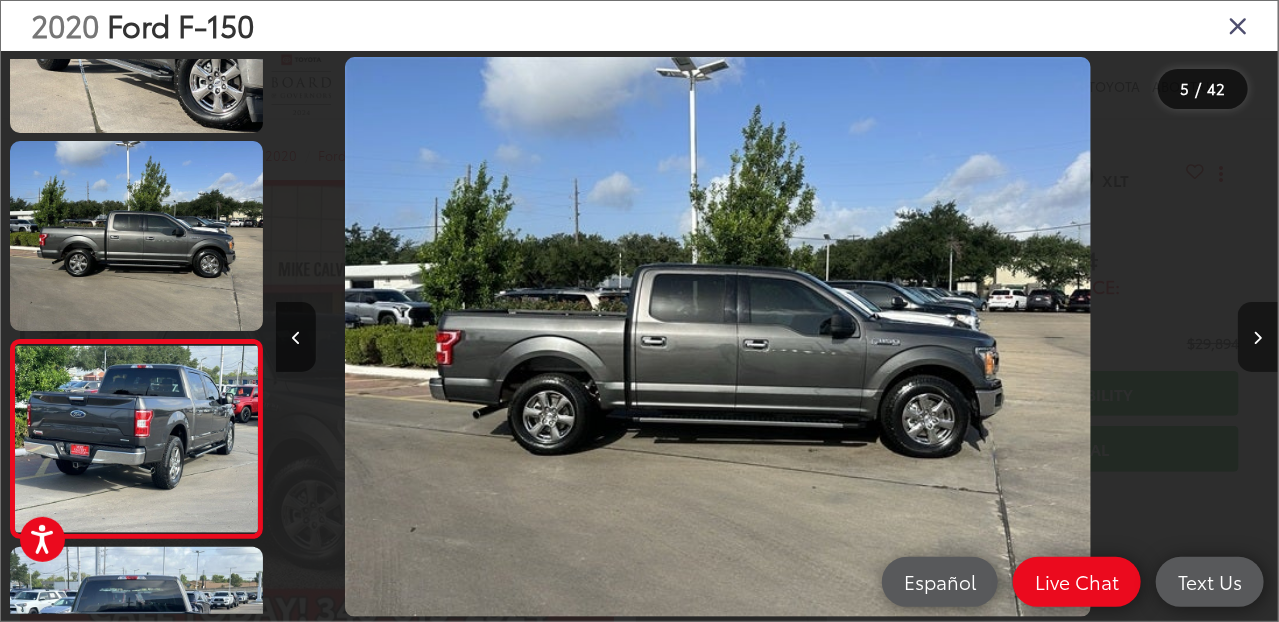 scroll, scrollTop: 624, scrollLeft: 0, axis: vertical 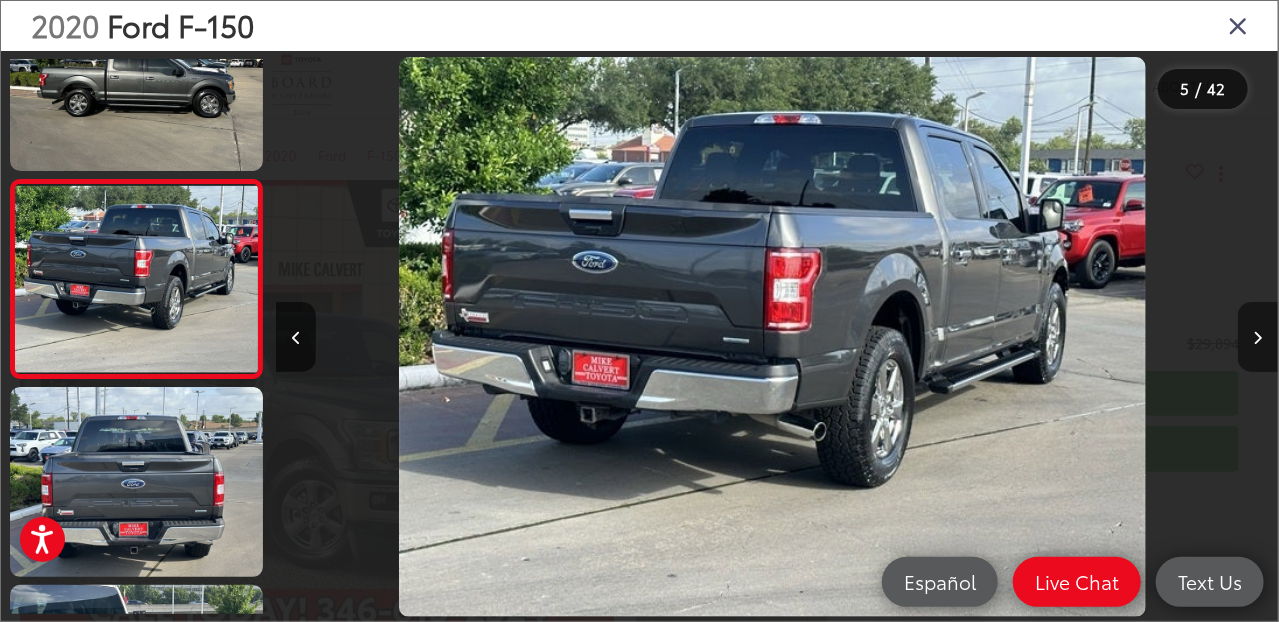 click at bounding box center [1258, 338] 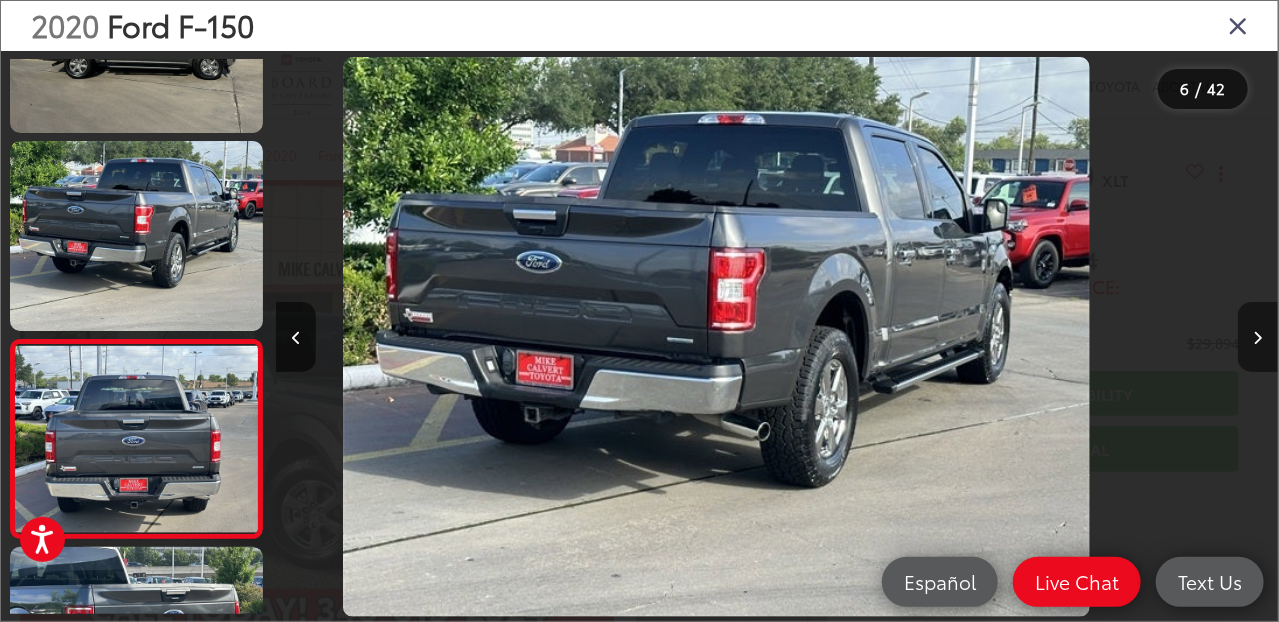 scroll, scrollTop: 790, scrollLeft: 0, axis: vertical 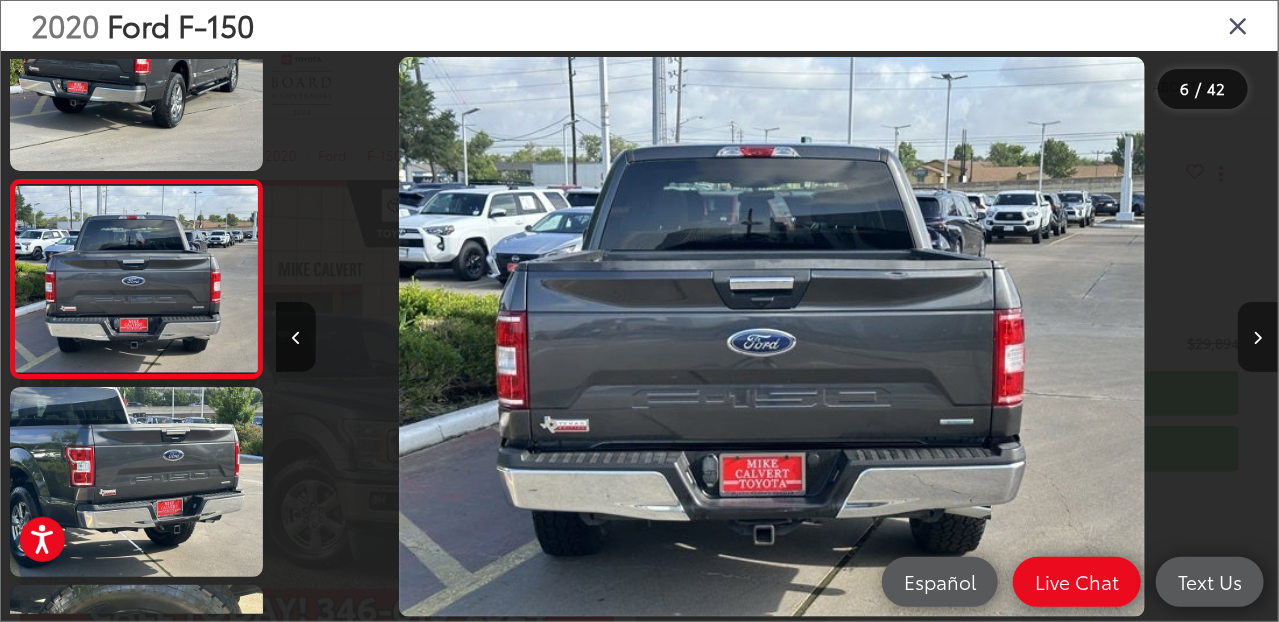 click at bounding box center [1258, 338] 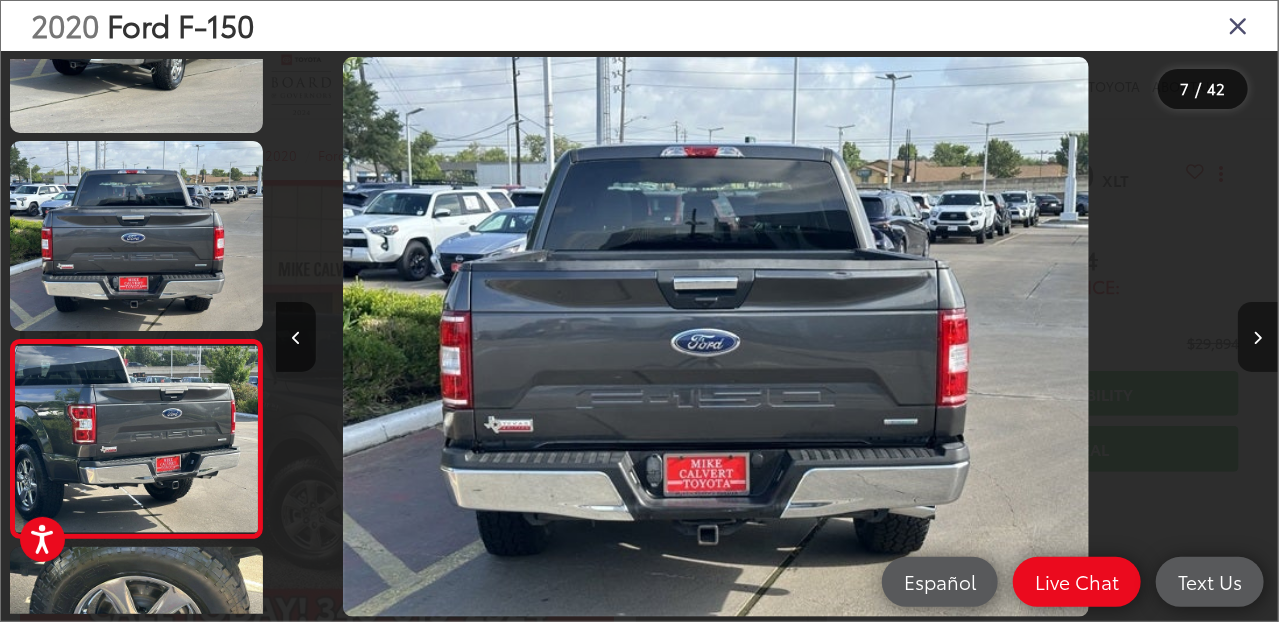 scroll, scrollTop: 1005, scrollLeft: 0, axis: vertical 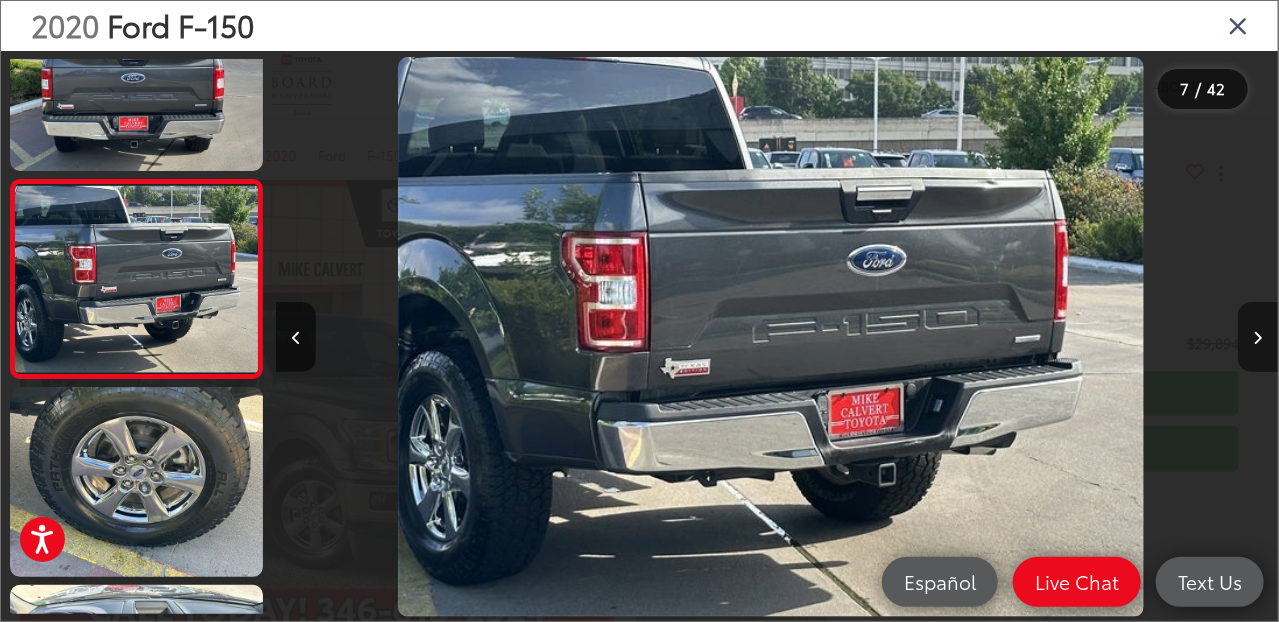 click at bounding box center [1258, 338] 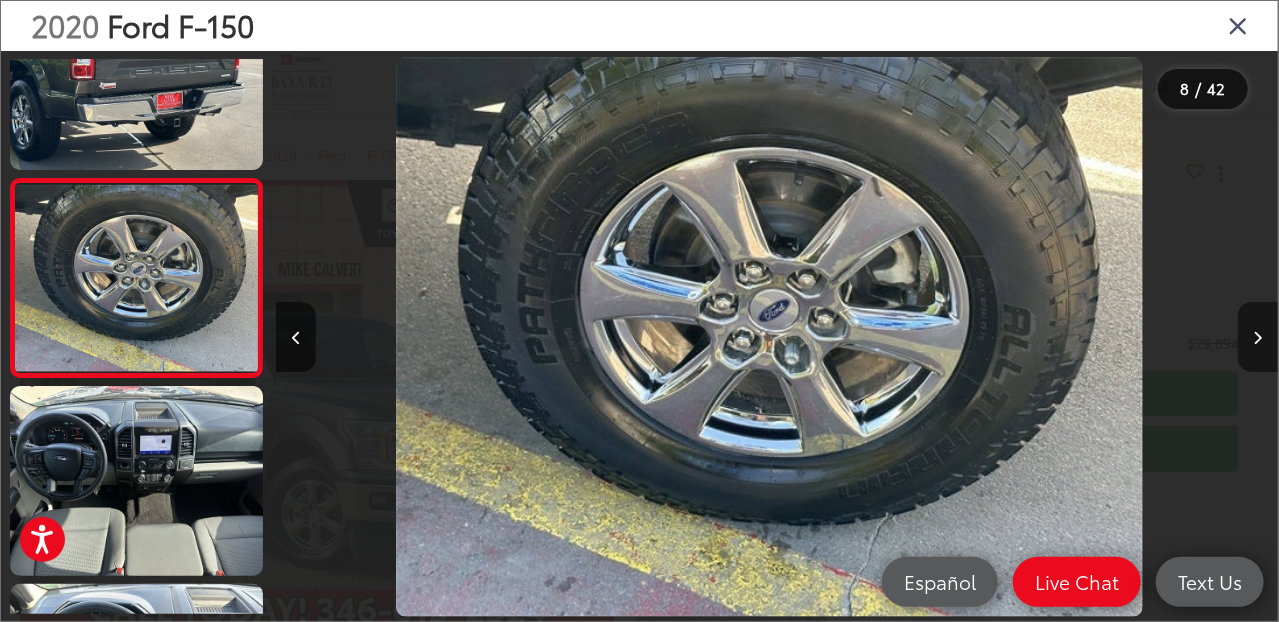 click at bounding box center [1258, 338] 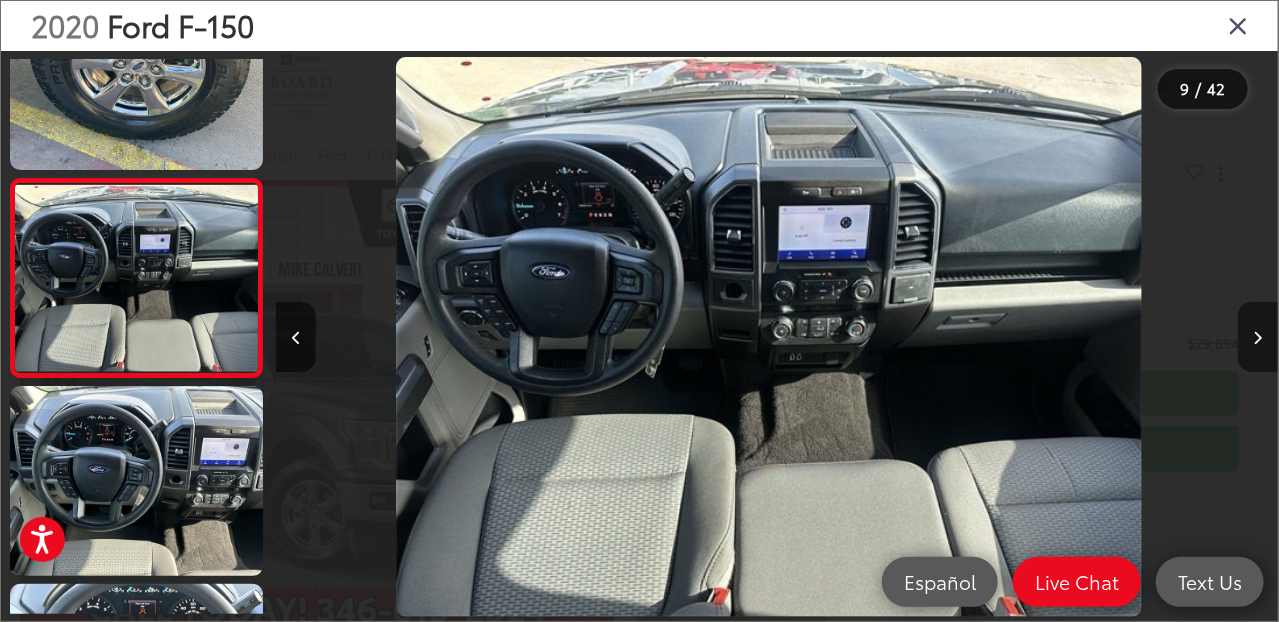click at bounding box center (1258, 338) 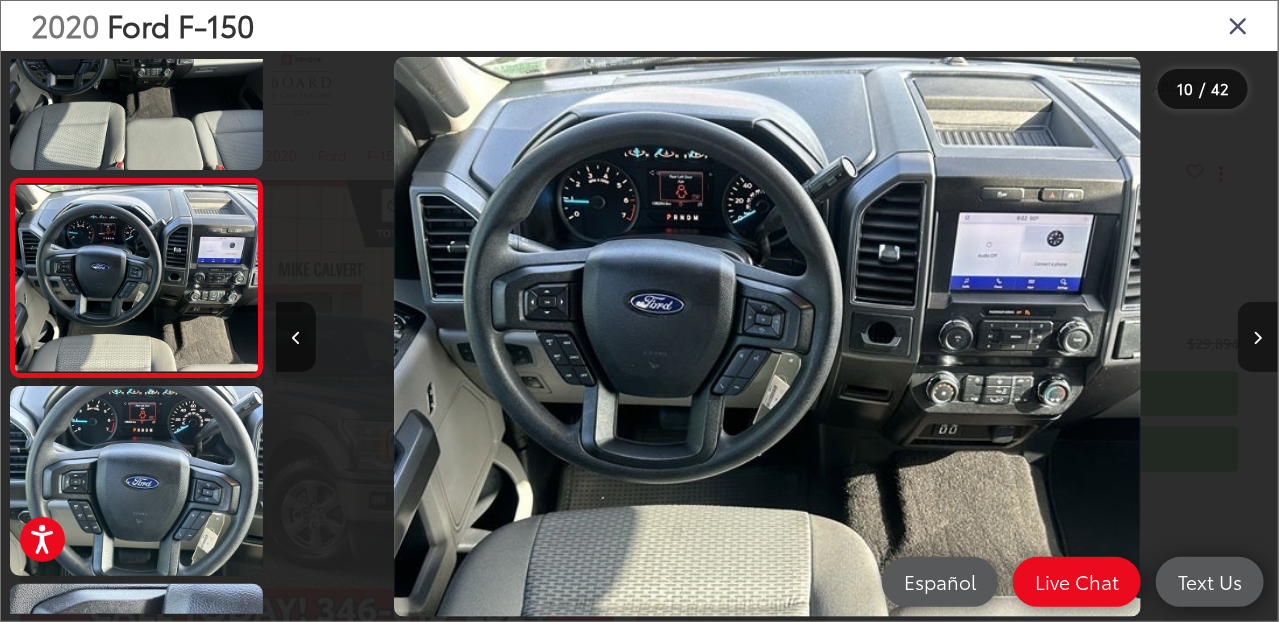 click at bounding box center (1258, 338) 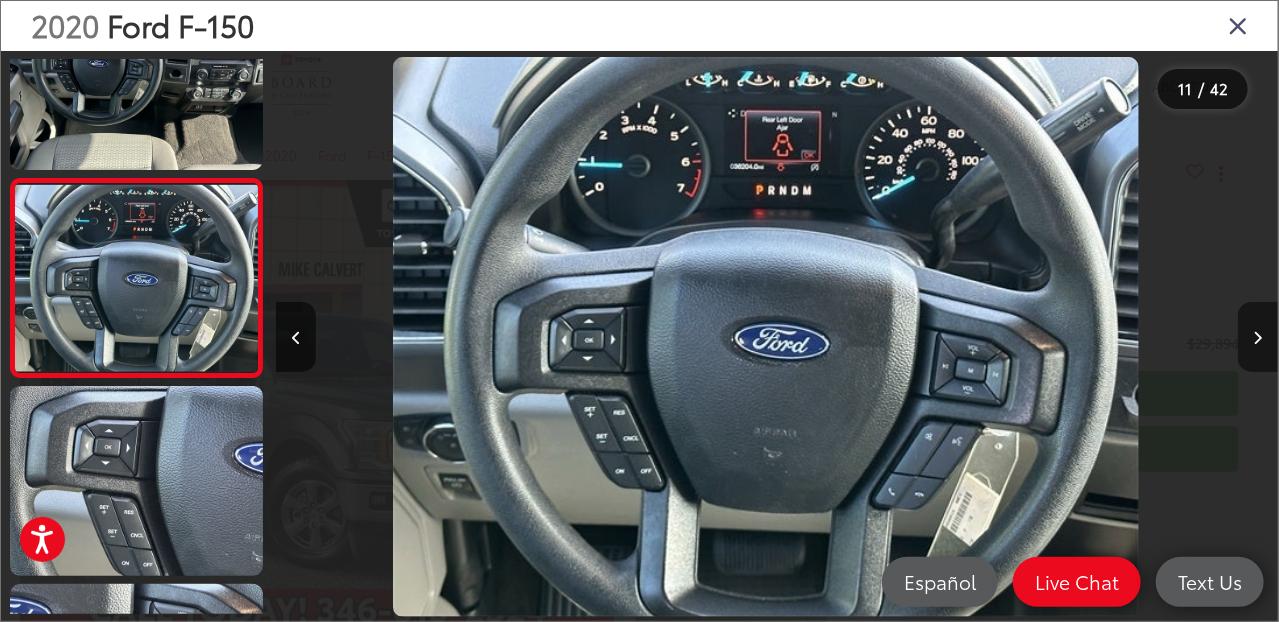 click at bounding box center (1258, 338) 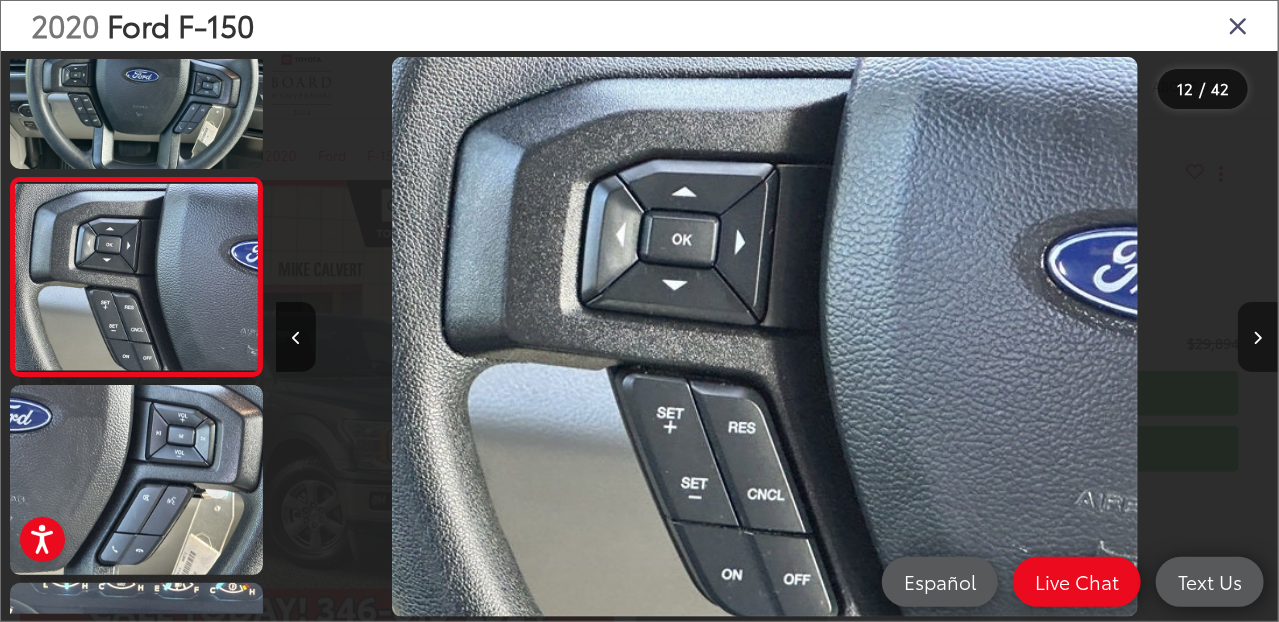 click at bounding box center [1258, 338] 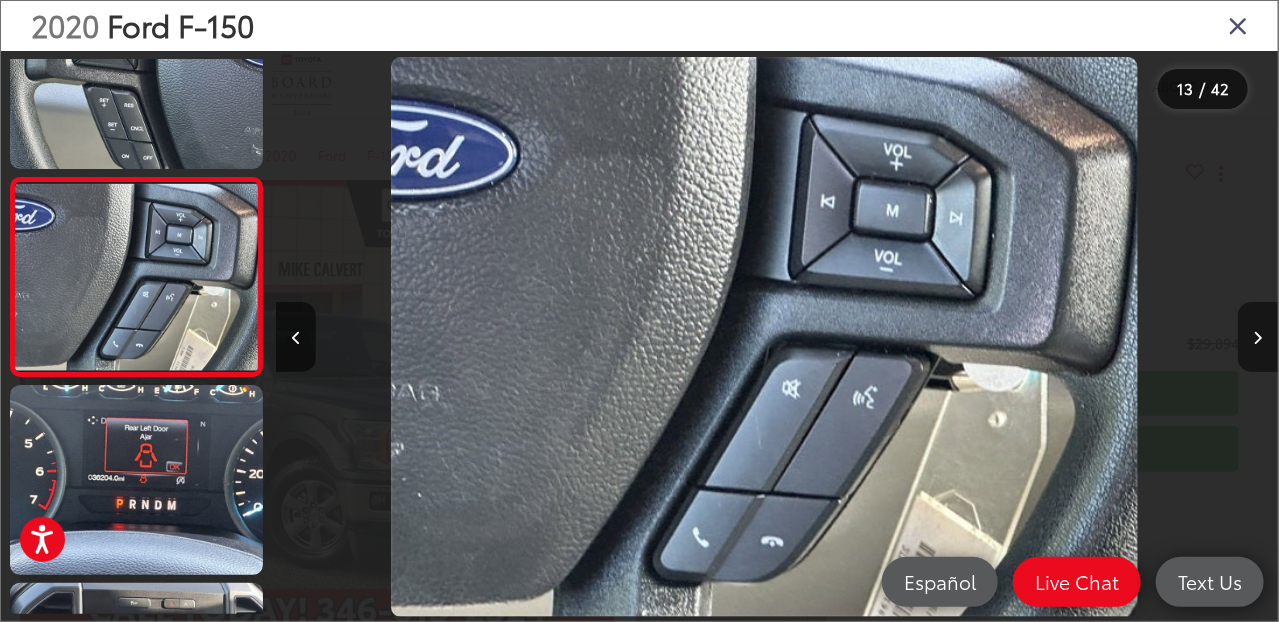 click at bounding box center (1258, 338) 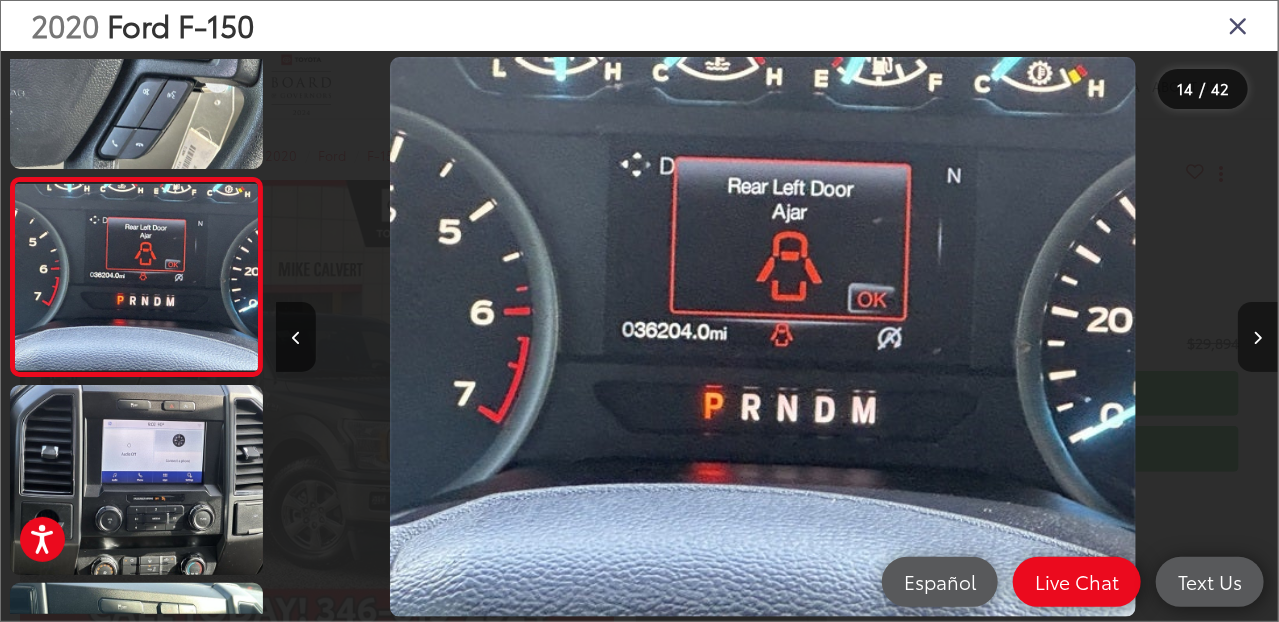 click at bounding box center [1258, 338] 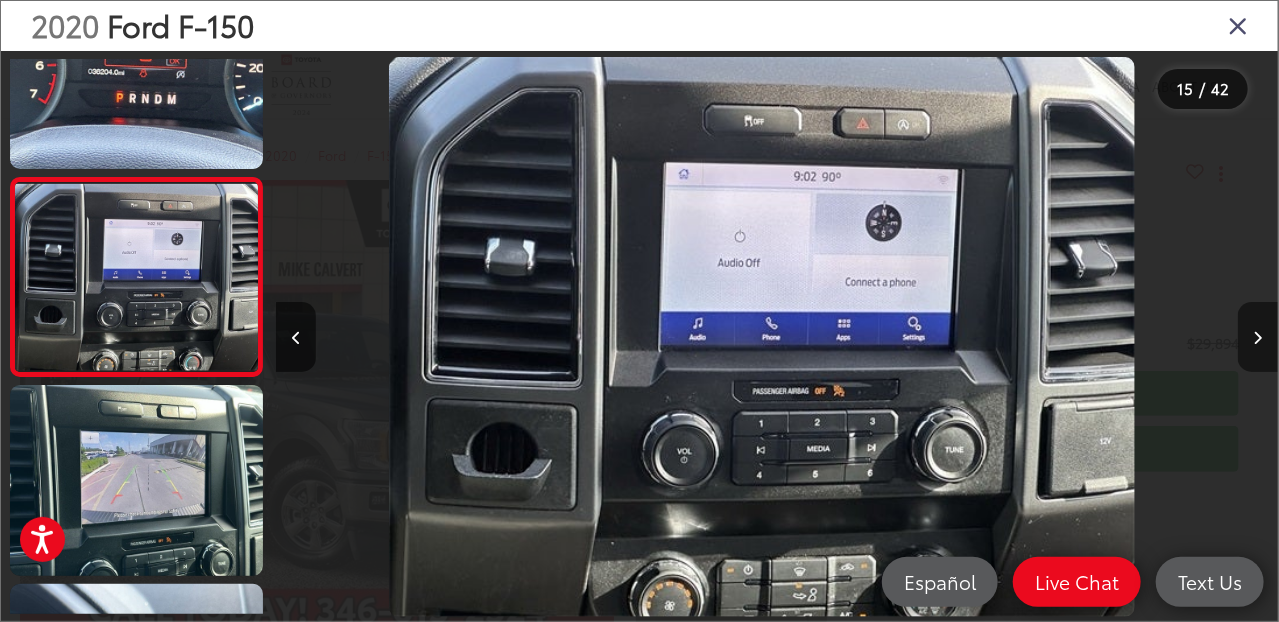 click at bounding box center (1258, 338) 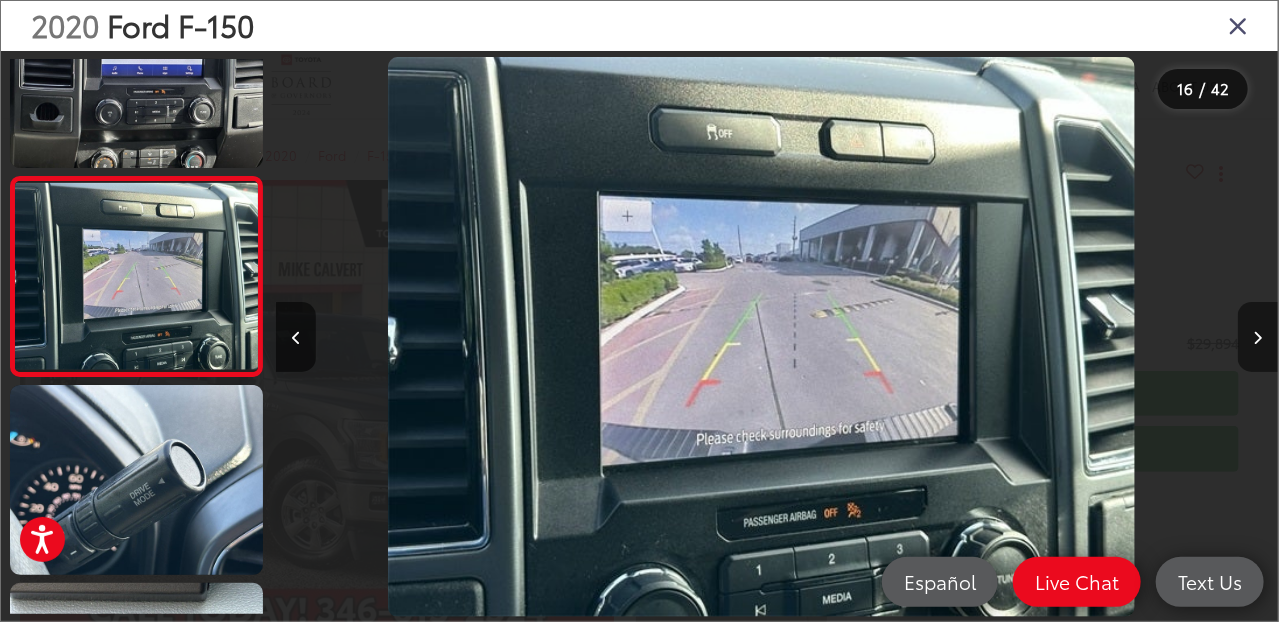 click at bounding box center (1258, 338) 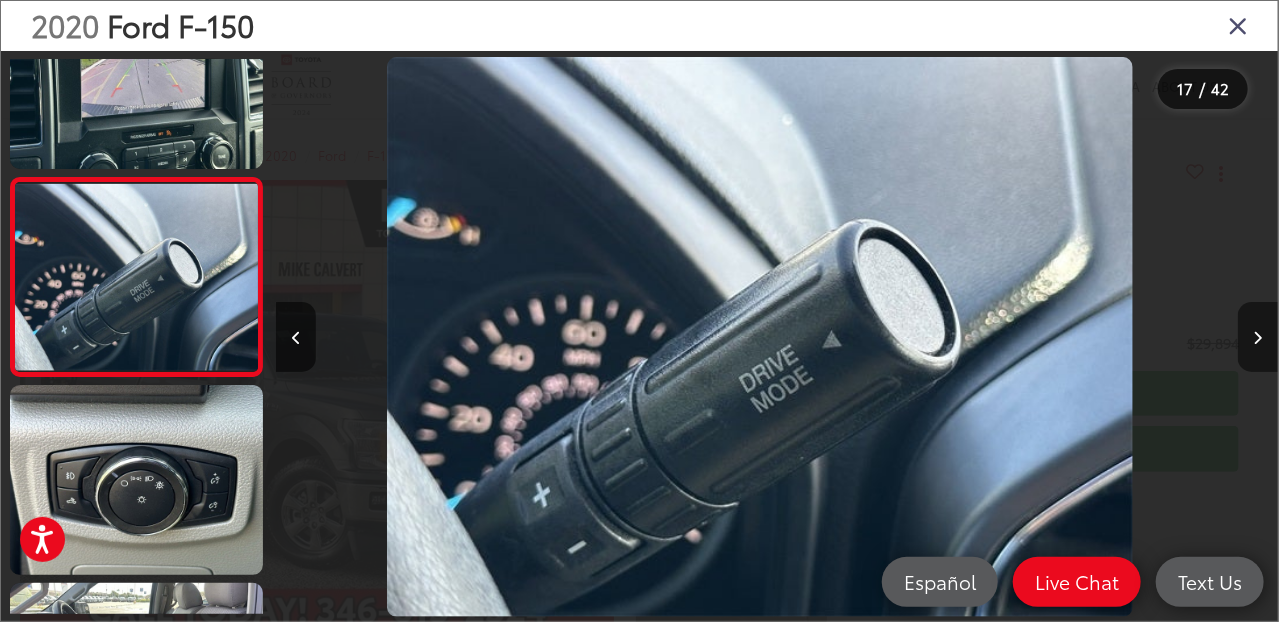 click at bounding box center [1258, 338] 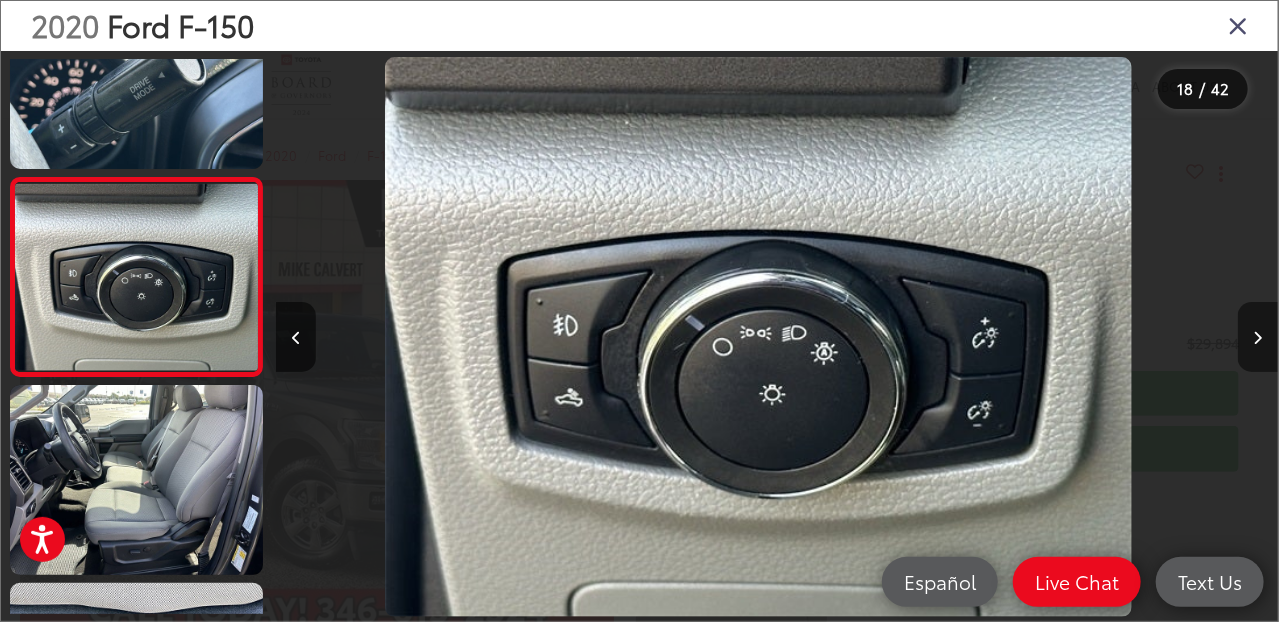 click at bounding box center [1258, 338] 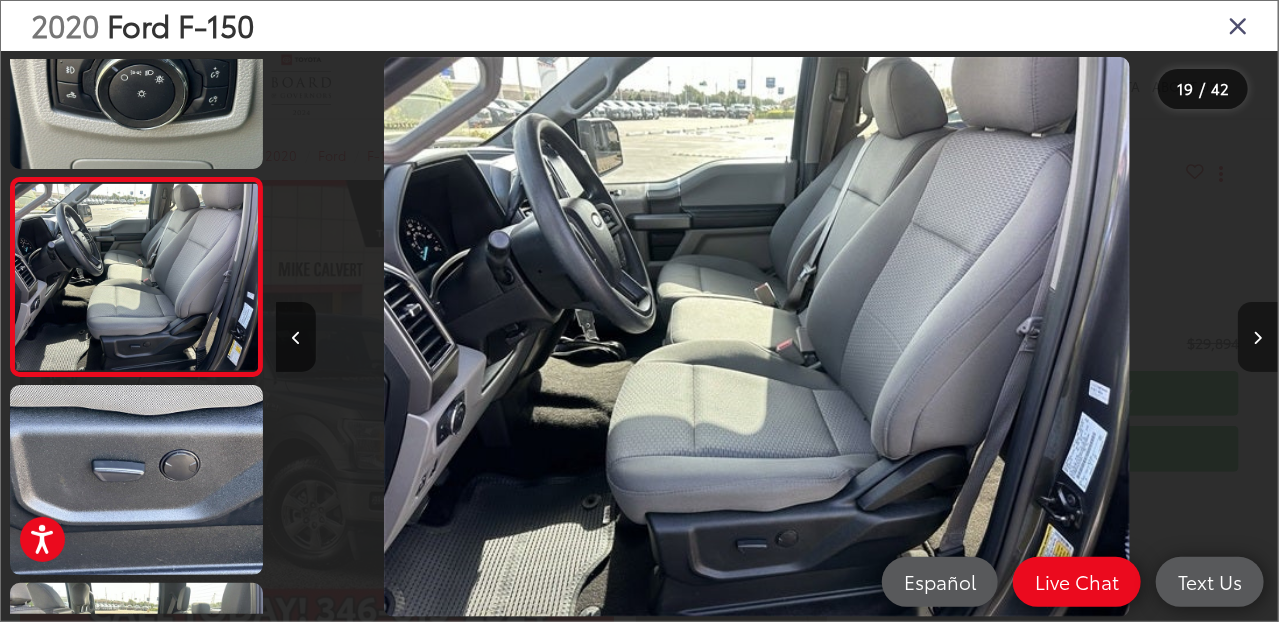 click at bounding box center [1258, 338] 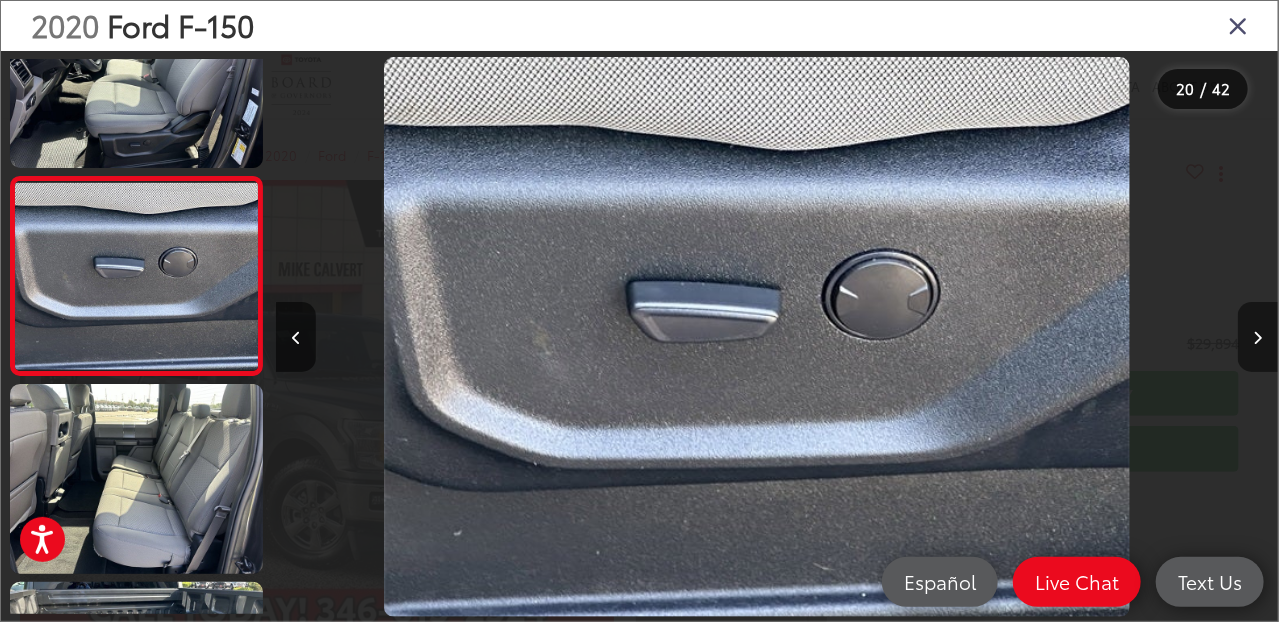 click at bounding box center [1258, 338] 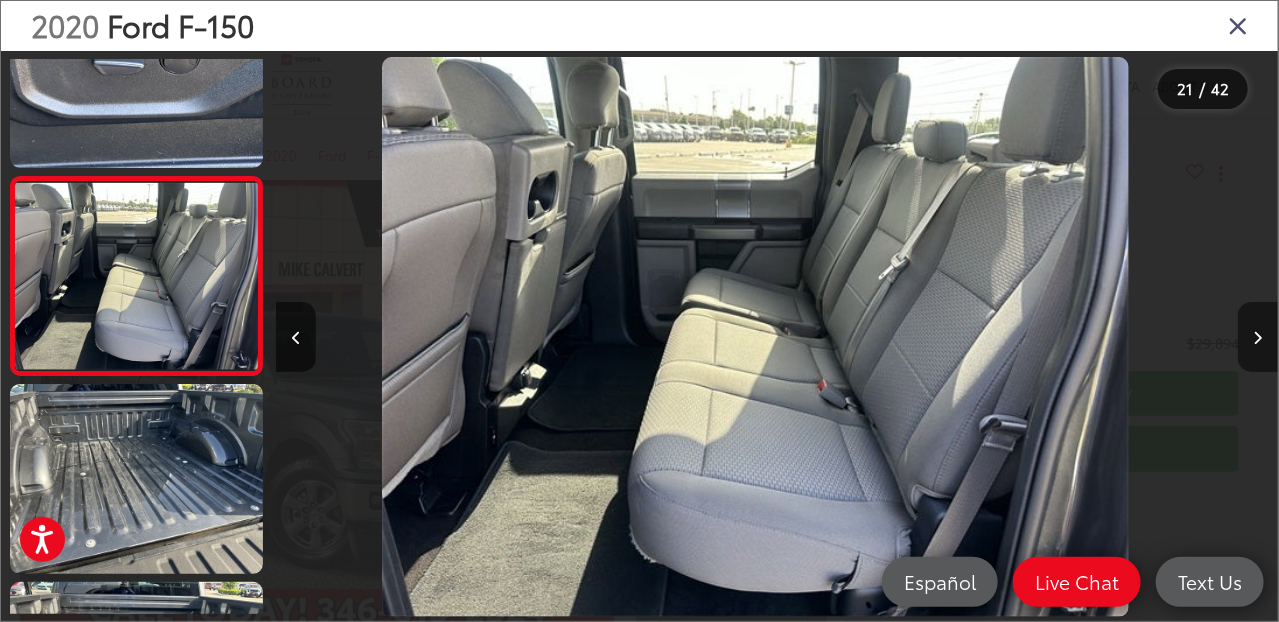 click at bounding box center [1258, 338] 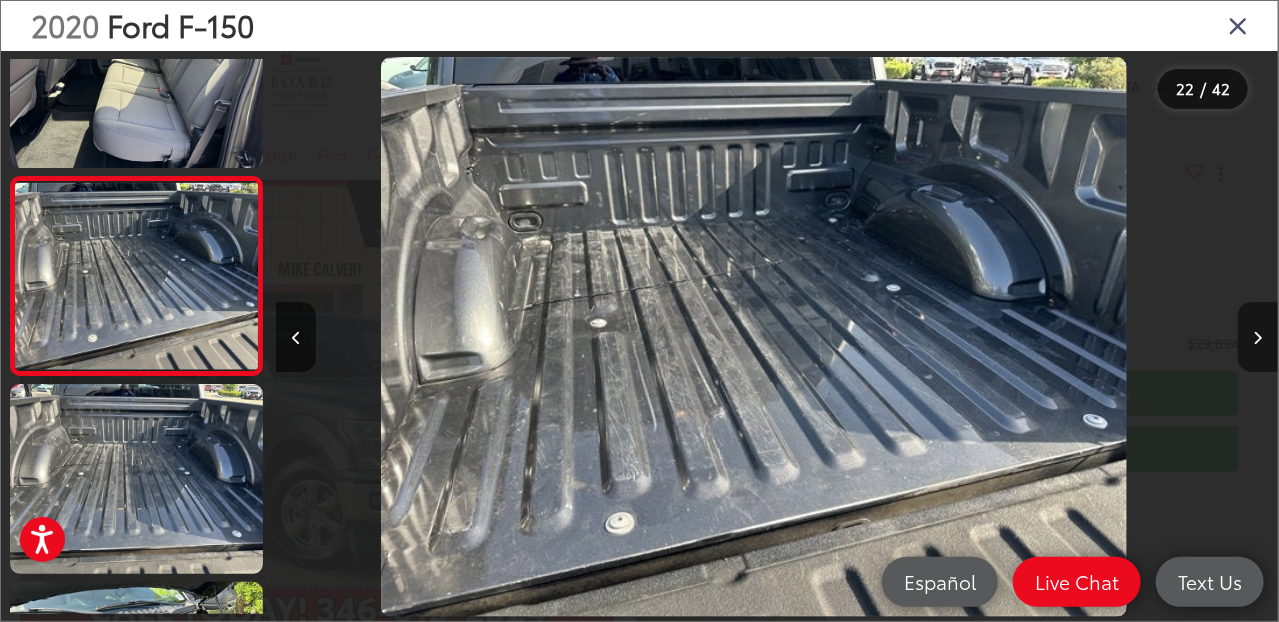 click at bounding box center (1258, 338) 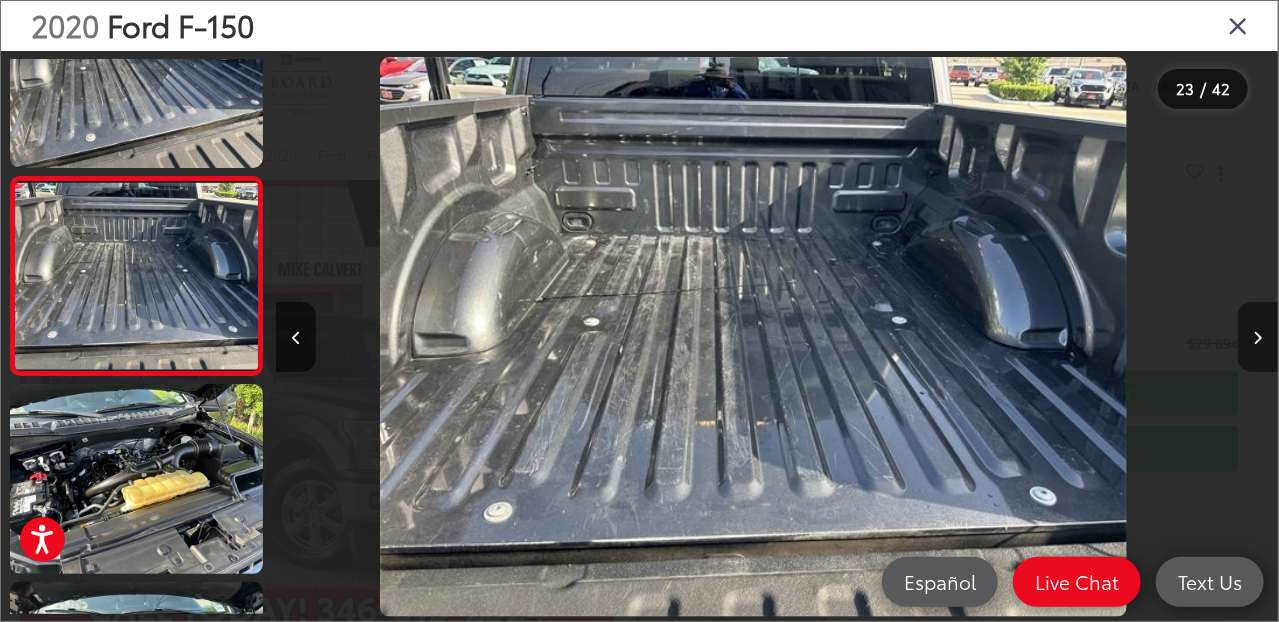 click at bounding box center (1258, 338) 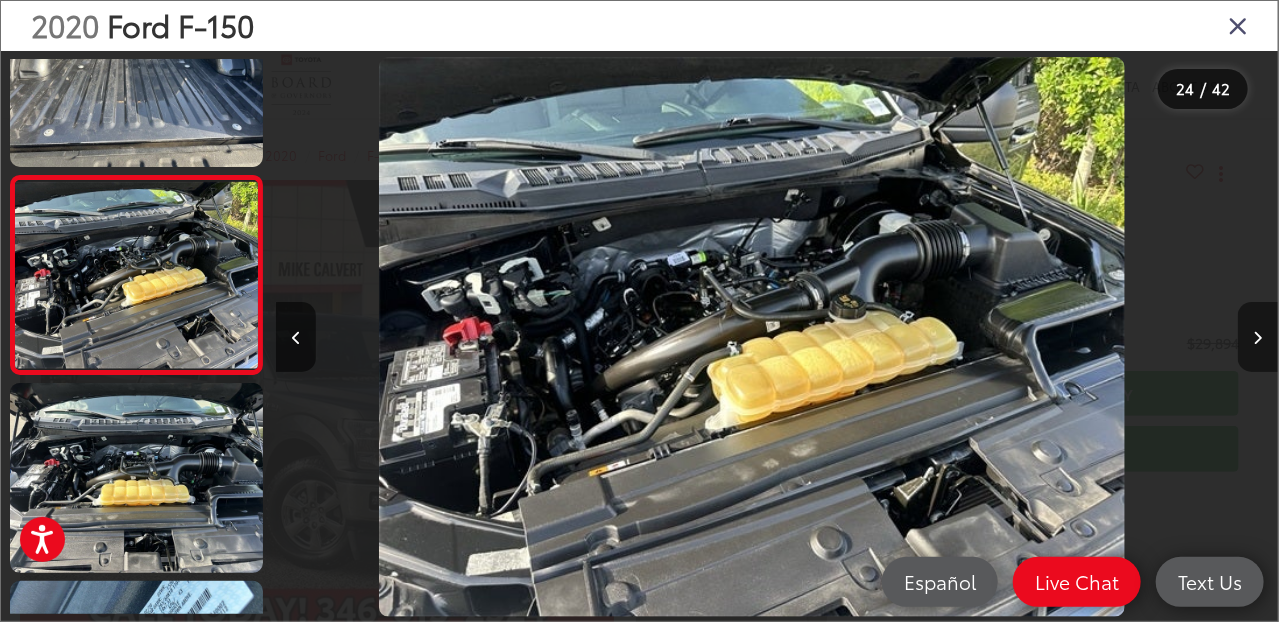 click at bounding box center (1258, 338) 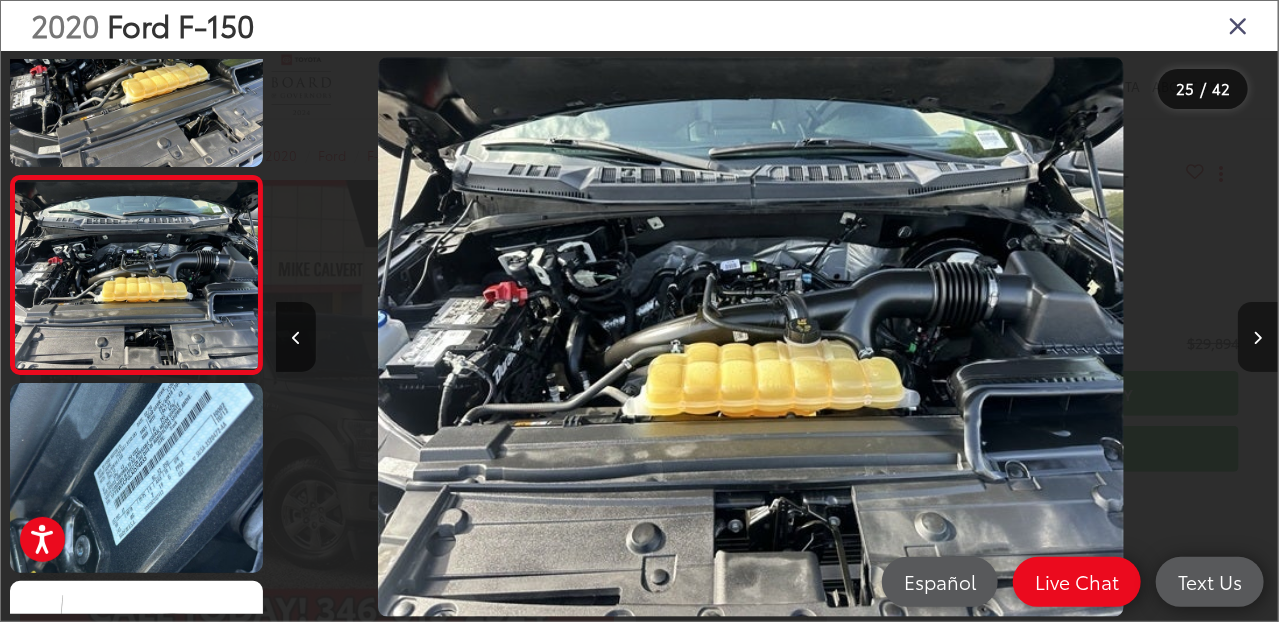 click at bounding box center [1258, 338] 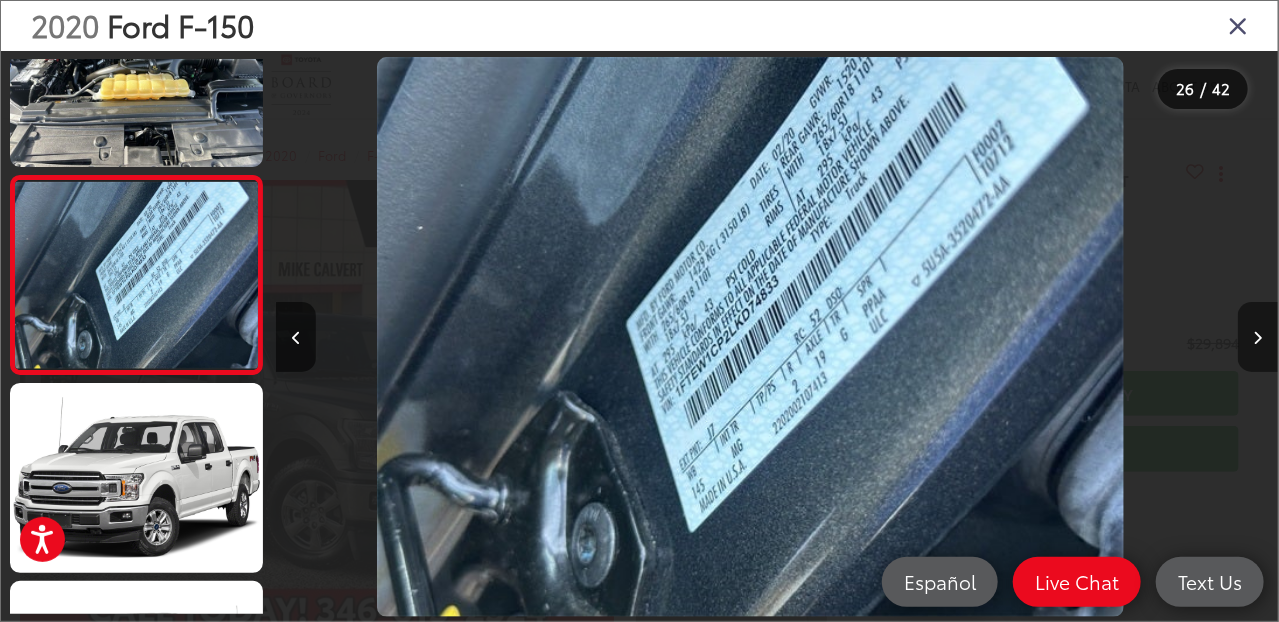 click at bounding box center (1258, 338) 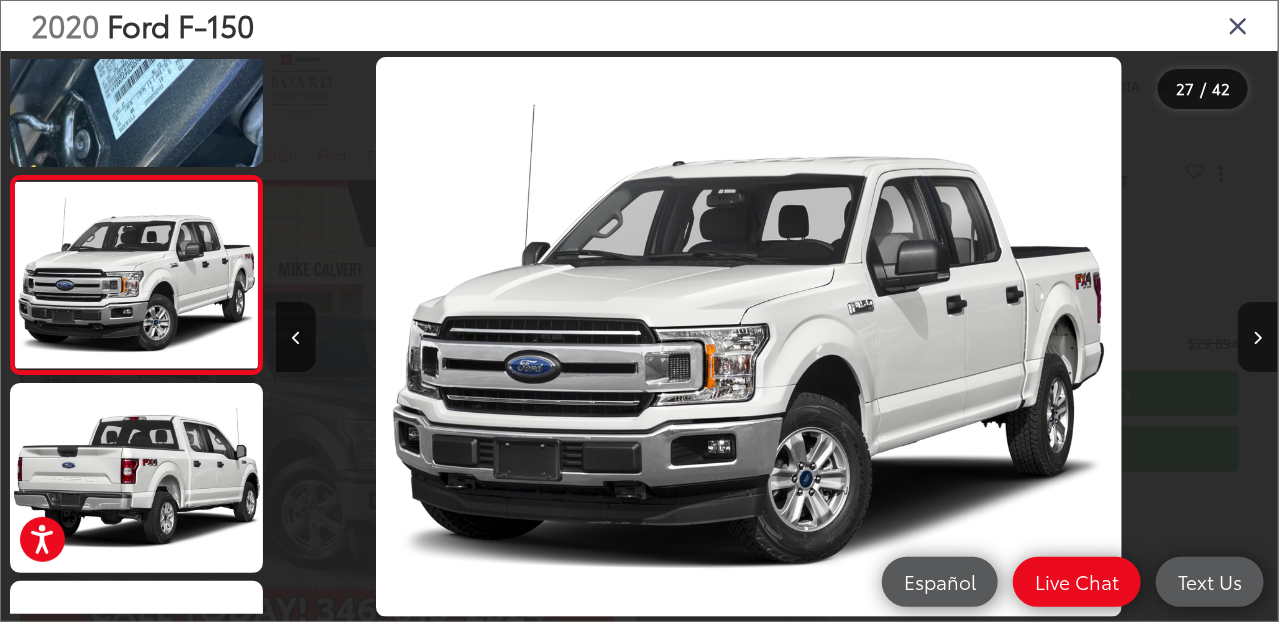 click at bounding box center (1238, 25) 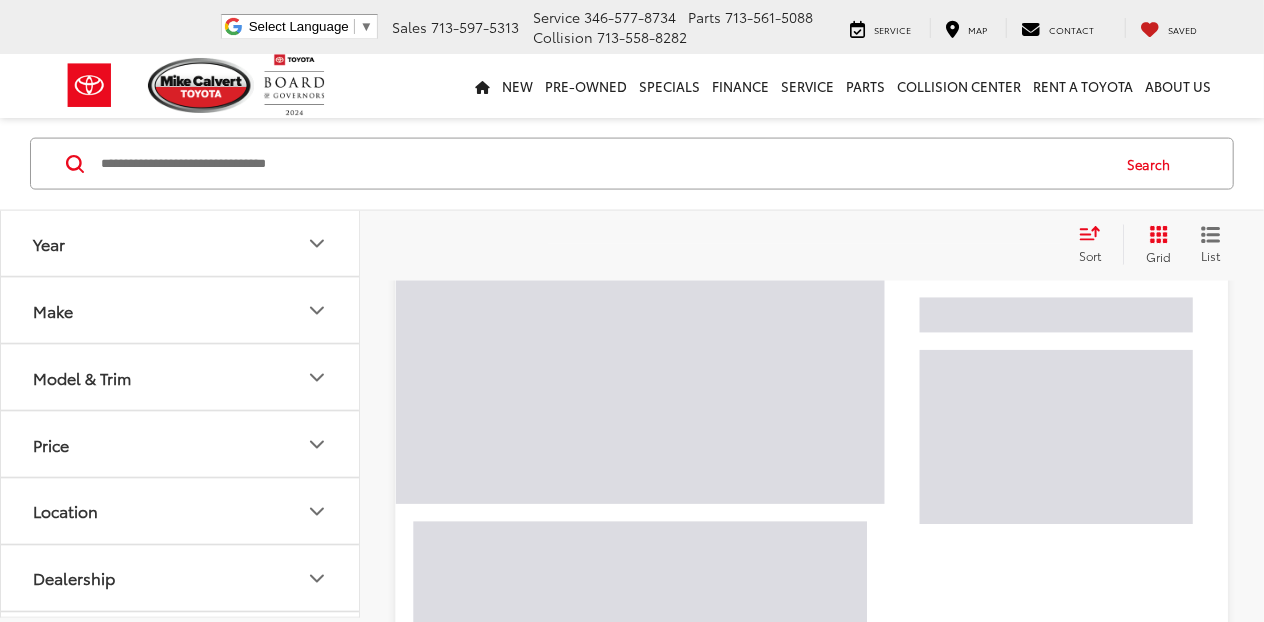 scroll, scrollTop: 1450, scrollLeft: 0, axis: vertical 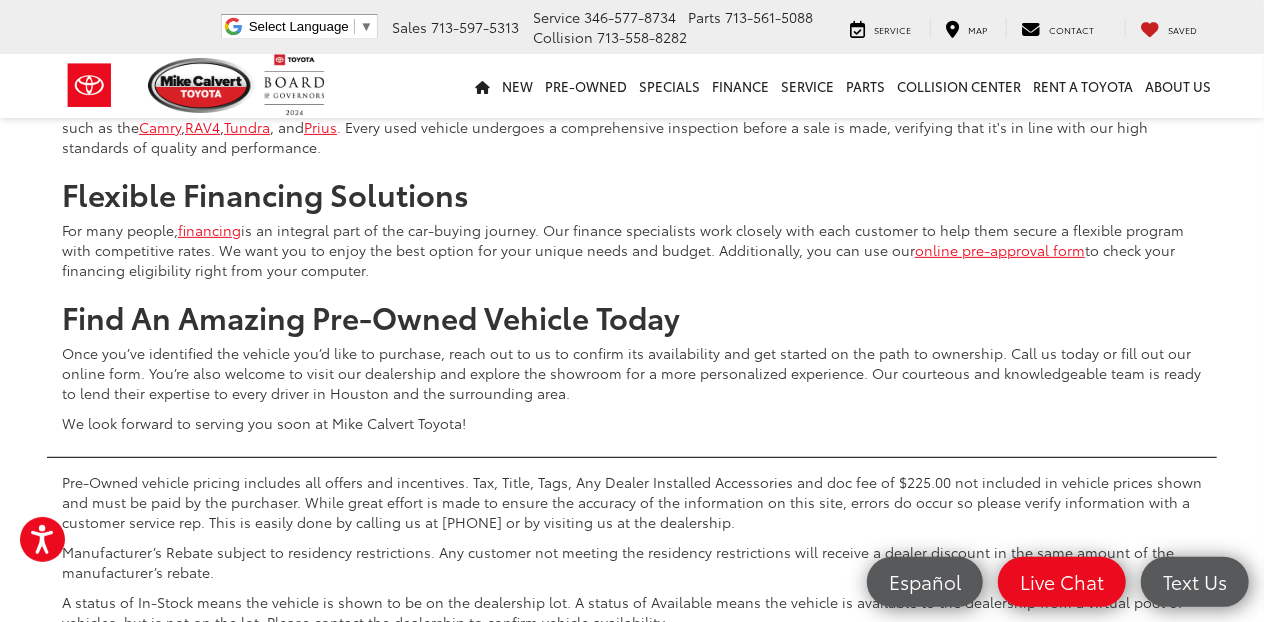 click on "16" at bounding box center (854, -165) 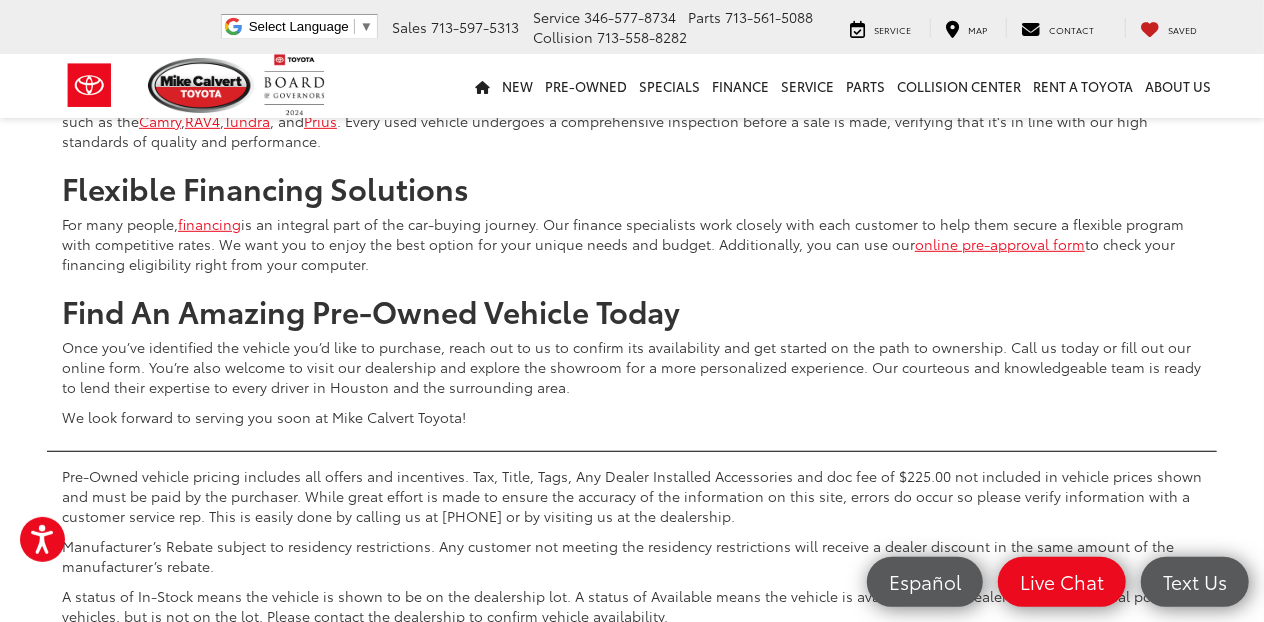 scroll, scrollTop: 8329, scrollLeft: 0, axis: vertical 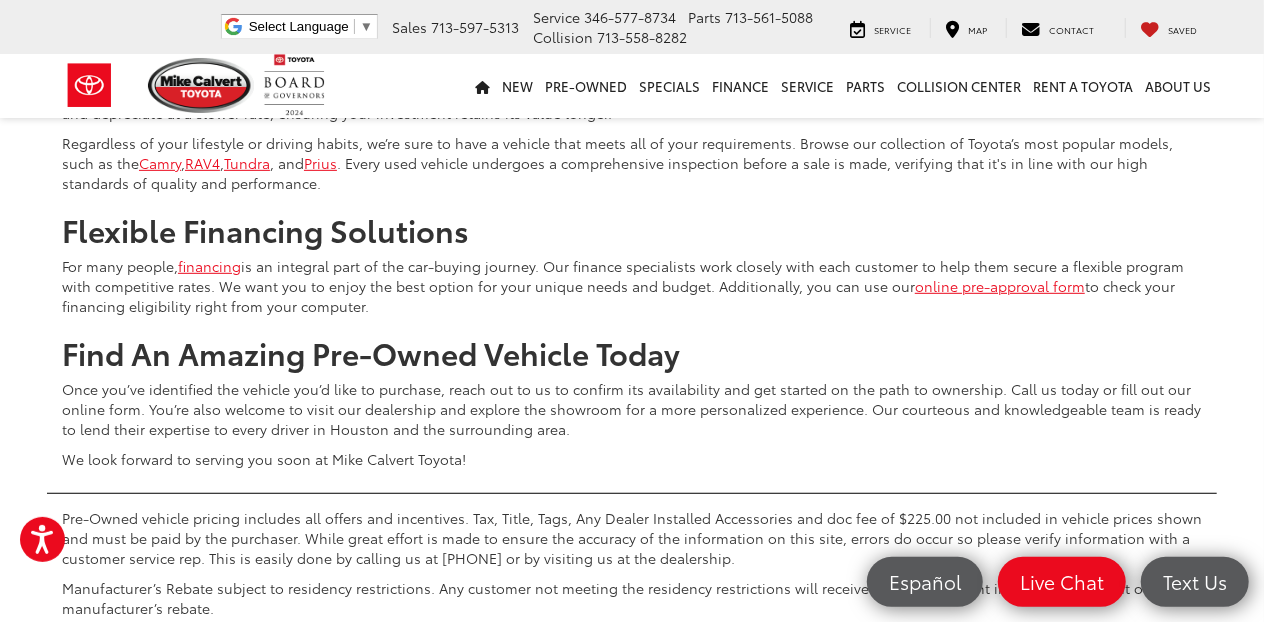 click on "15" at bounding box center (854, -129) 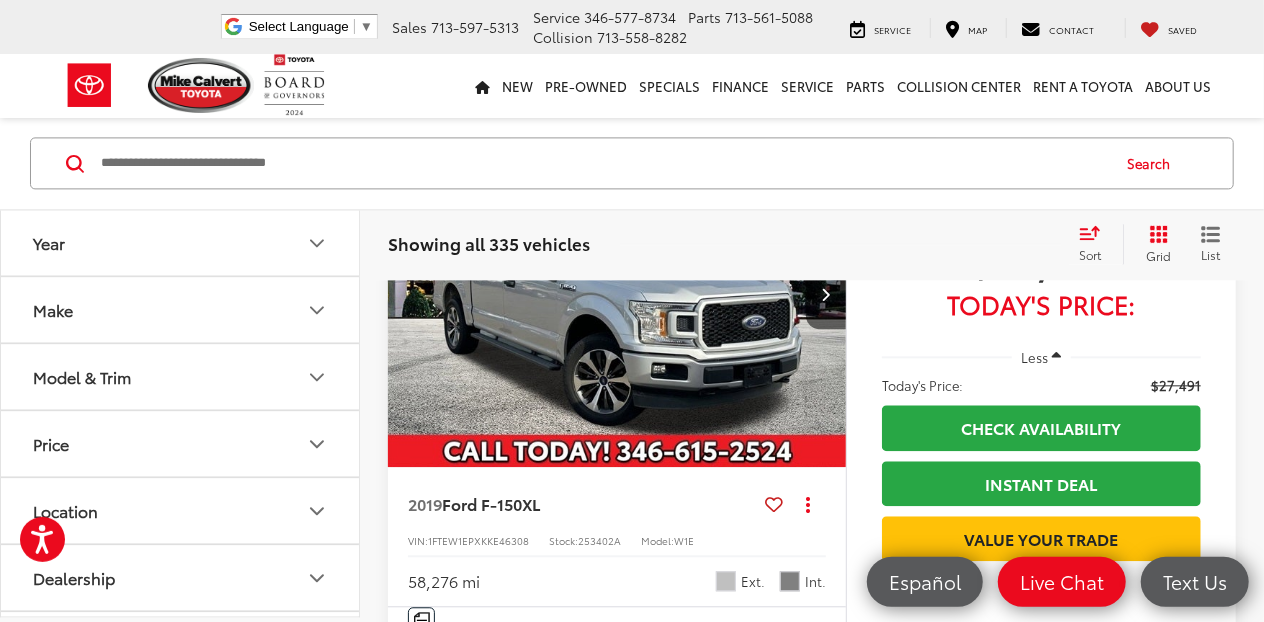 scroll, scrollTop: 2200, scrollLeft: 0, axis: vertical 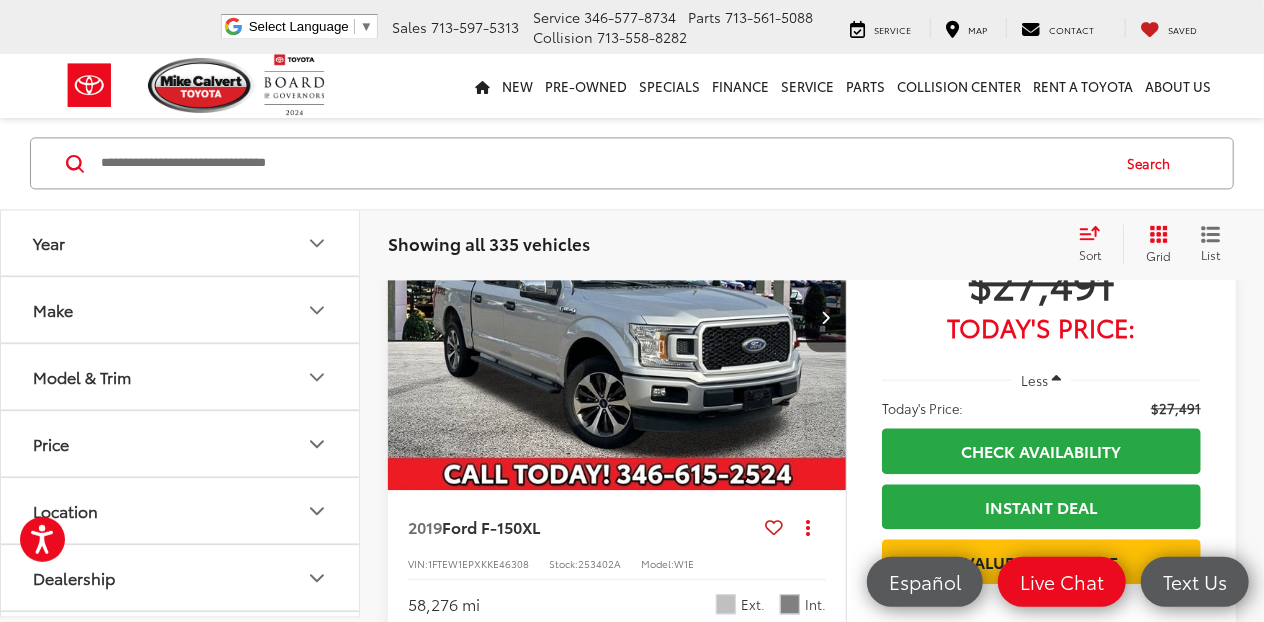 click at bounding box center (617, 318) 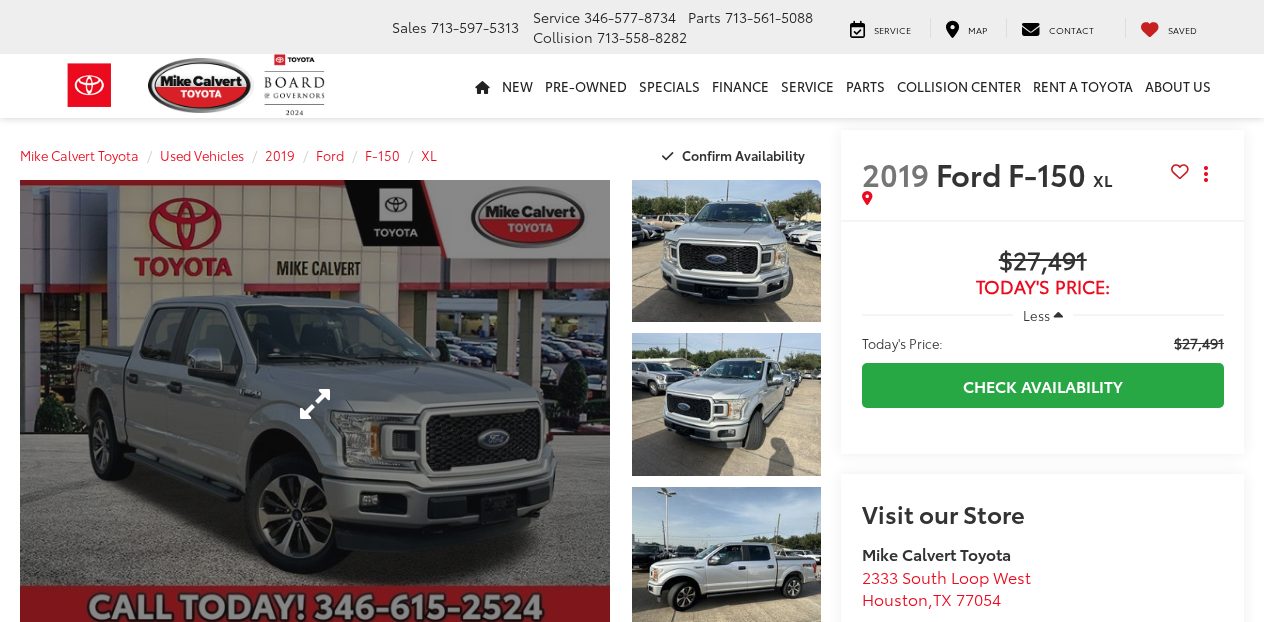 scroll, scrollTop: 0, scrollLeft: 0, axis: both 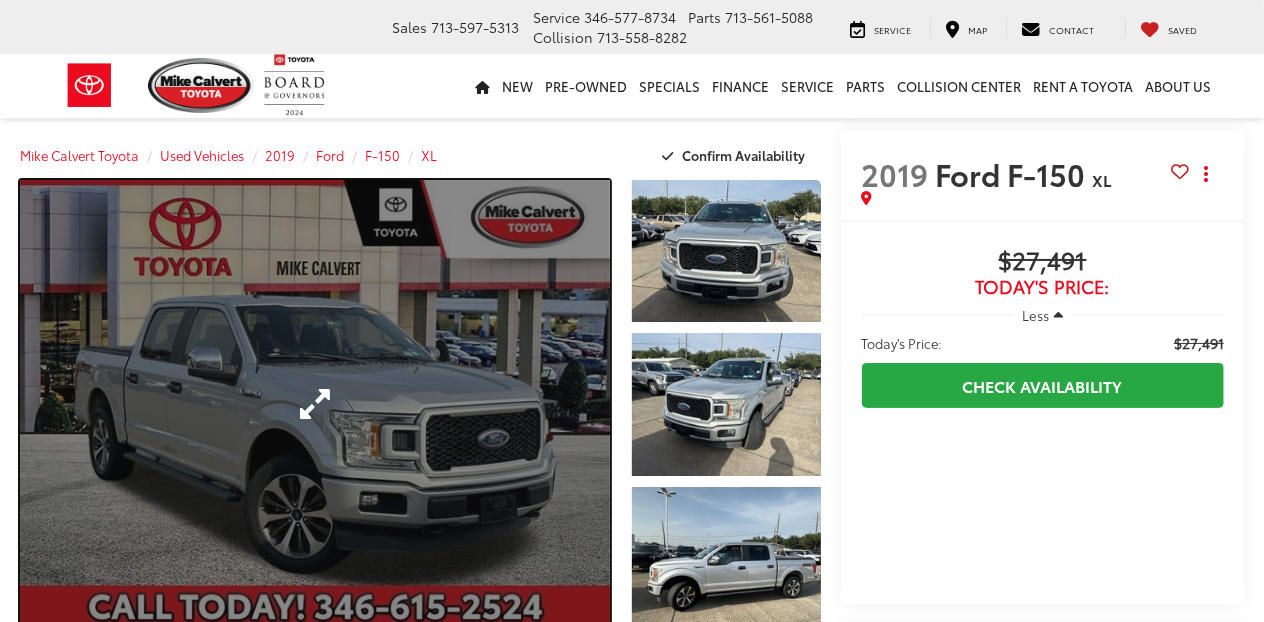 click at bounding box center (315, 404) 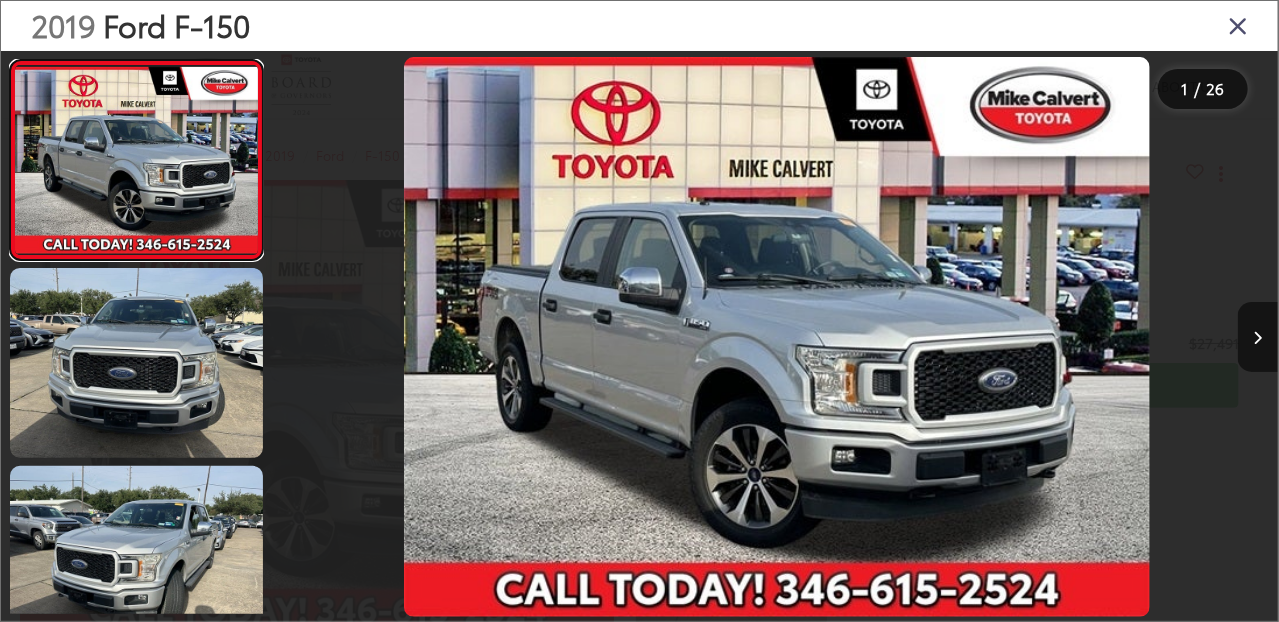 scroll, scrollTop: 0, scrollLeft: 0, axis: both 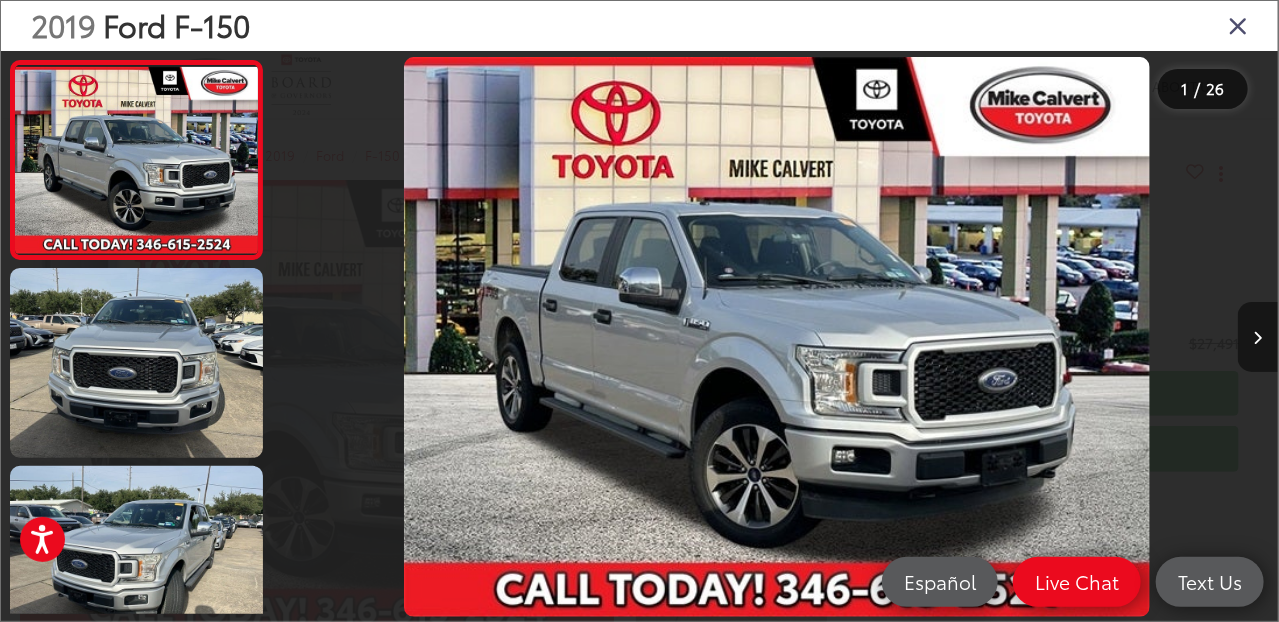 click at bounding box center (1258, 337) 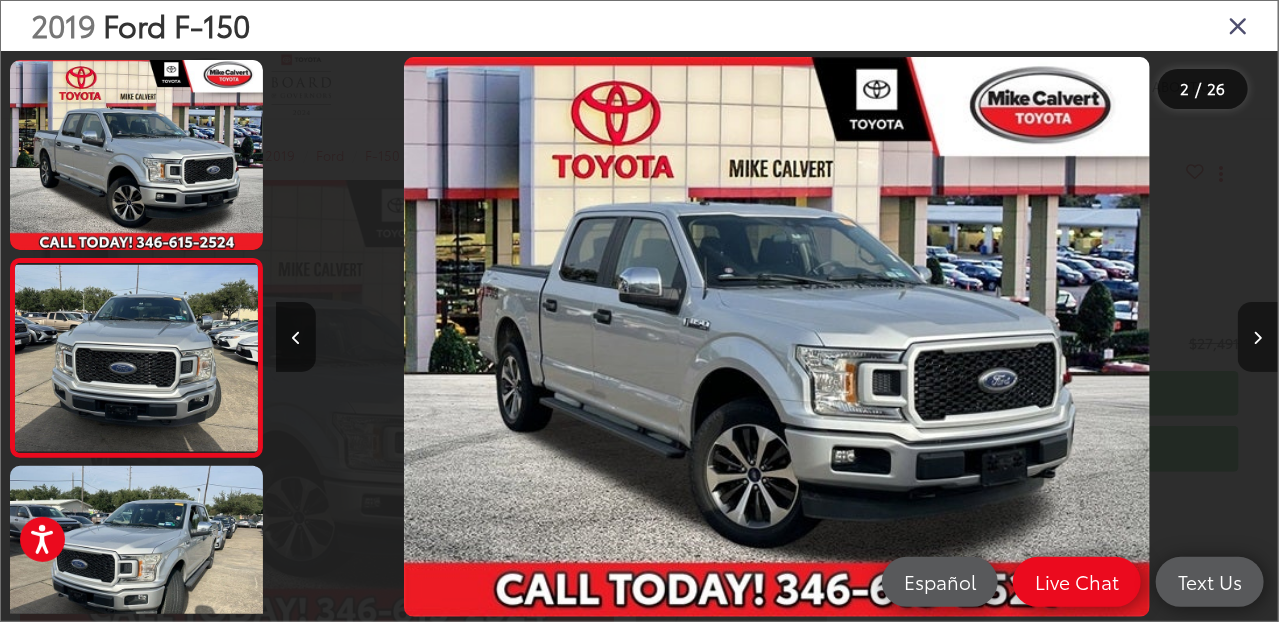 scroll, scrollTop: 0, scrollLeft: 56, axis: horizontal 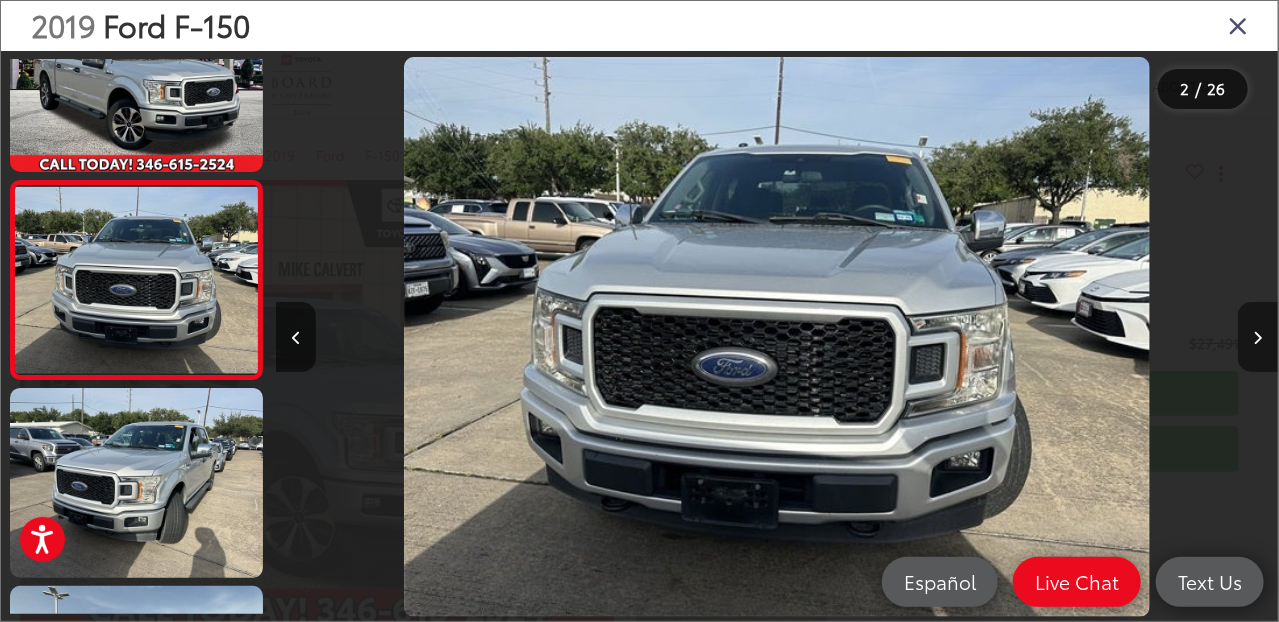 click at bounding box center (1258, 337) 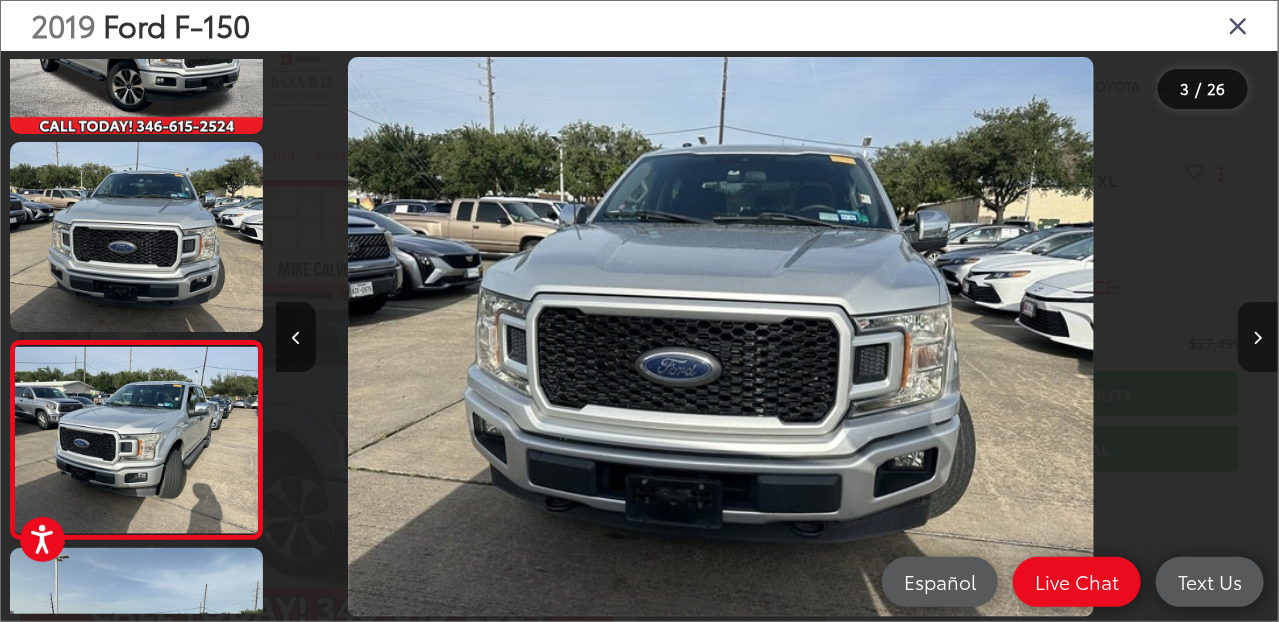 scroll, scrollTop: 227, scrollLeft: 0, axis: vertical 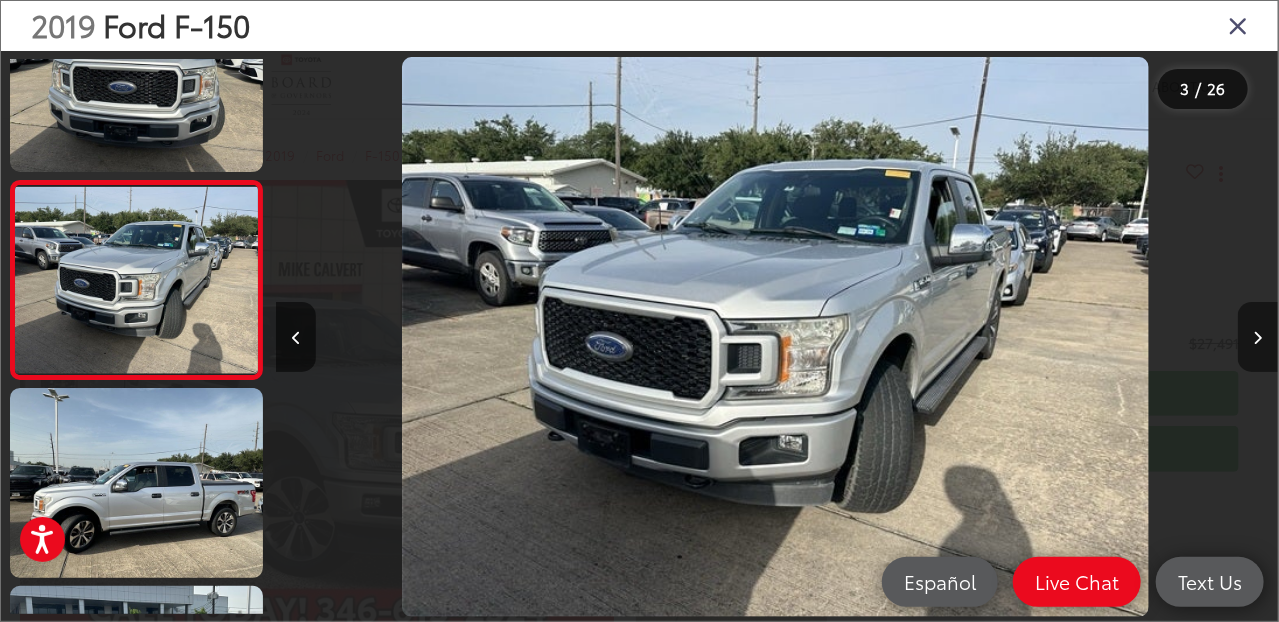 click at bounding box center (1258, 337) 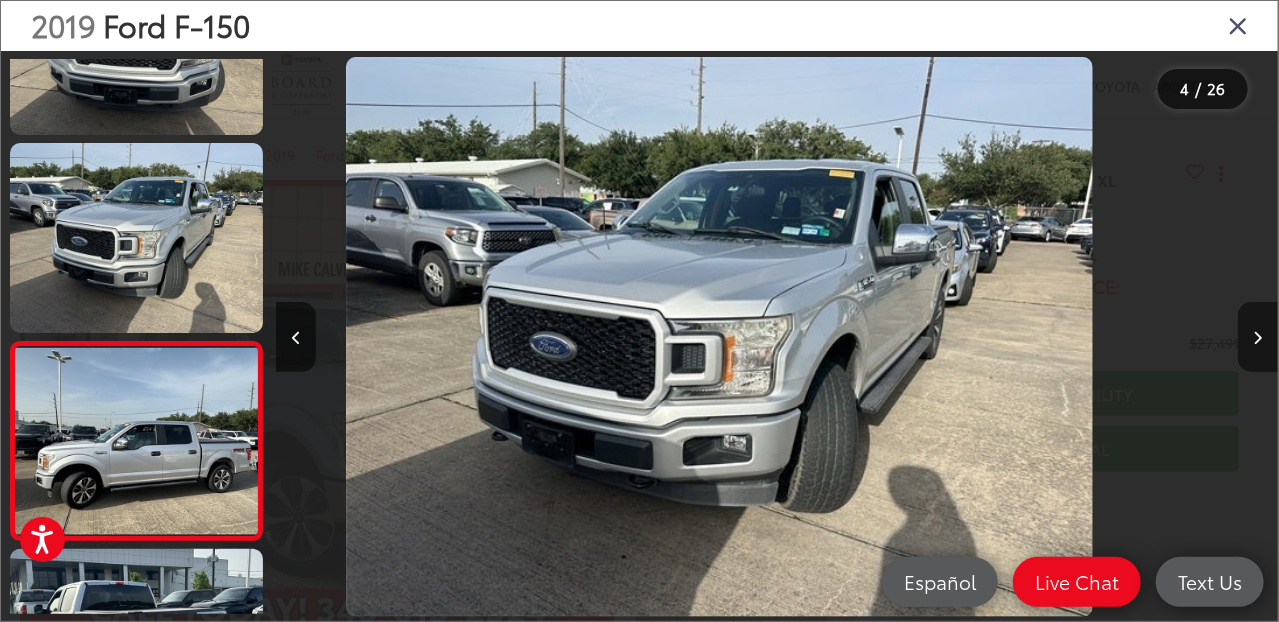 scroll, scrollTop: 425, scrollLeft: 0, axis: vertical 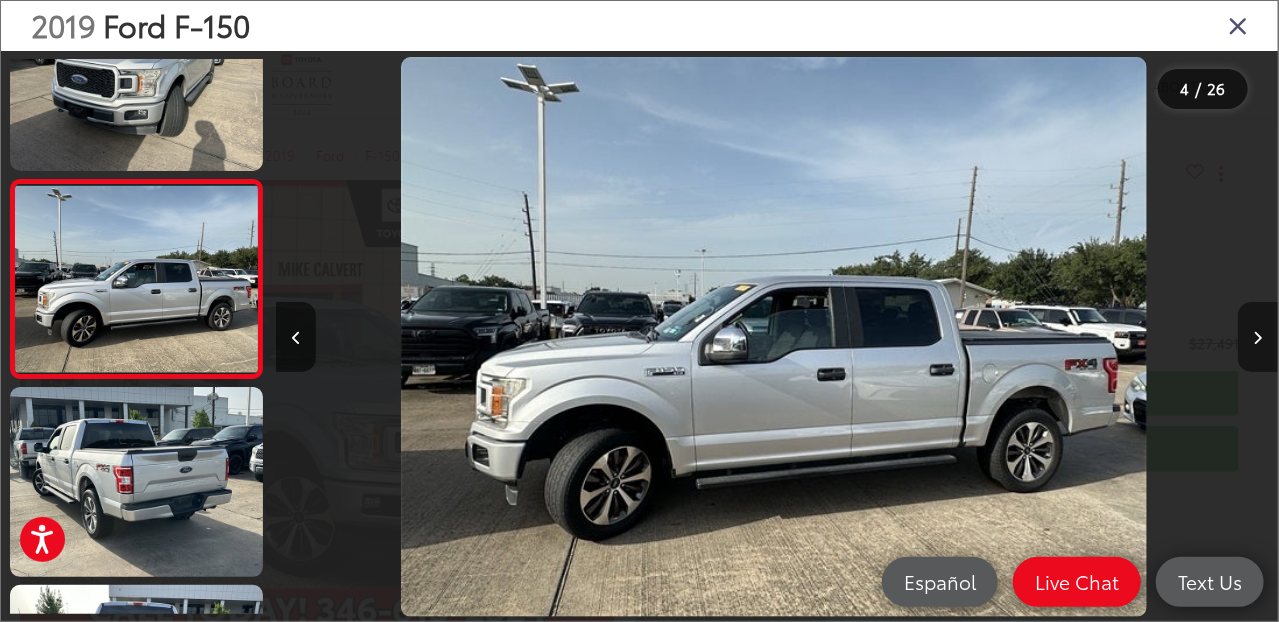 click at bounding box center [1258, 337] 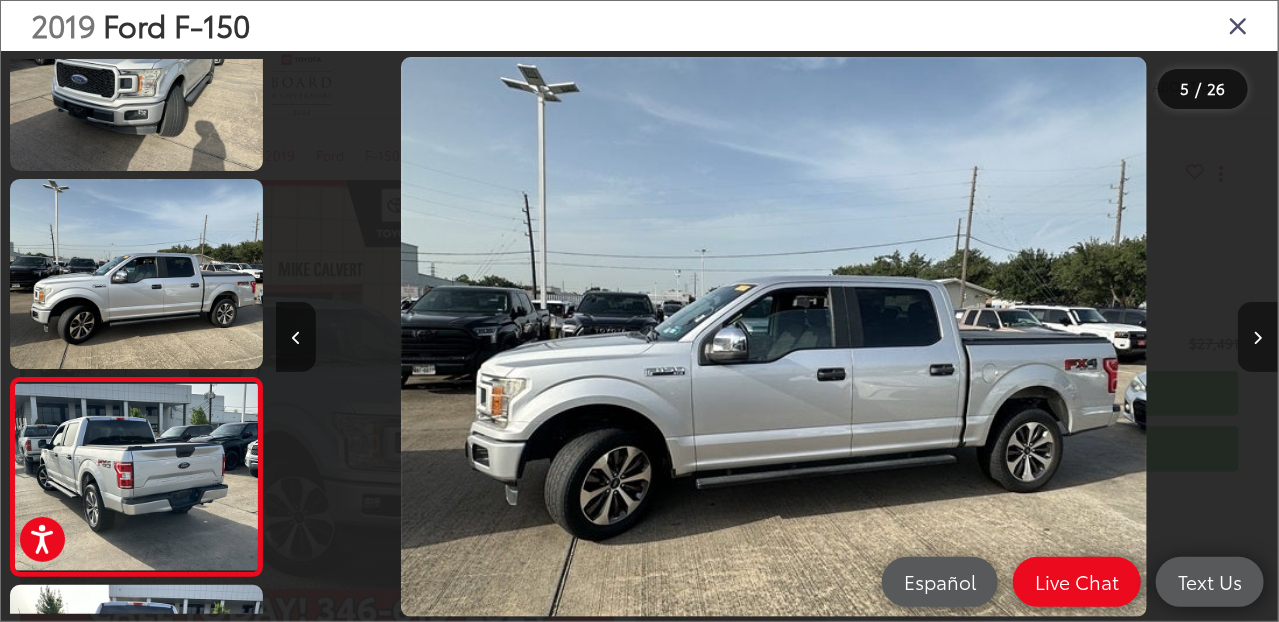 scroll, scrollTop: 0, scrollLeft: 3240, axis: horizontal 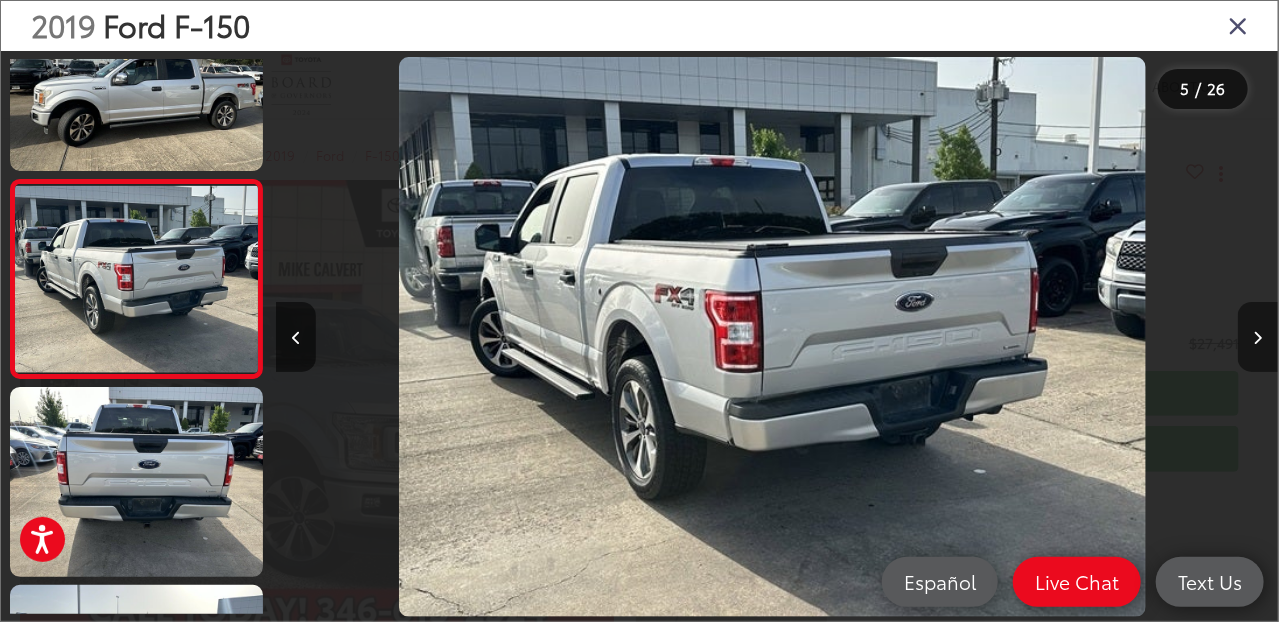 click at bounding box center (1258, 337) 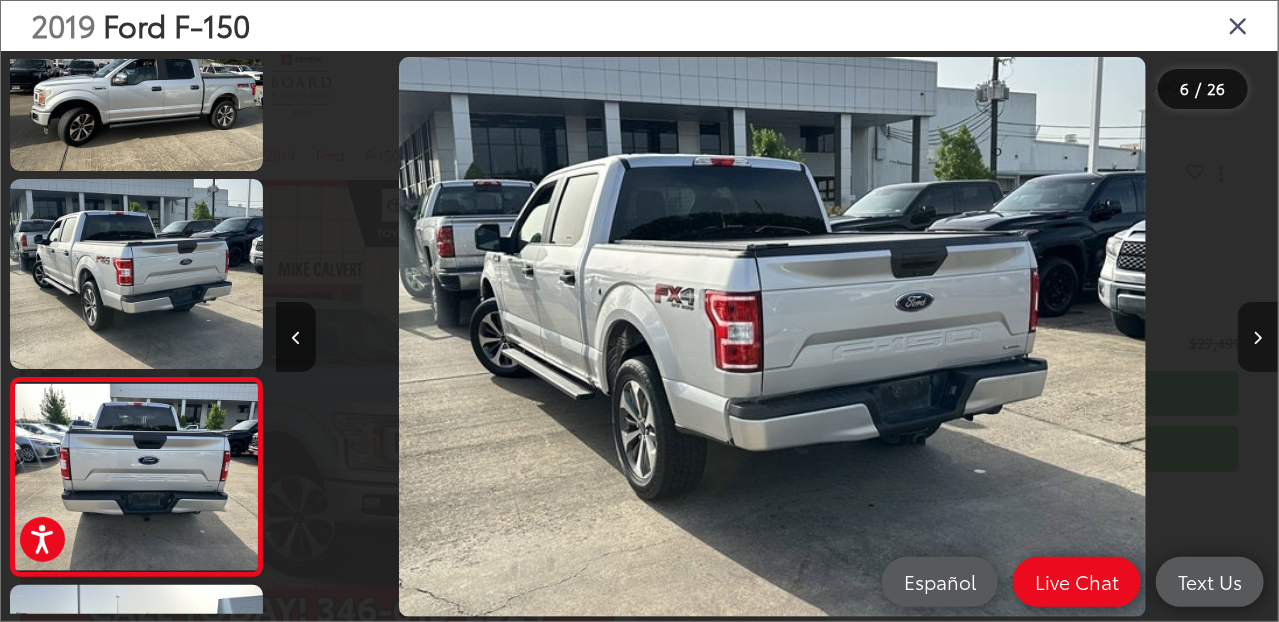 scroll, scrollTop: 0, scrollLeft: 4244, axis: horizontal 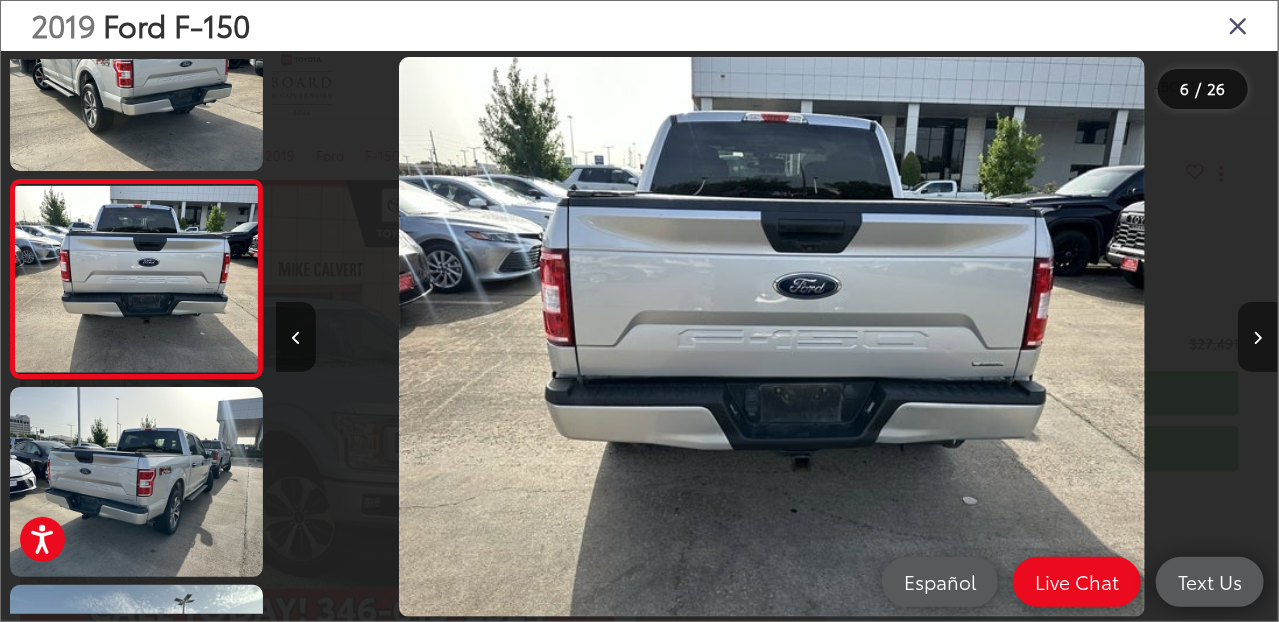 click at bounding box center [1258, 337] 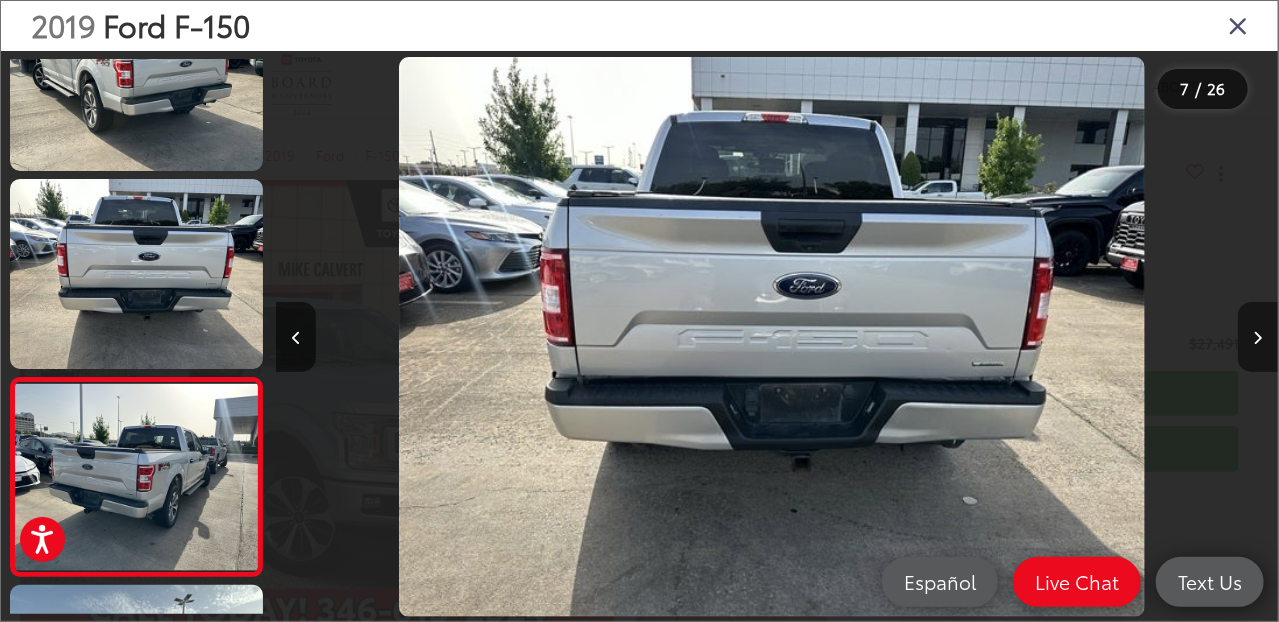 scroll, scrollTop: 0, scrollLeft: 5246, axis: horizontal 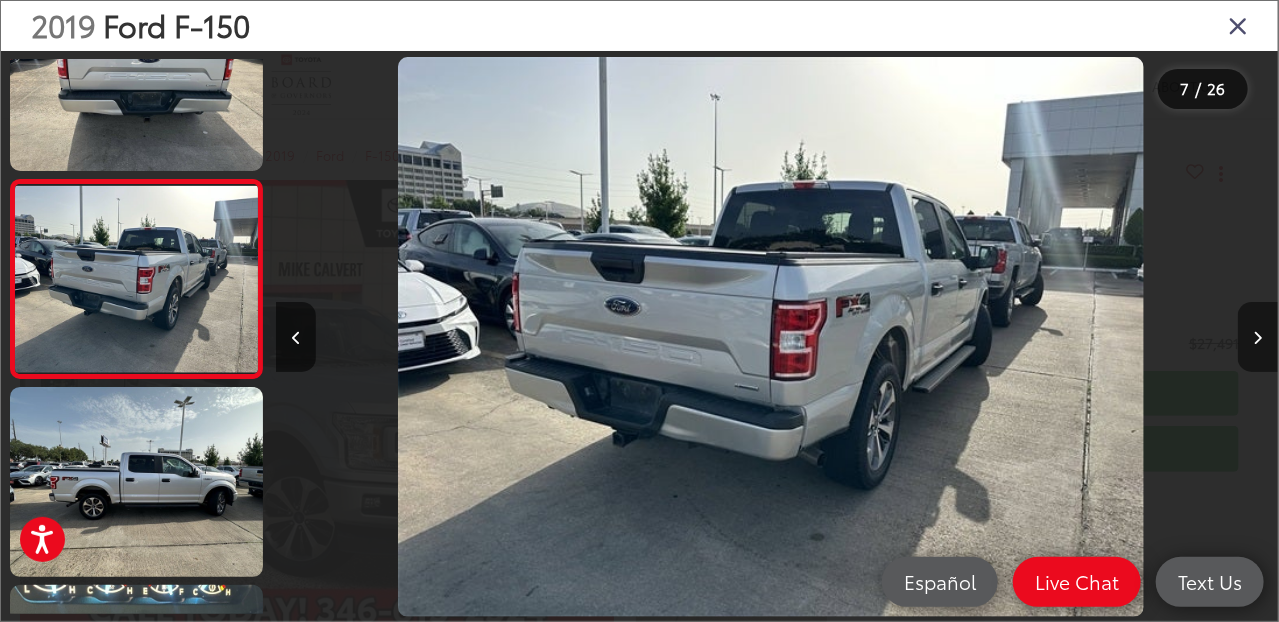click at bounding box center [1258, 338] 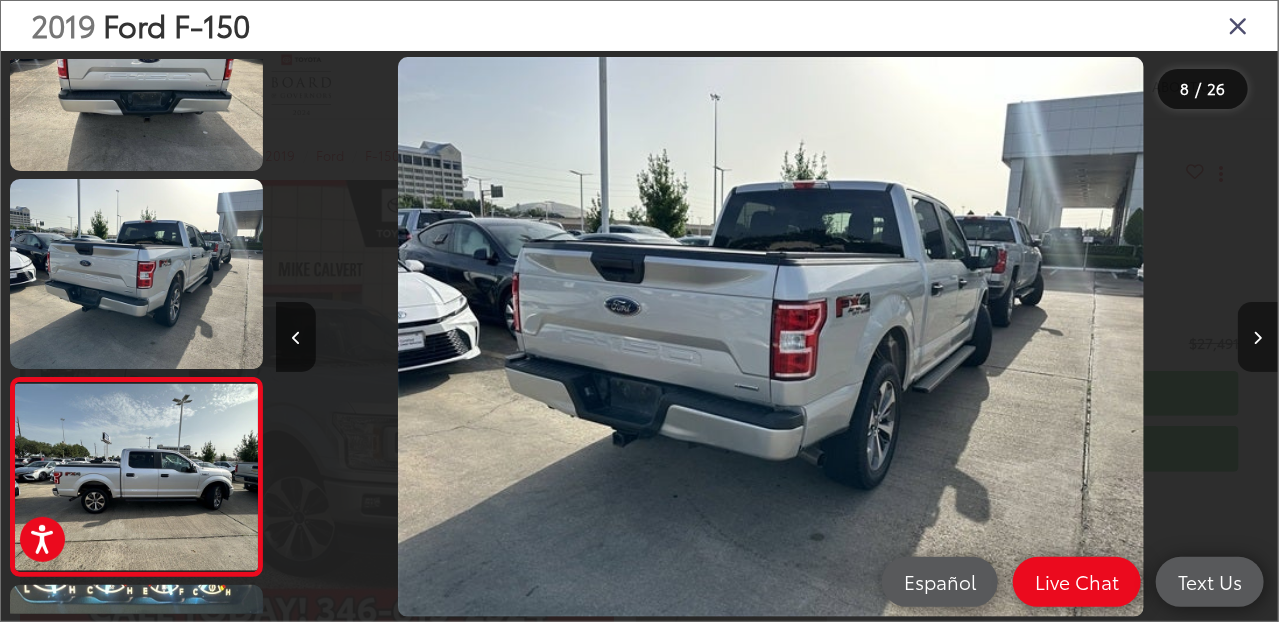 scroll, scrollTop: 0, scrollLeft: 6249, axis: horizontal 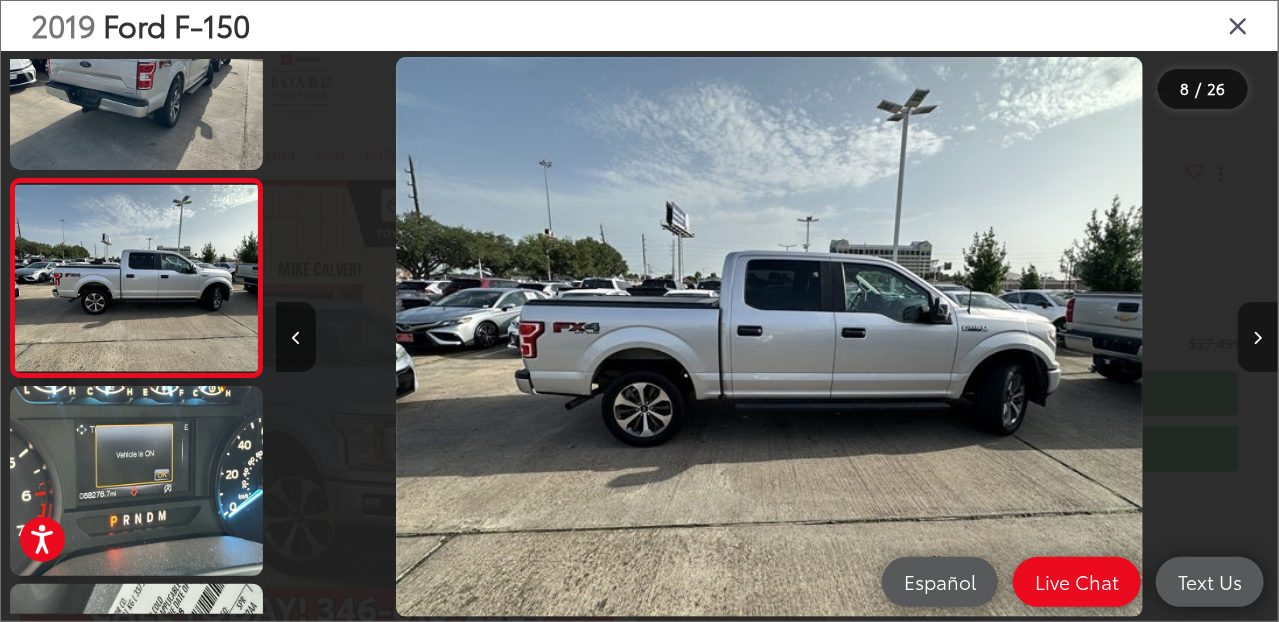 click at bounding box center (1258, 338) 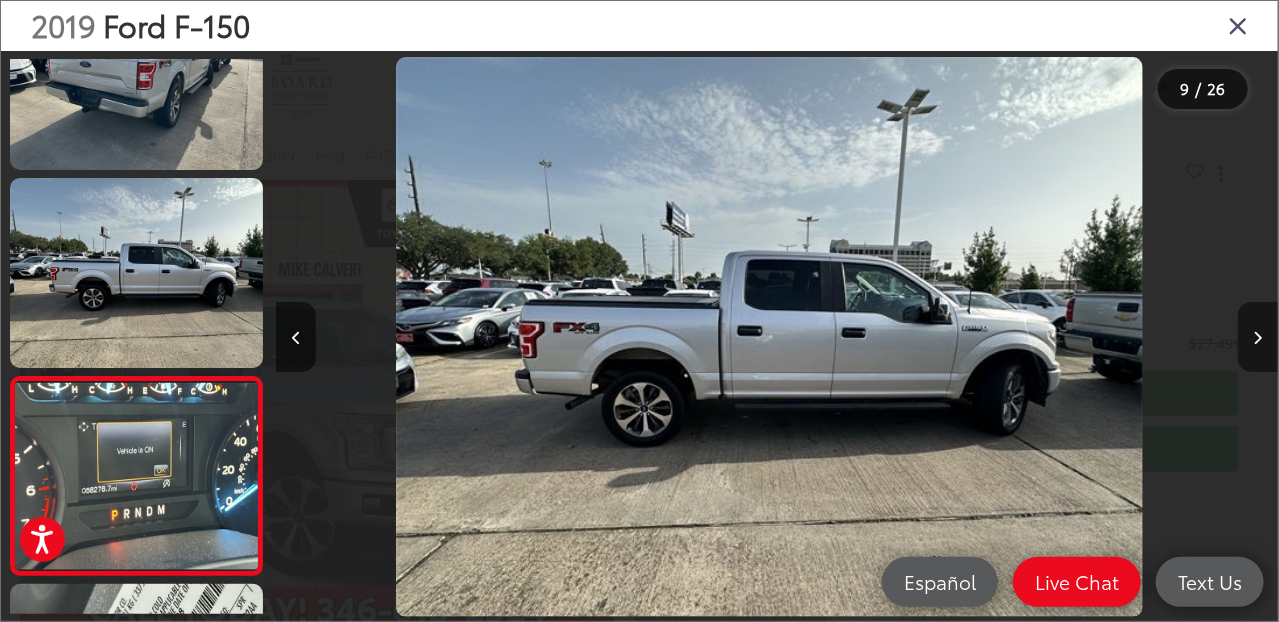 scroll, scrollTop: 0, scrollLeft: 7075, axis: horizontal 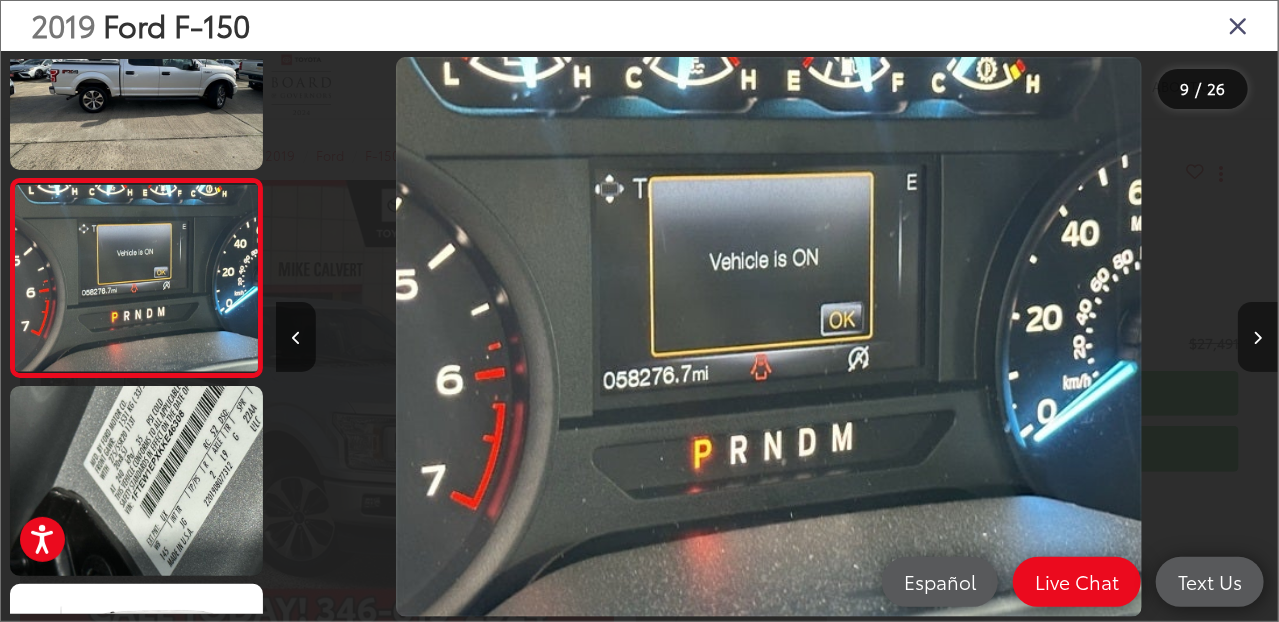 click at bounding box center (1258, 338) 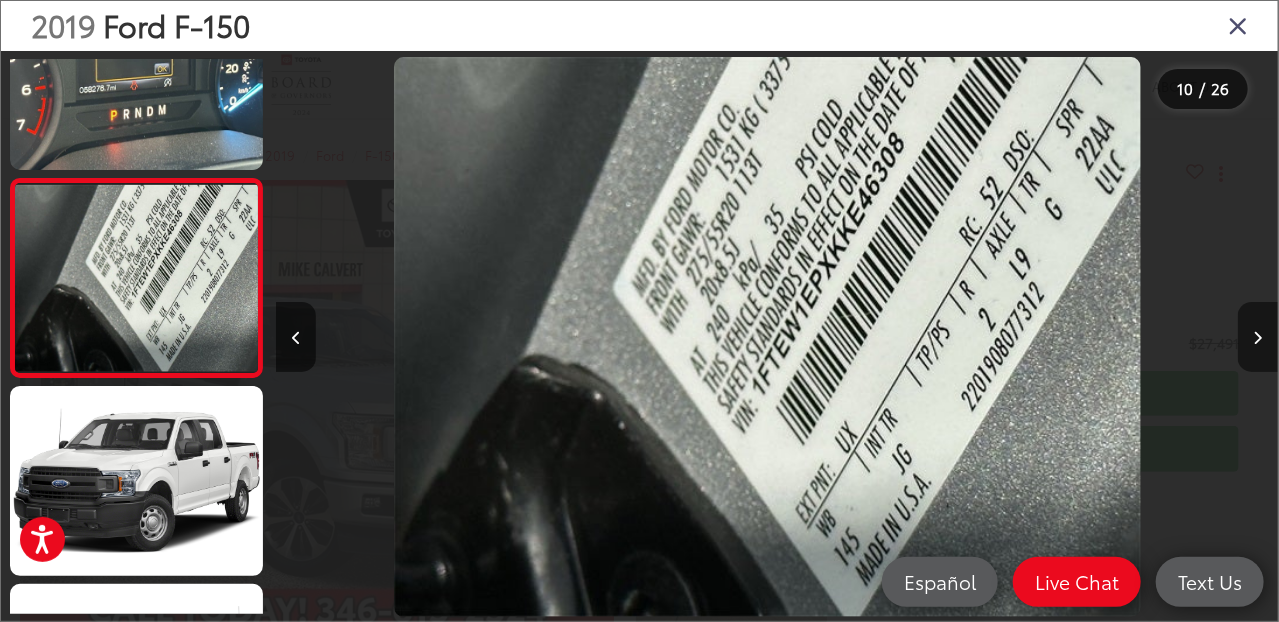 click at bounding box center (1258, 338) 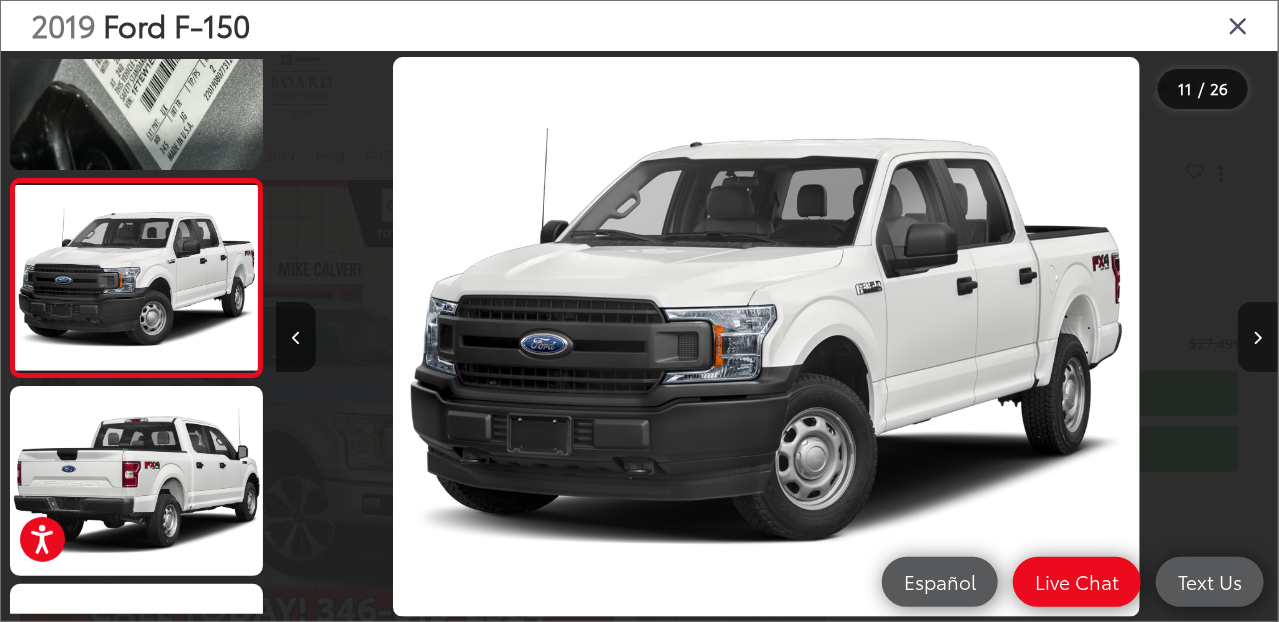 click at bounding box center (1258, 338) 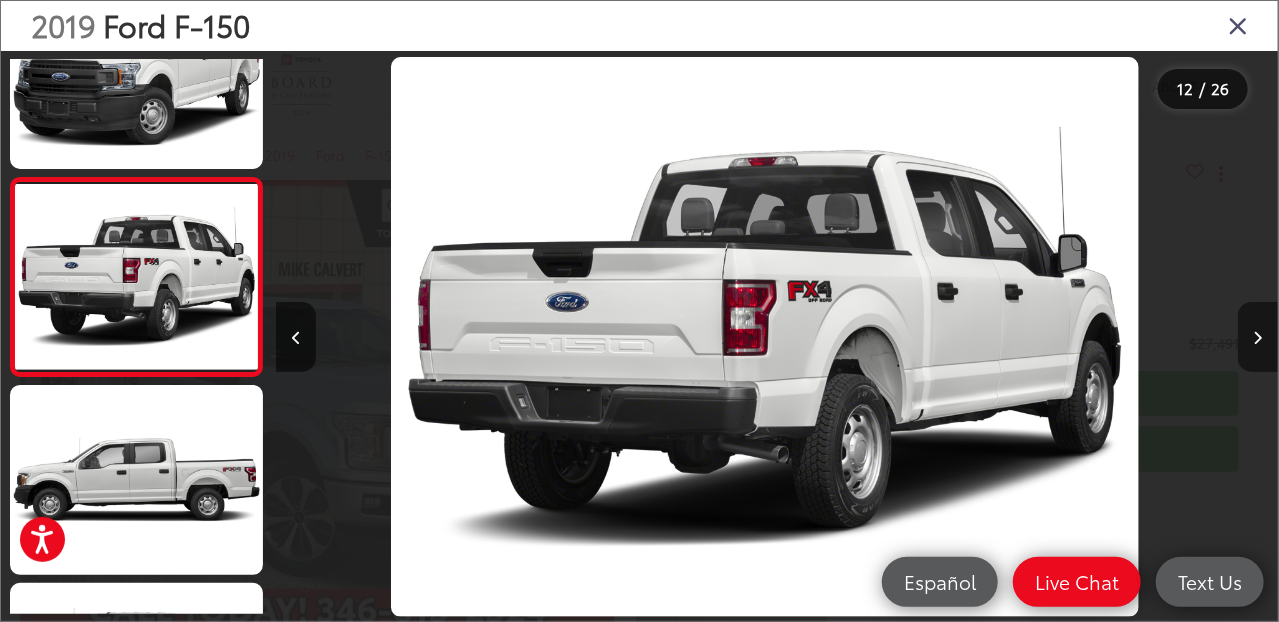 click at bounding box center [1258, 338] 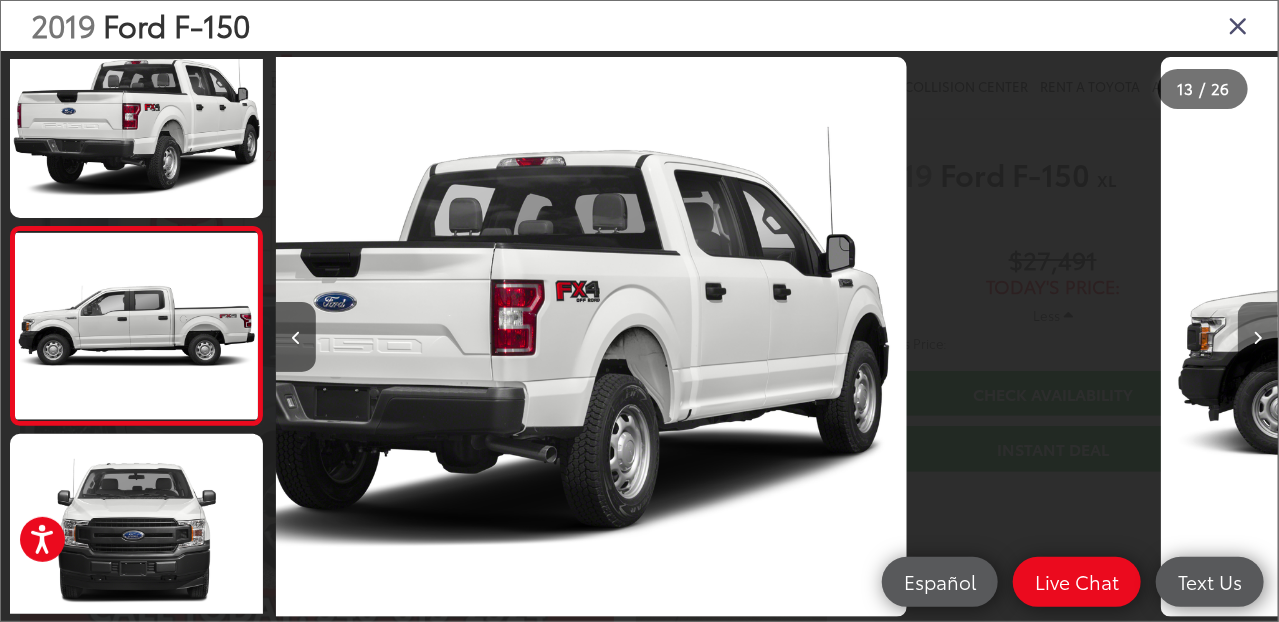 click at bounding box center (1258, 338) 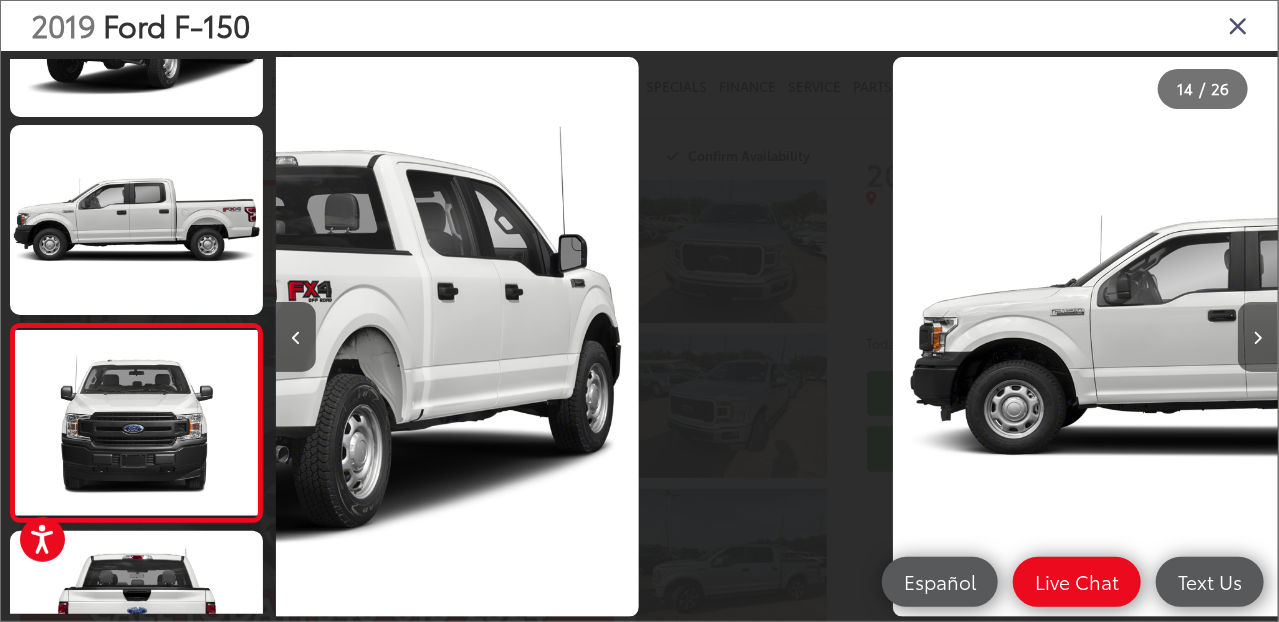 click at bounding box center [1258, 338] 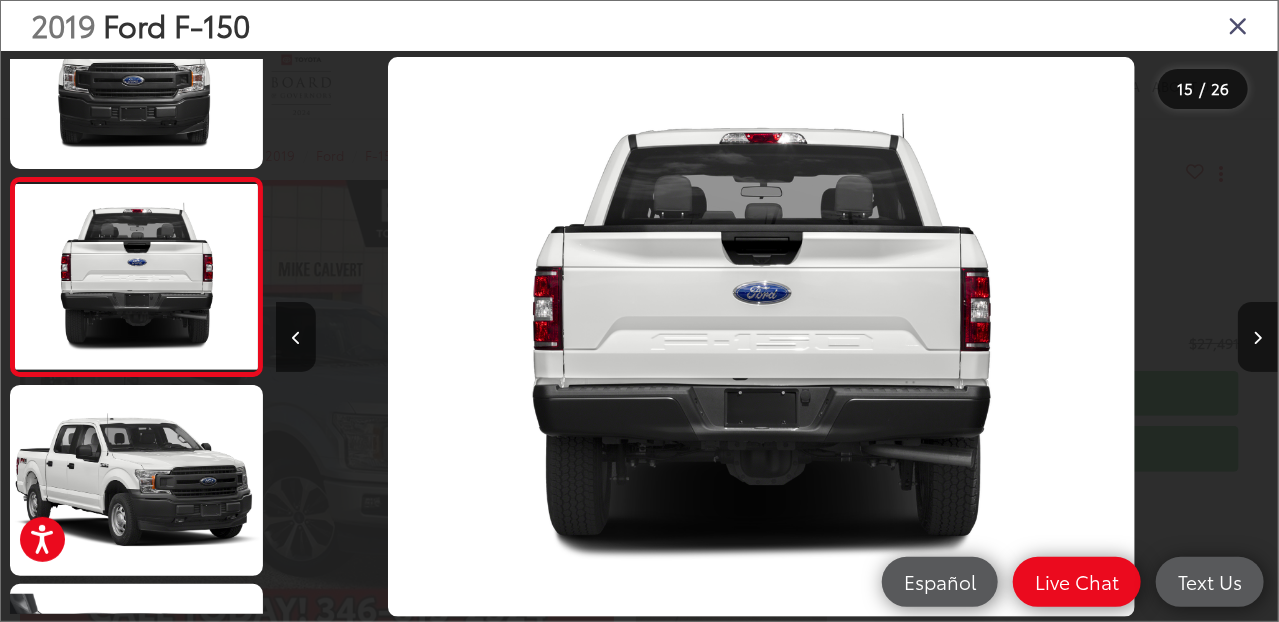 click at bounding box center (1238, 25) 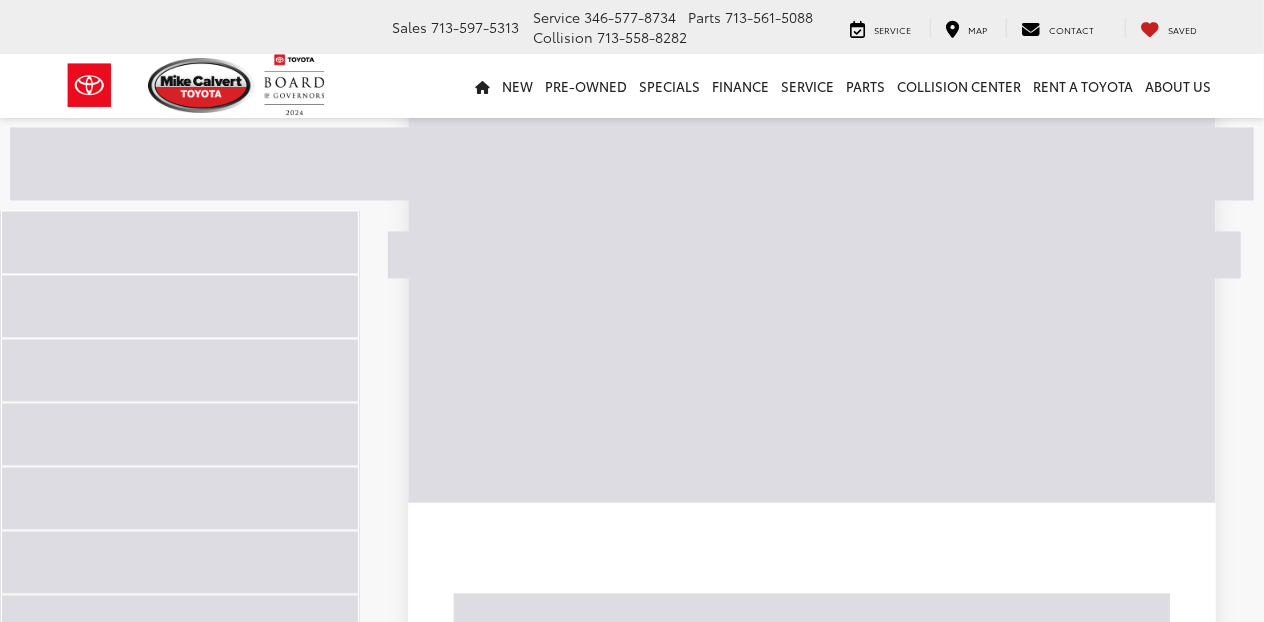 scroll, scrollTop: 2200, scrollLeft: 0, axis: vertical 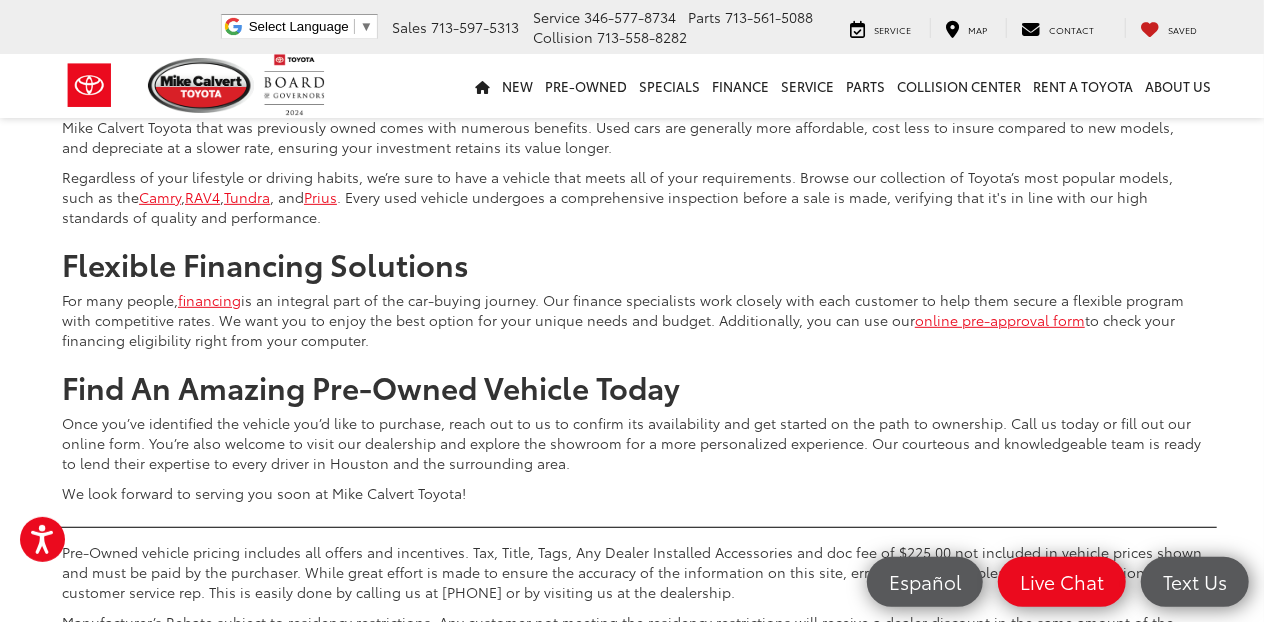 click on "14" at bounding box center [854, -95] 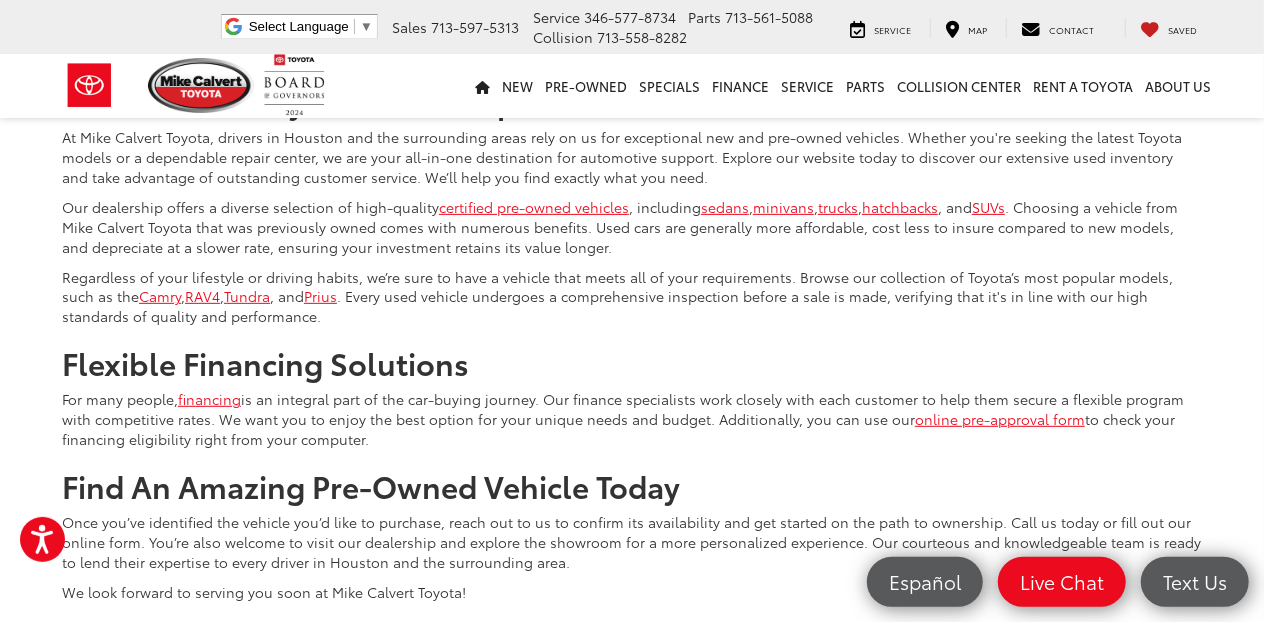 scroll, scrollTop: 8229, scrollLeft: 0, axis: vertical 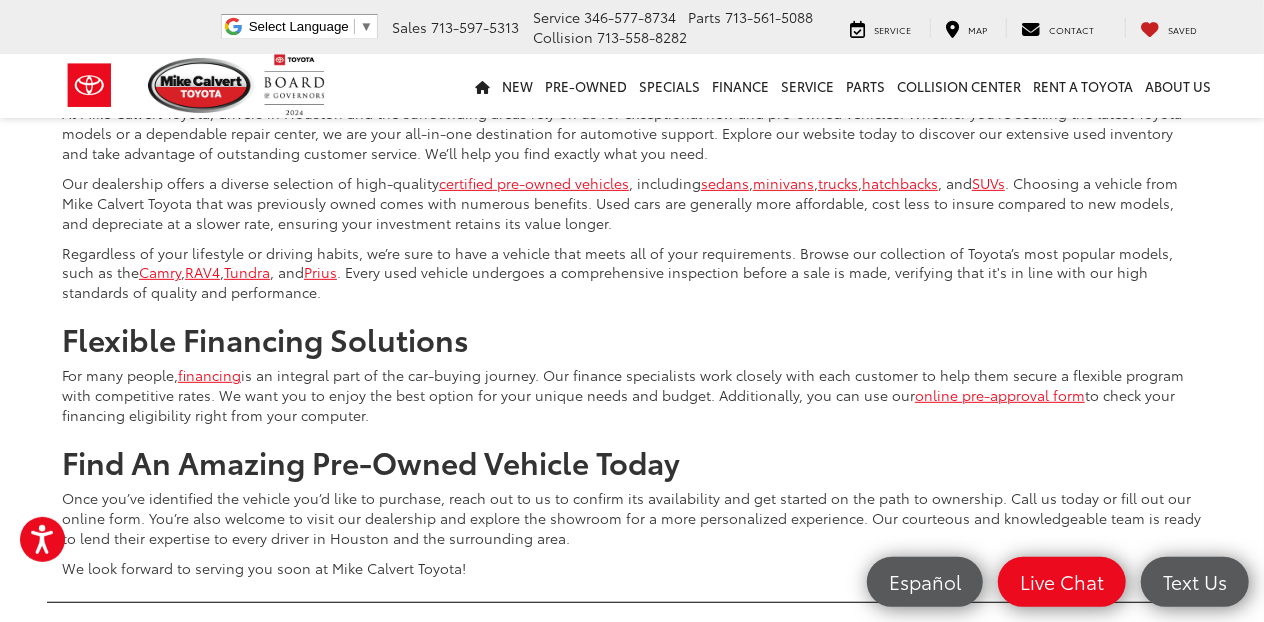 click on "13" at bounding box center [854, -19] 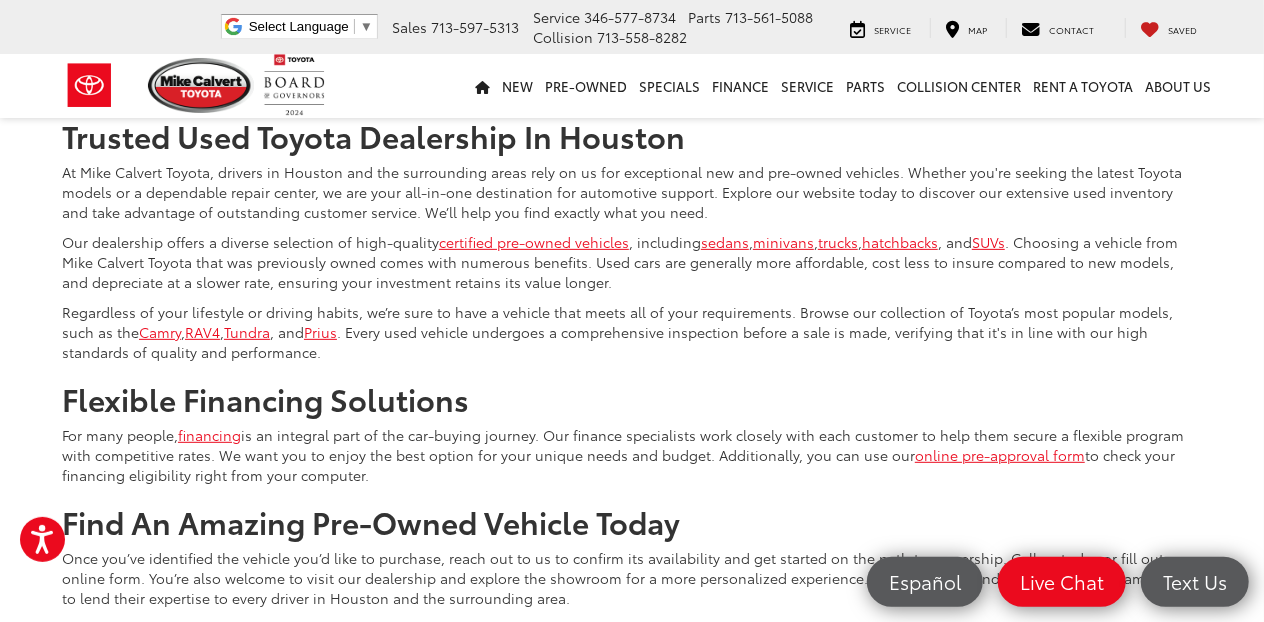 scroll, scrollTop: 8260, scrollLeft: 0, axis: vertical 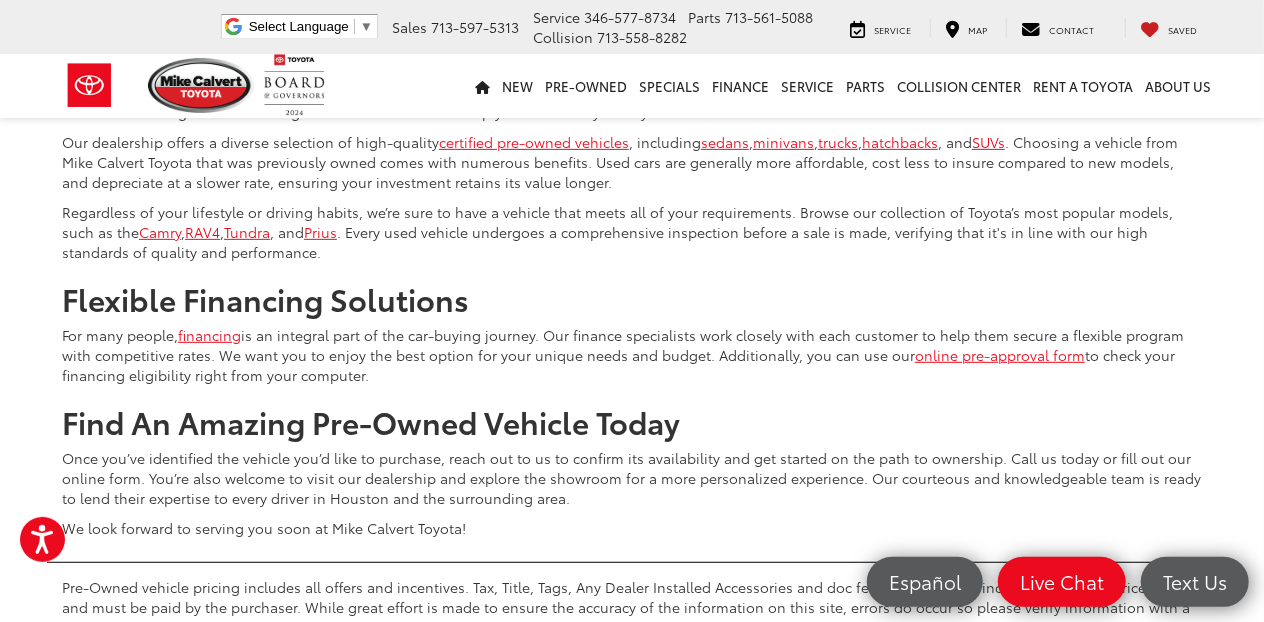 click on "15" at bounding box center (965, -60) 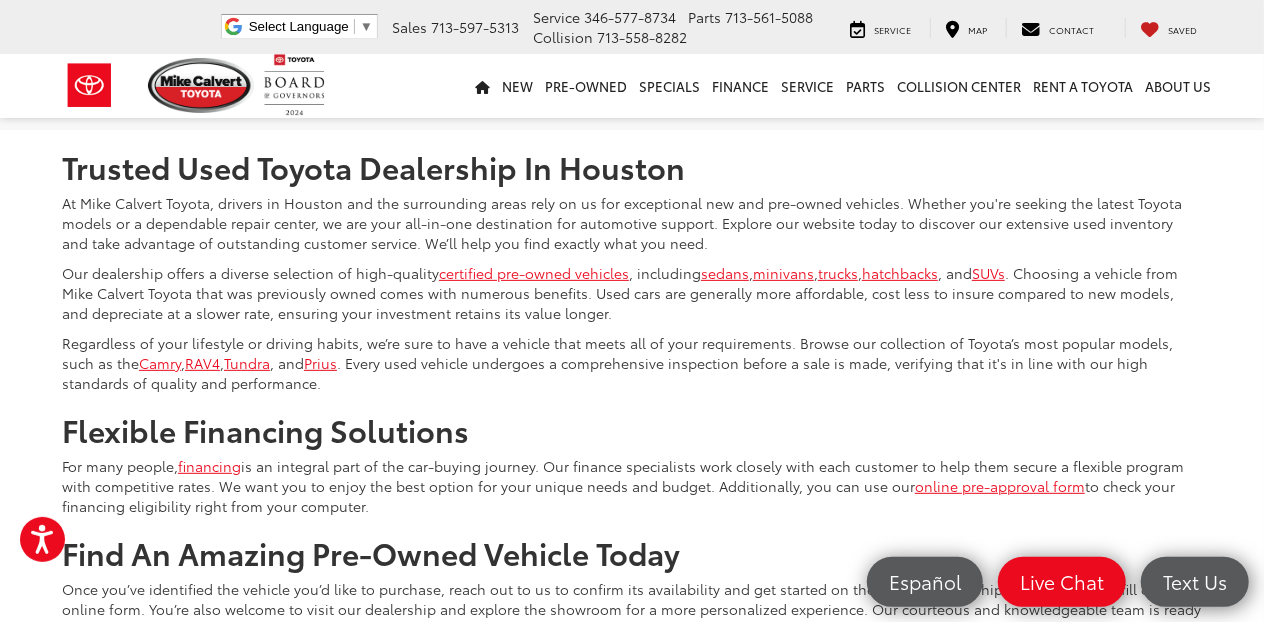 scroll, scrollTop: 8329, scrollLeft: 0, axis: vertical 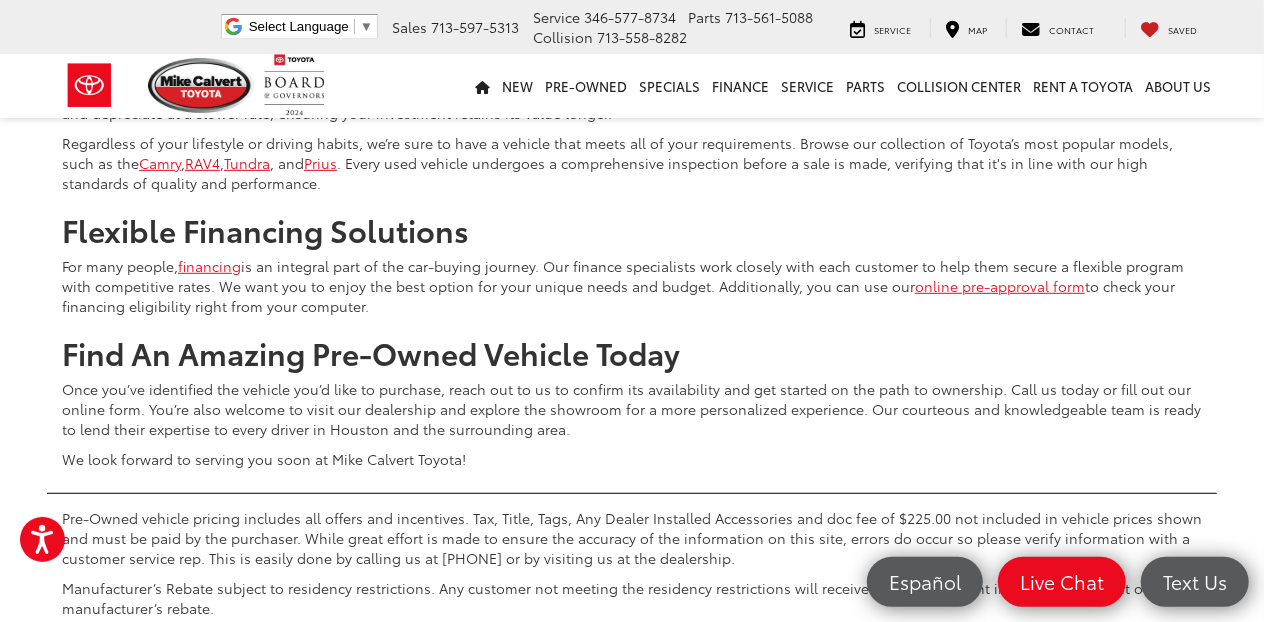 click on "16" at bounding box center (928, -129) 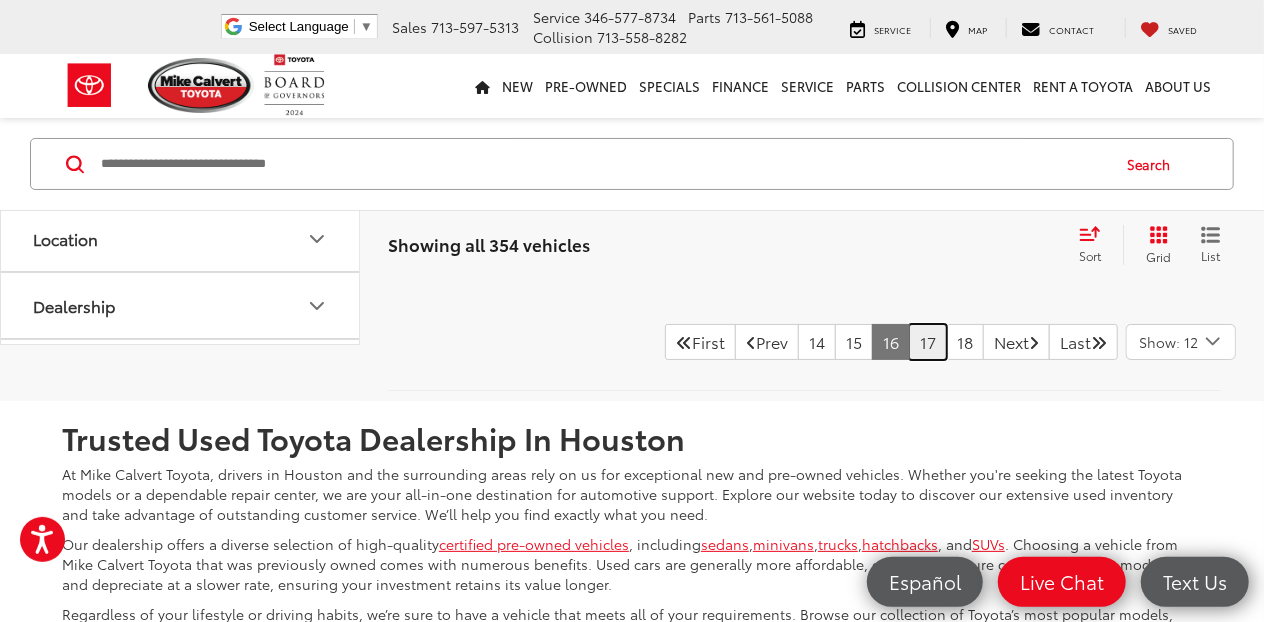 scroll, scrollTop: 8158, scrollLeft: 0, axis: vertical 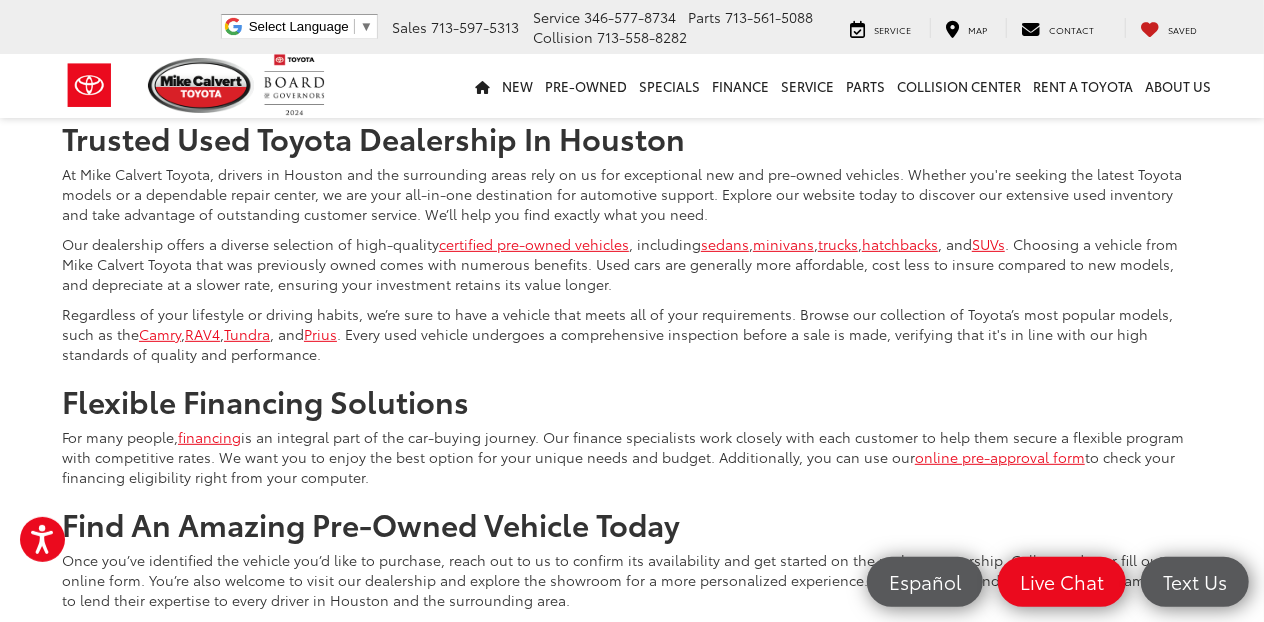 click on "17" at bounding box center [928, 42] 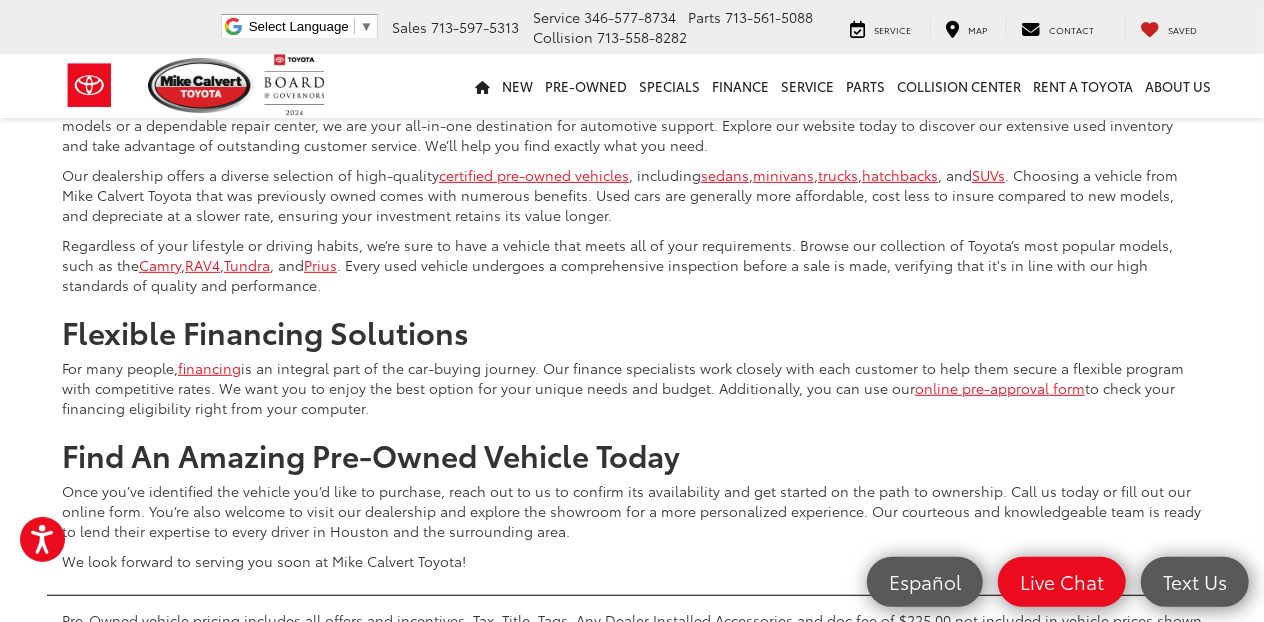 scroll, scrollTop: 8229, scrollLeft: 0, axis: vertical 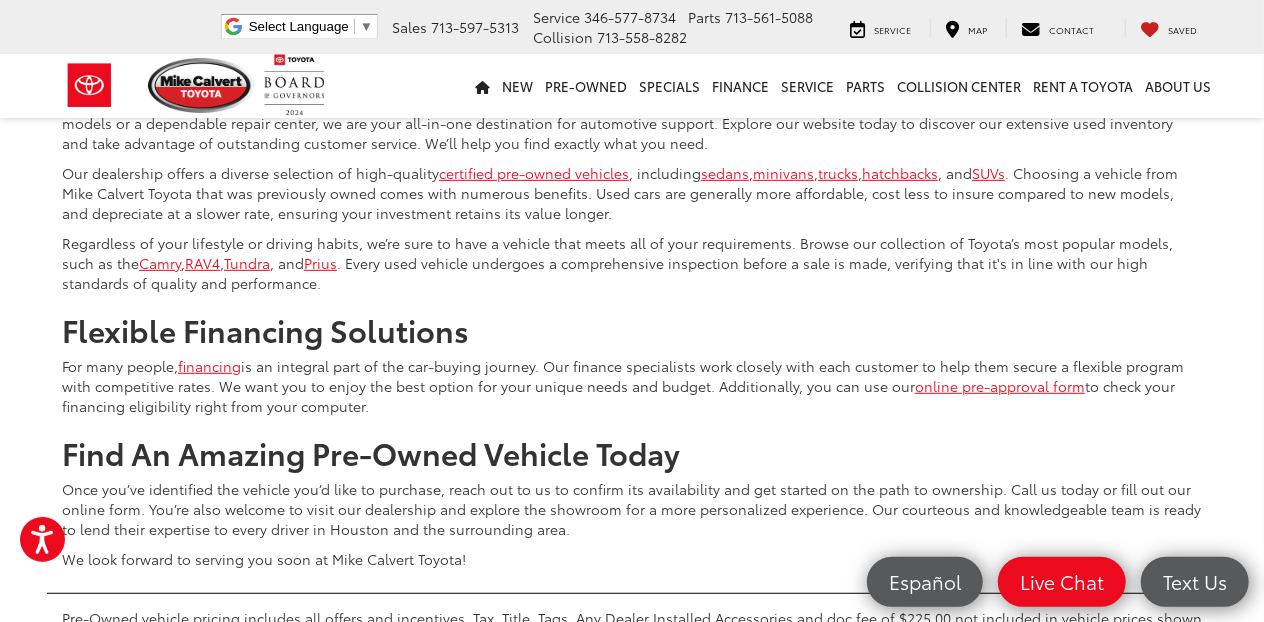 click on "18" at bounding box center (928, -29) 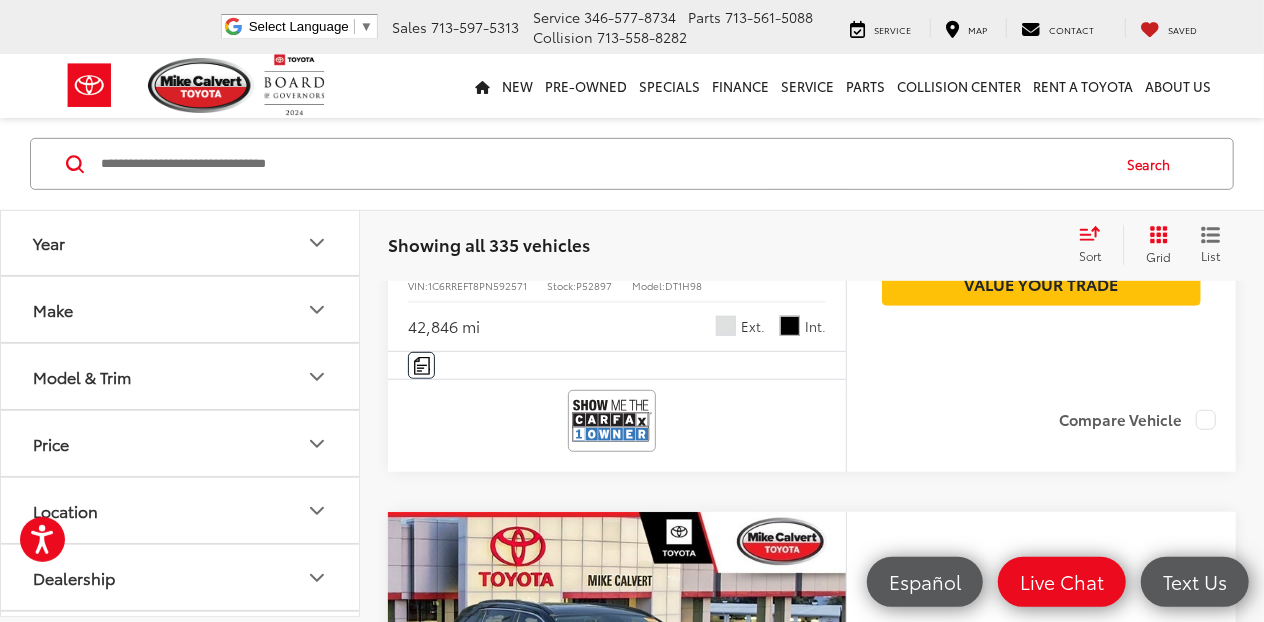 scroll, scrollTop: 4434, scrollLeft: 0, axis: vertical 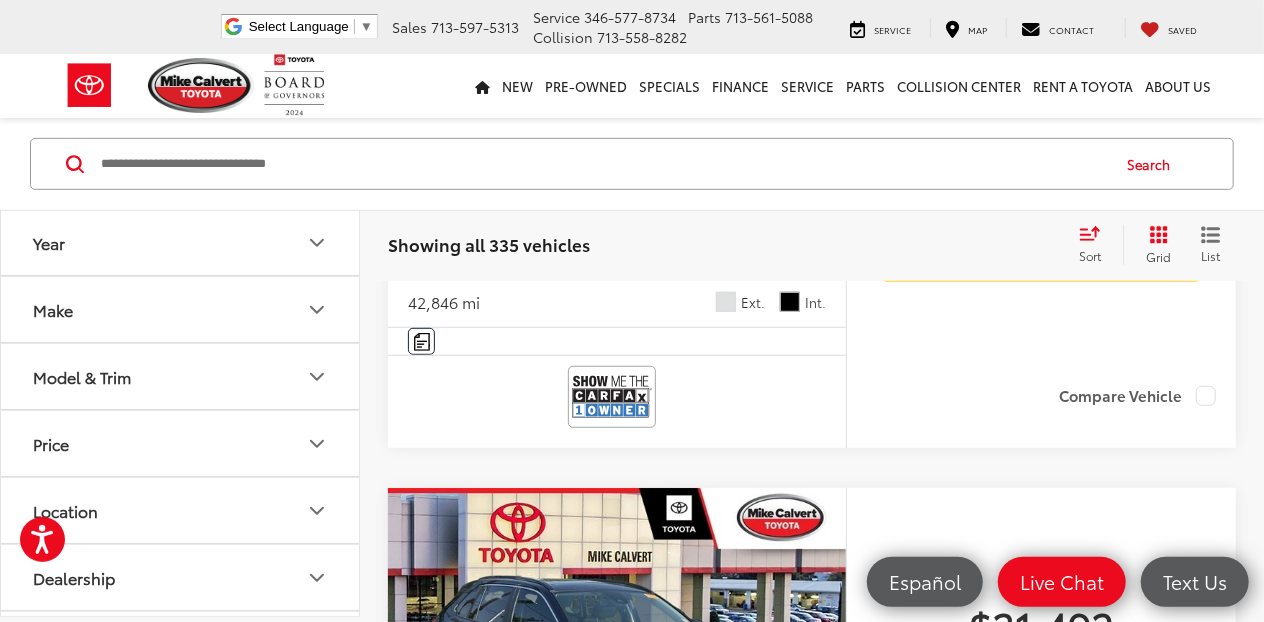 click at bounding box center (617, 17) 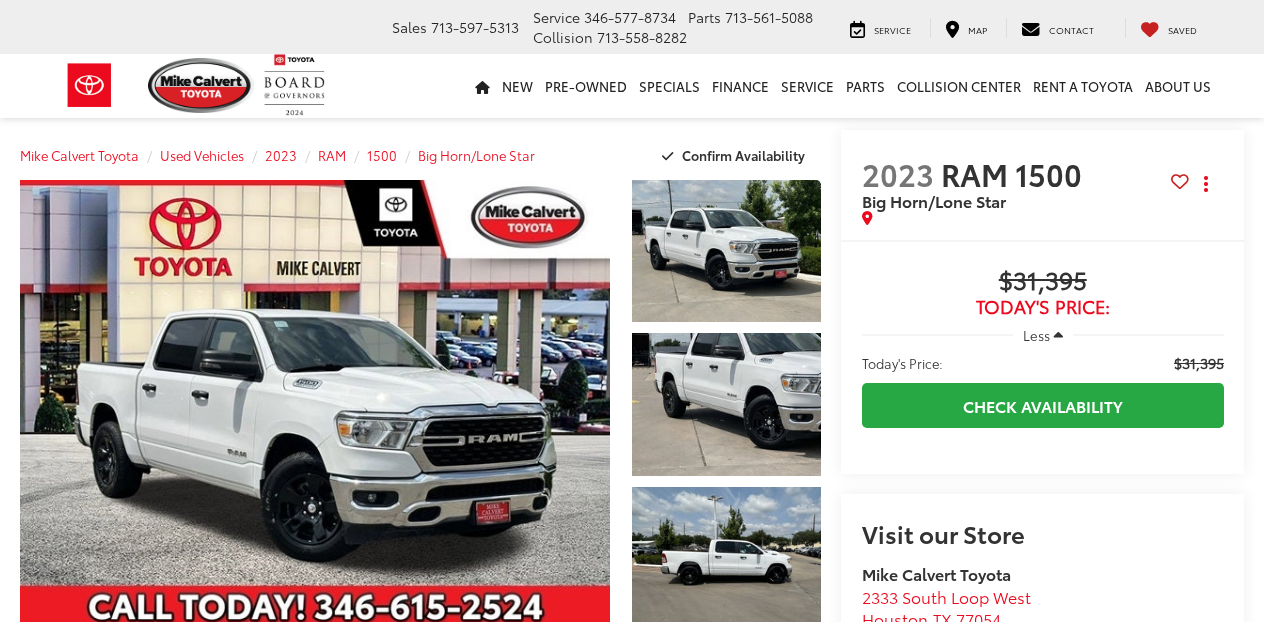 scroll, scrollTop: 0, scrollLeft: 0, axis: both 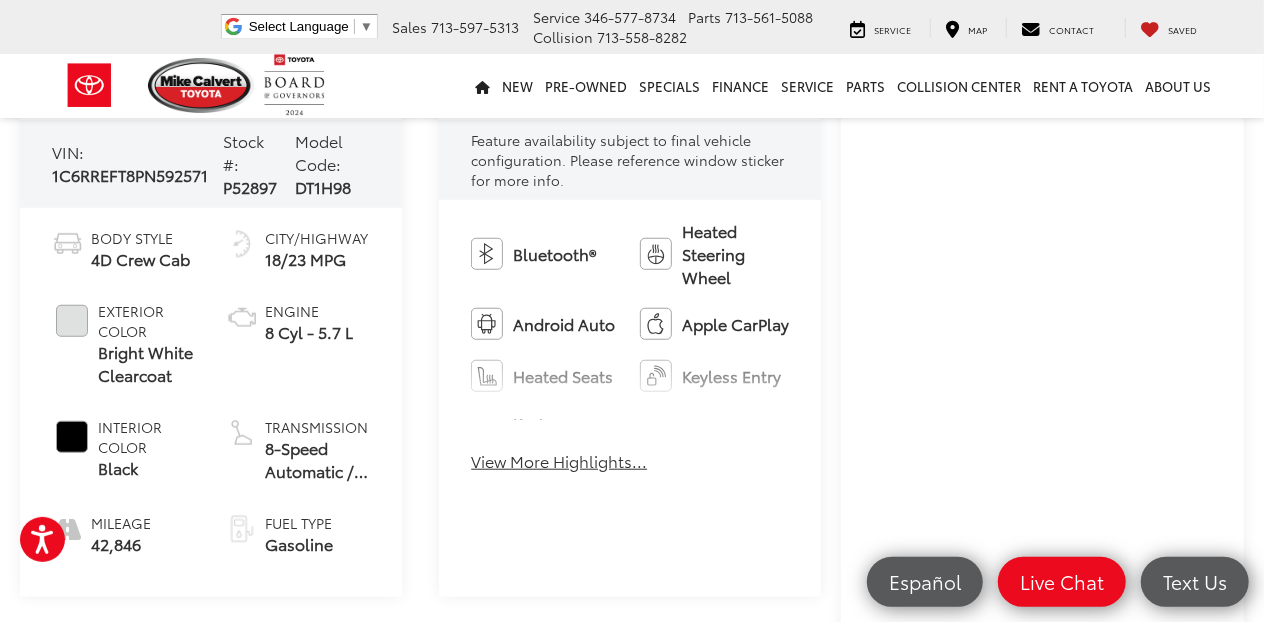 click on "View More Highlights..." at bounding box center (559, 461) 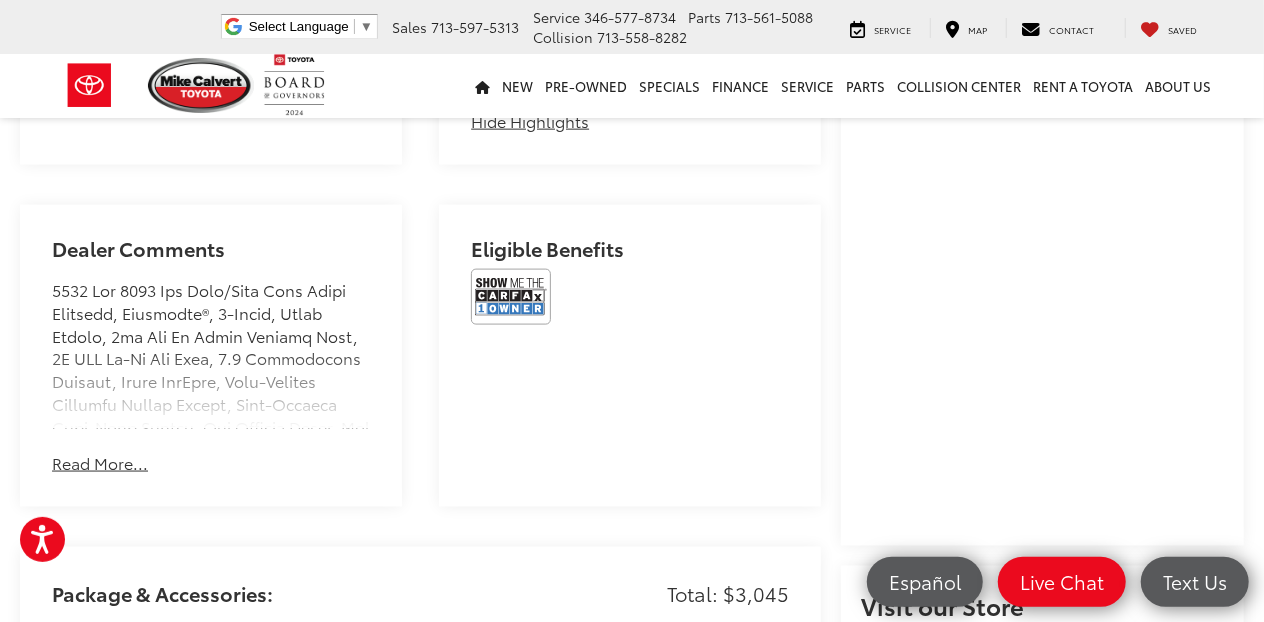 scroll, scrollTop: 1300, scrollLeft: 0, axis: vertical 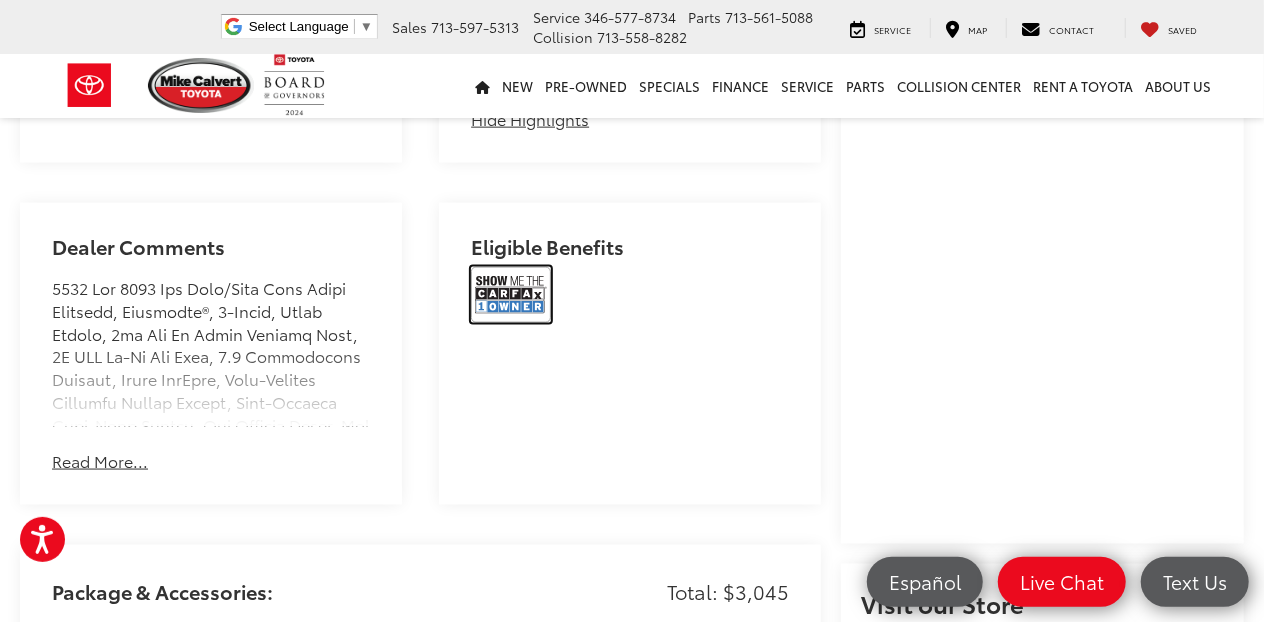 click at bounding box center [511, 295] 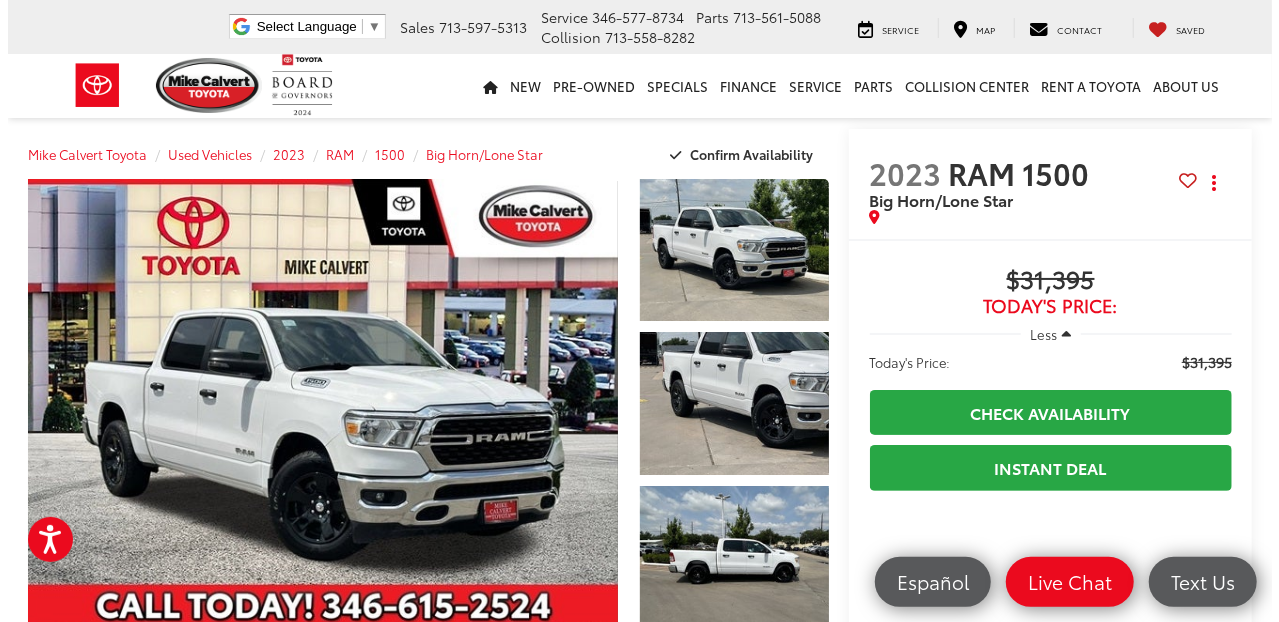 scroll, scrollTop: 0, scrollLeft: 0, axis: both 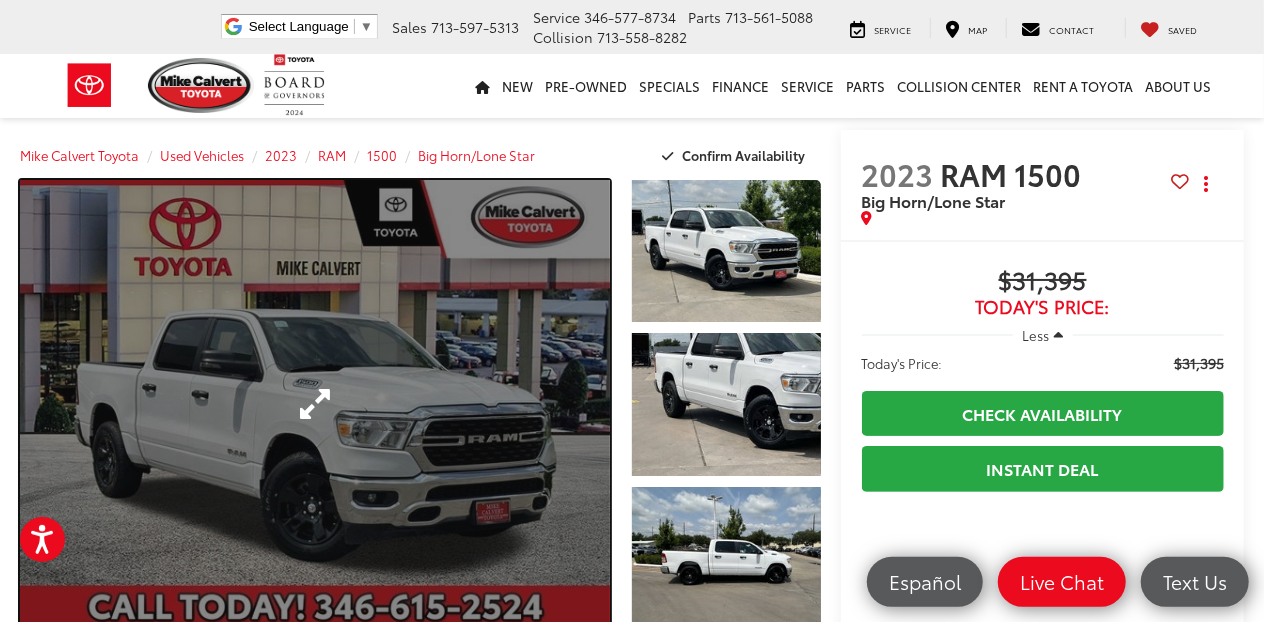click at bounding box center (315, 404) 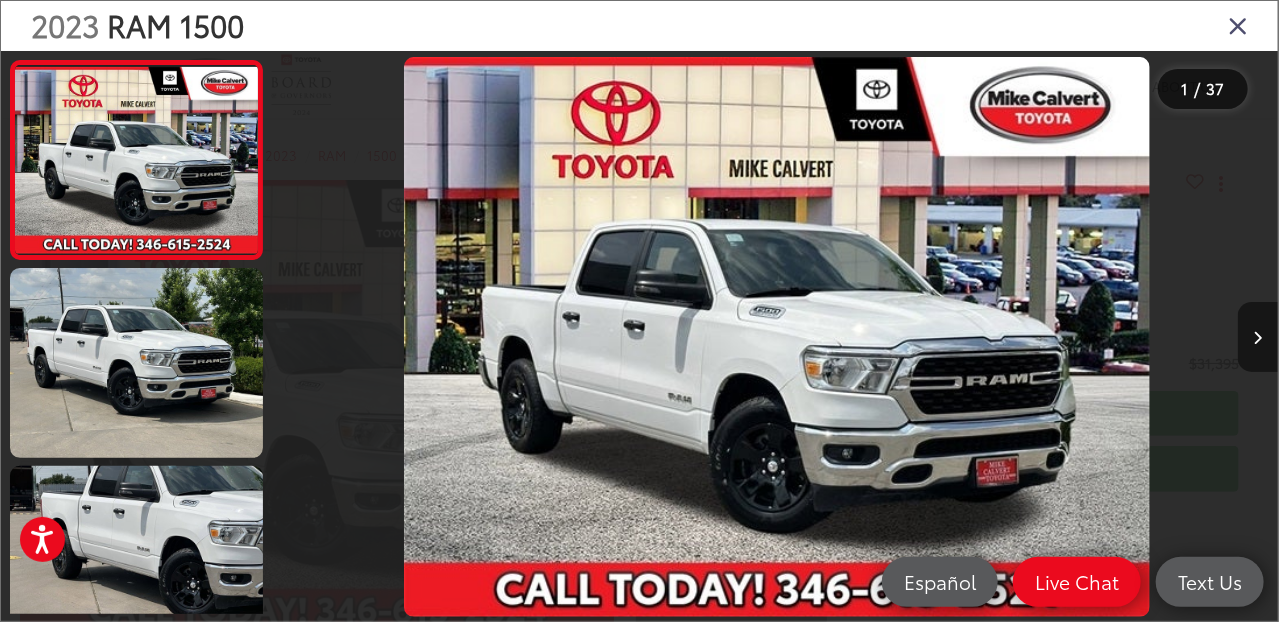 click at bounding box center [1258, 338] 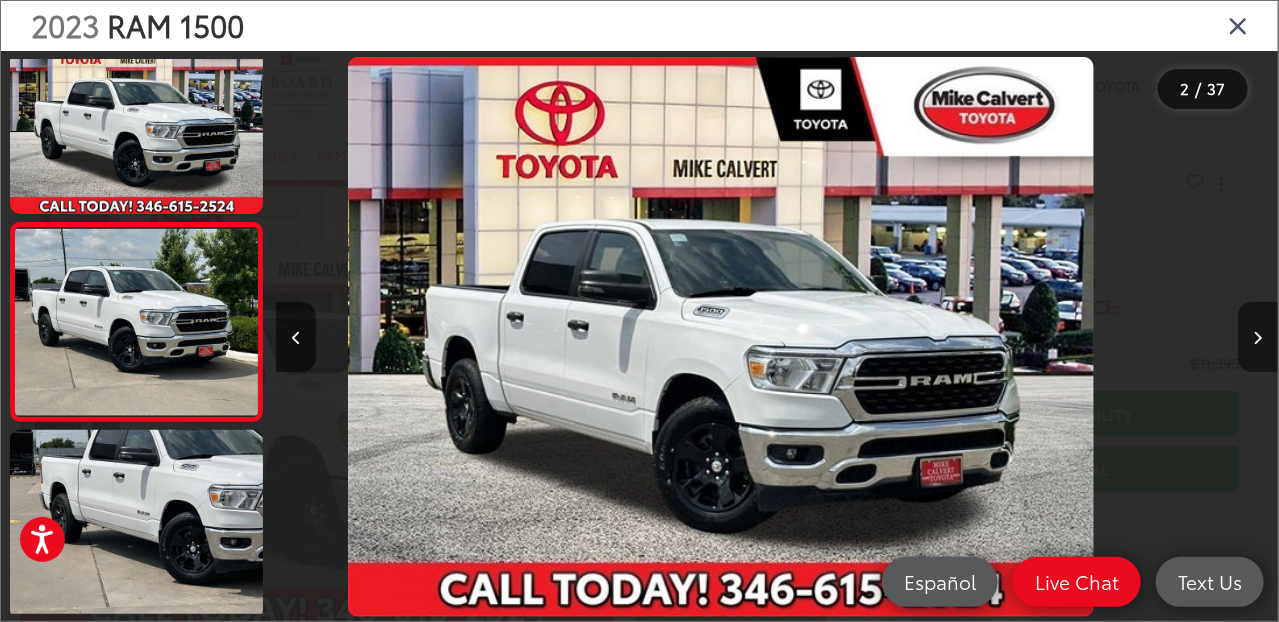 scroll, scrollTop: 78, scrollLeft: 0, axis: vertical 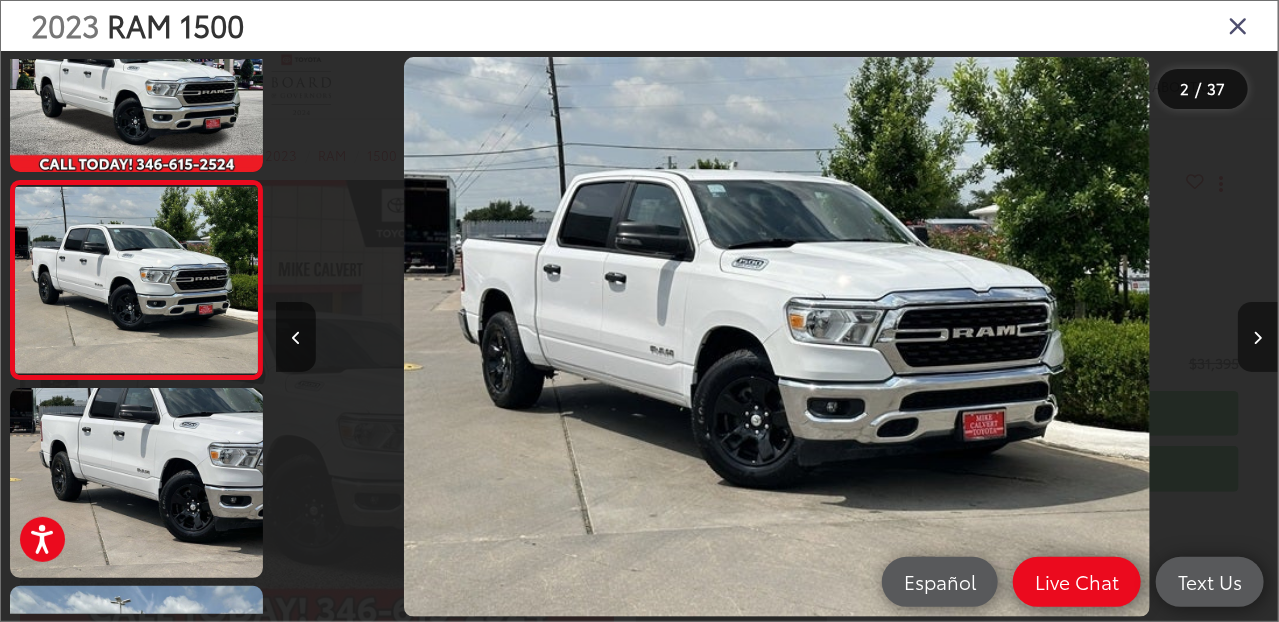 click at bounding box center (1258, 338) 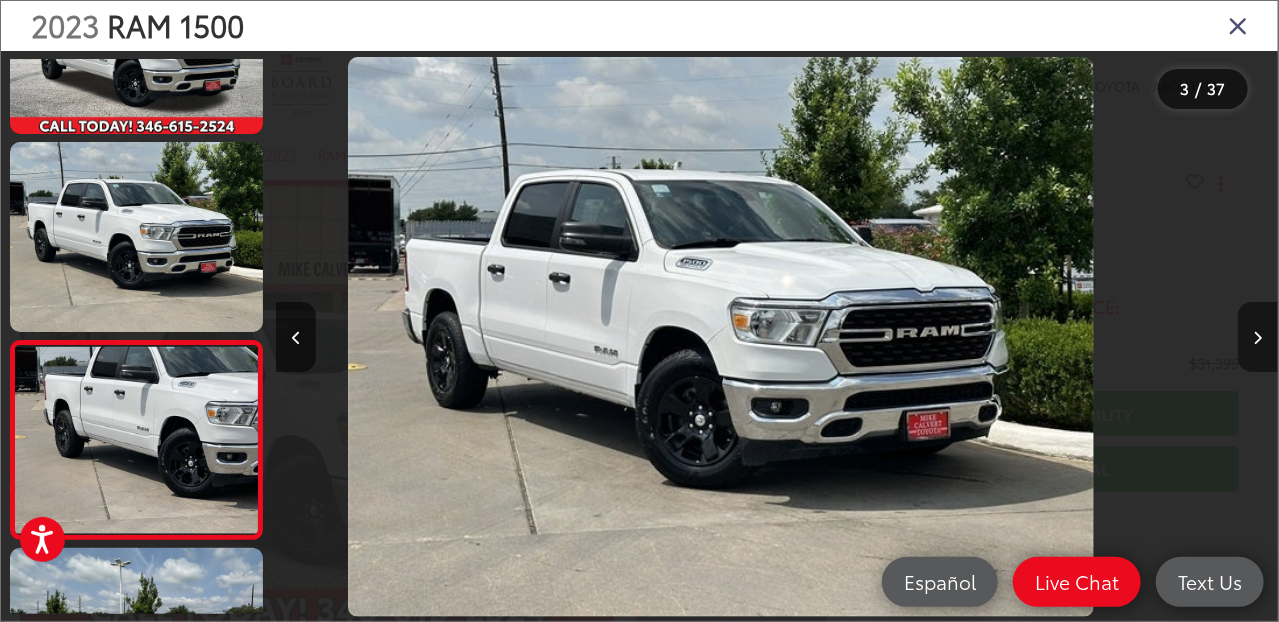 scroll, scrollTop: 227, scrollLeft: 0, axis: vertical 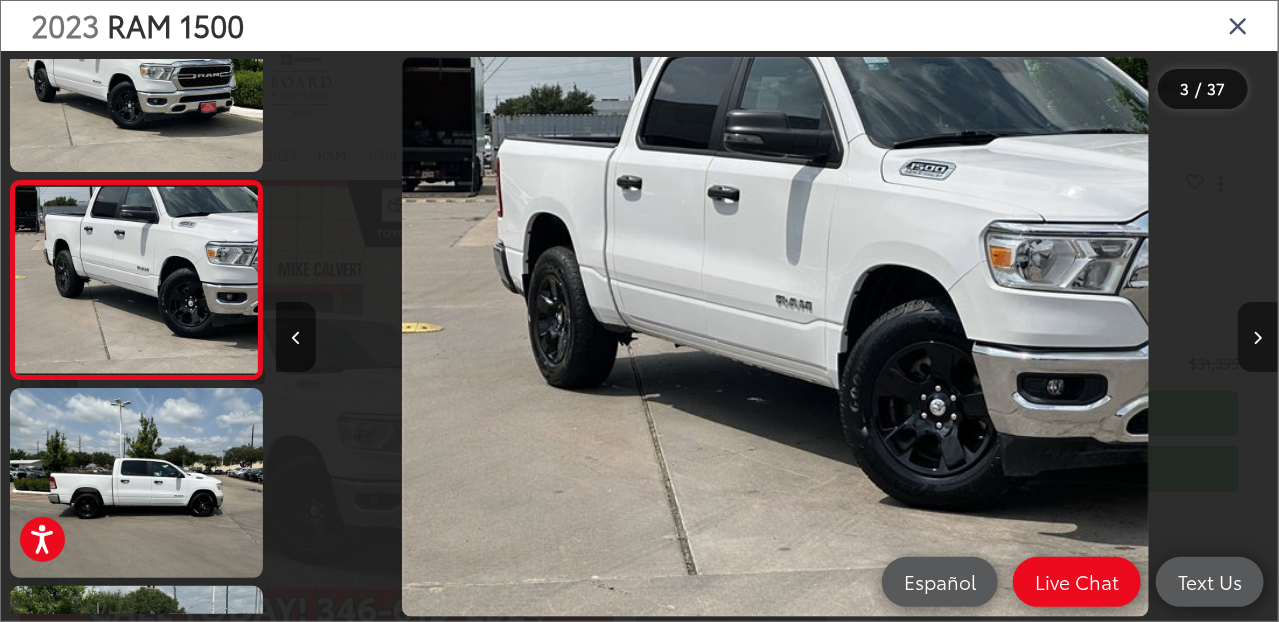 click at bounding box center (1258, 338) 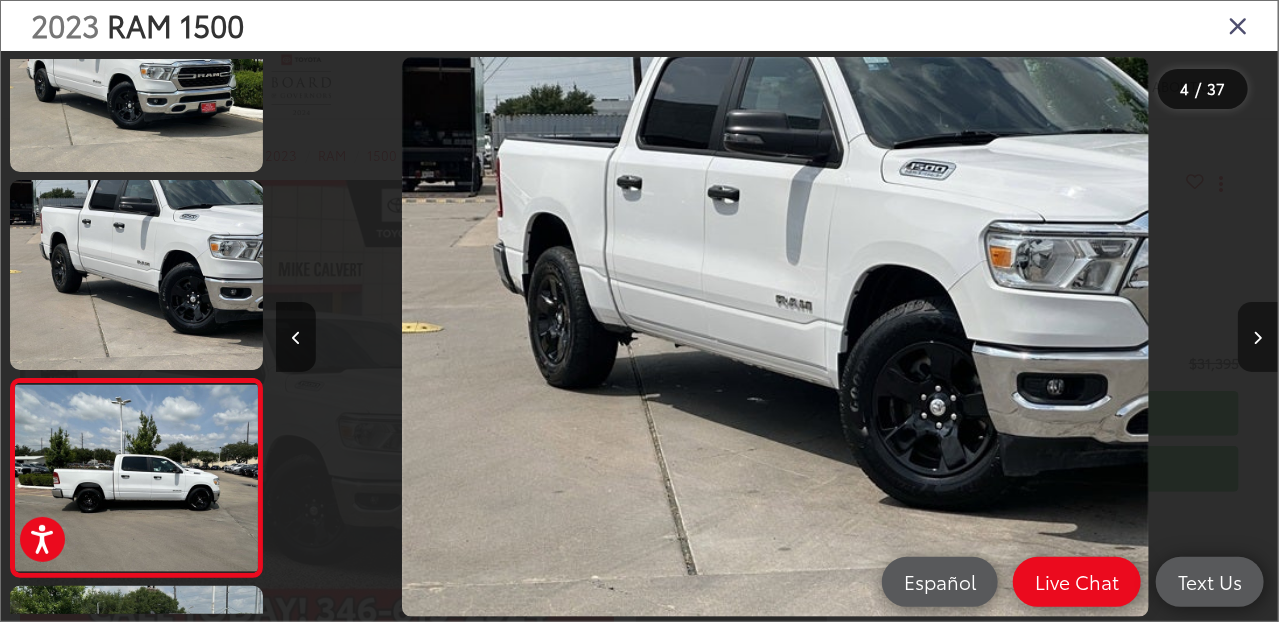 scroll, scrollTop: 0, scrollLeft: 2239, axis: horizontal 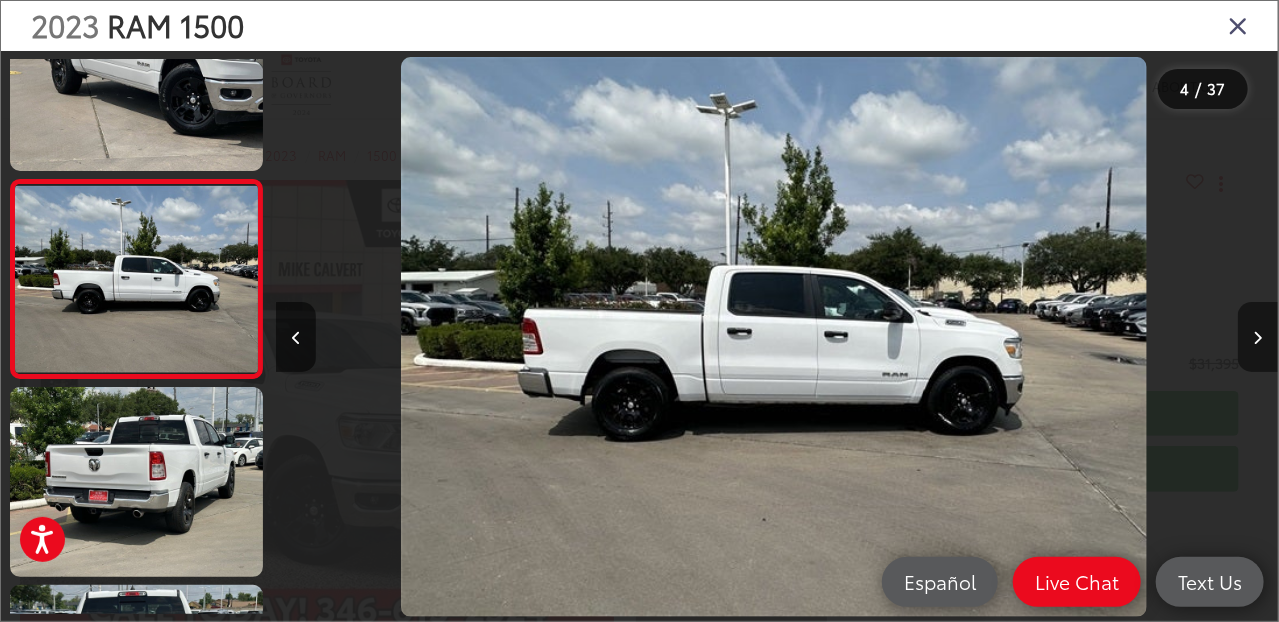 click at bounding box center [1258, 338] 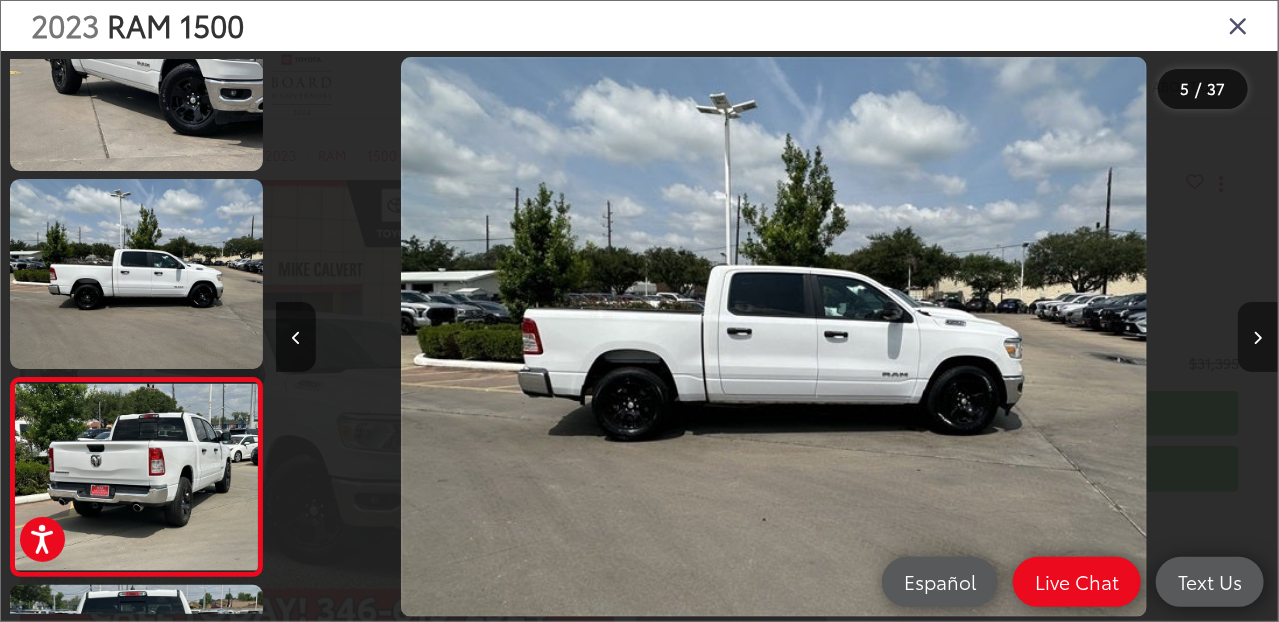 scroll, scrollTop: 0, scrollLeft: 3064, axis: horizontal 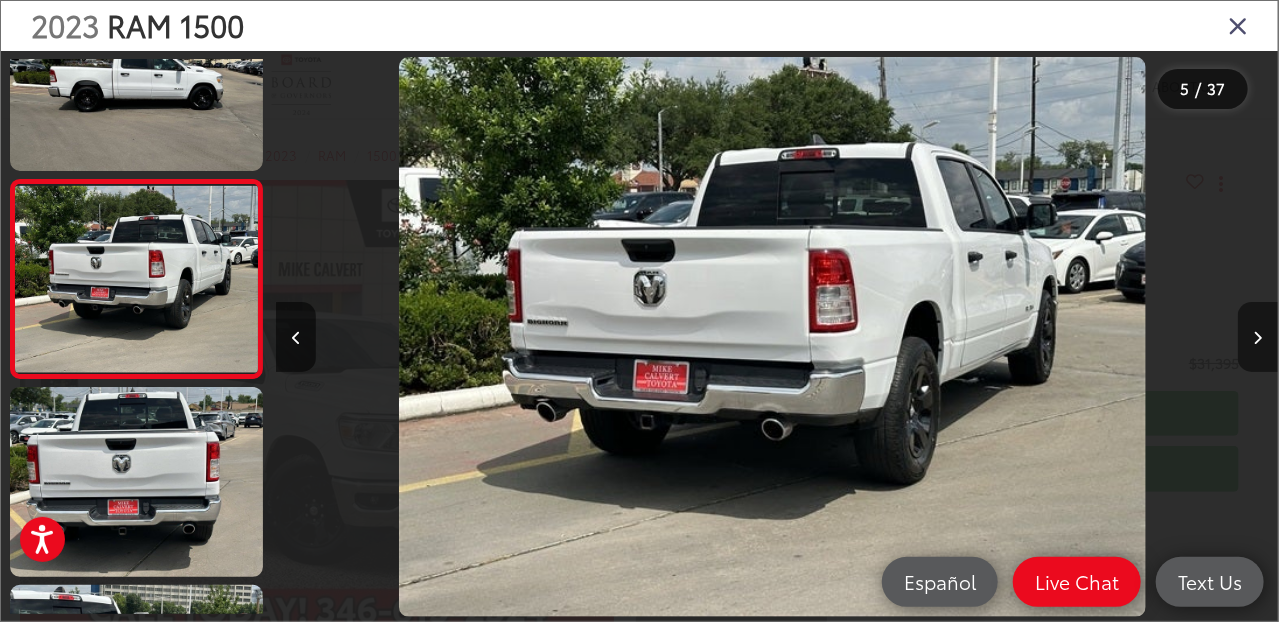 click at bounding box center [1258, 338] 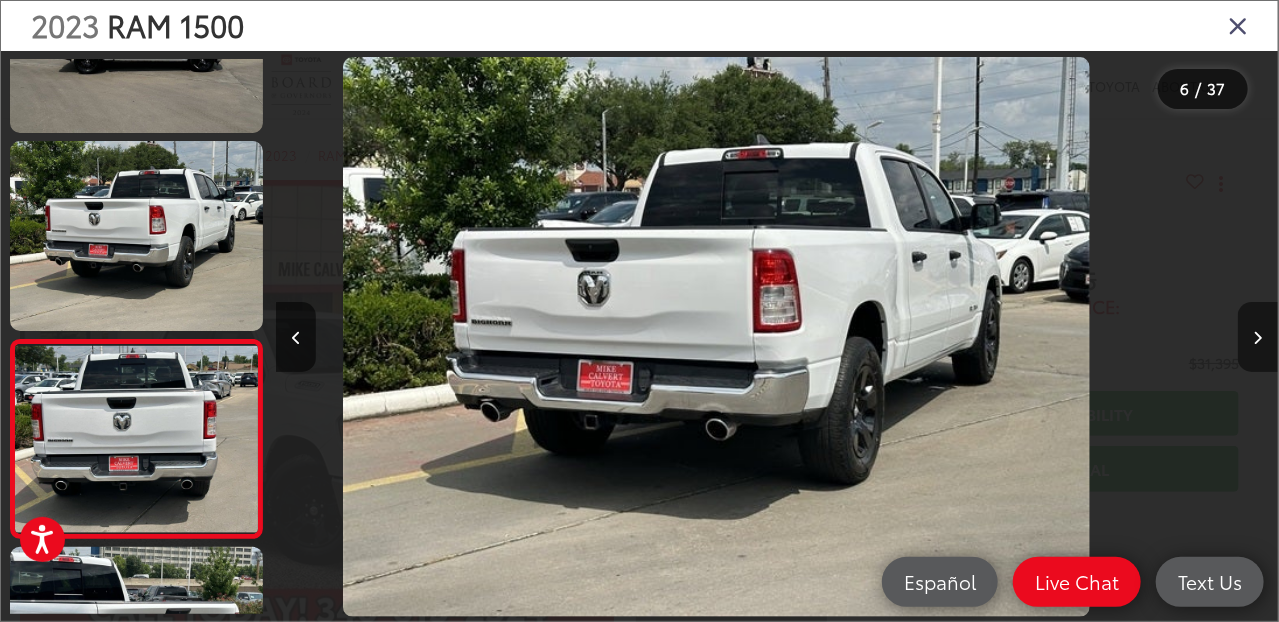 scroll, scrollTop: 822, scrollLeft: 0, axis: vertical 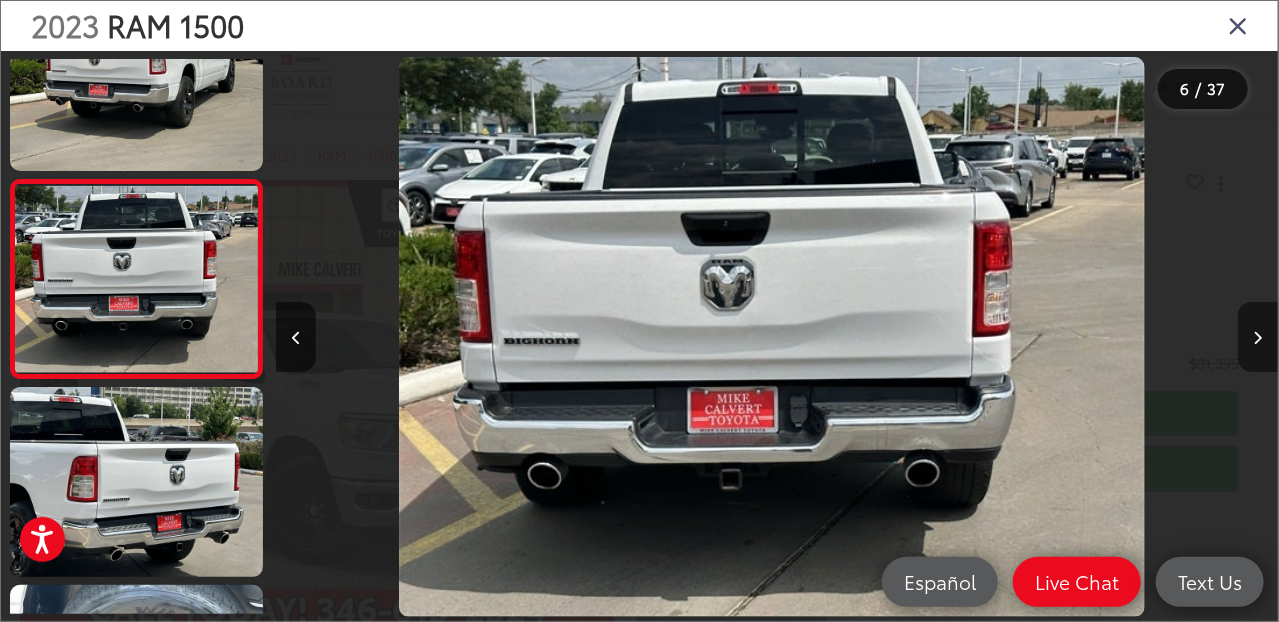 click at bounding box center [1258, 338] 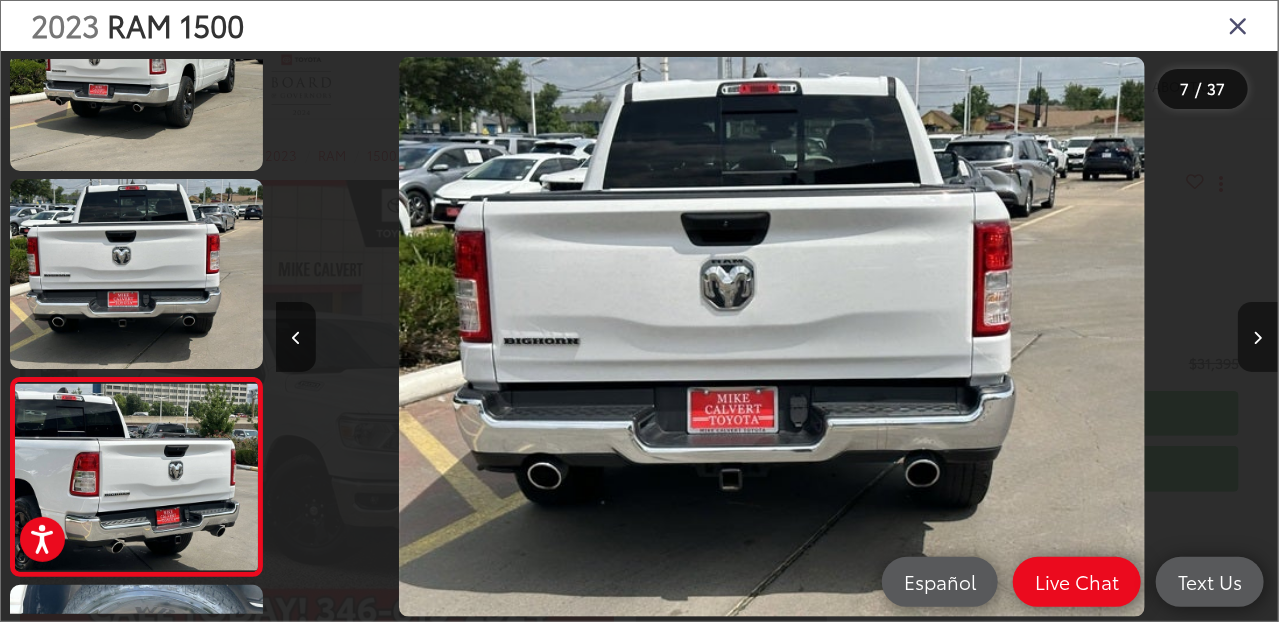 scroll, scrollTop: 0, scrollLeft: 5247, axis: horizontal 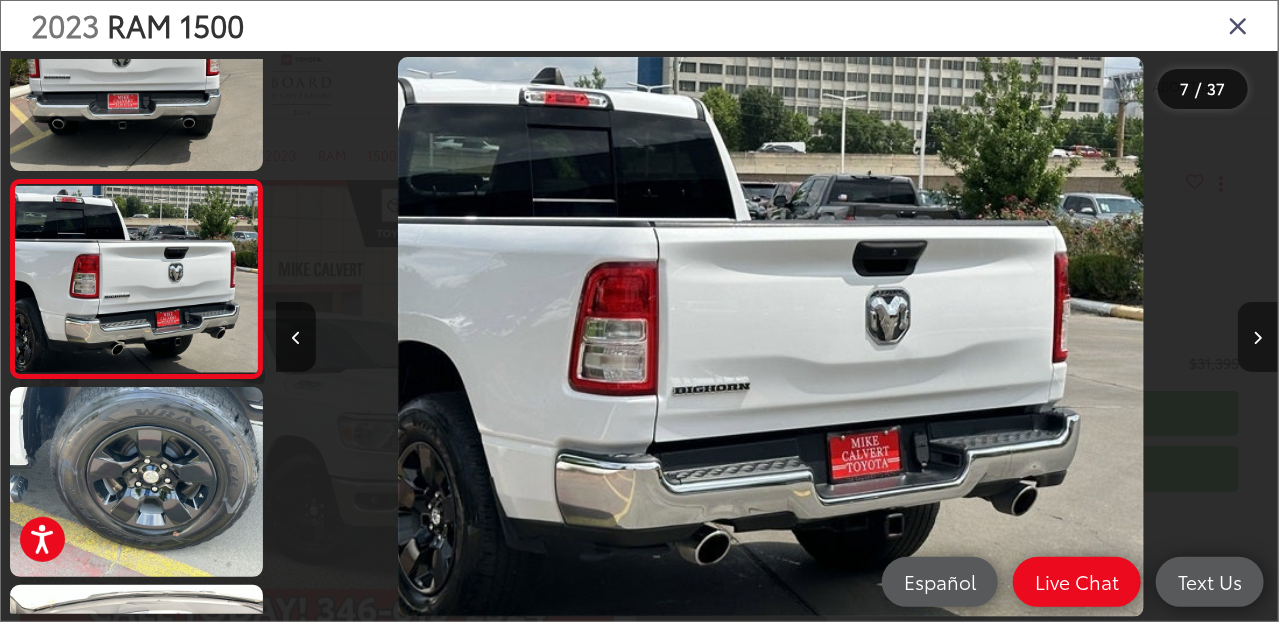click at bounding box center [1258, 338] 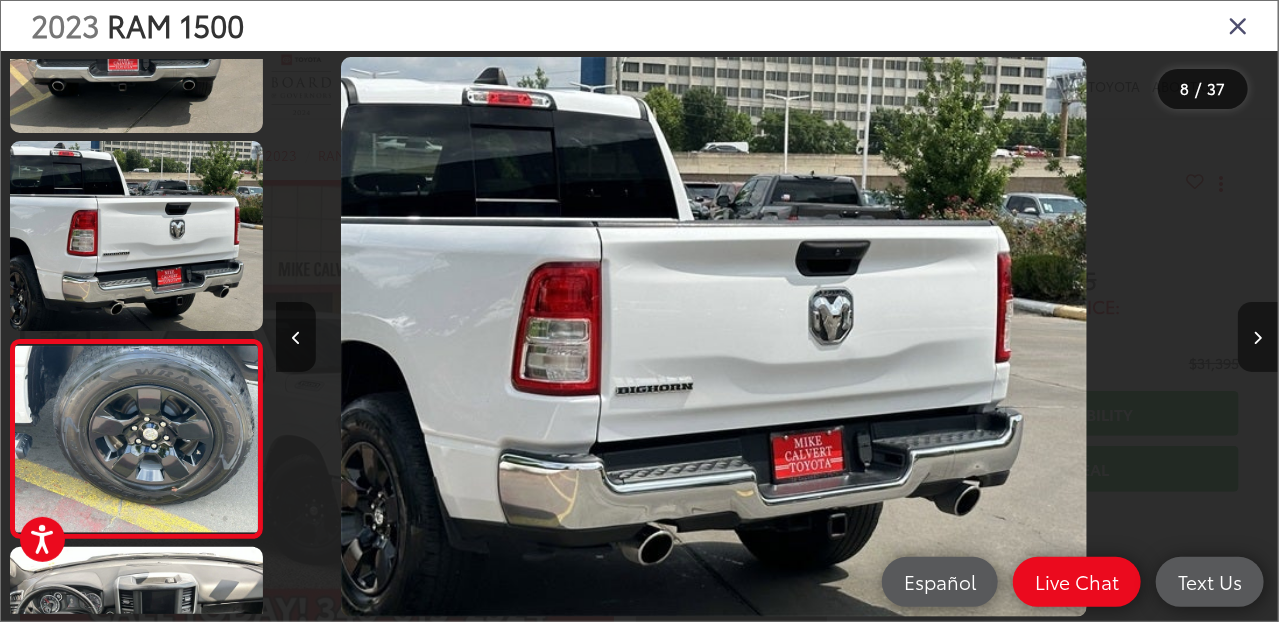 scroll, scrollTop: 1204, scrollLeft: 0, axis: vertical 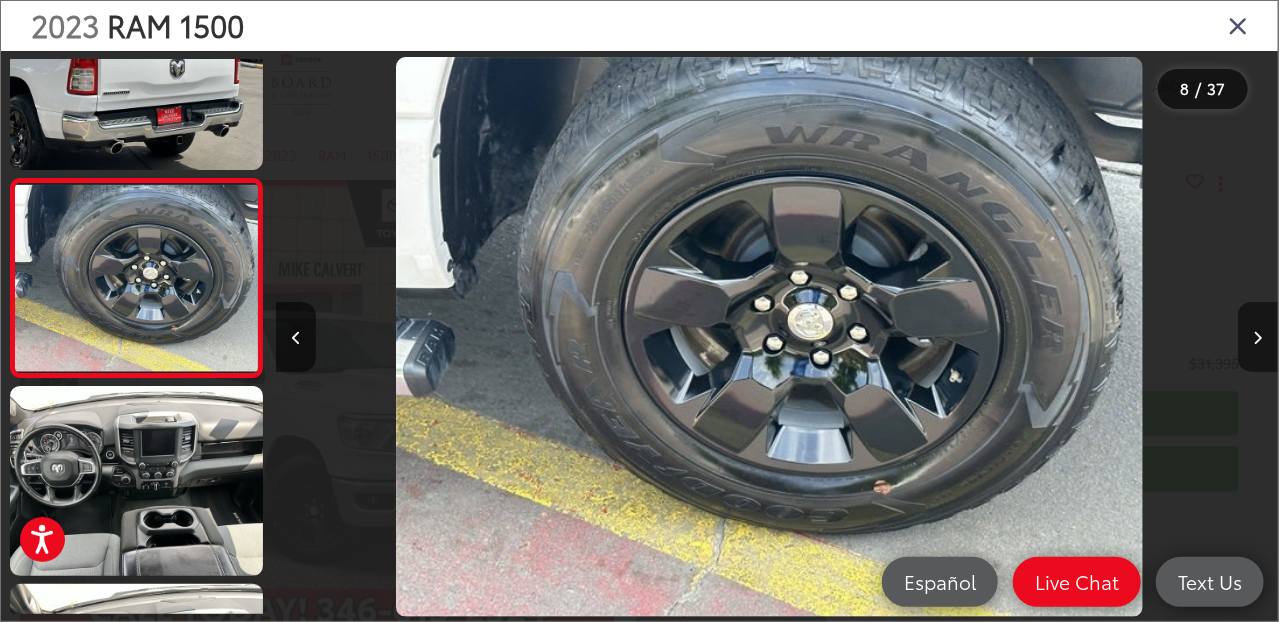 click at bounding box center (1258, 338) 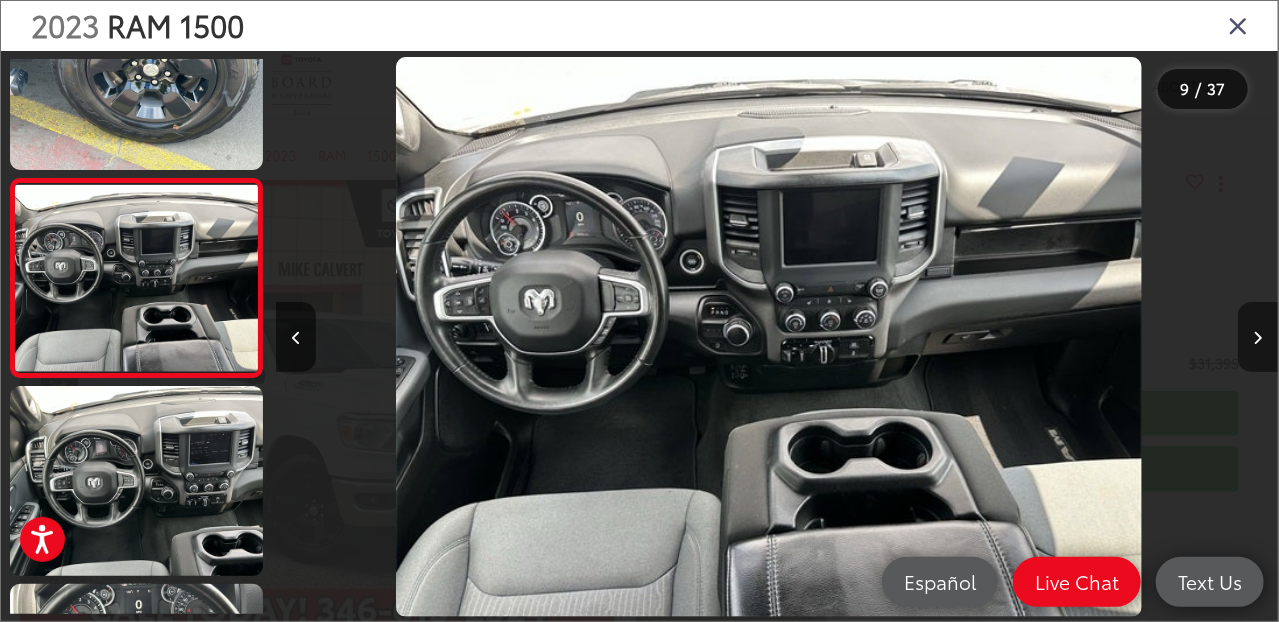 click at bounding box center [1258, 338] 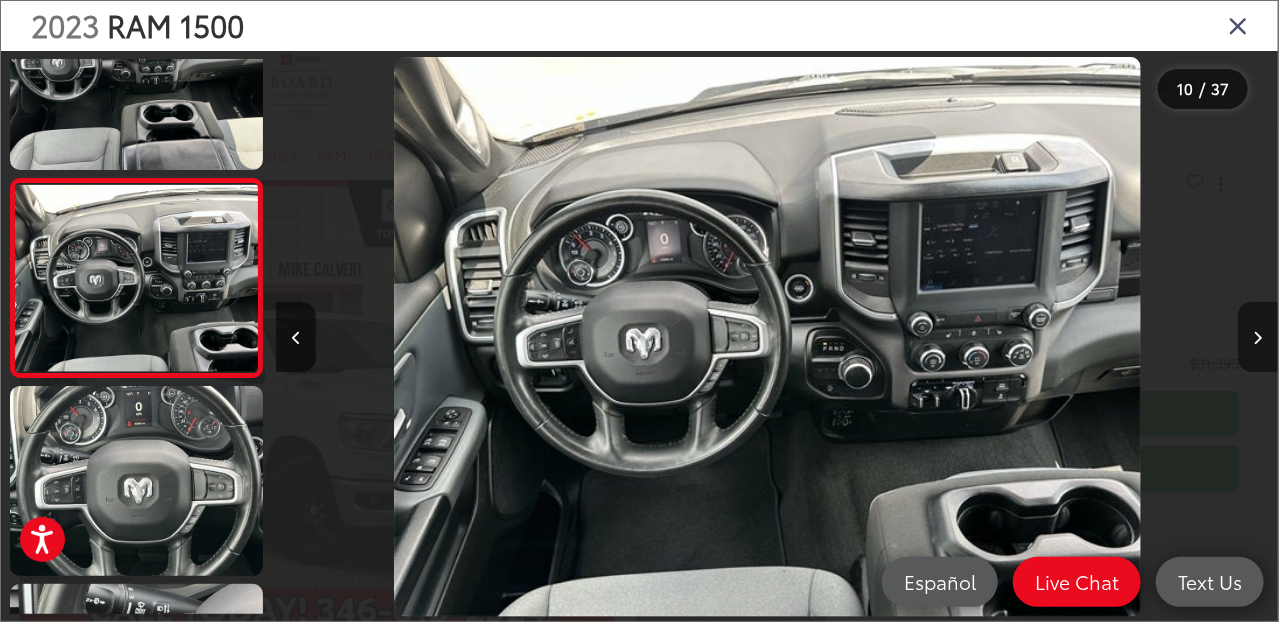 click at bounding box center [1258, 338] 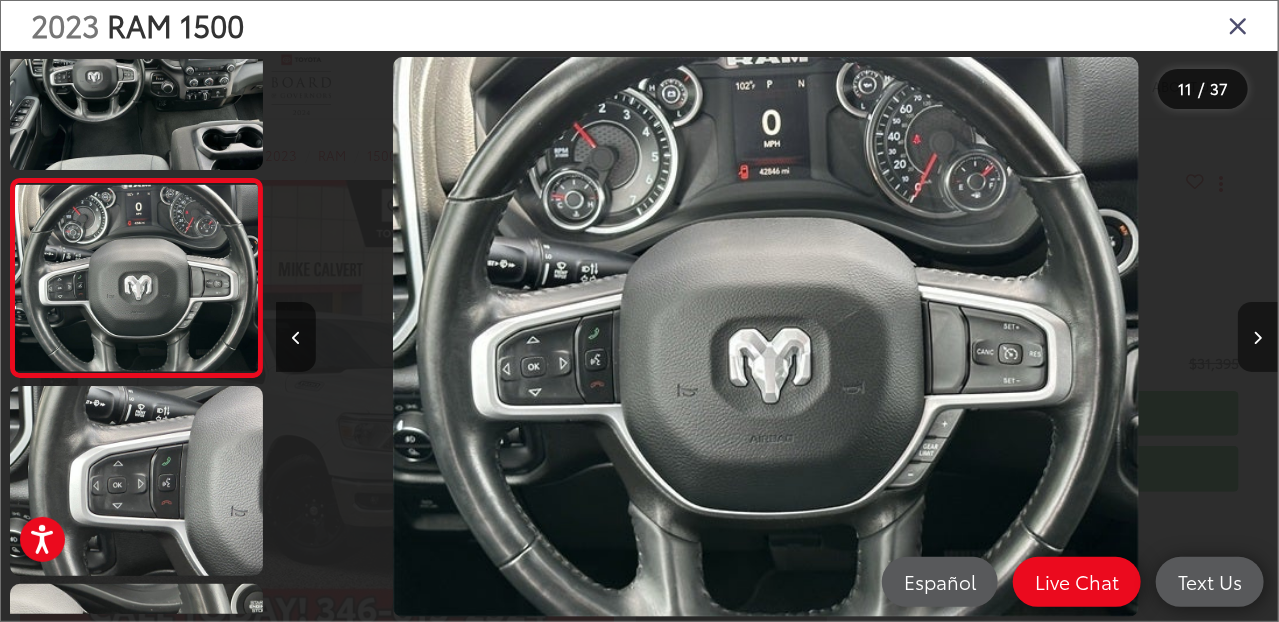 click at bounding box center (1258, 338) 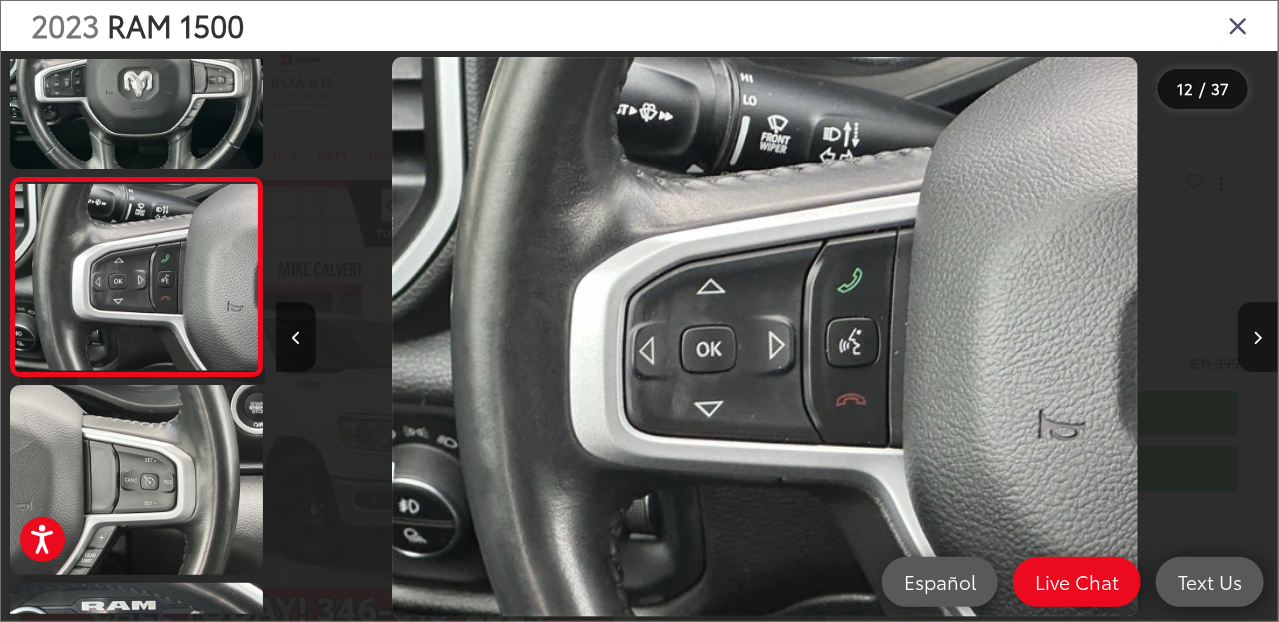 click at bounding box center (1258, 338) 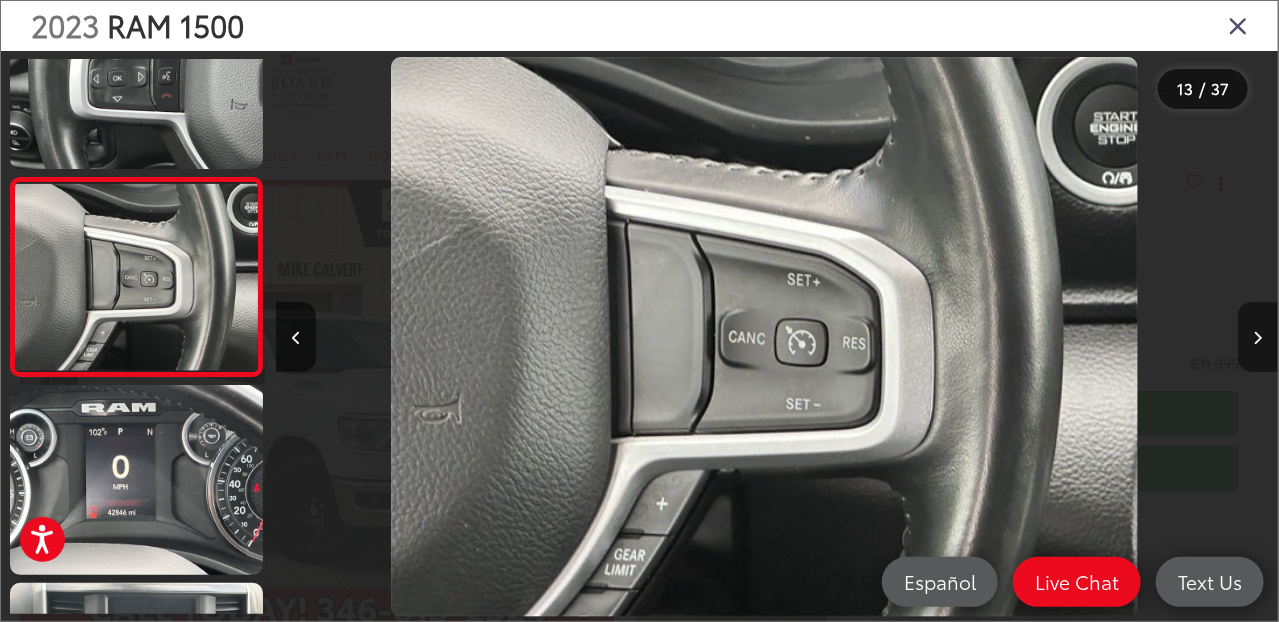 click at bounding box center (1258, 338) 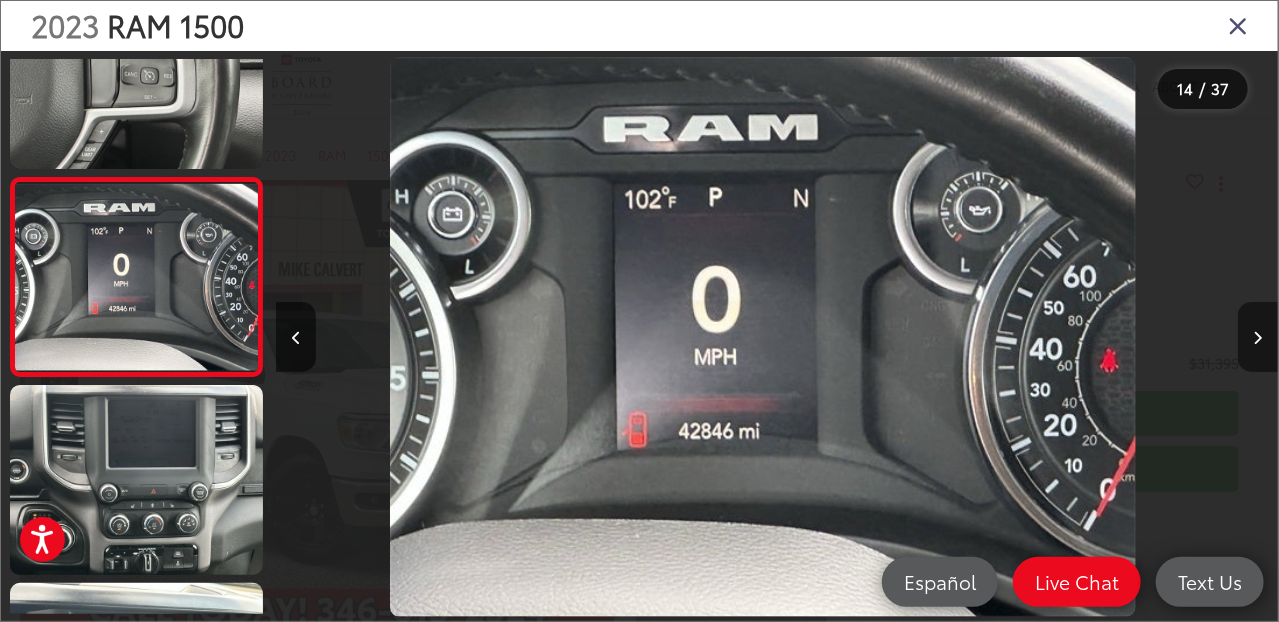click at bounding box center [1258, 338] 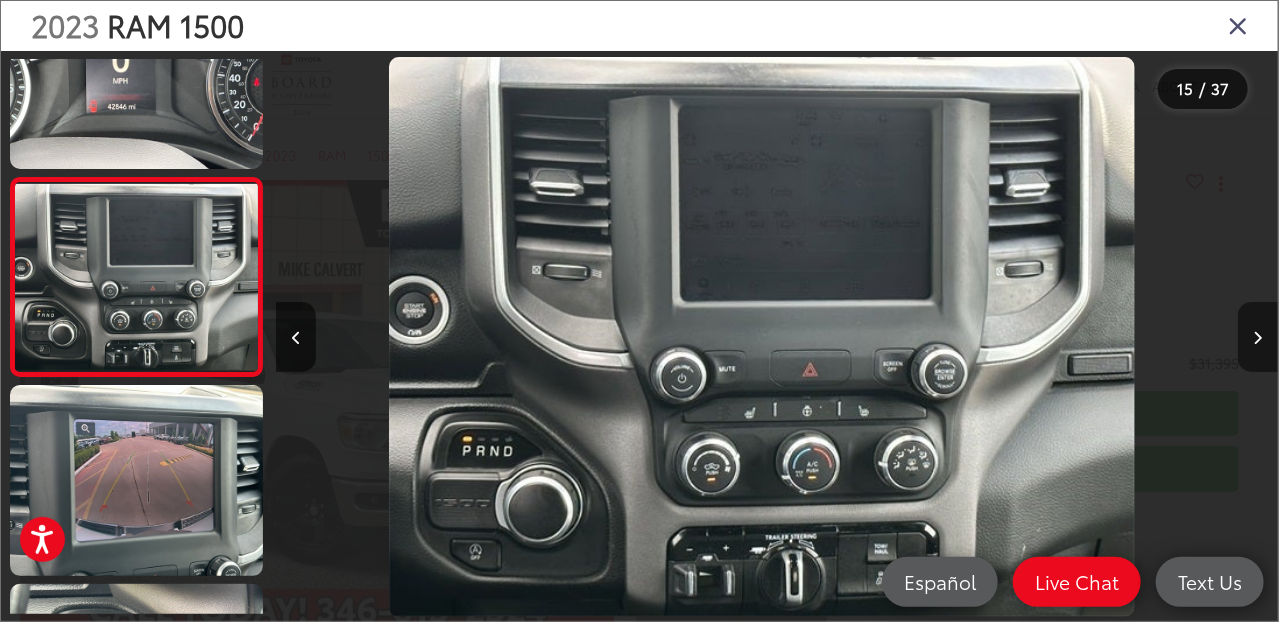 click at bounding box center (1258, 338) 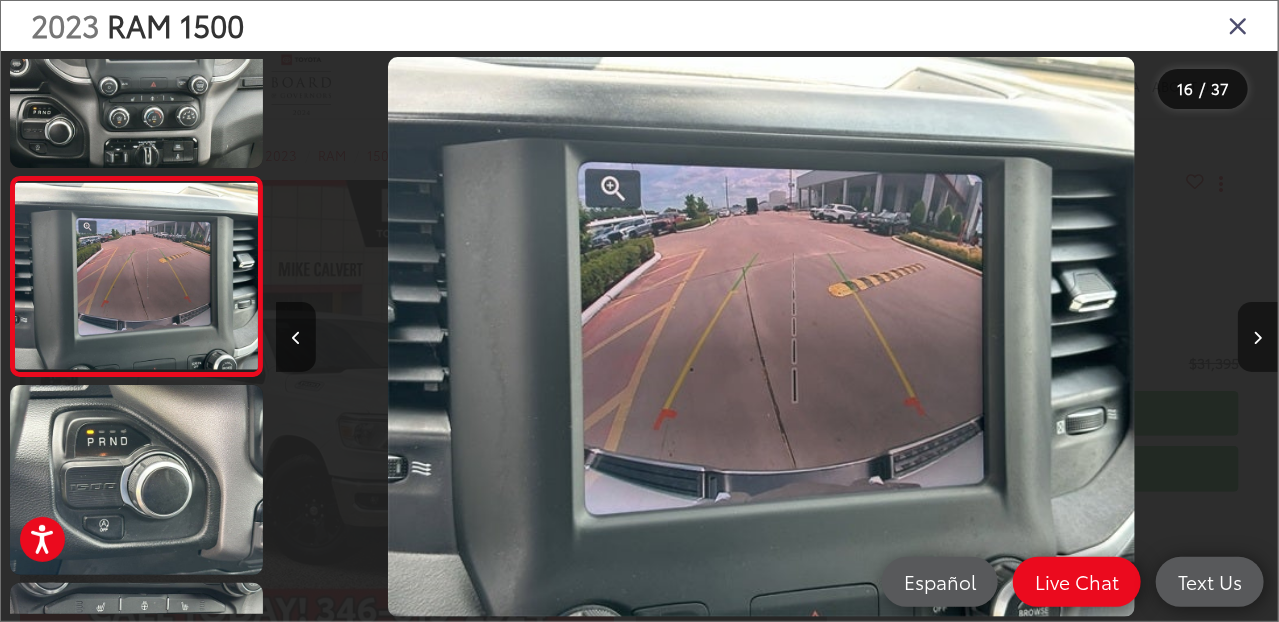 click at bounding box center [1258, 338] 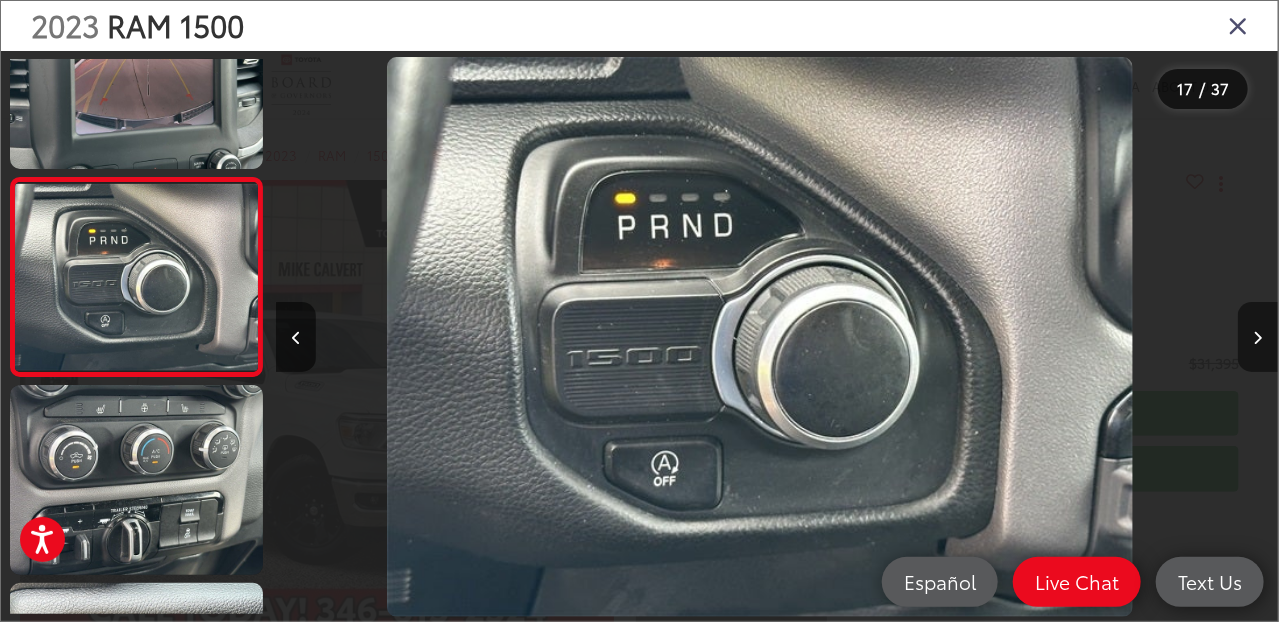 click at bounding box center [1258, 338] 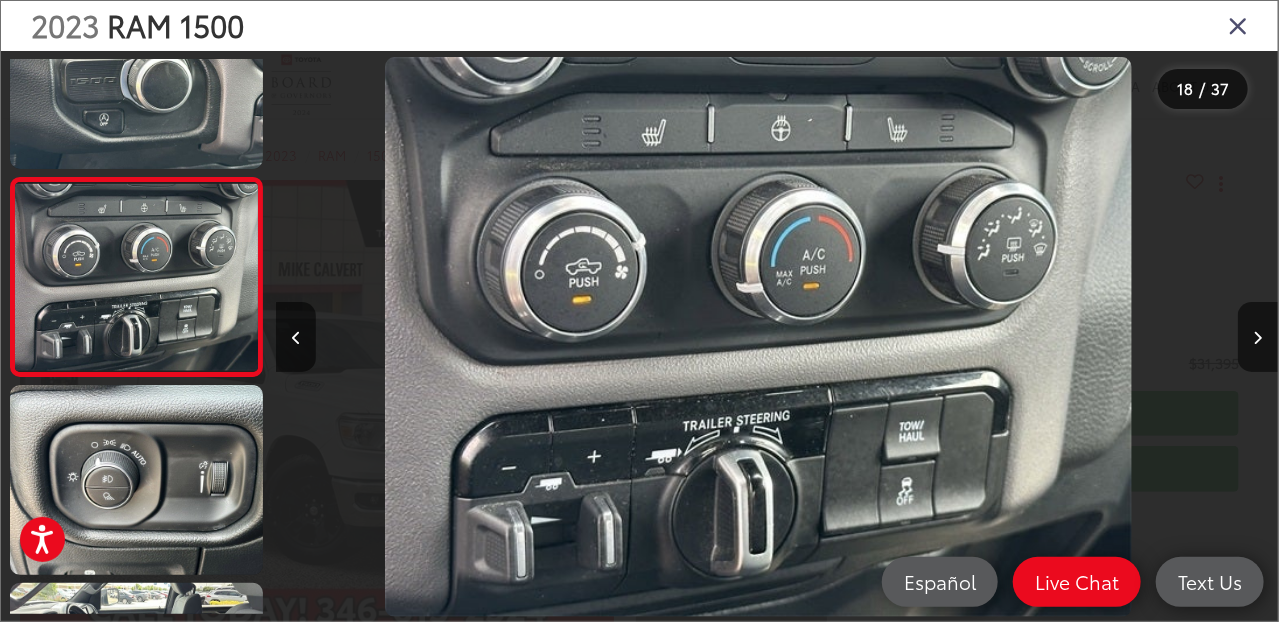 click at bounding box center [1238, 25] 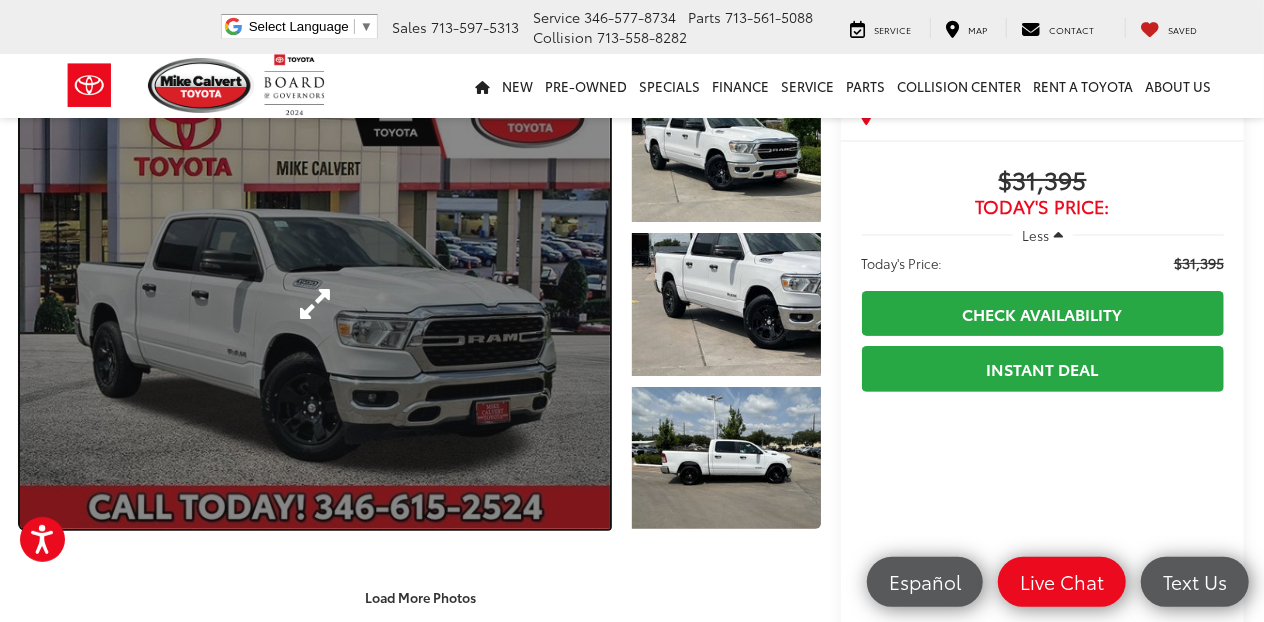 click at bounding box center [315, 304] 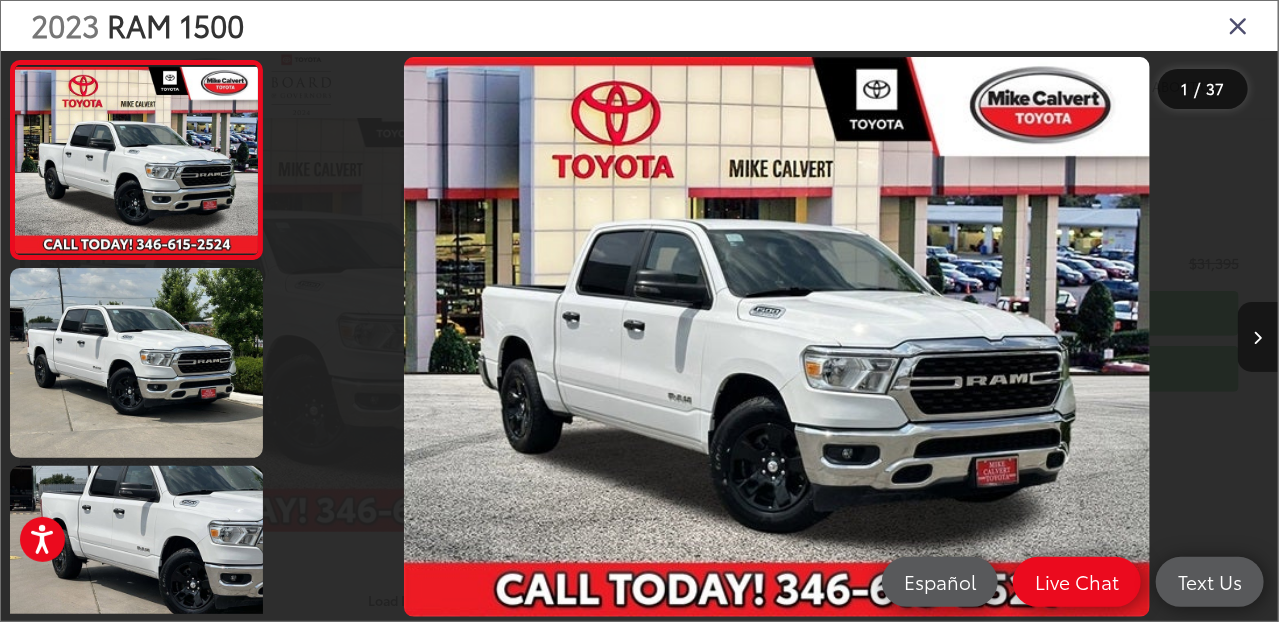 click at bounding box center [1258, 338] 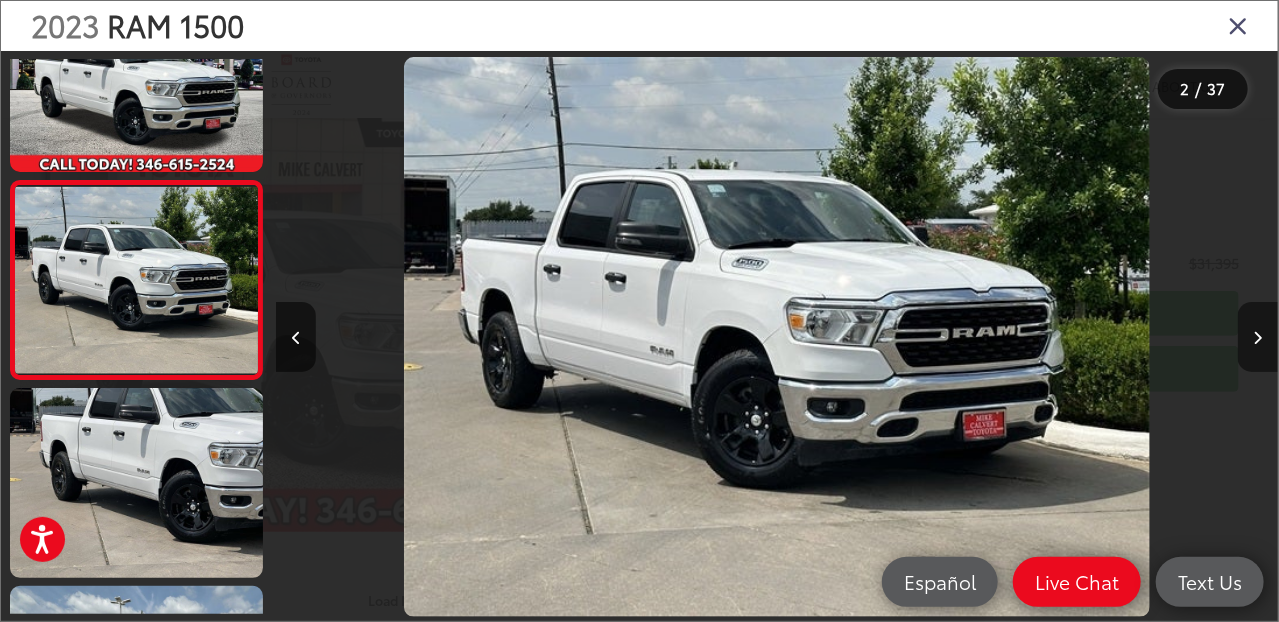 click at bounding box center [1258, 338] 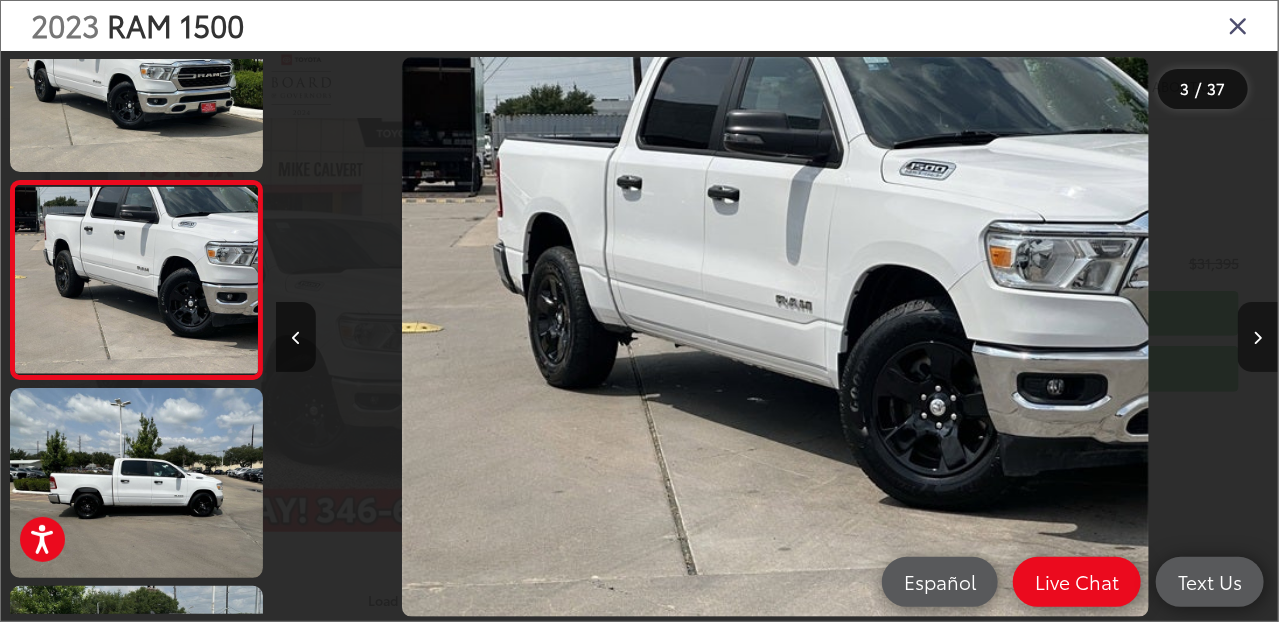 click at bounding box center (1258, 338) 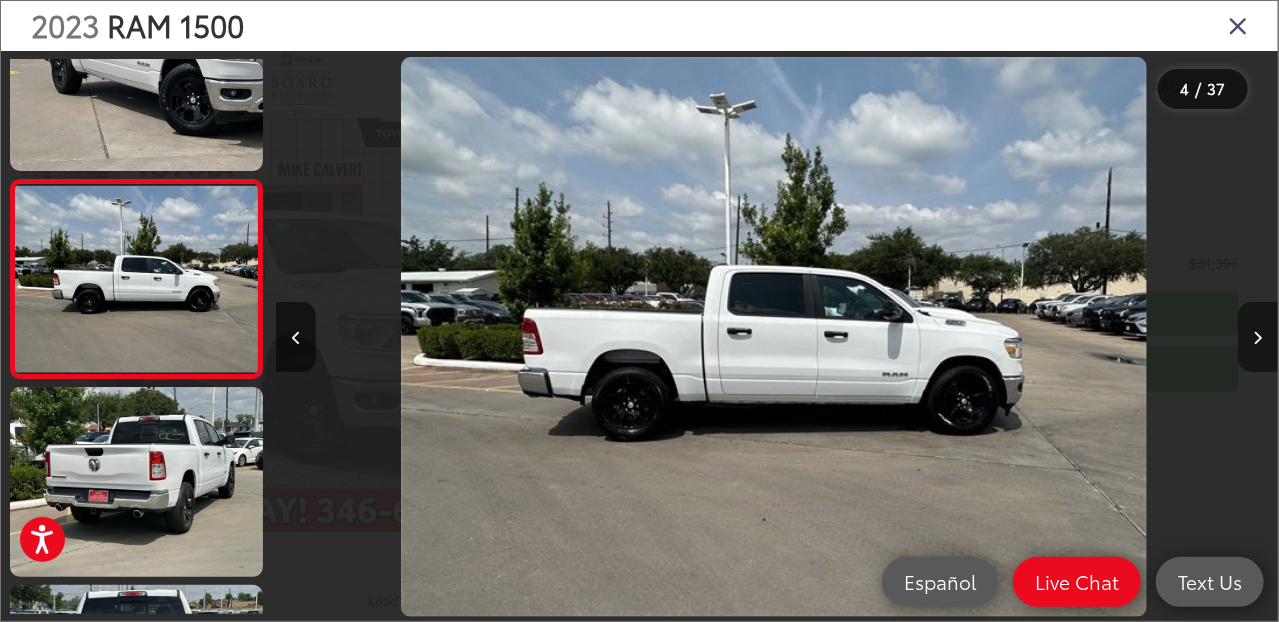 click at bounding box center (1258, 338) 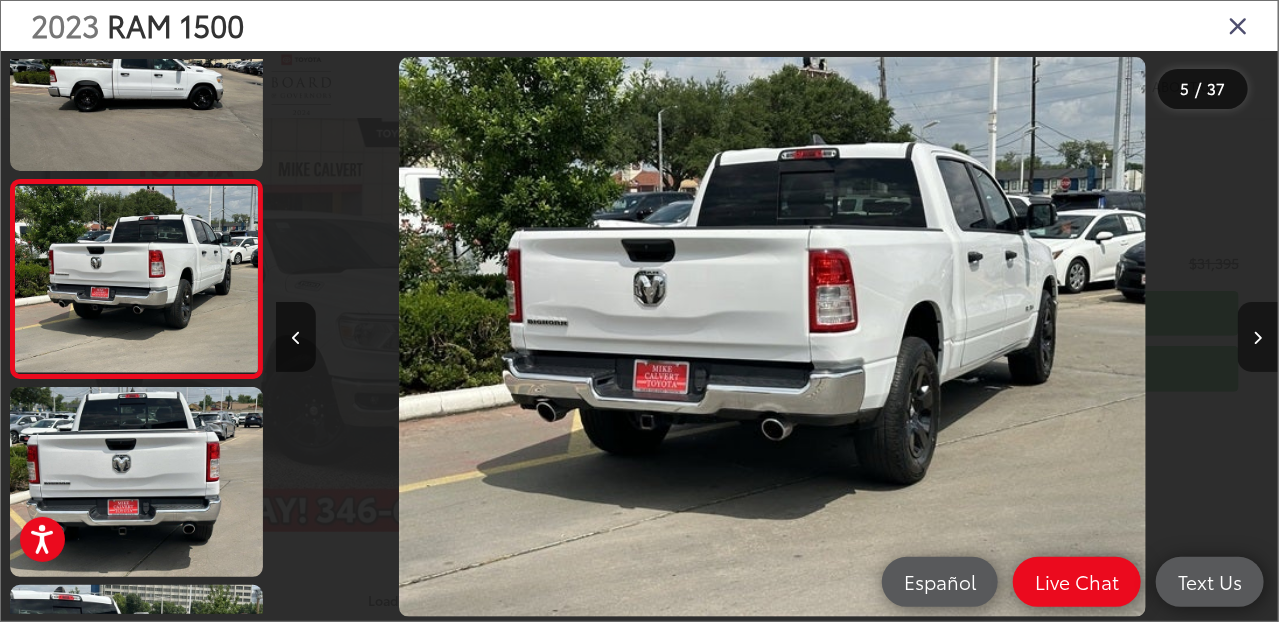 click at bounding box center (1258, 338) 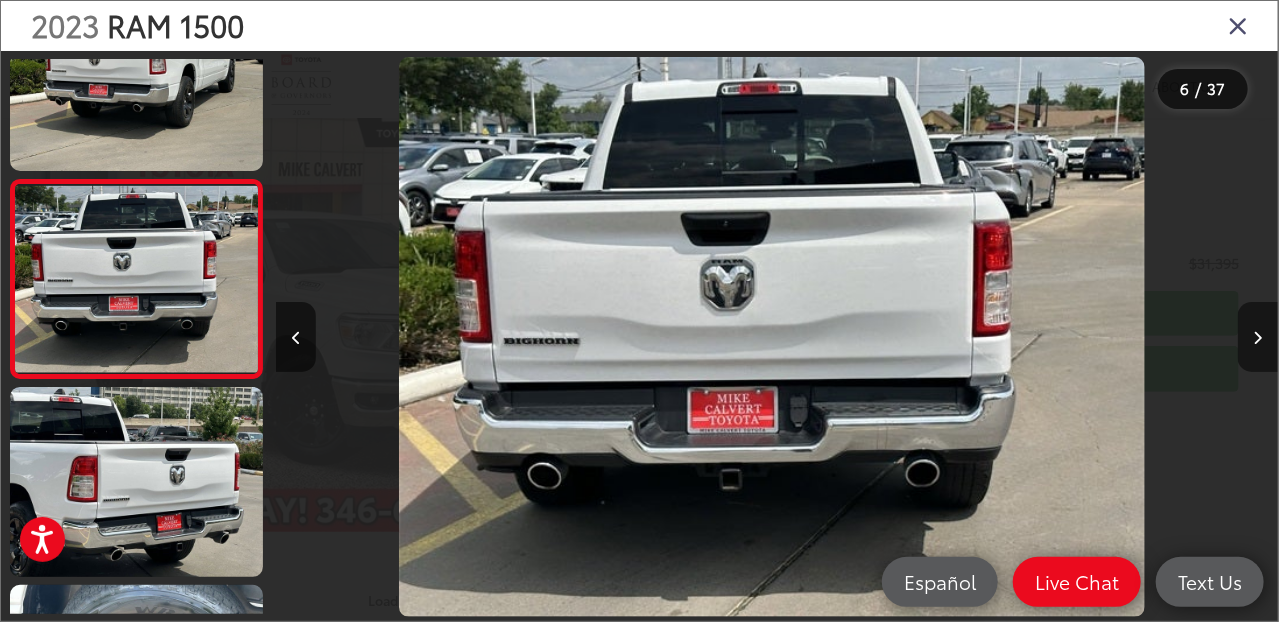 click at bounding box center (1258, 338) 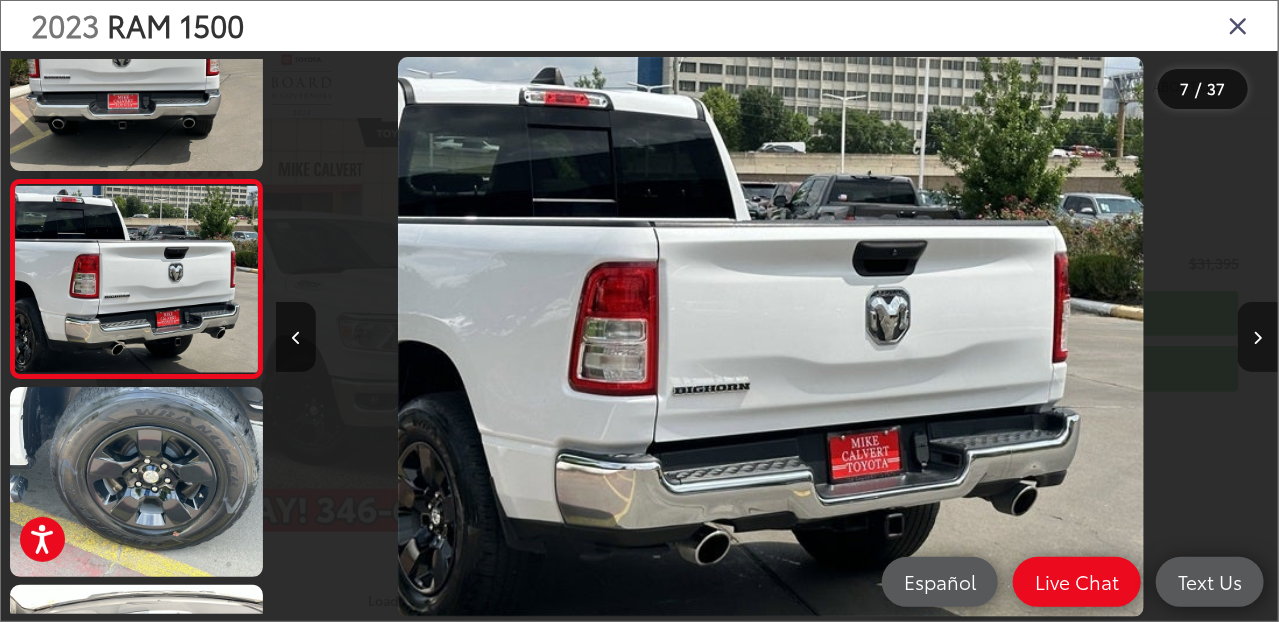 click at bounding box center [1258, 338] 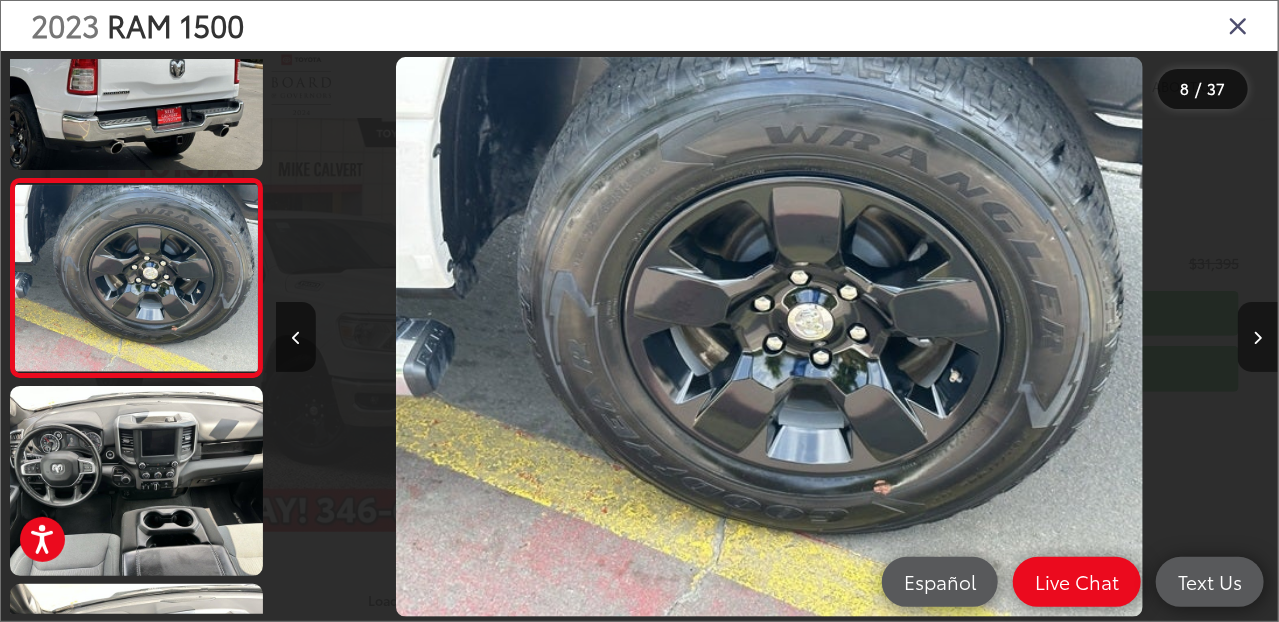 click at bounding box center [1258, 338] 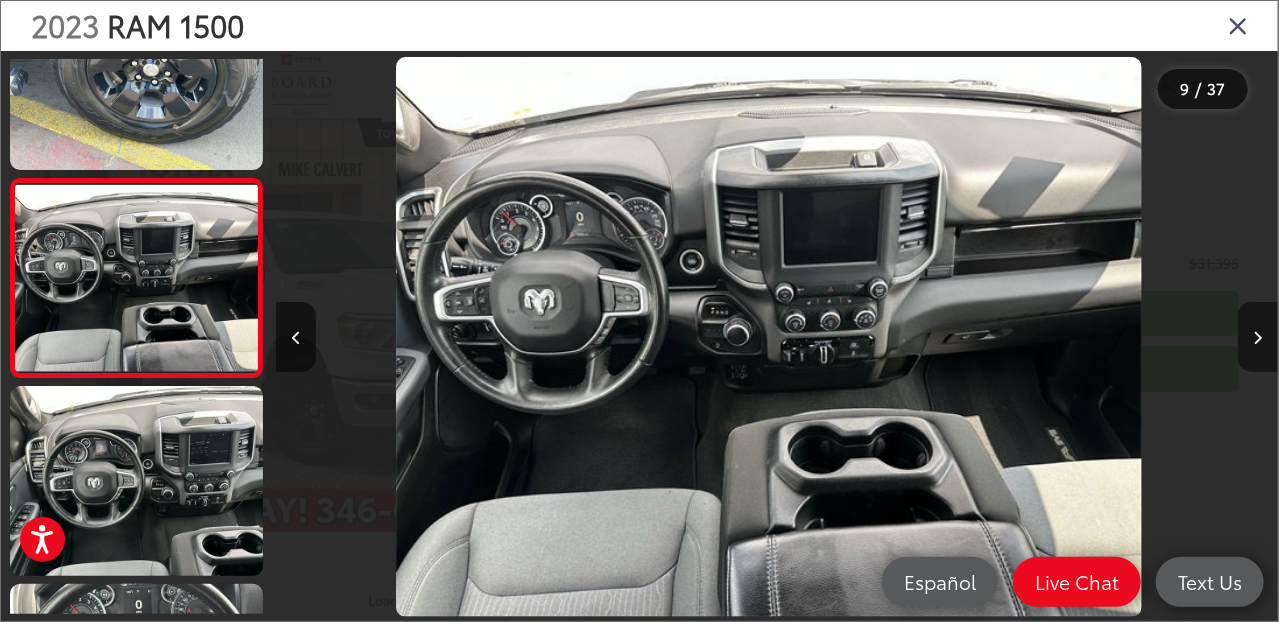 click at bounding box center (1258, 338) 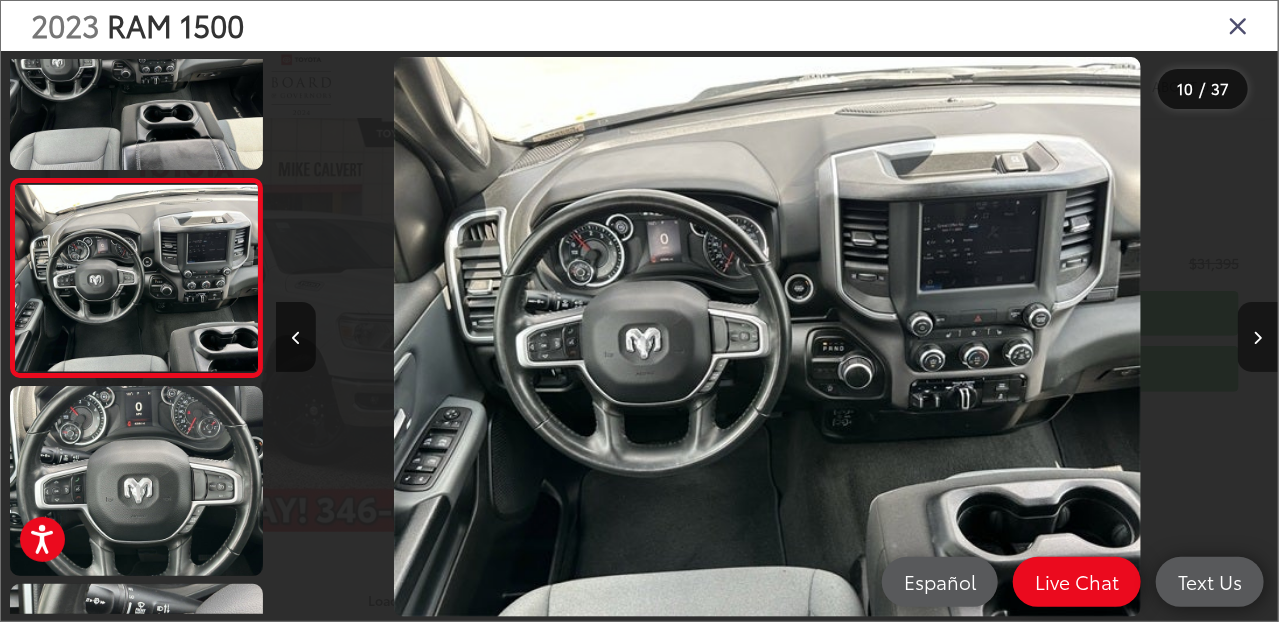 click at bounding box center [1258, 338] 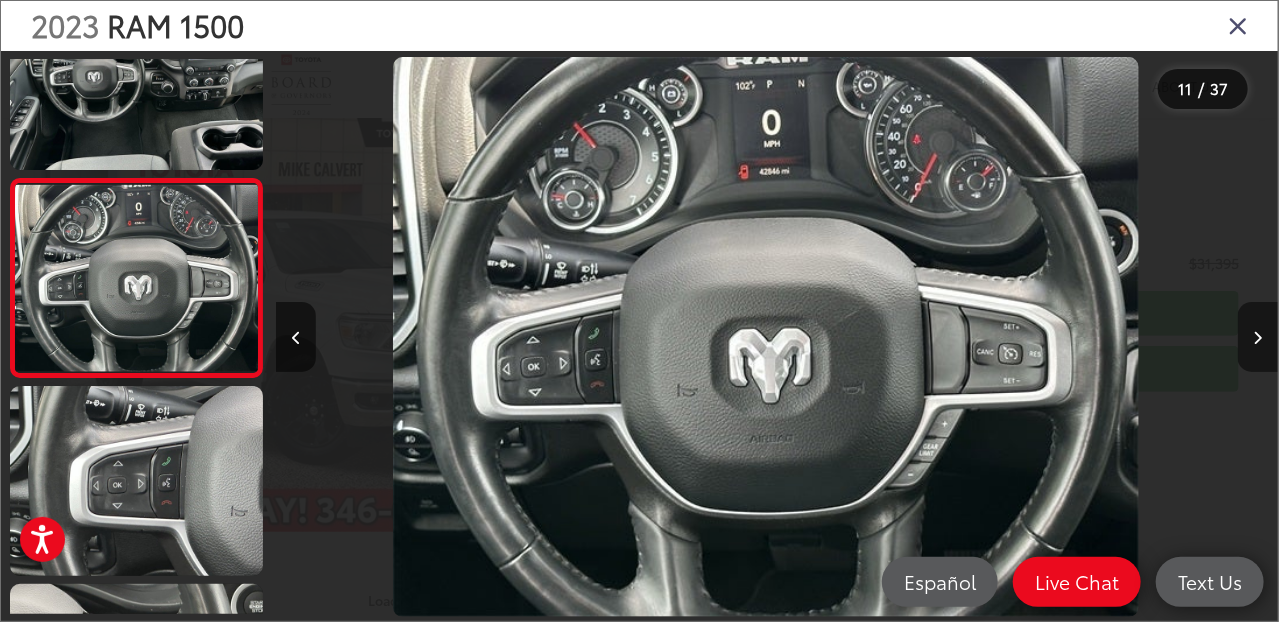 click at bounding box center [1258, 338] 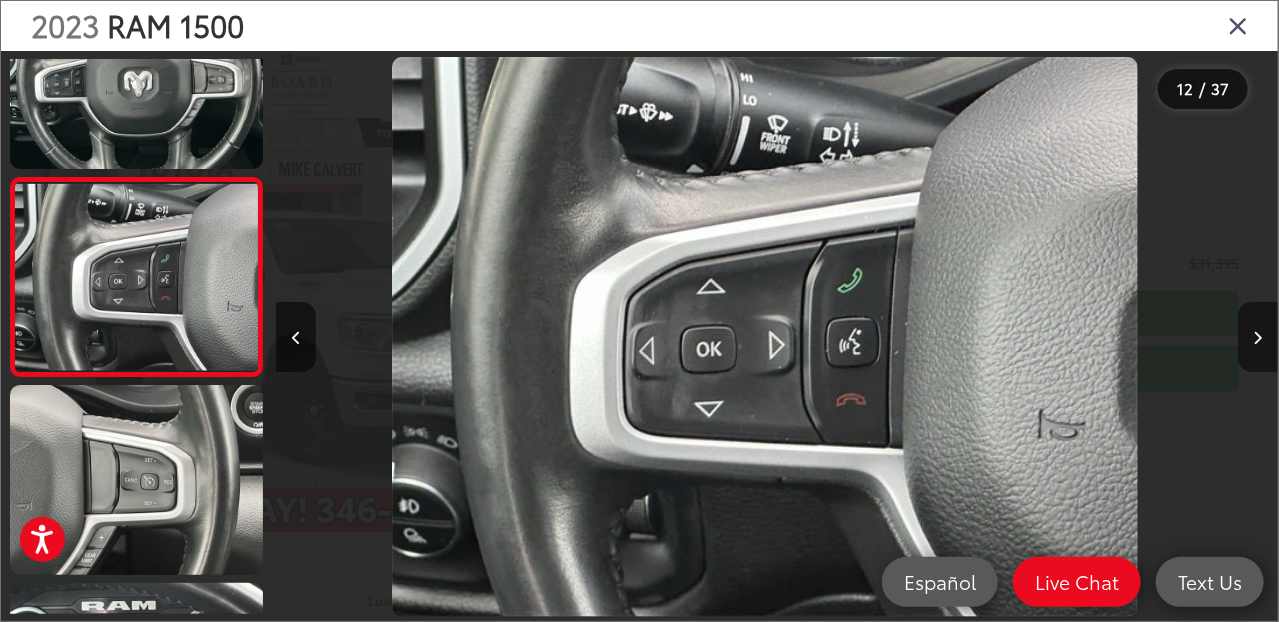 click at bounding box center (1258, 338) 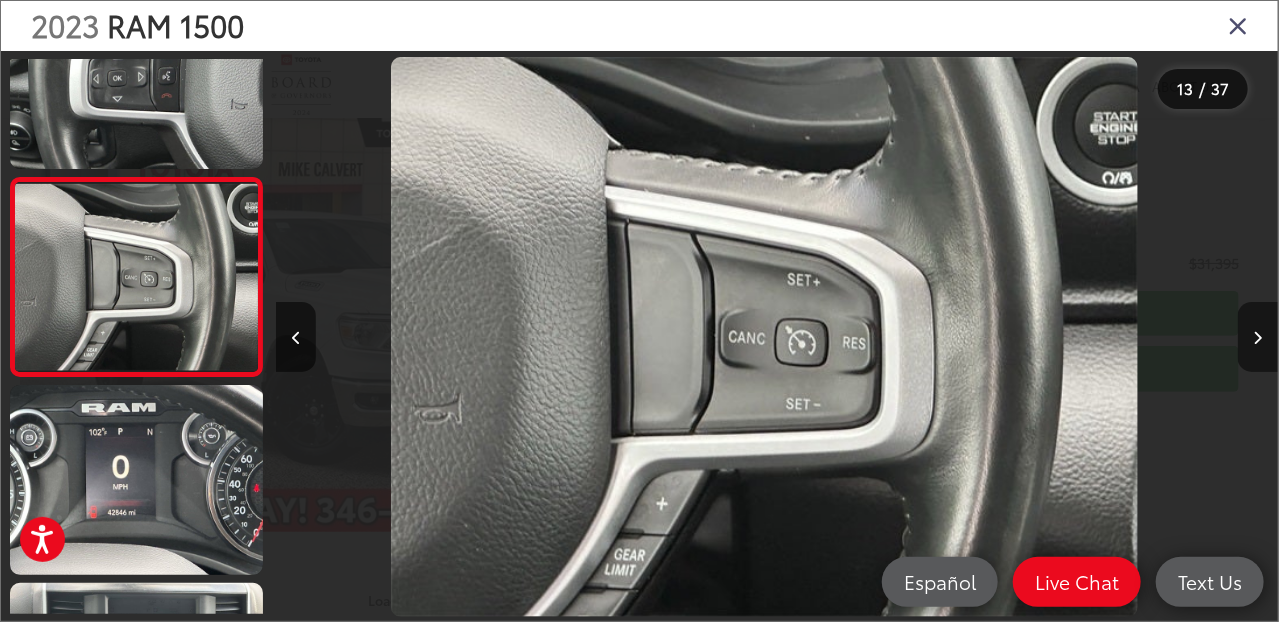 click at bounding box center [1258, 338] 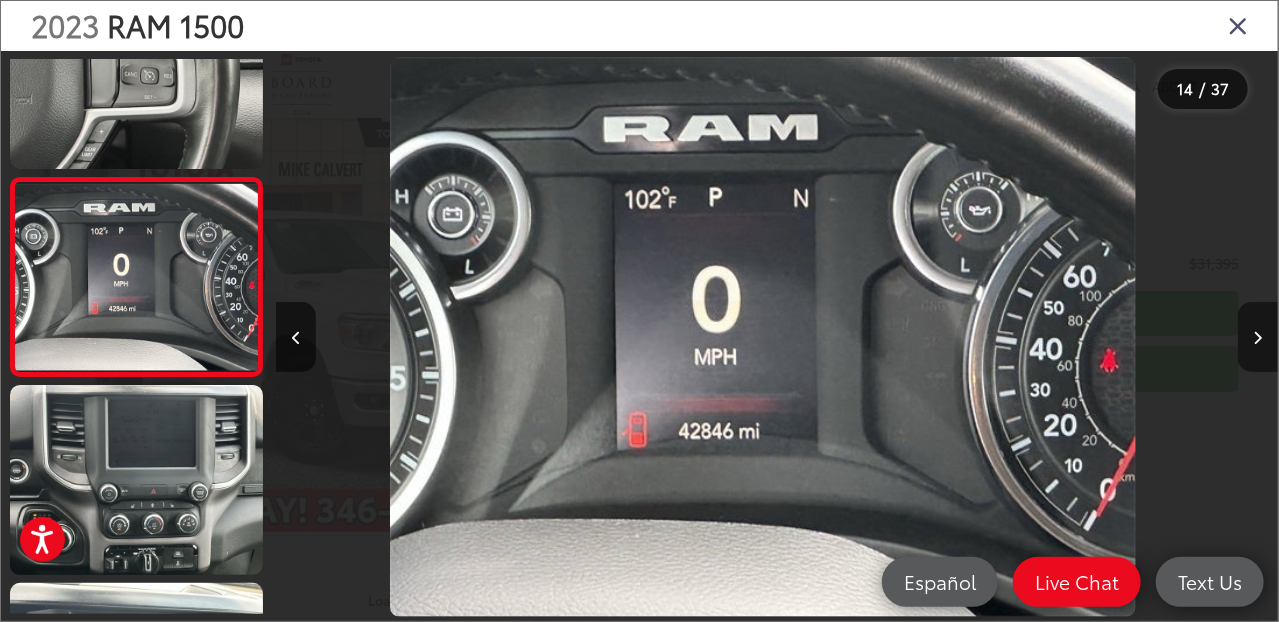 click at bounding box center (1258, 338) 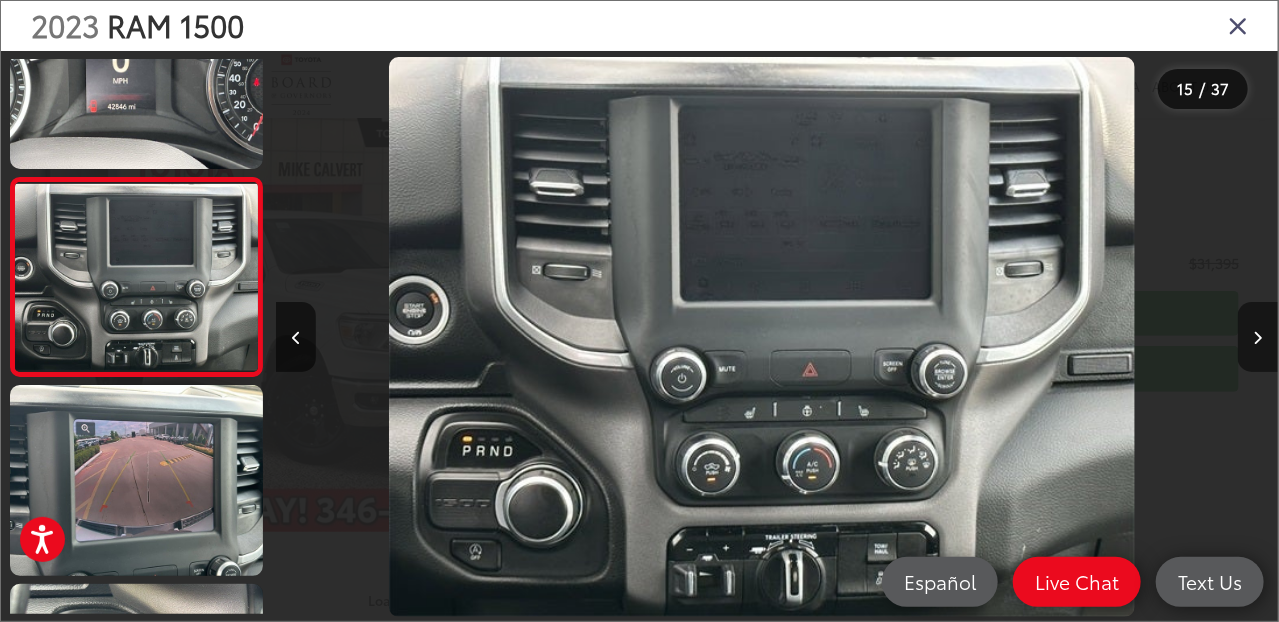 click at bounding box center [1258, 338] 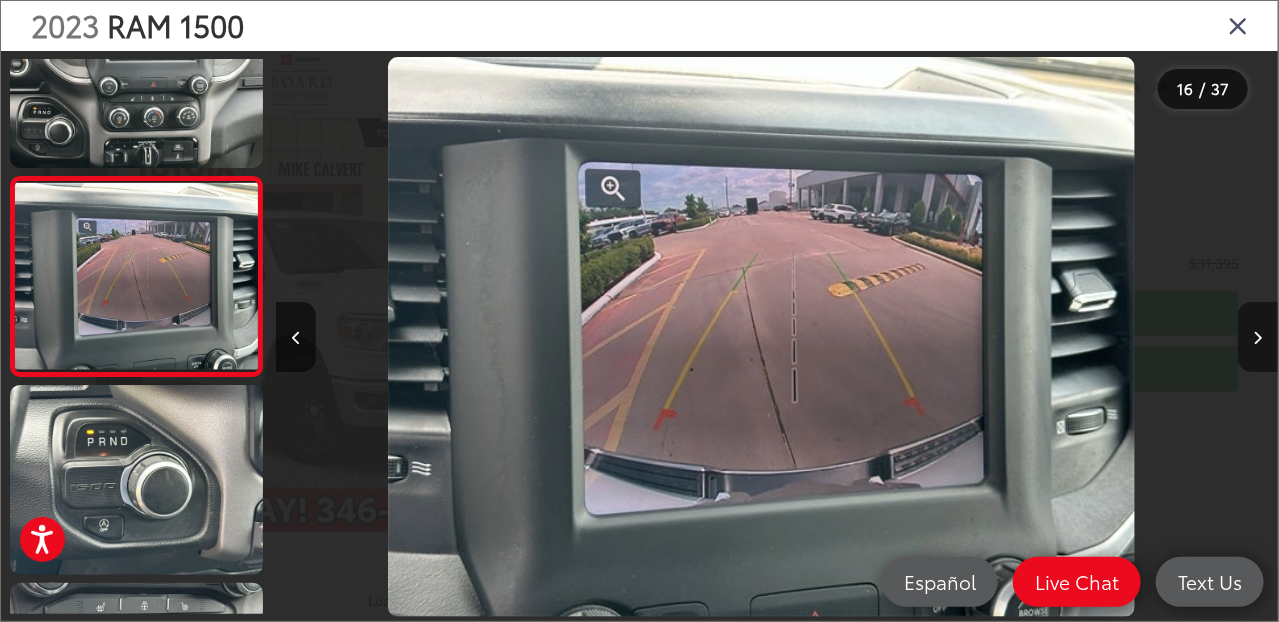 click at bounding box center [1258, 338] 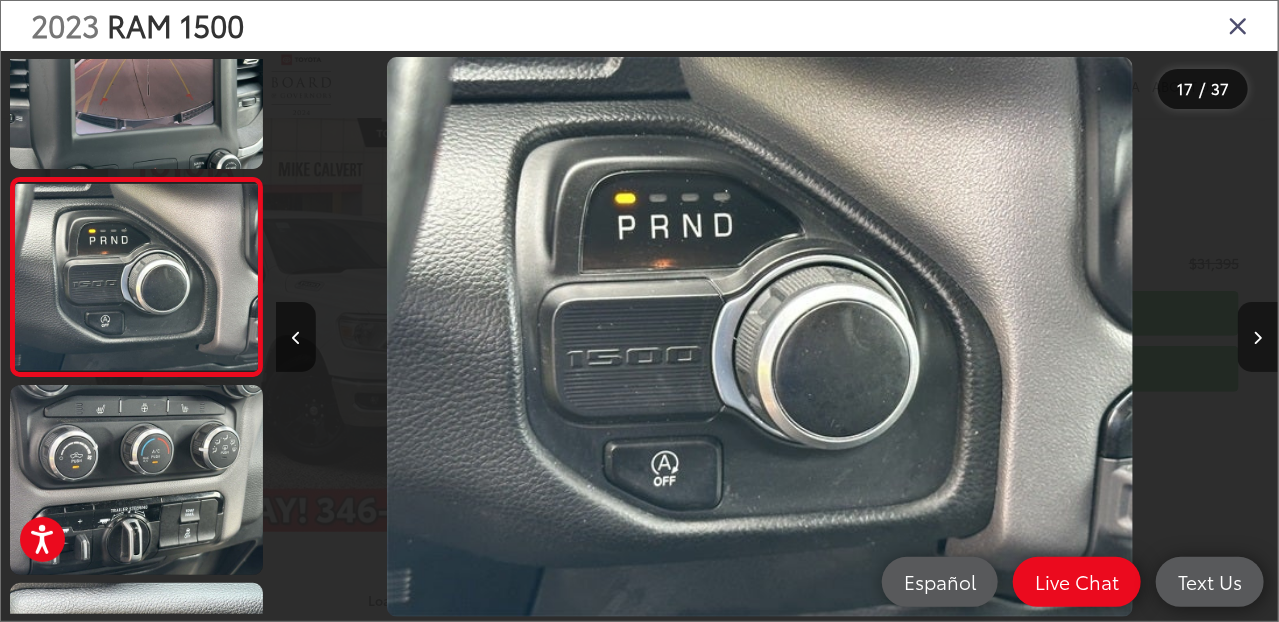 click at bounding box center [1258, 338] 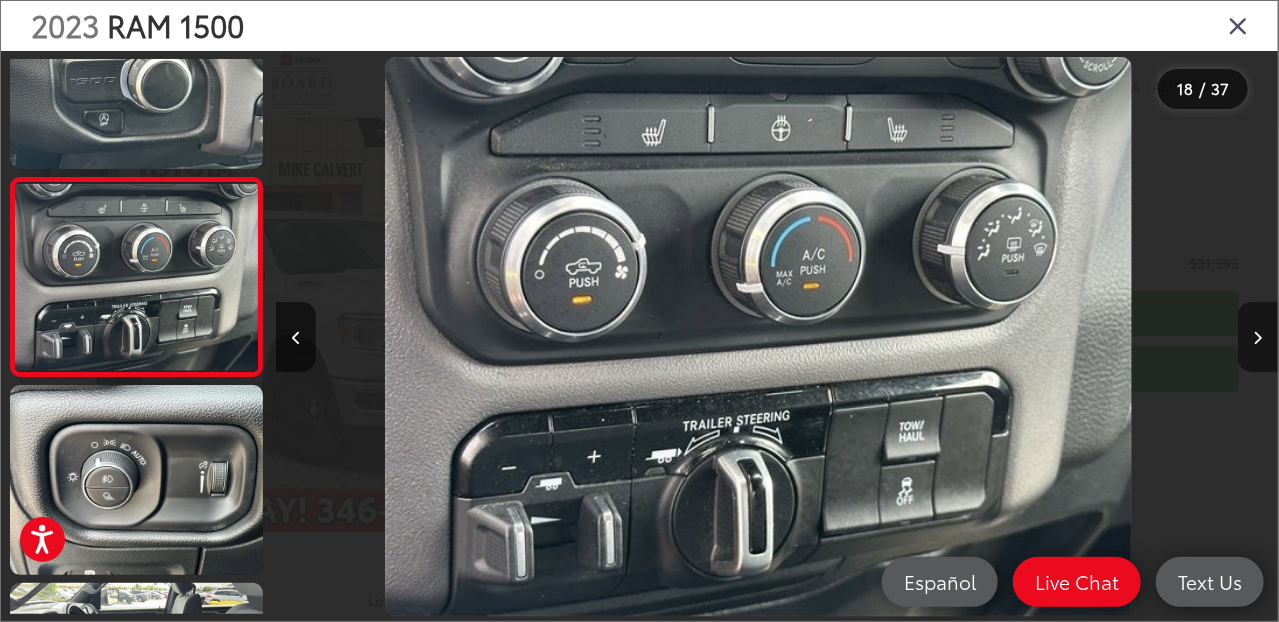click at bounding box center (1258, 338) 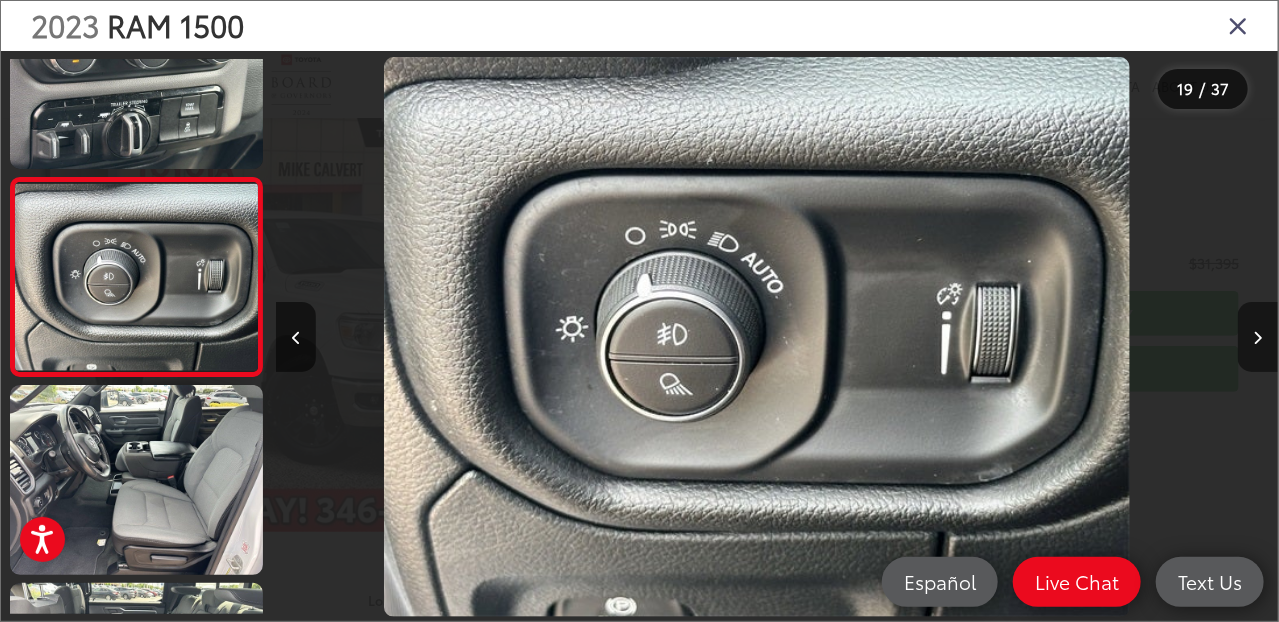 click at bounding box center [1258, 338] 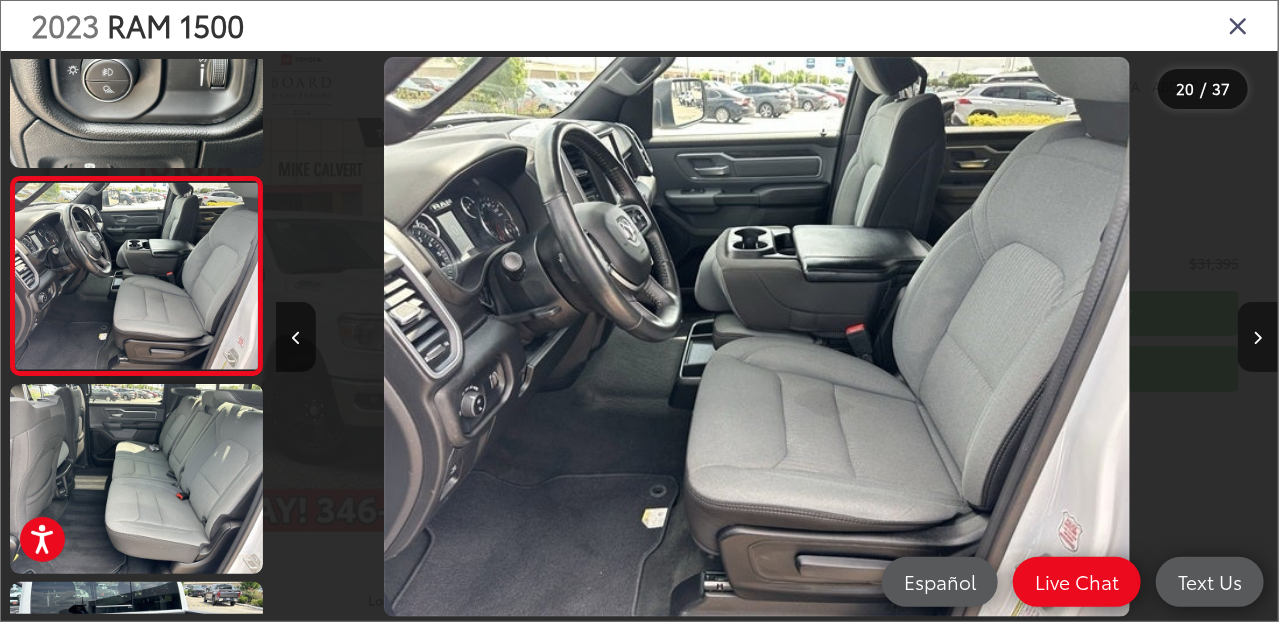 click at bounding box center [1258, 338] 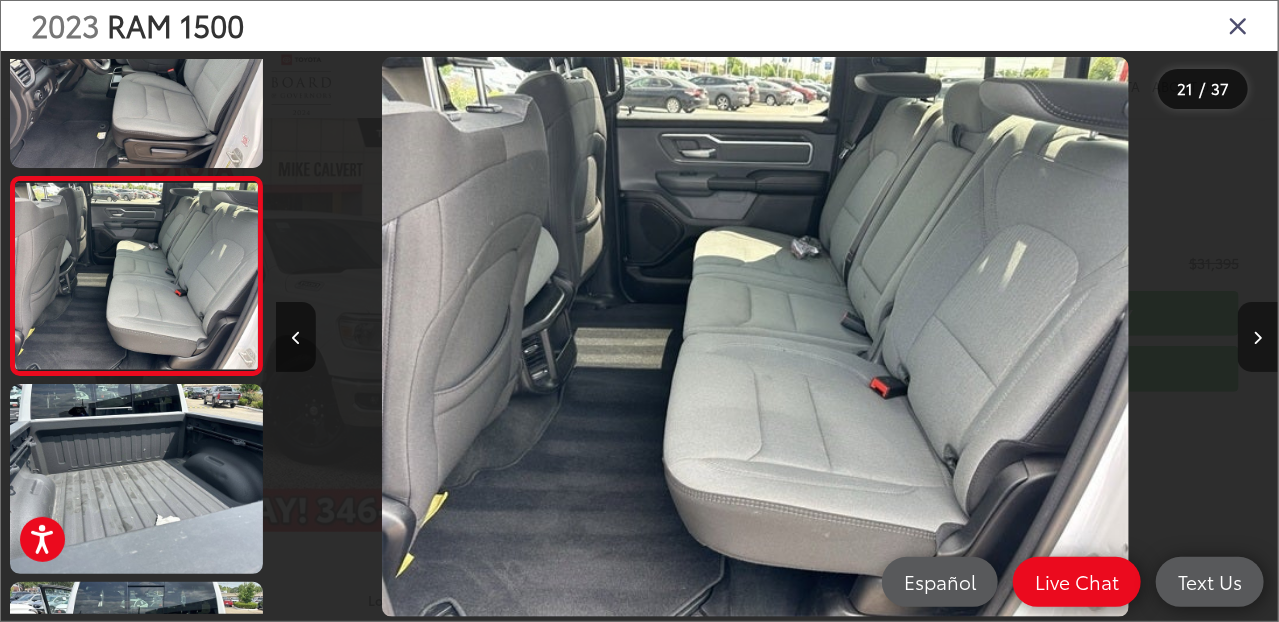 click at bounding box center [1258, 338] 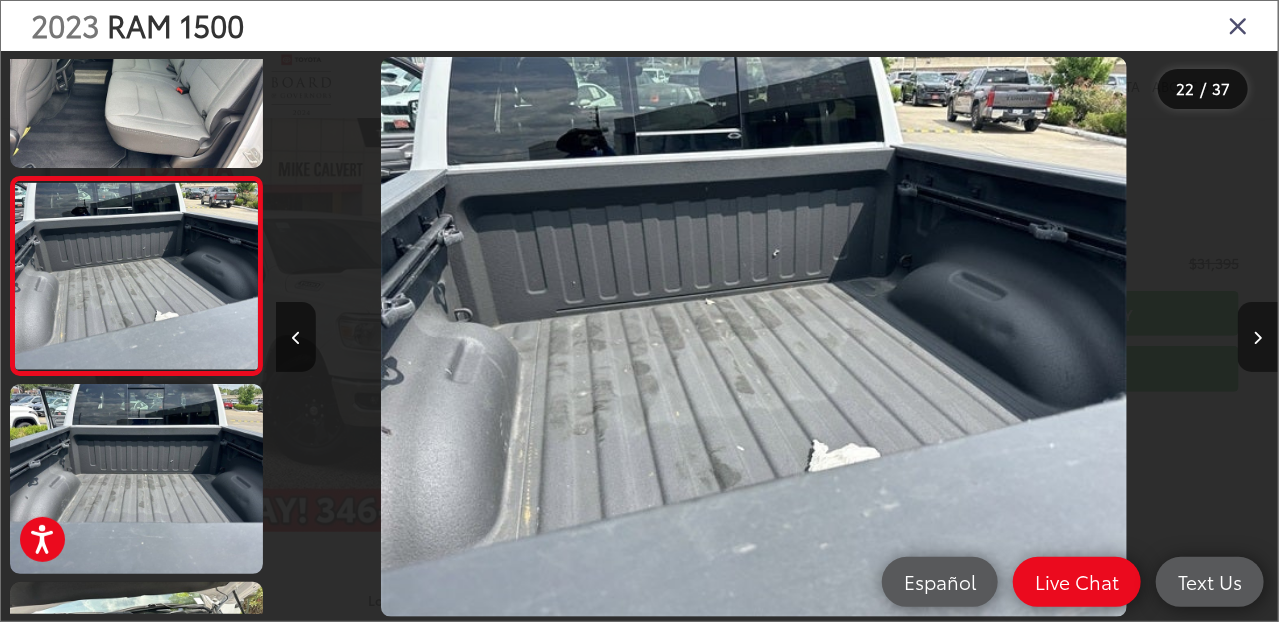 click at bounding box center [1258, 338] 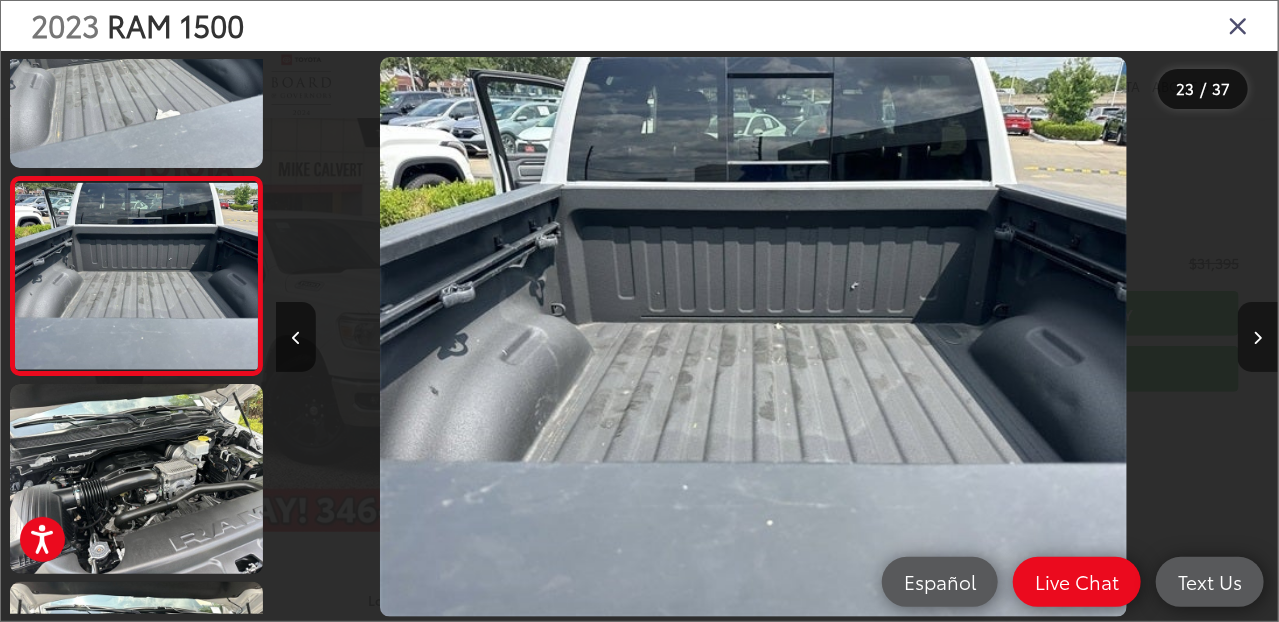 click at bounding box center [1258, 338] 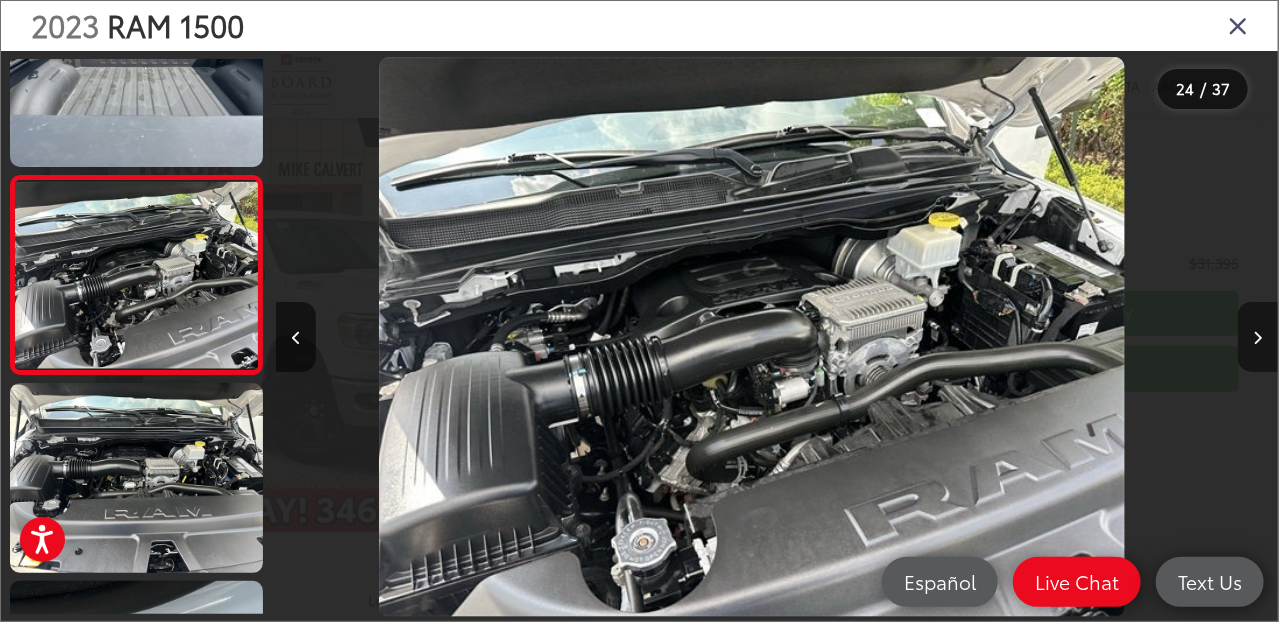 click at bounding box center [1258, 338] 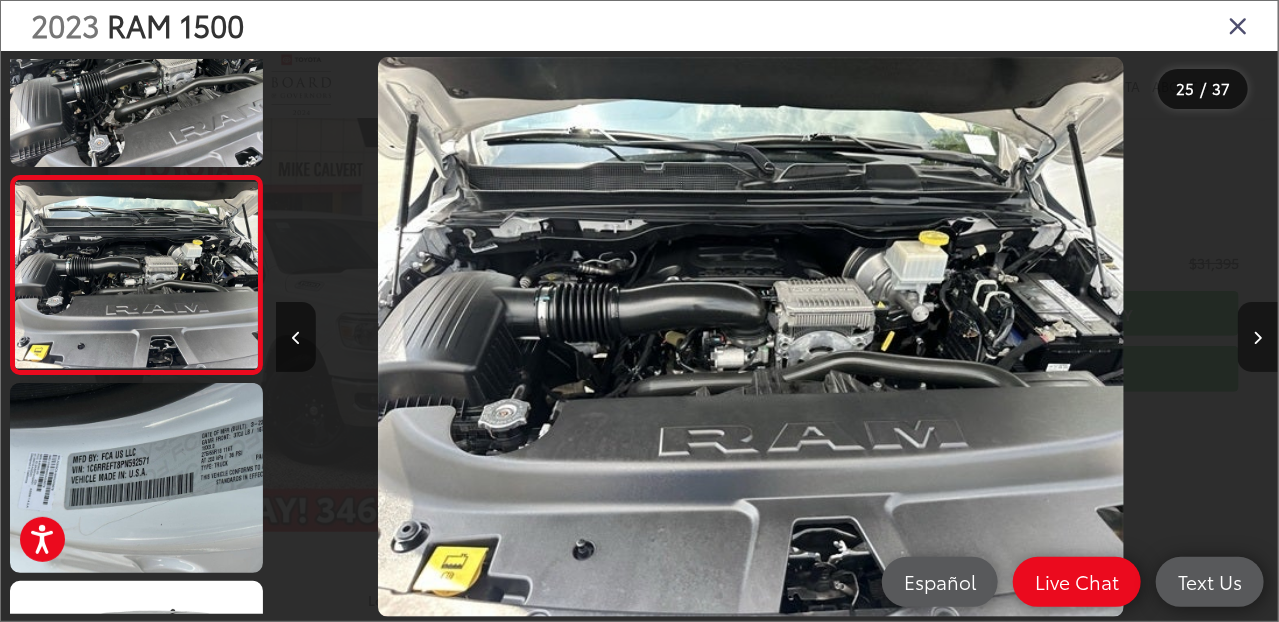click at bounding box center [1258, 338] 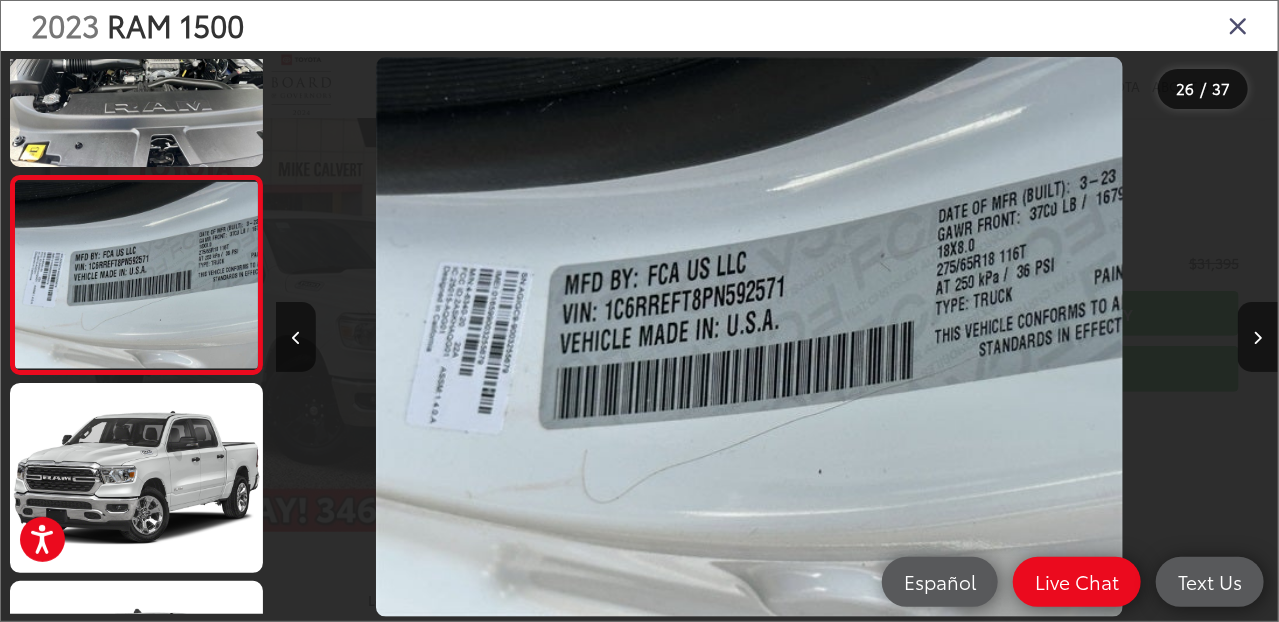 click at bounding box center [1238, 25] 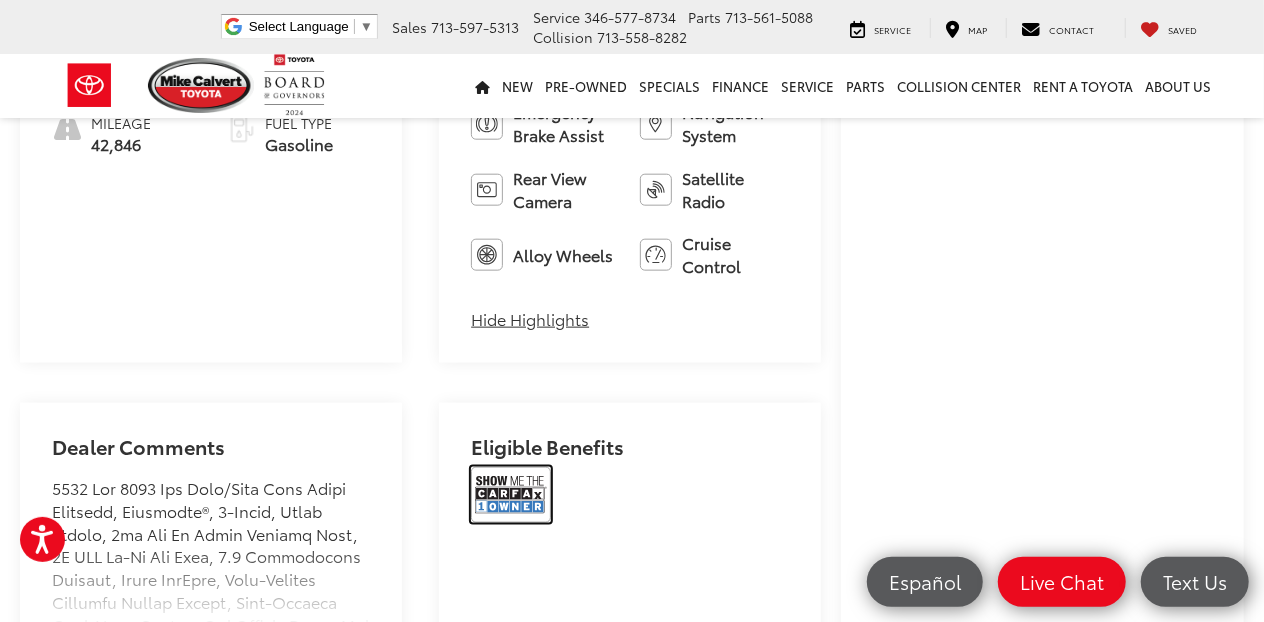 drag, startPoint x: 508, startPoint y: 491, endPoint x: 517, endPoint y: 484, distance: 11.401754 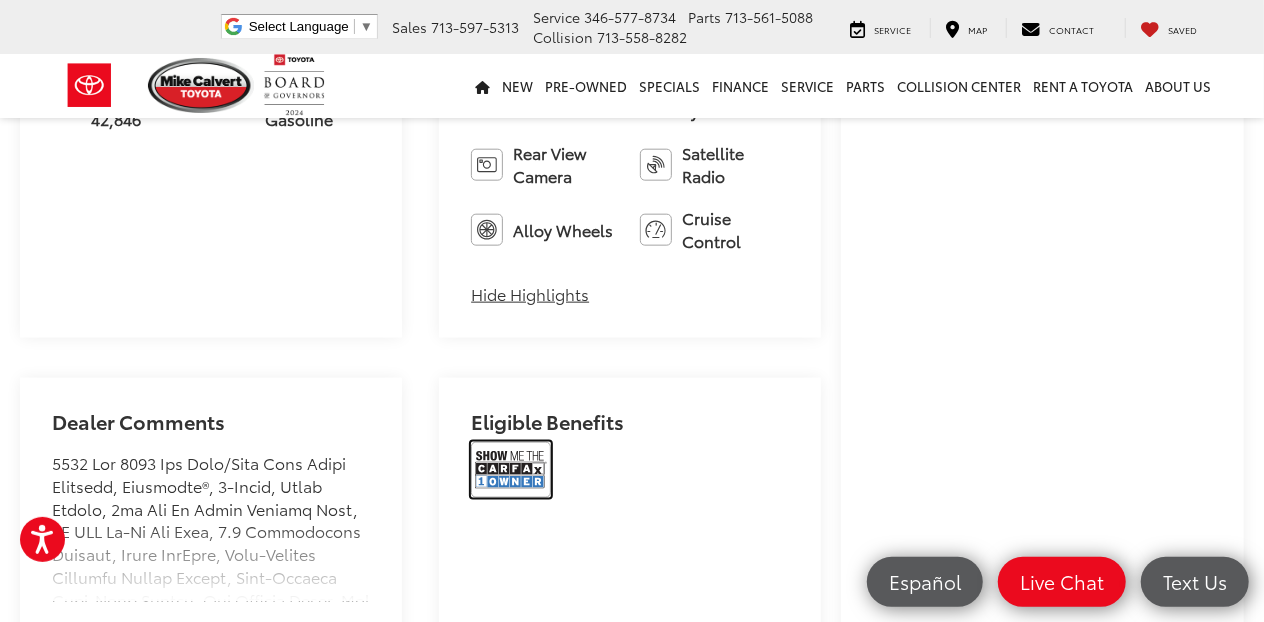 scroll, scrollTop: 1200, scrollLeft: 0, axis: vertical 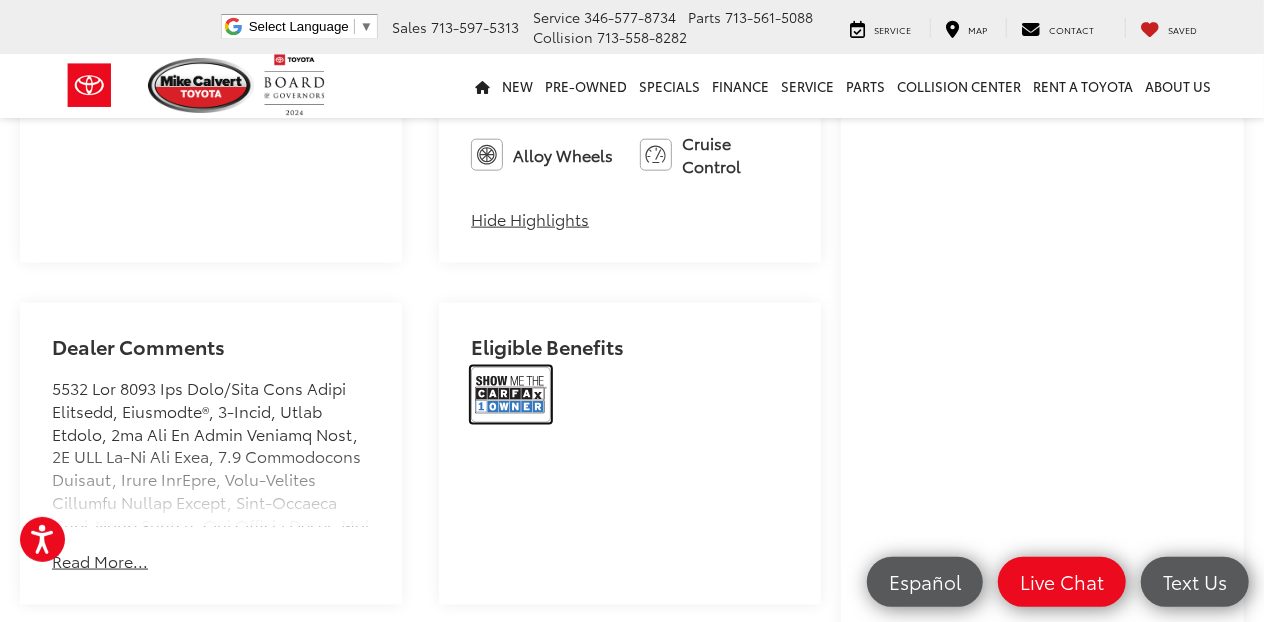 click at bounding box center (511, 395) 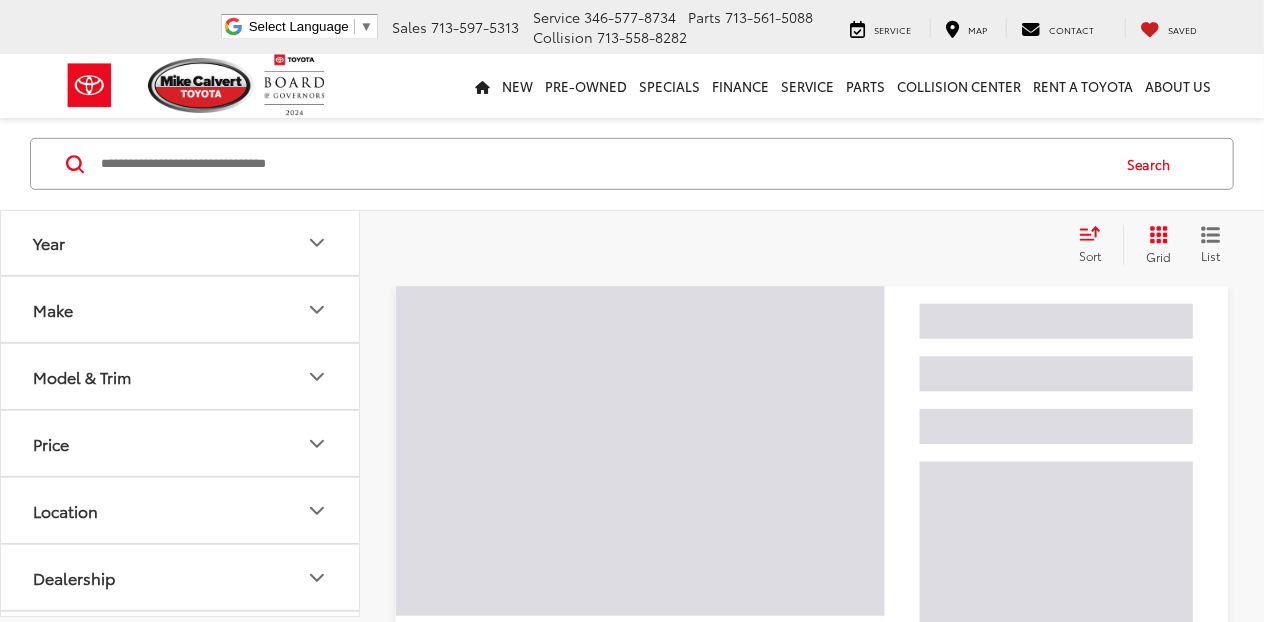 scroll, scrollTop: 4412, scrollLeft: 0, axis: vertical 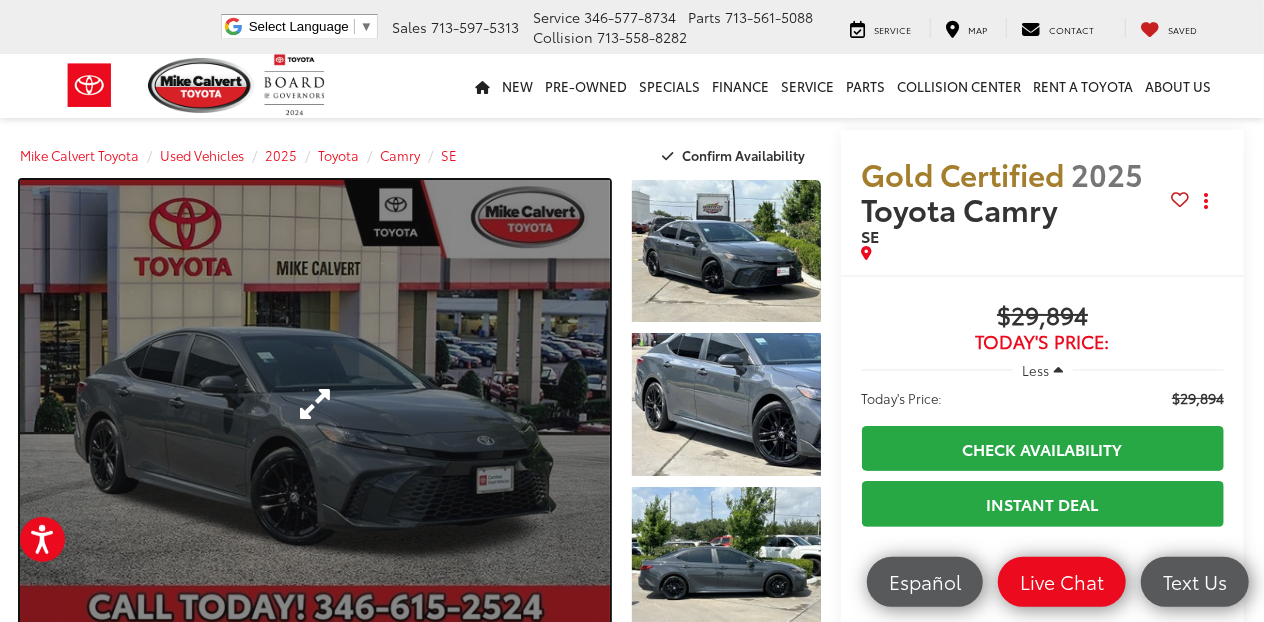 click at bounding box center (315, 404) 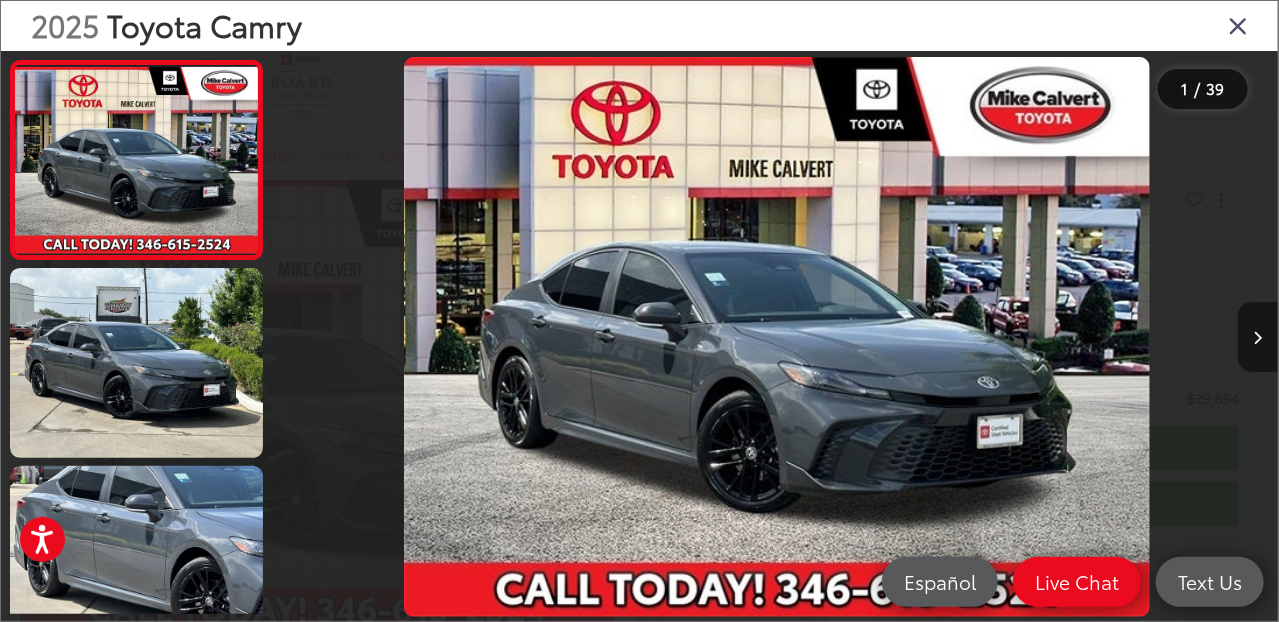click at bounding box center (1258, 338) 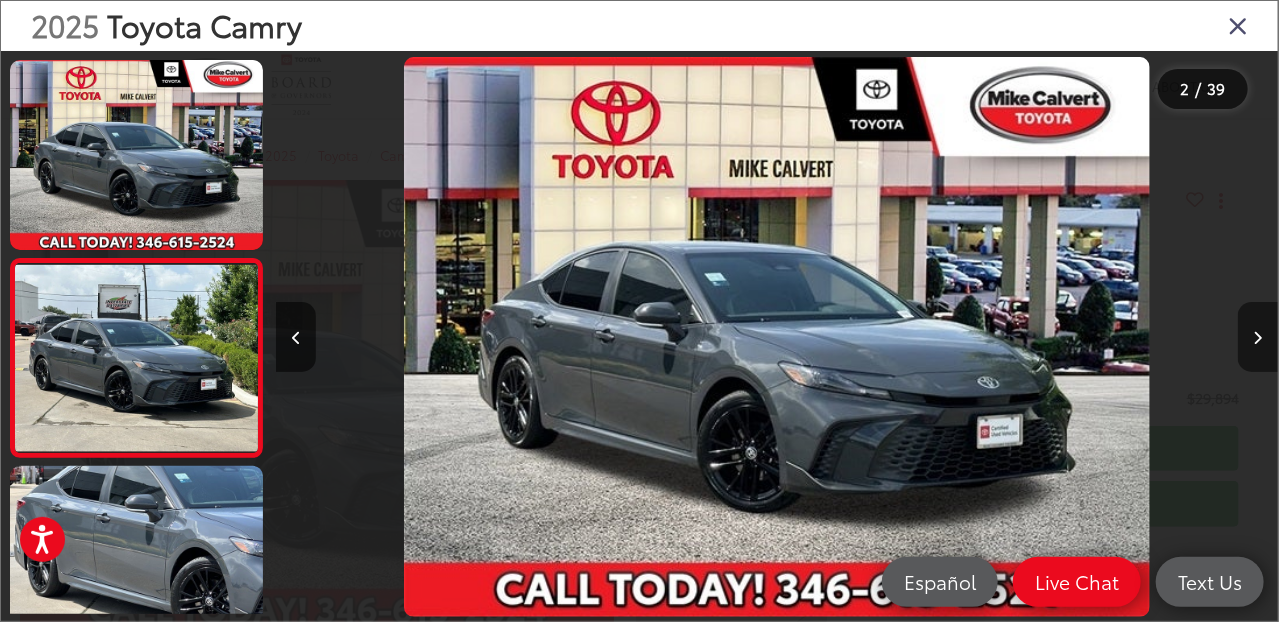 scroll, scrollTop: 0, scrollLeft: 267, axis: horizontal 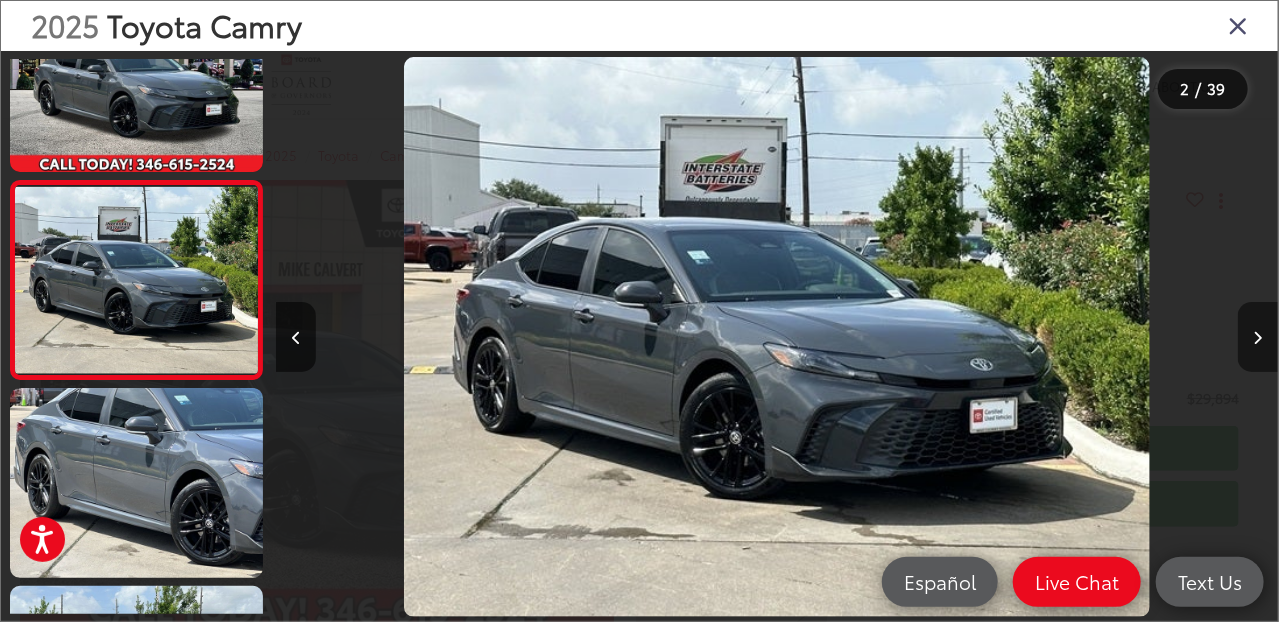 click at bounding box center (1258, 338) 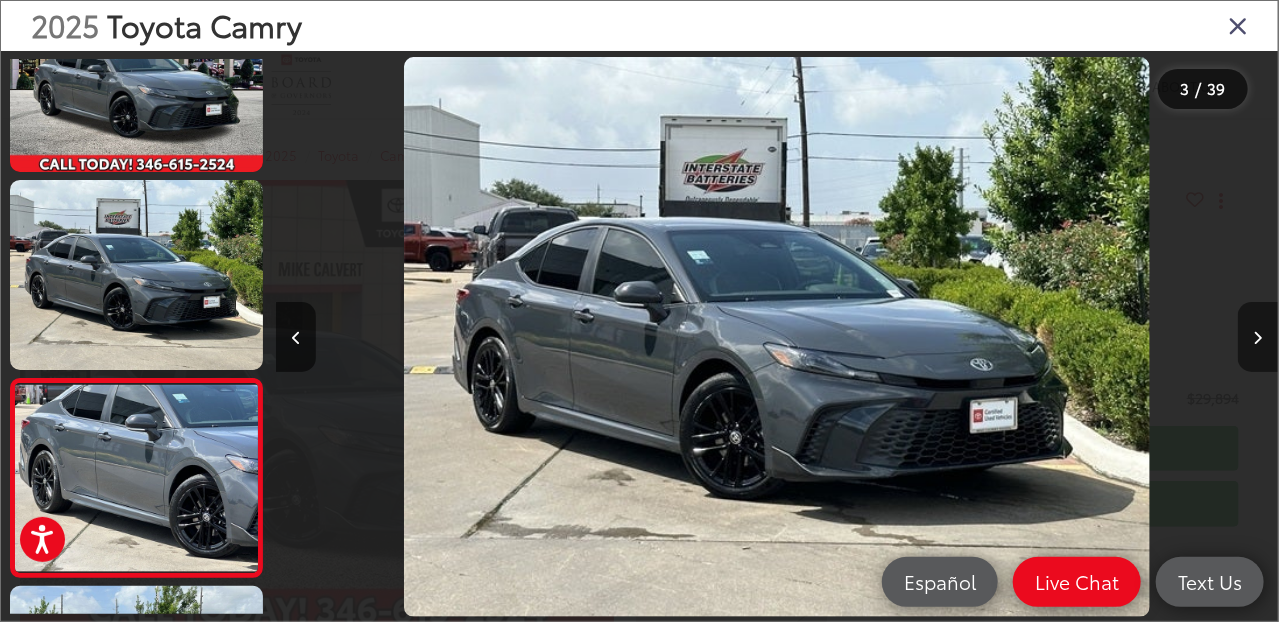 scroll, scrollTop: 0, scrollLeft: 1204, axis: horizontal 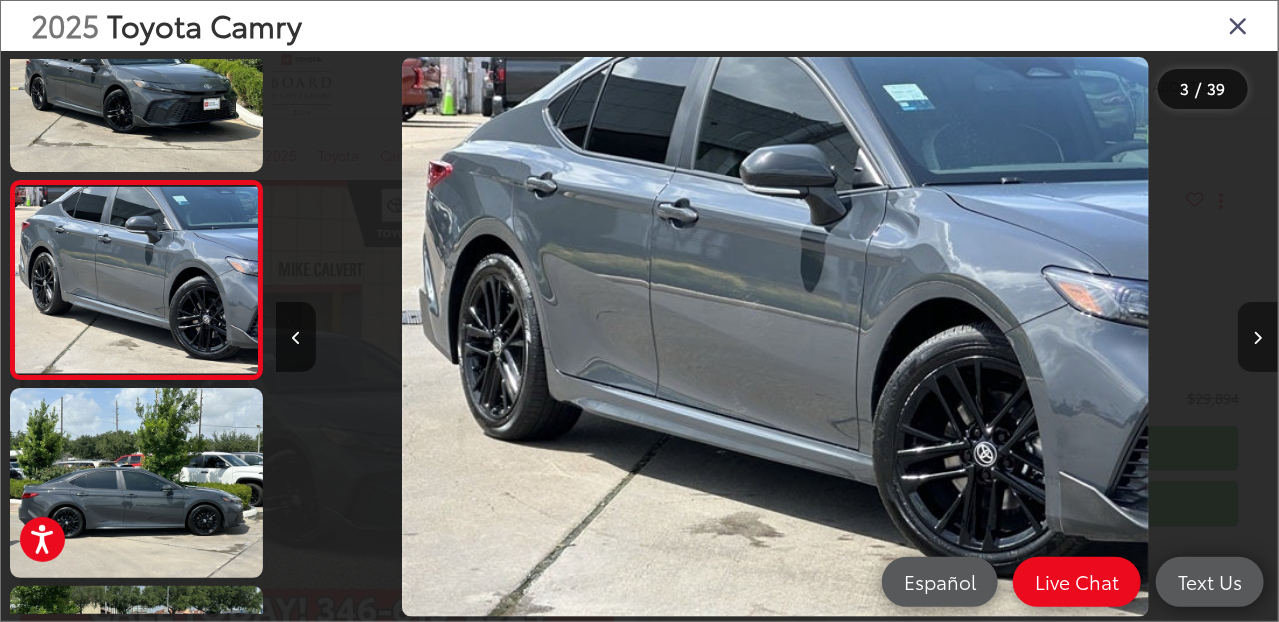 click at bounding box center (1258, 338) 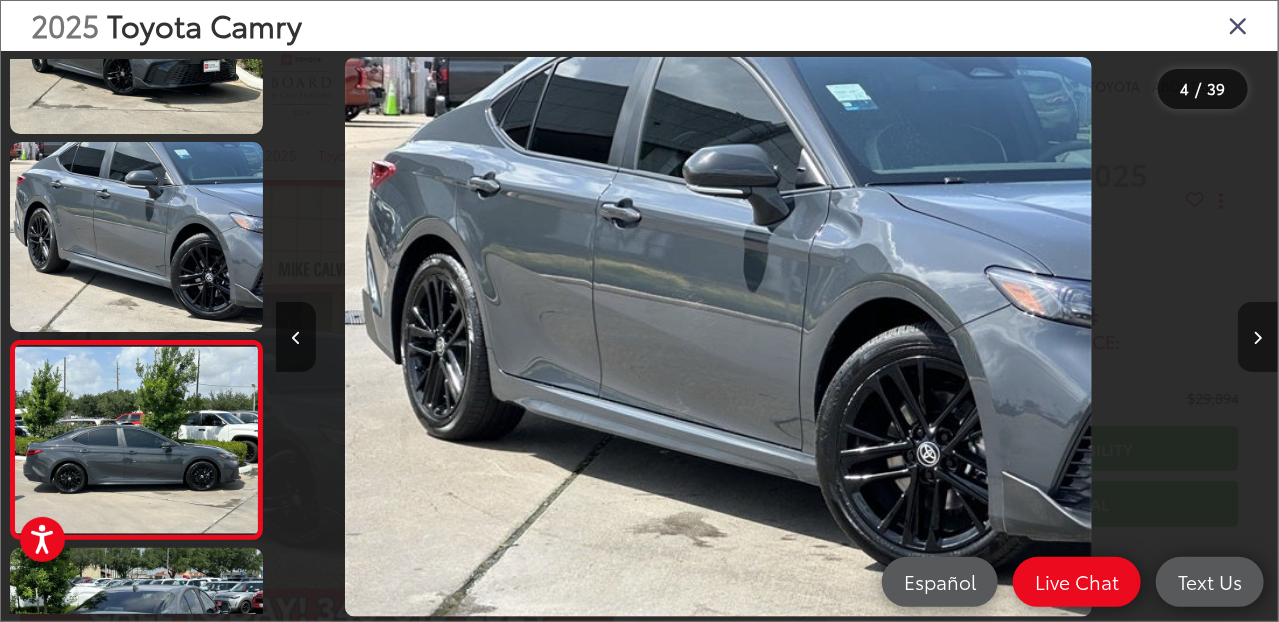scroll, scrollTop: 426, scrollLeft: 0, axis: vertical 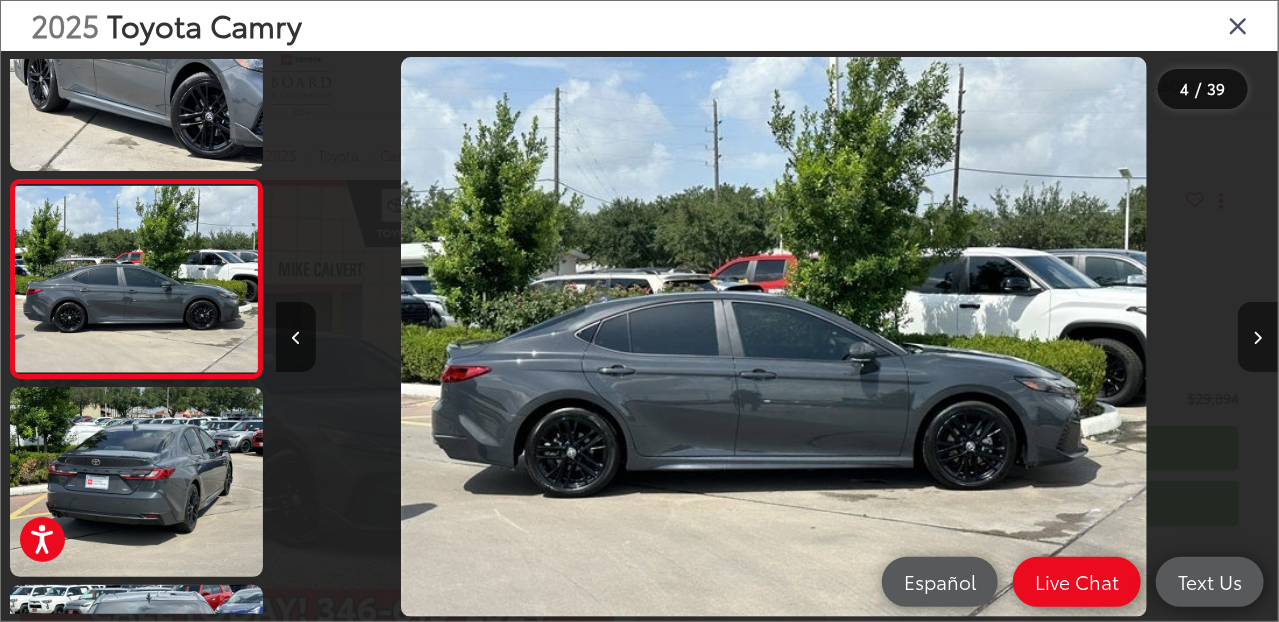 click at bounding box center [1258, 338] 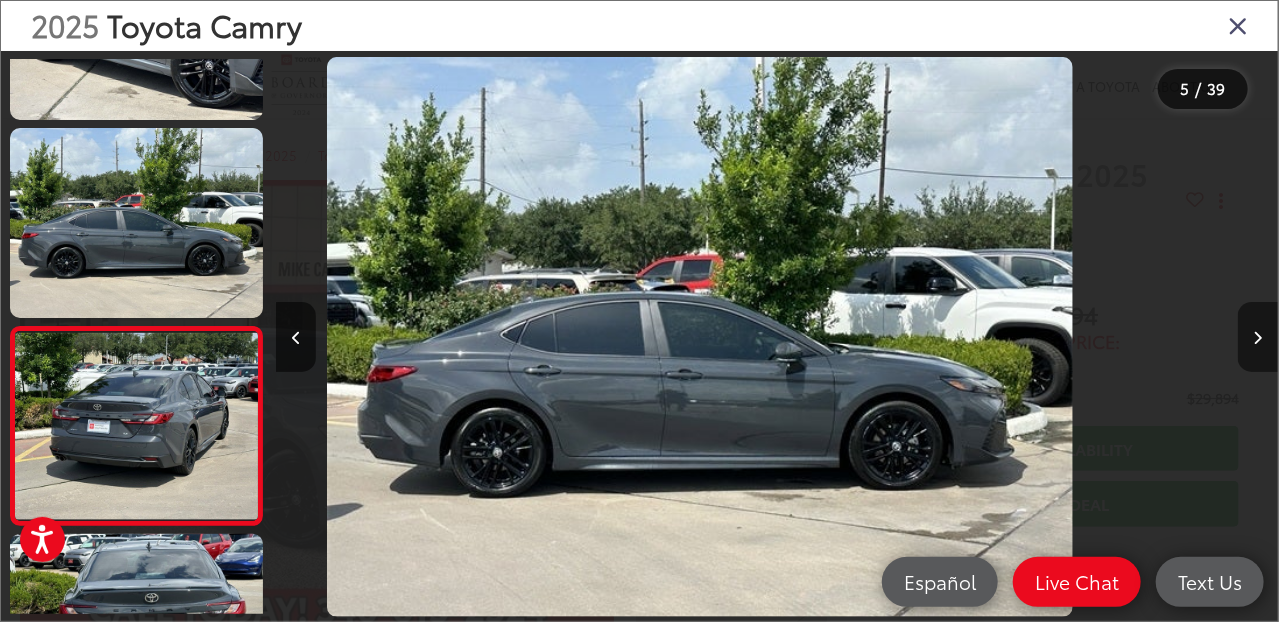 scroll, scrollTop: 637, scrollLeft: 0, axis: vertical 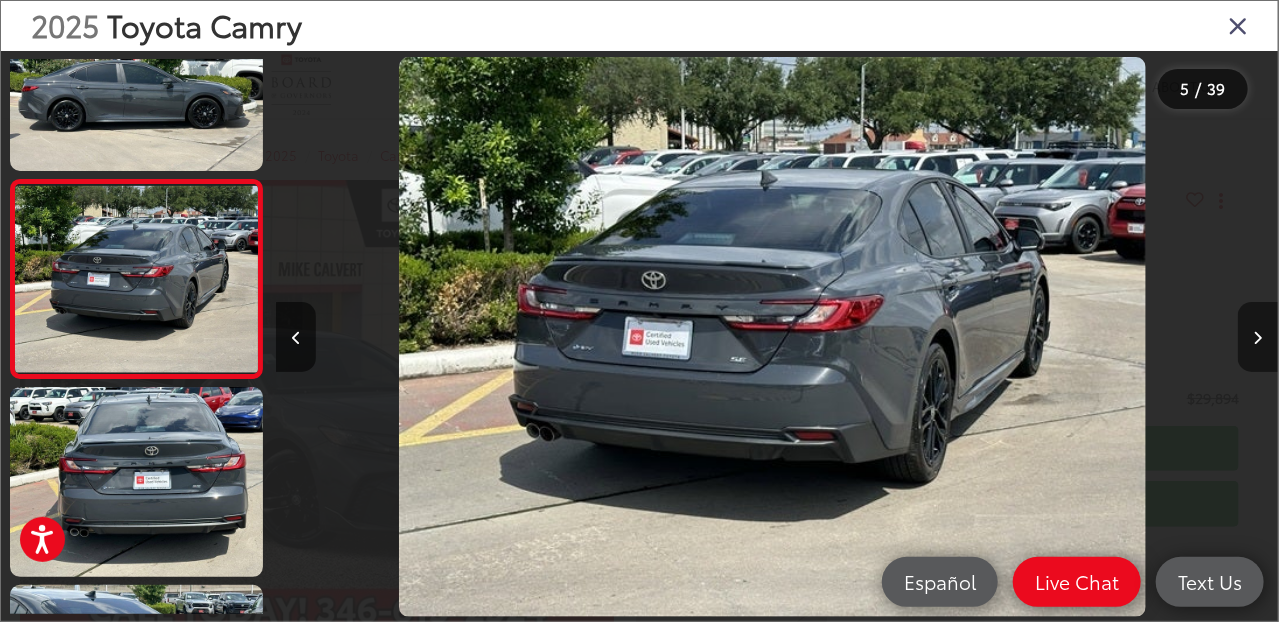 click at bounding box center (1258, 338) 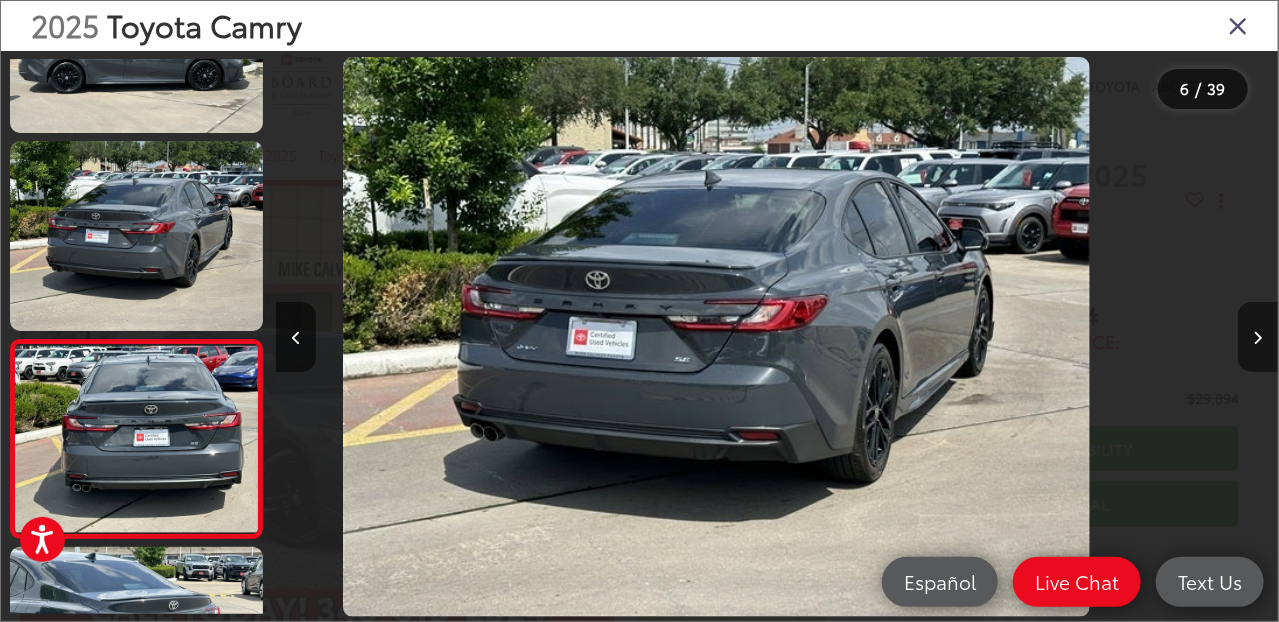 scroll, scrollTop: 791, scrollLeft: 0, axis: vertical 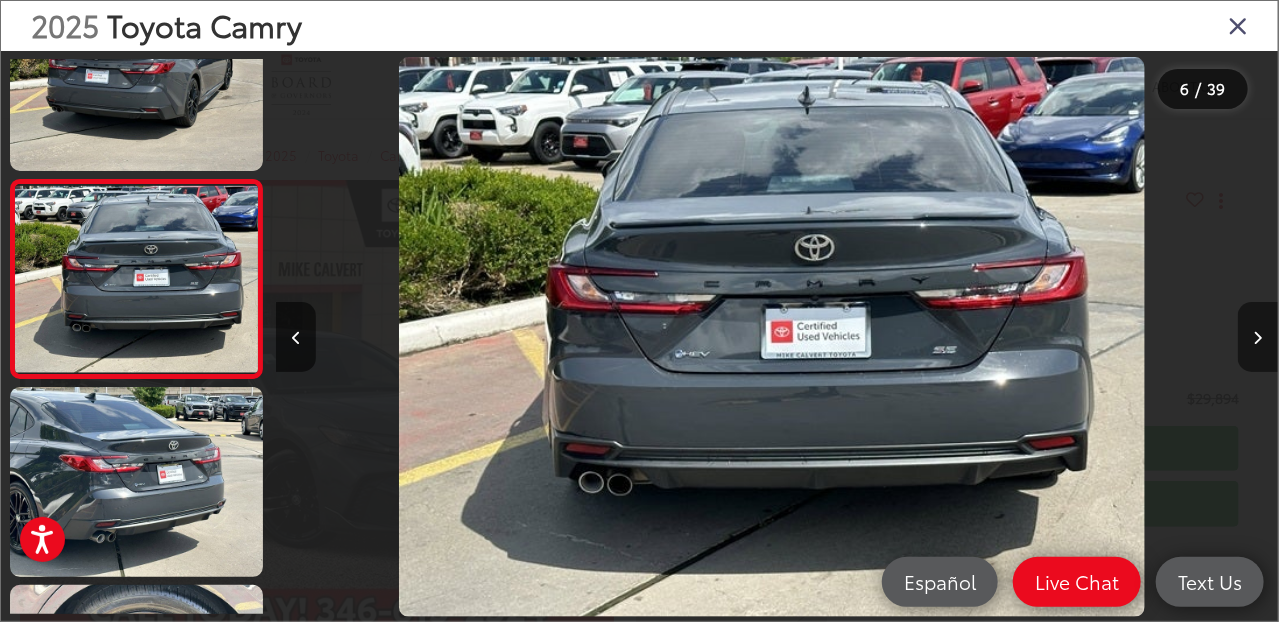 click at bounding box center [1258, 338] 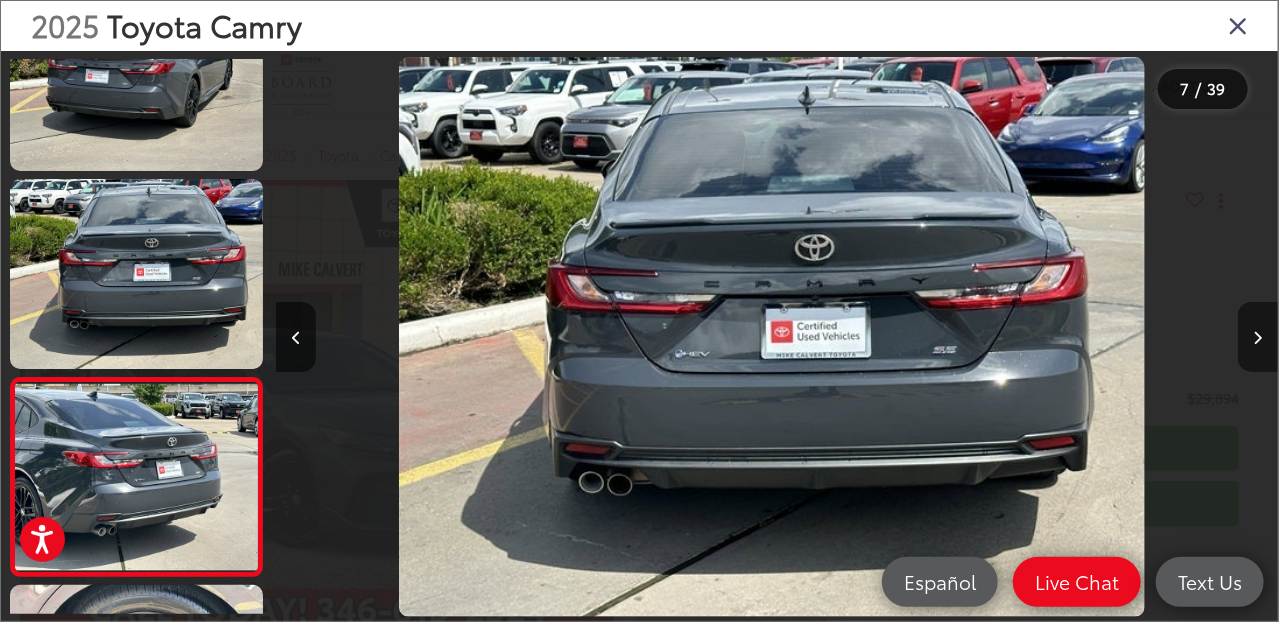 scroll, scrollTop: 0, scrollLeft: 5247, axis: horizontal 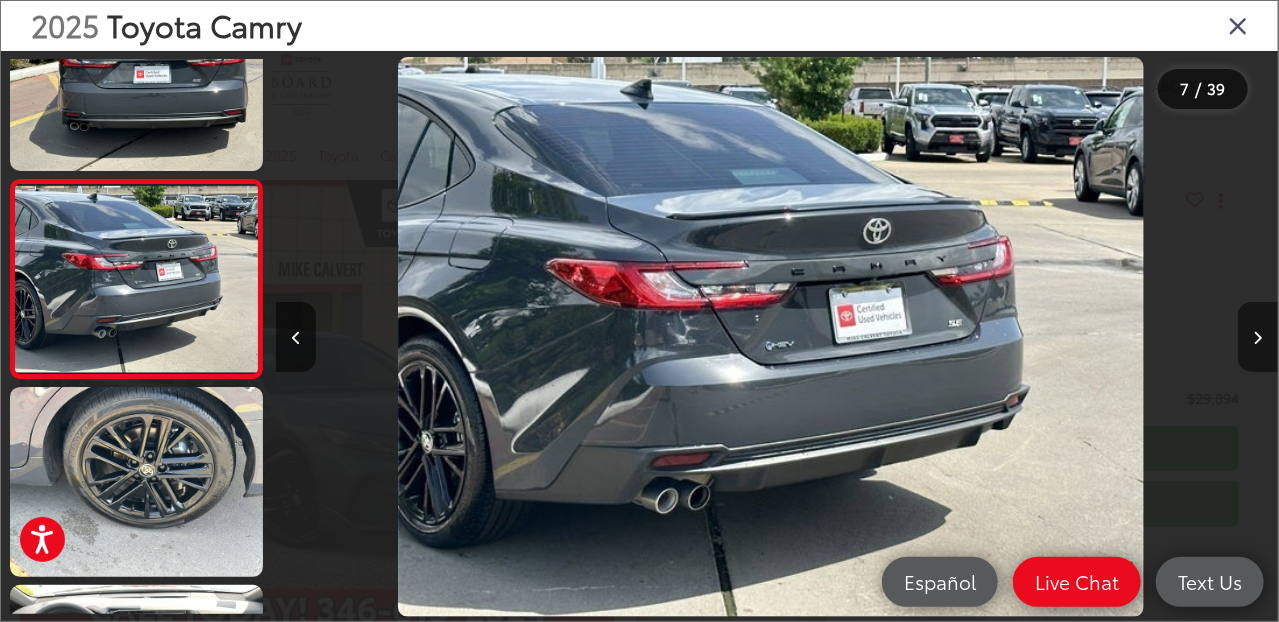 click at bounding box center (1258, 338) 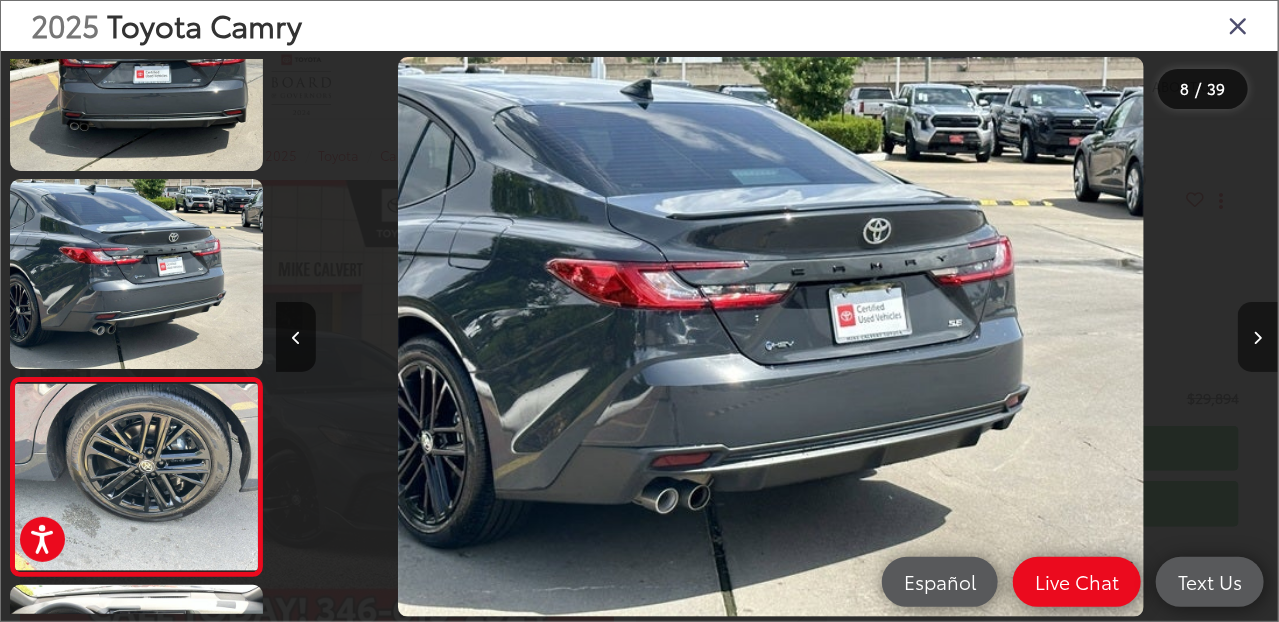 scroll, scrollTop: 0, scrollLeft: 6073, axis: horizontal 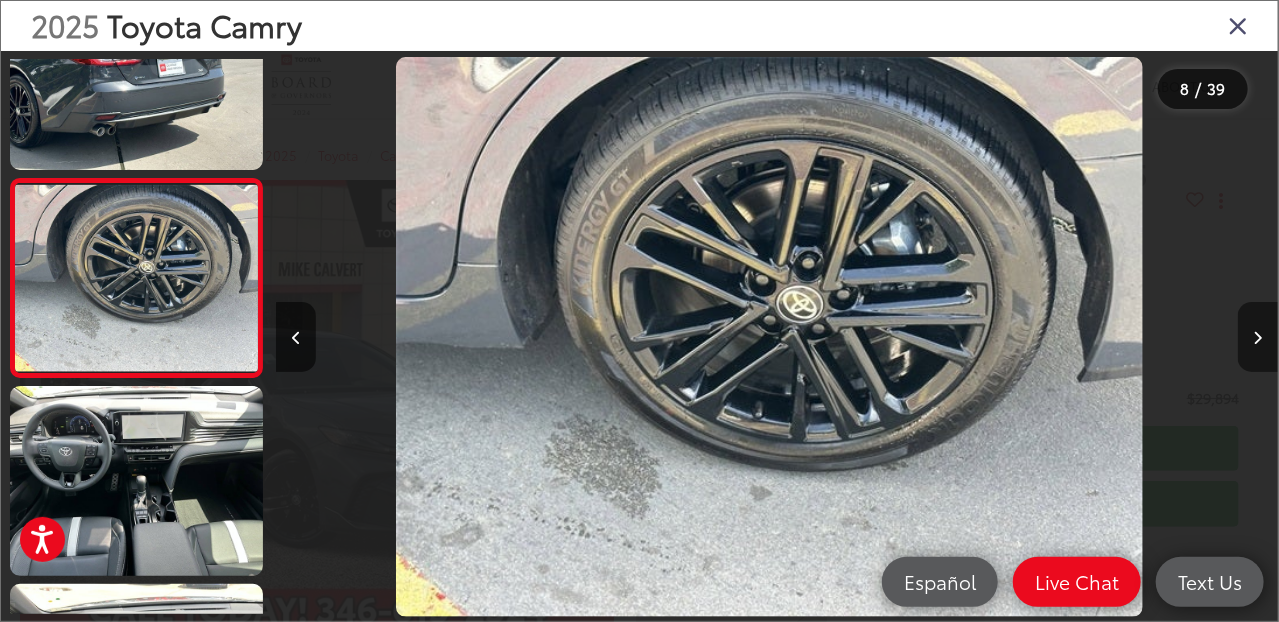 click at bounding box center [1258, 338] 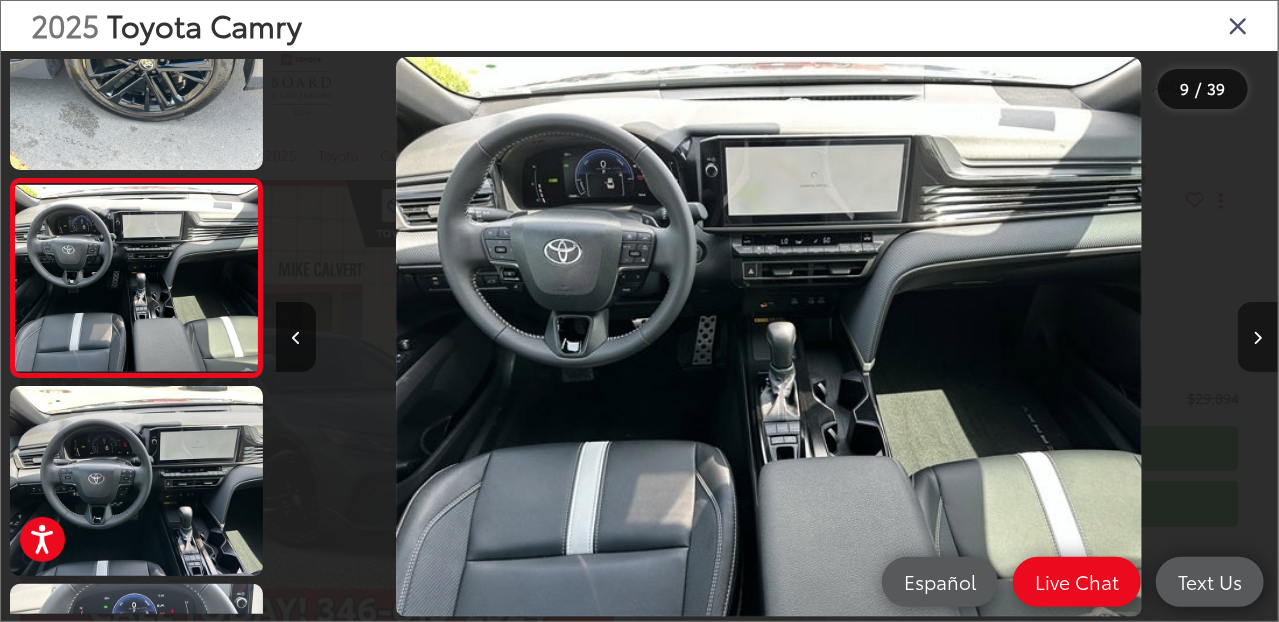 click at bounding box center (1258, 338) 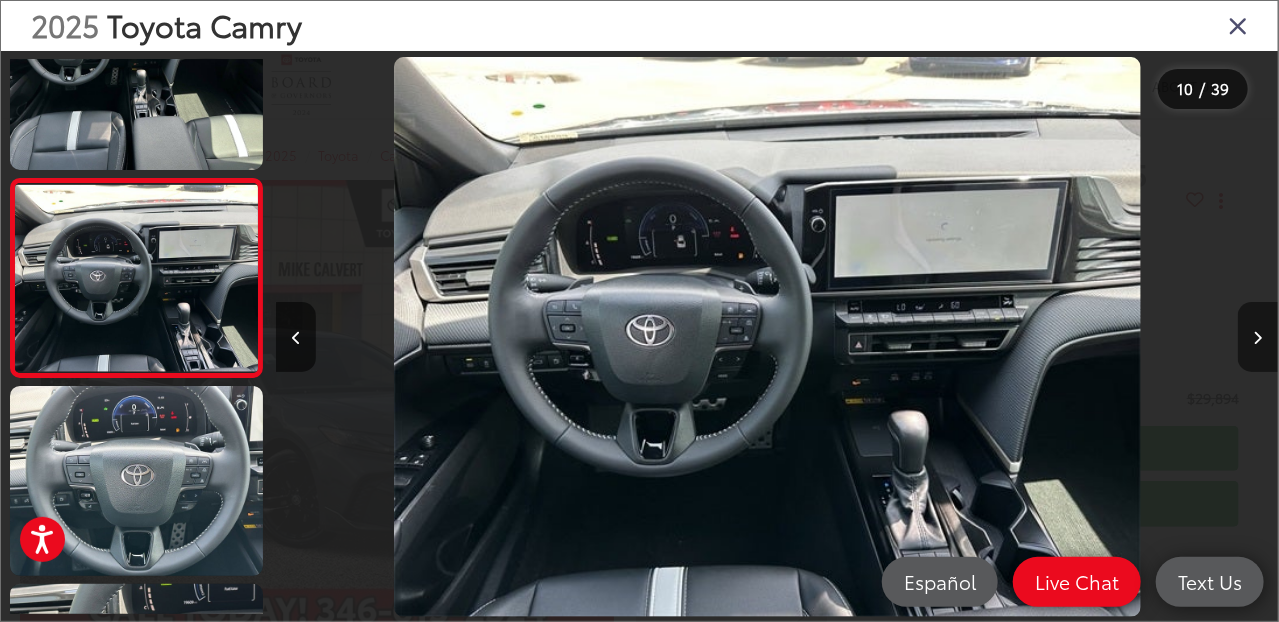 click at bounding box center (1258, 338) 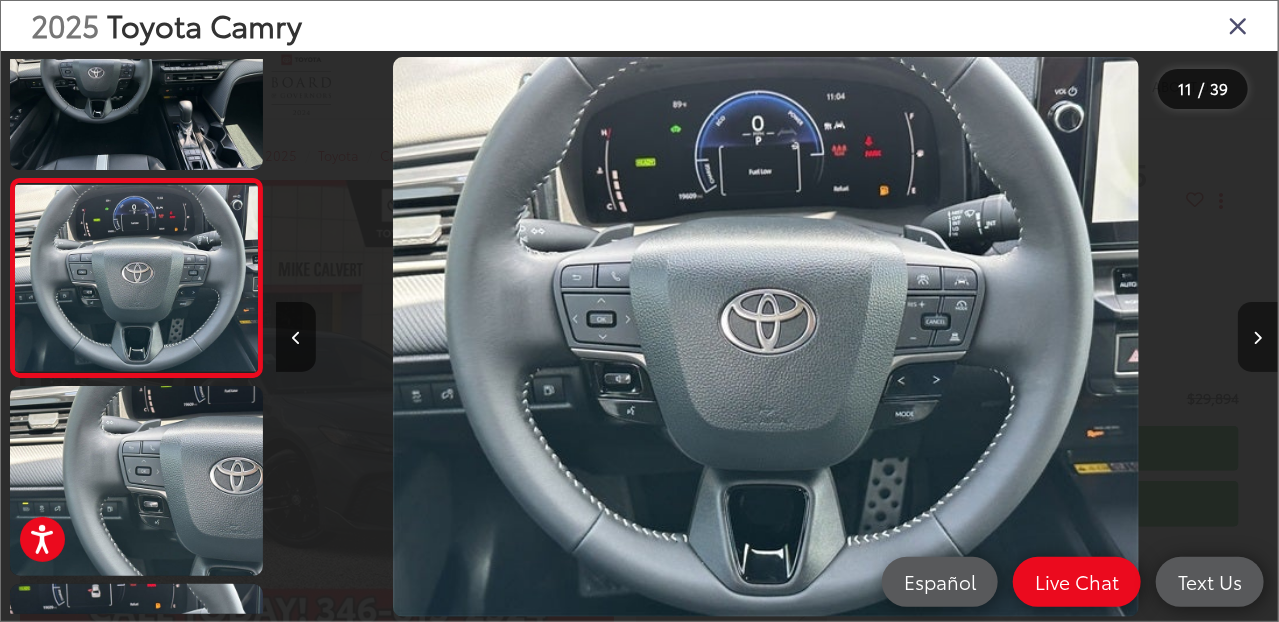 click at bounding box center (1258, 338) 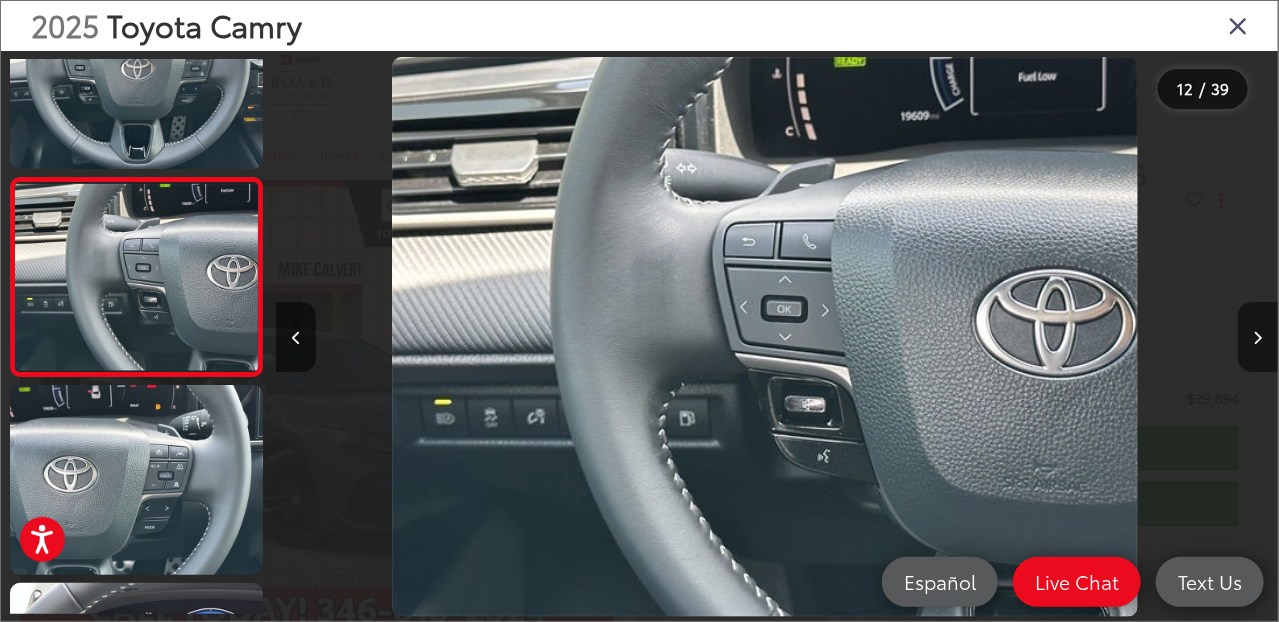 click at bounding box center (1258, 338) 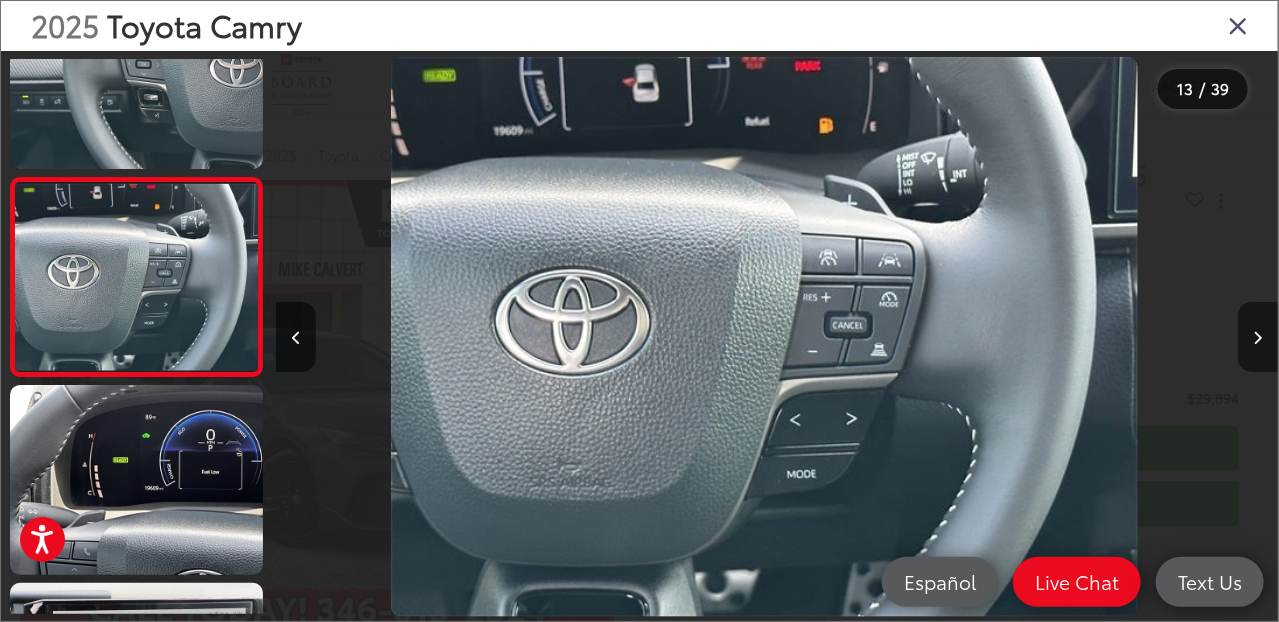 click at bounding box center (1258, 338) 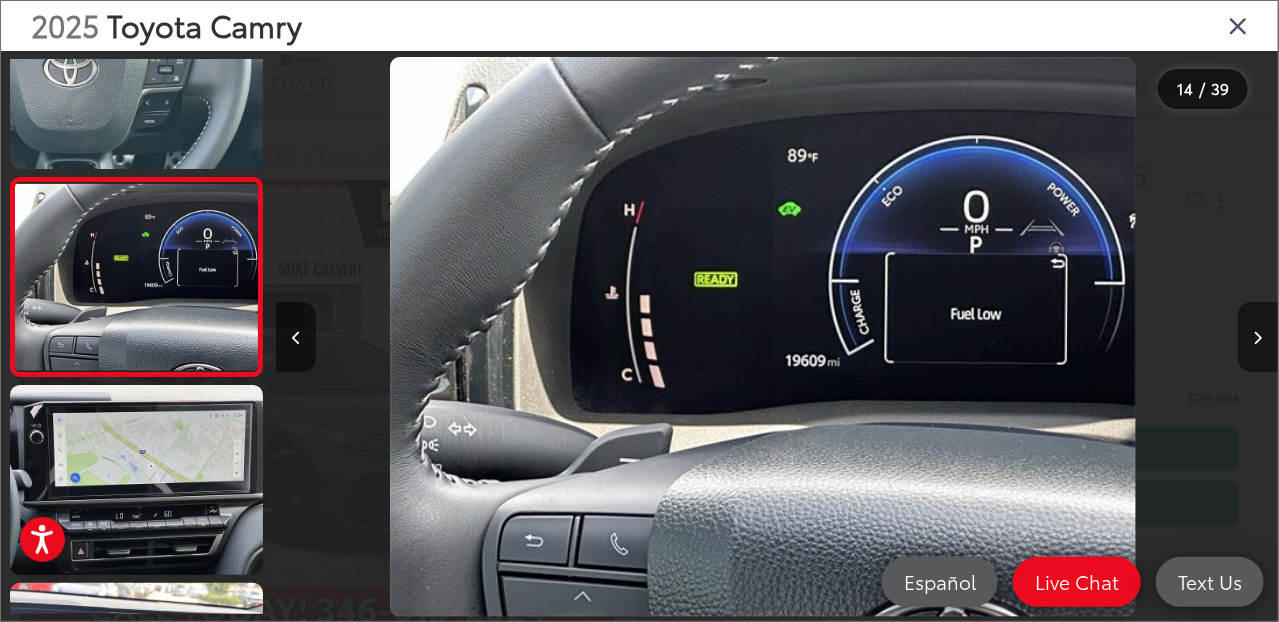 click at bounding box center (1258, 338) 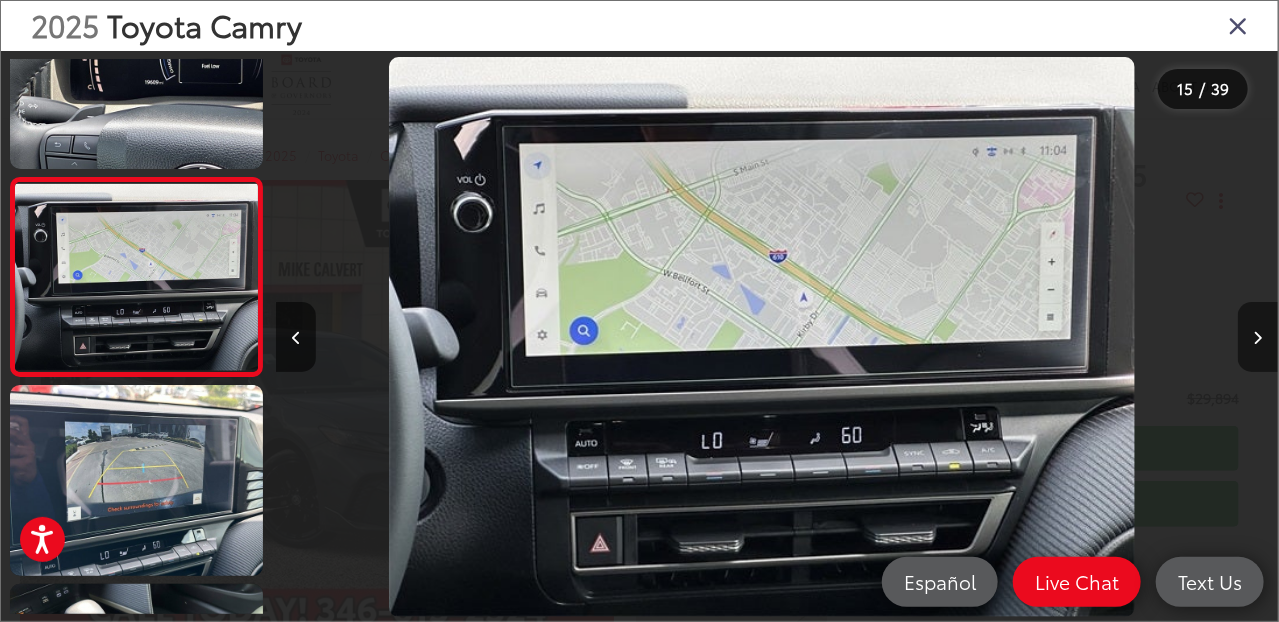 click at bounding box center [1258, 338] 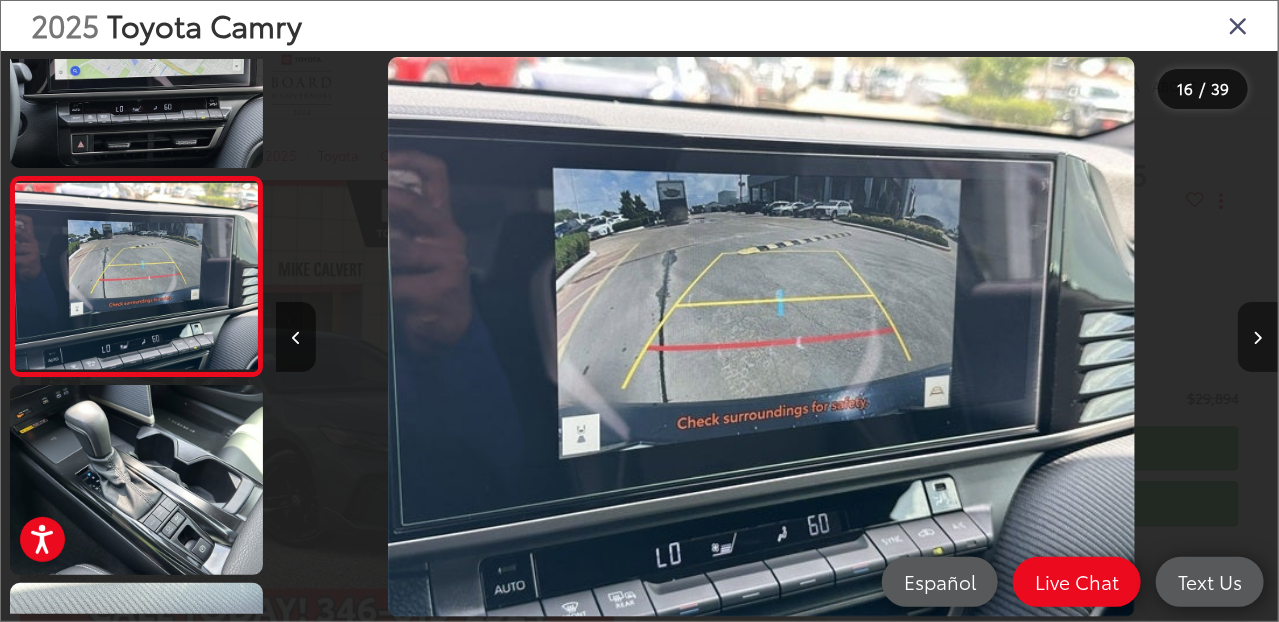 click at bounding box center (1258, 338) 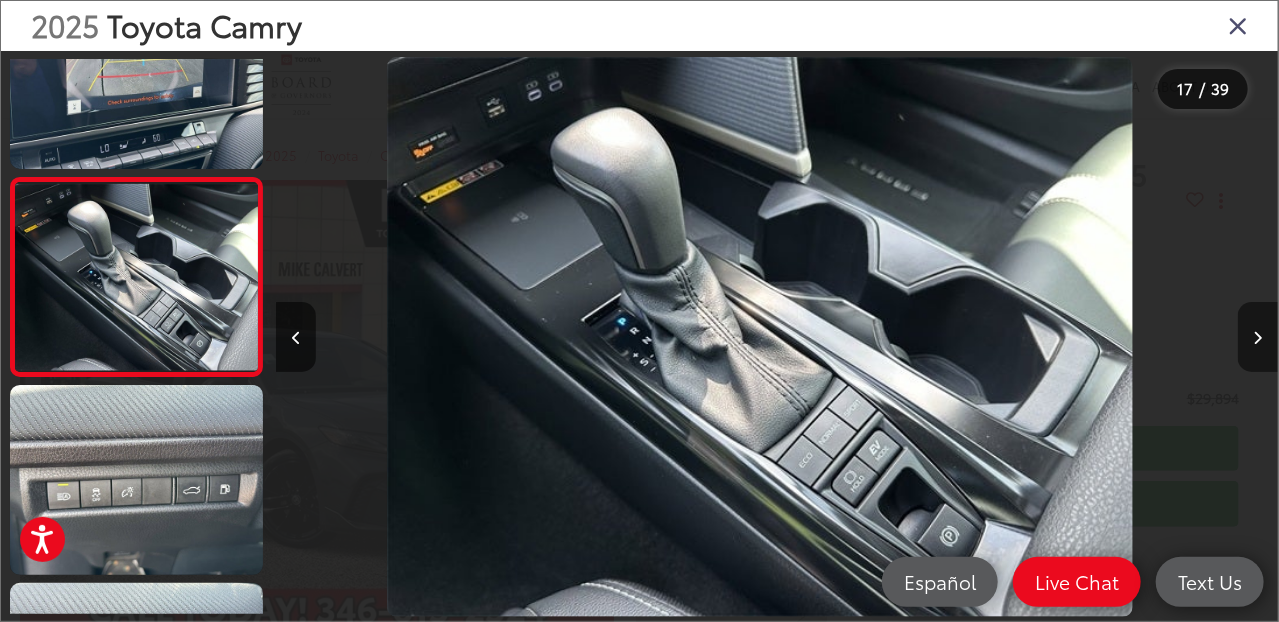 click at bounding box center [1258, 338] 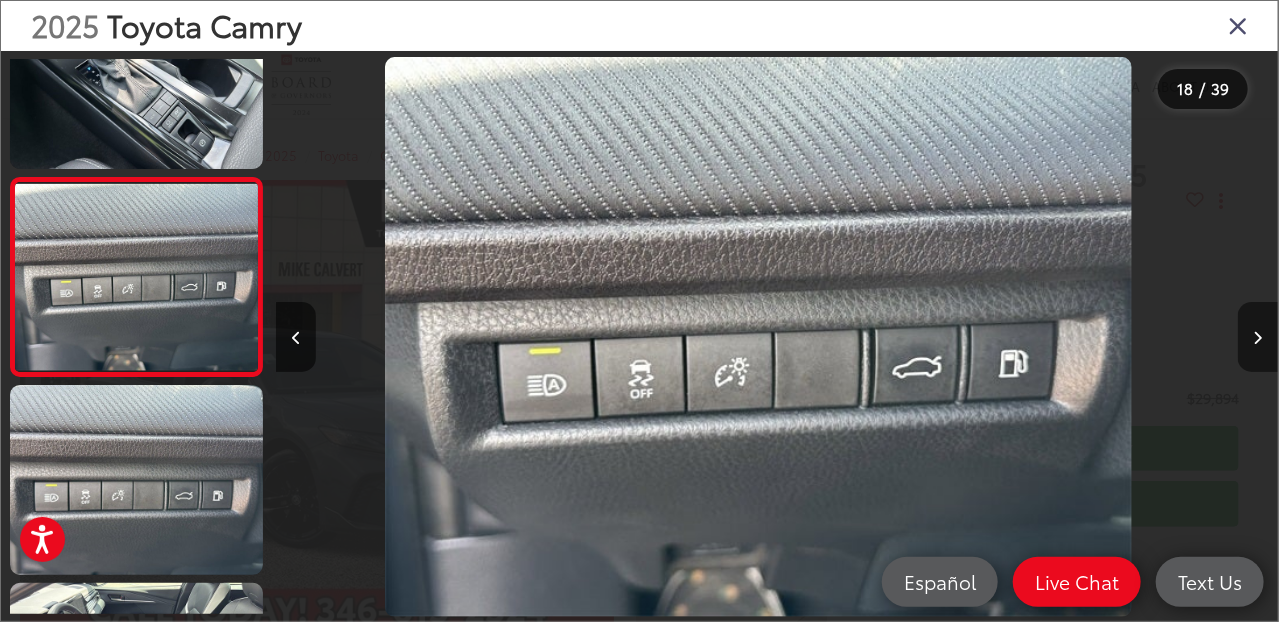 click at bounding box center [1258, 338] 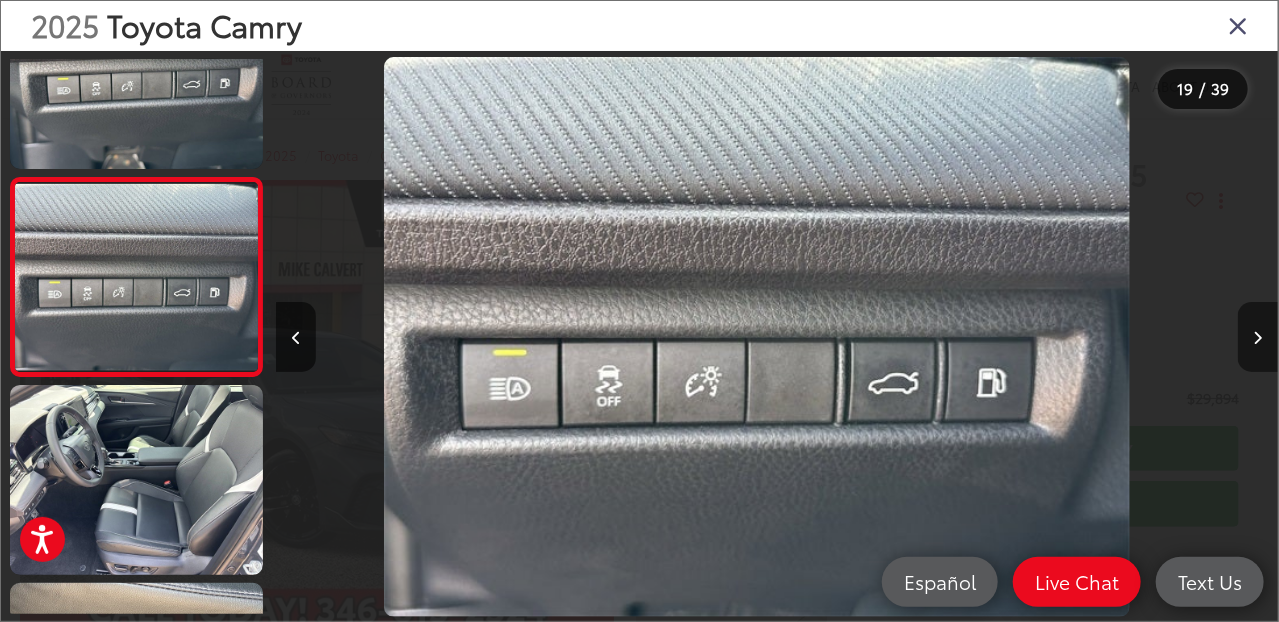 click at bounding box center (1258, 338) 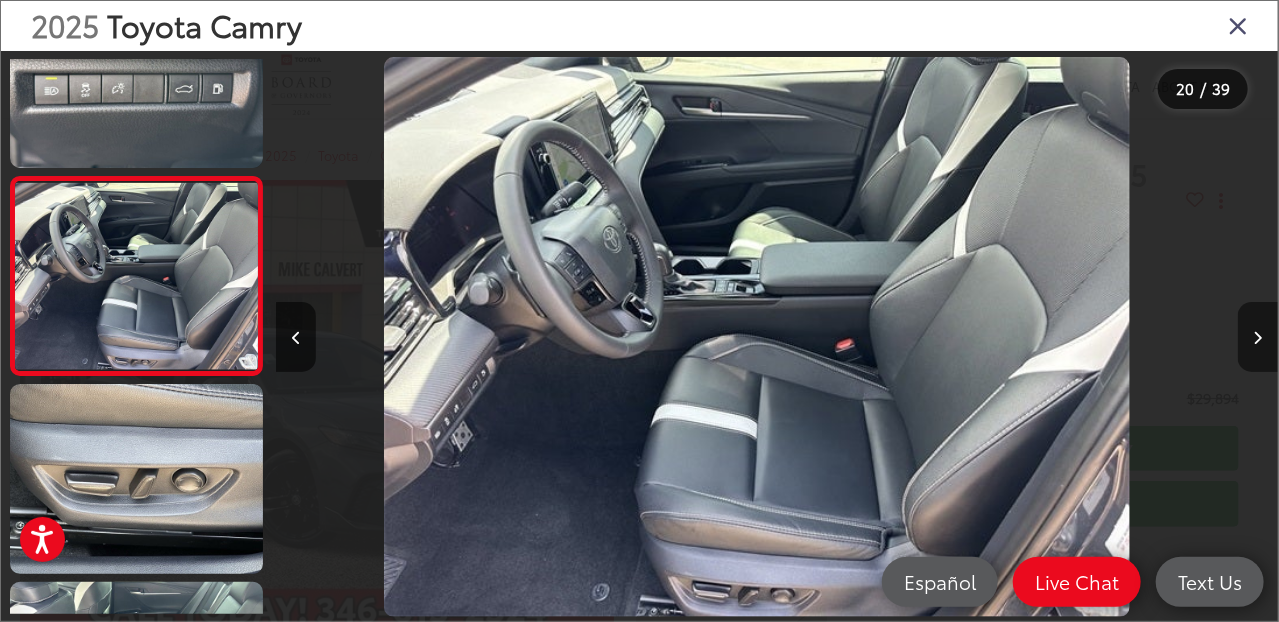 click at bounding box center [1258, 338] 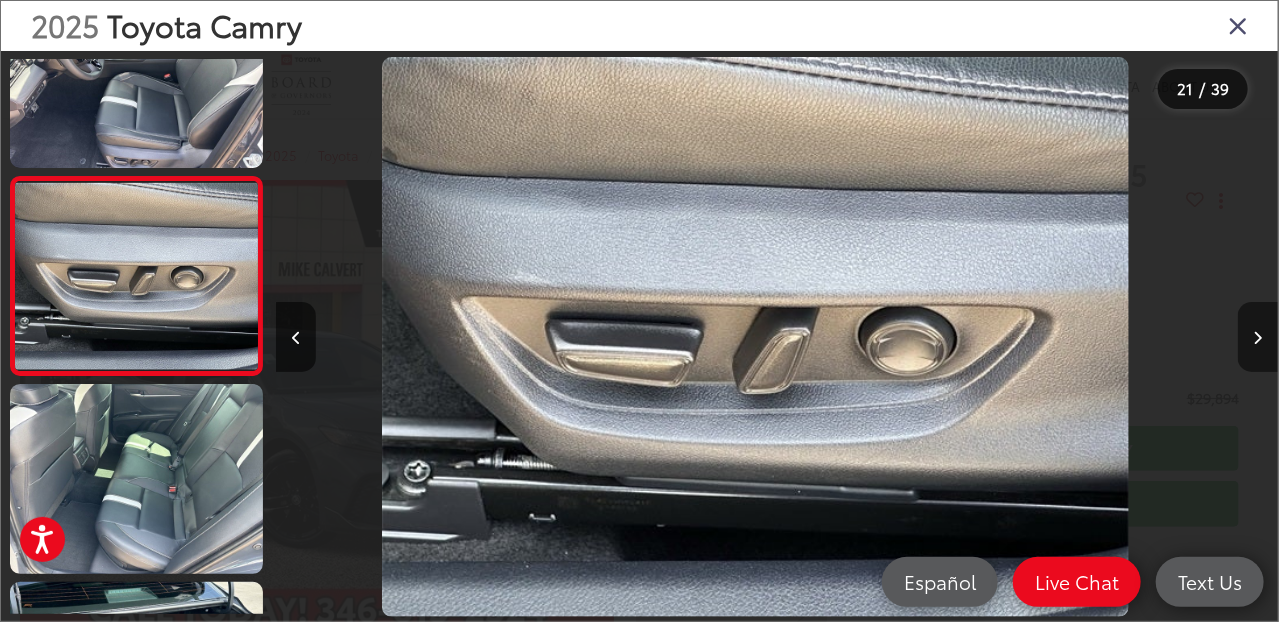 click at bounding box center (1258, 338) 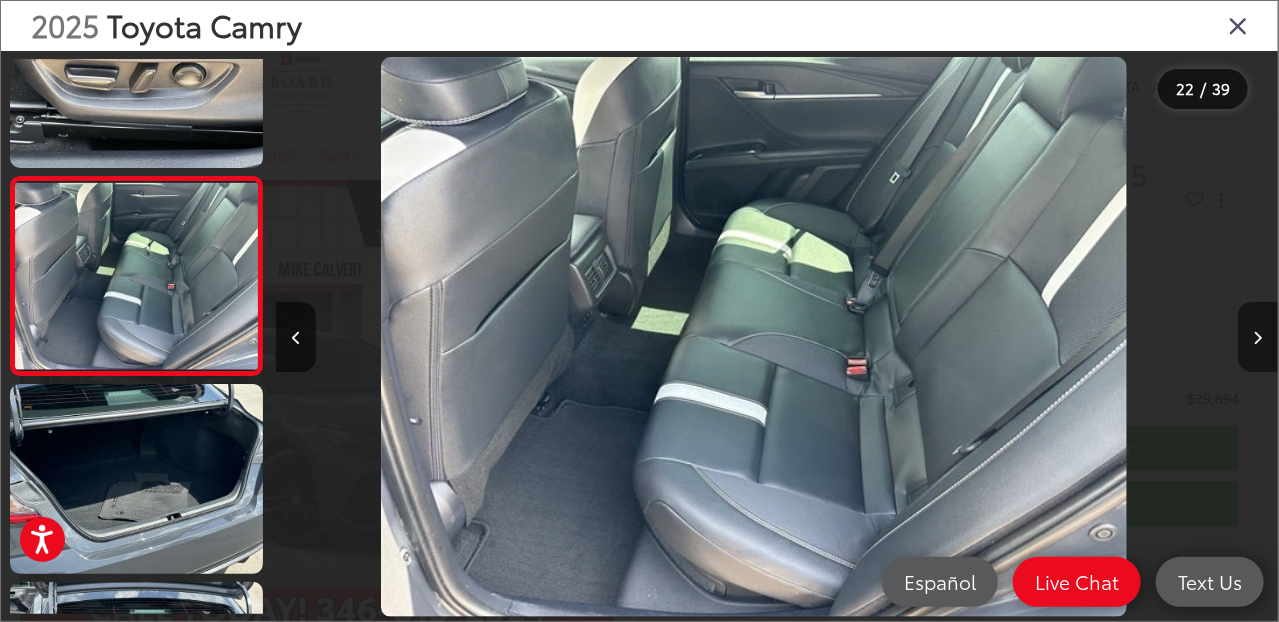click at bounding box center (1258, 338) 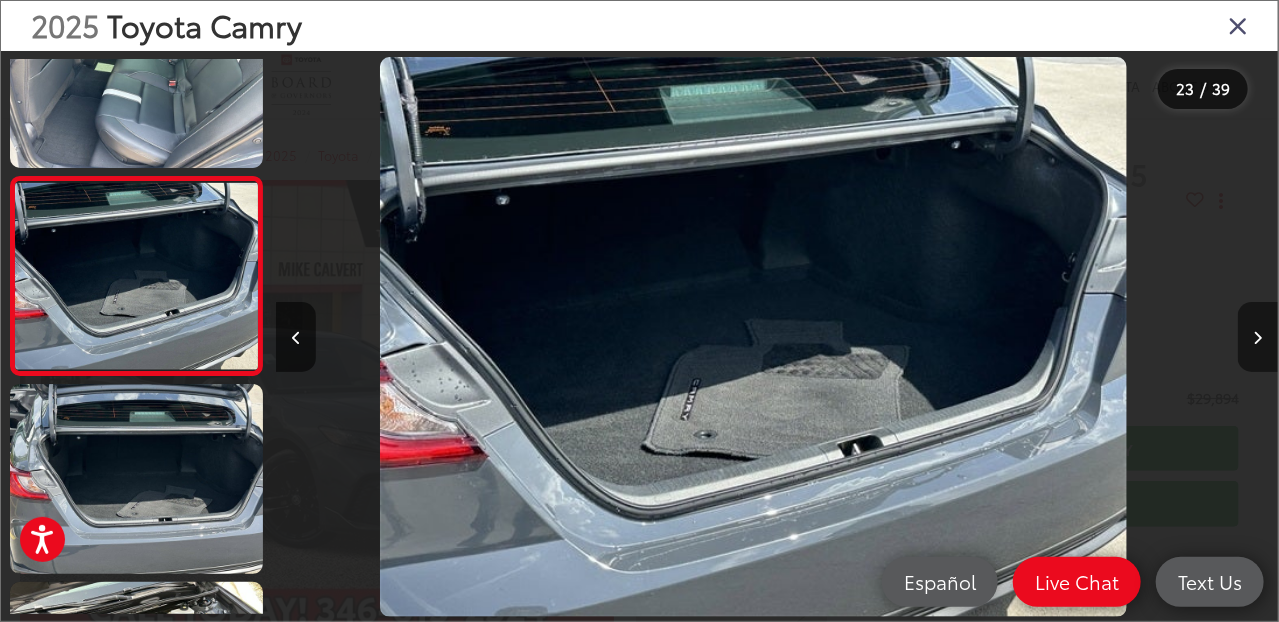 click at bounding box center [1258, 338] 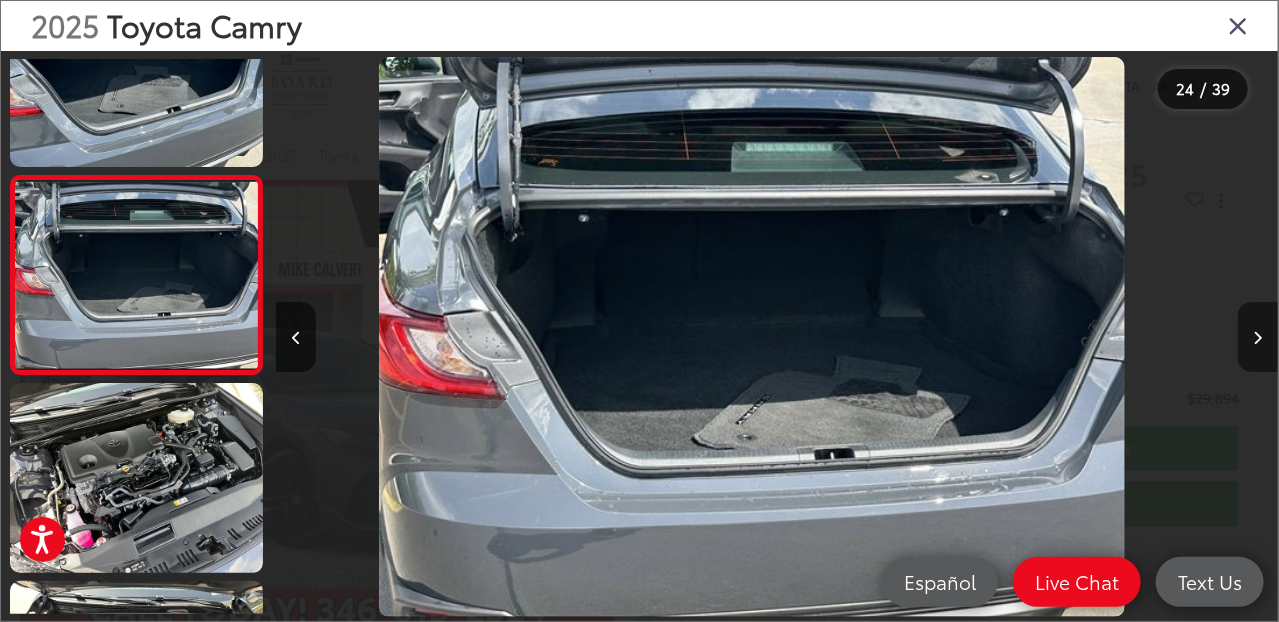 click at bounding box center (1258, 338) 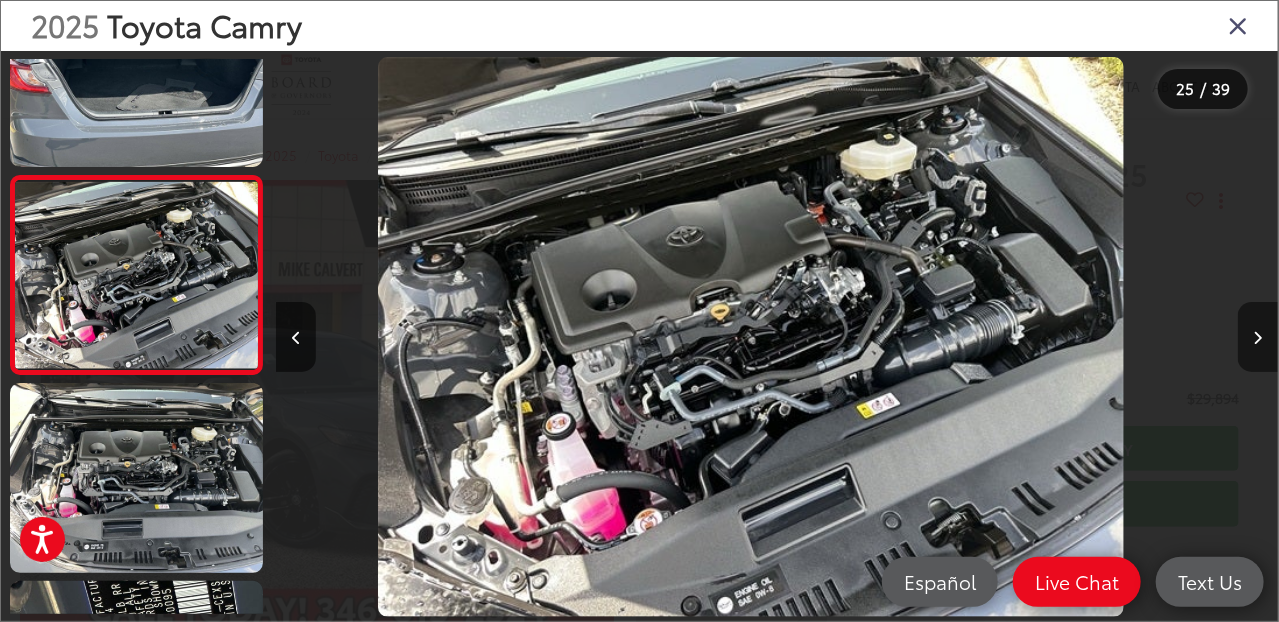click at bounding box center [1258, 338] 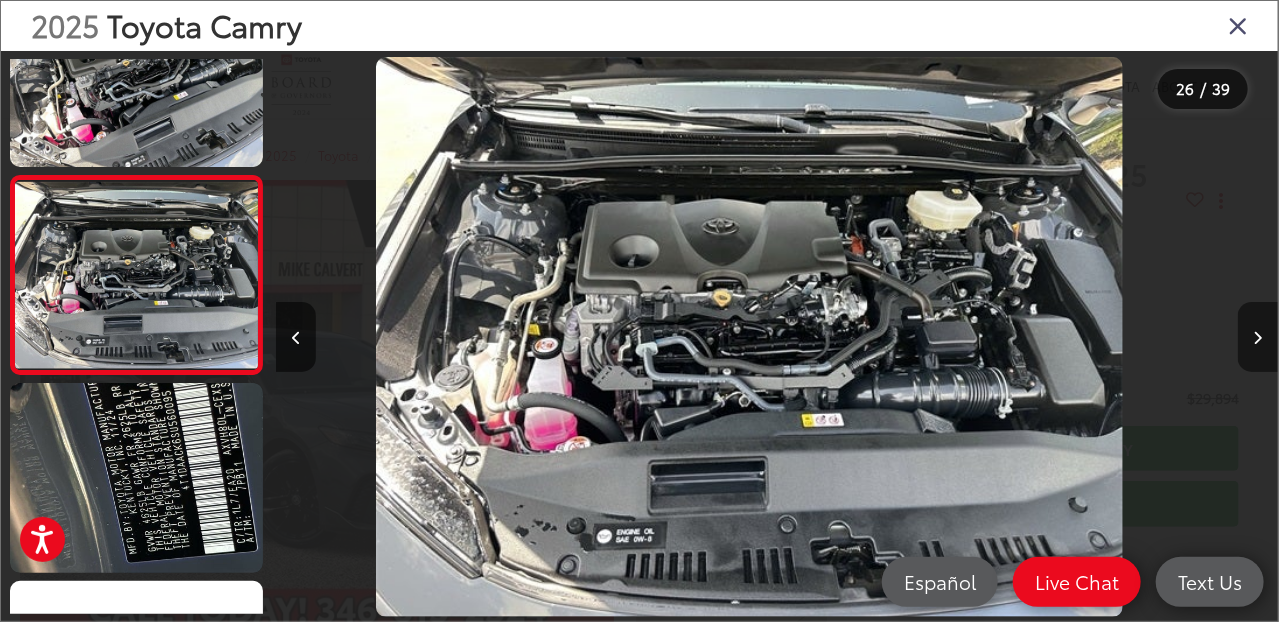click at bounding box center (1258, 338) 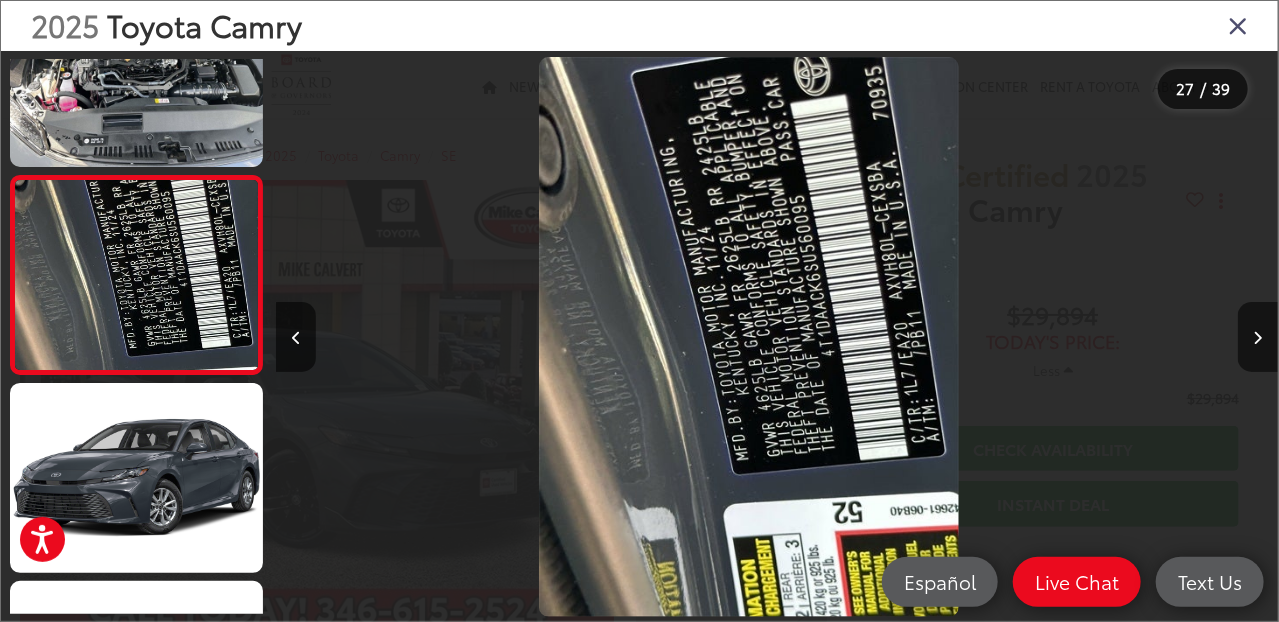 click at bounding box center [1238, 25] 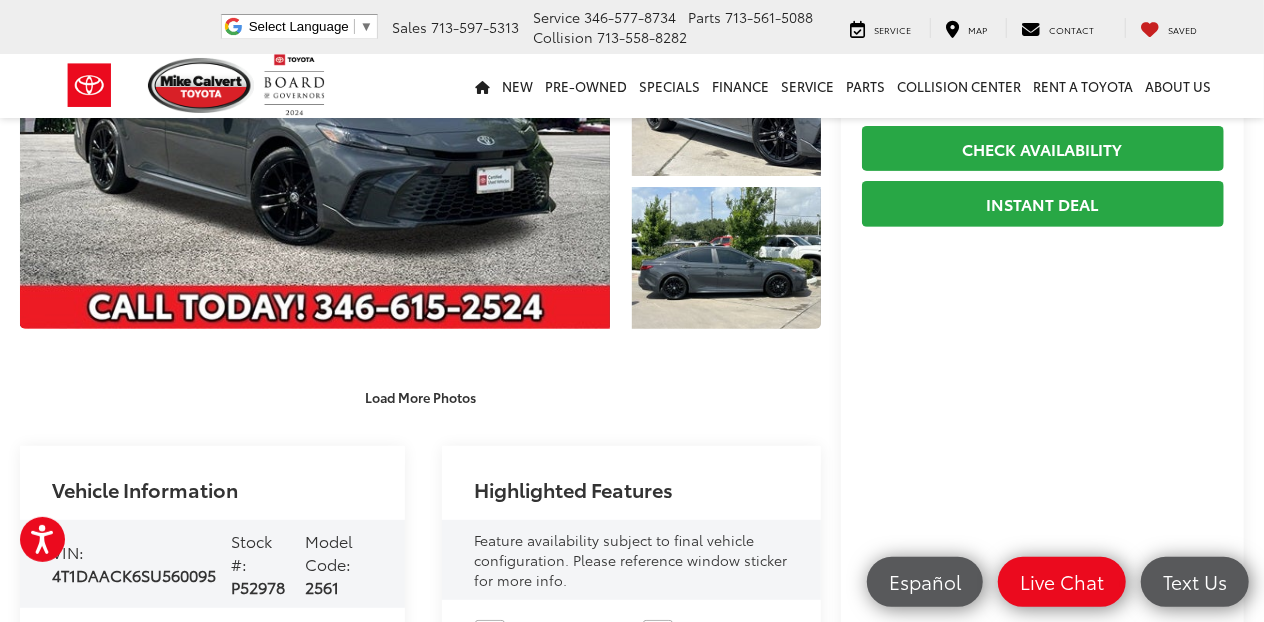 scroll, scrollTop: 100, scrollLeft: 0, axis: vertical 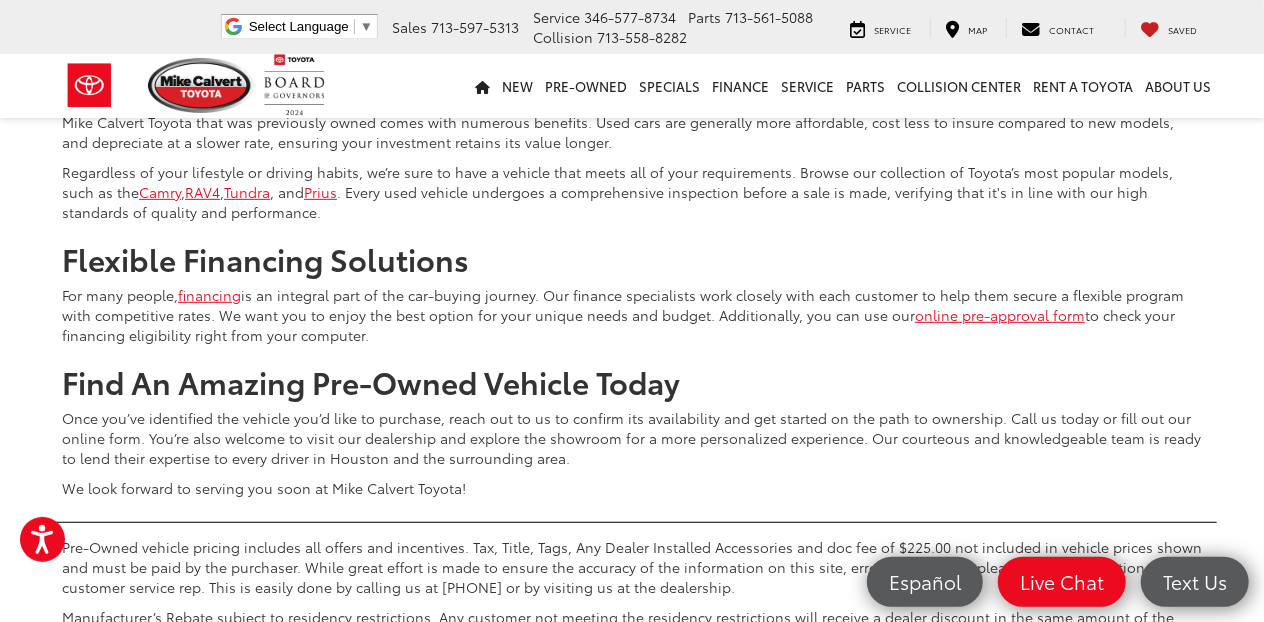 click on "17" at bounding box center (852, -100) 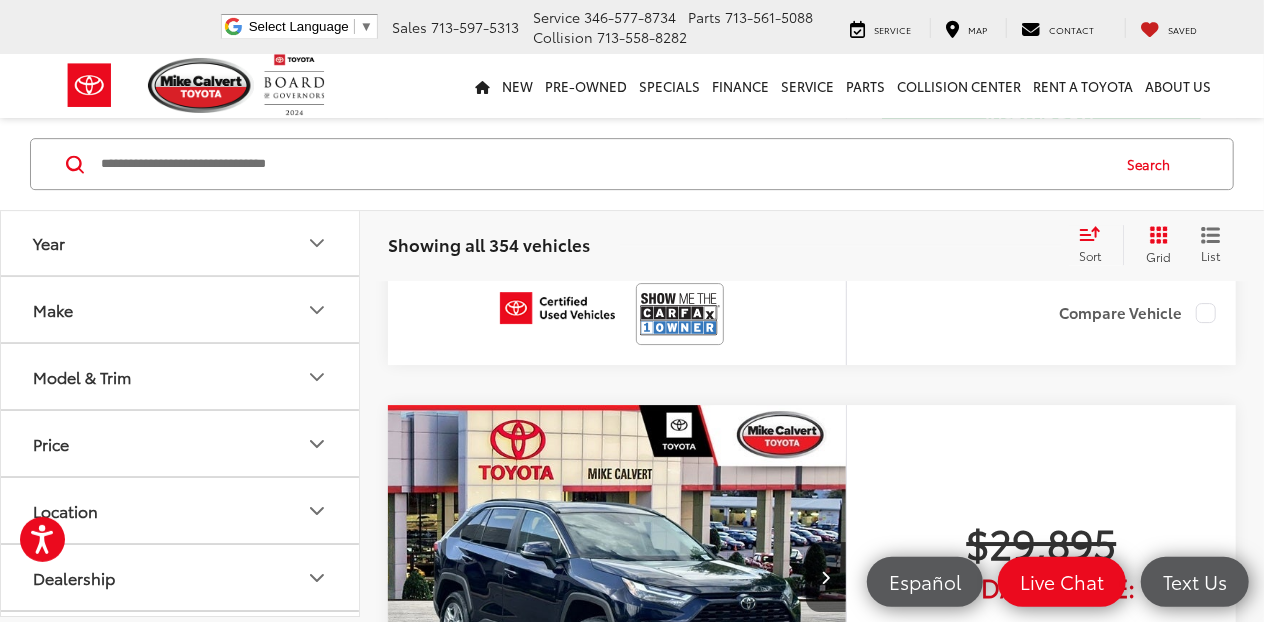 scroll, scrollTop: 3029, scrollLeft: 0, axis: vertical 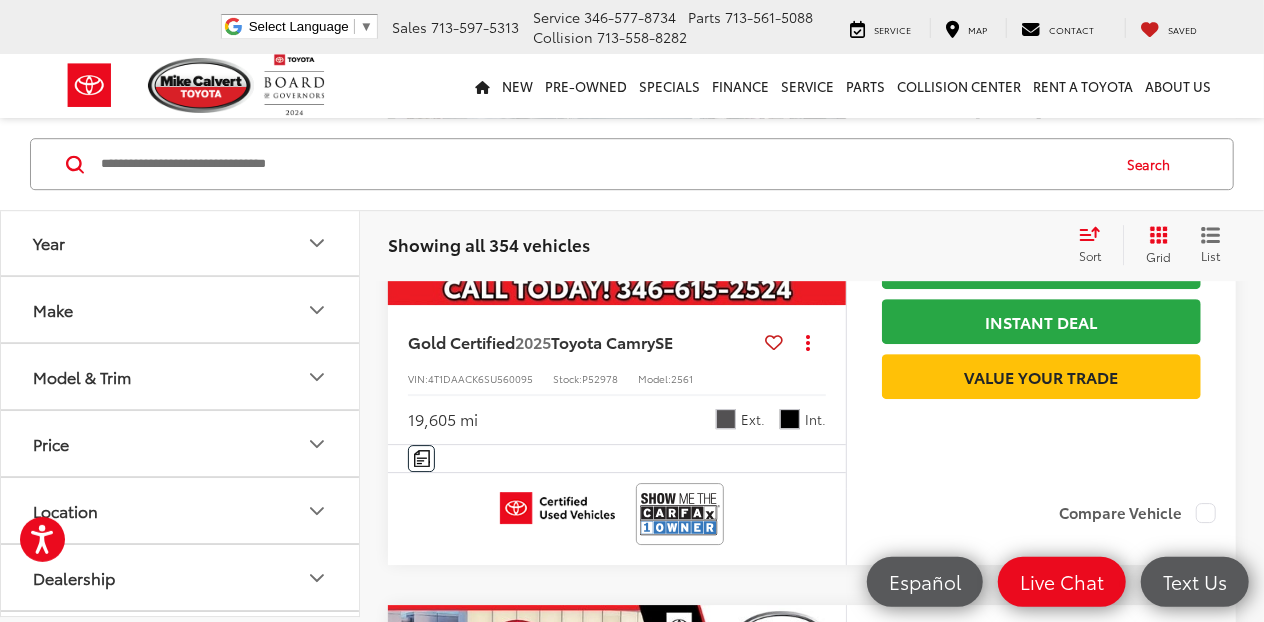 click at bounding box center (617, 133) 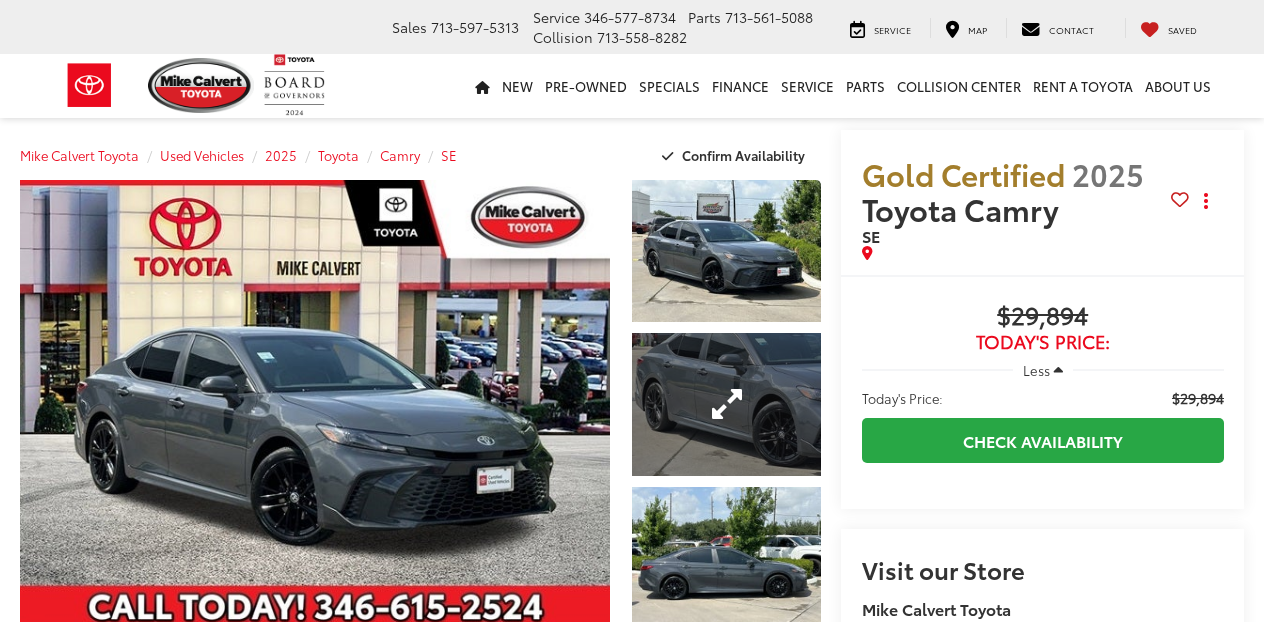 scroll, scrollTop: 0, scrollLeft: 0, axis: both 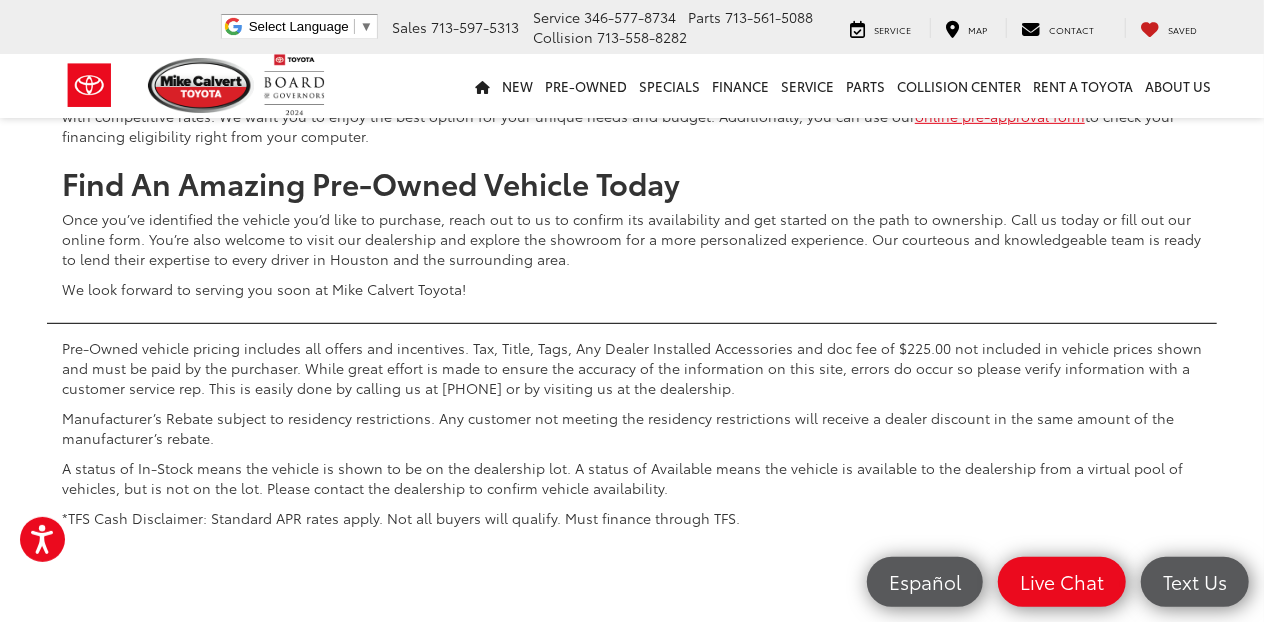 click on "16" at bounding box center (854, -299) 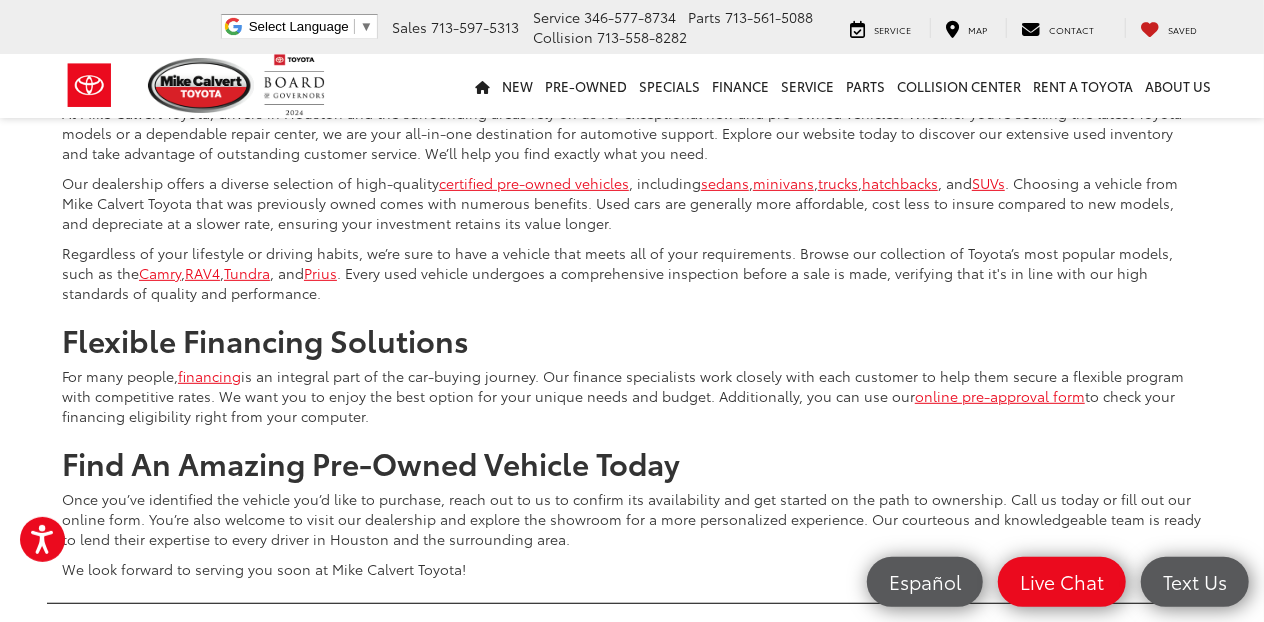scroll, scrollTop: 8329, scrollLeft: 0, axis: vertical 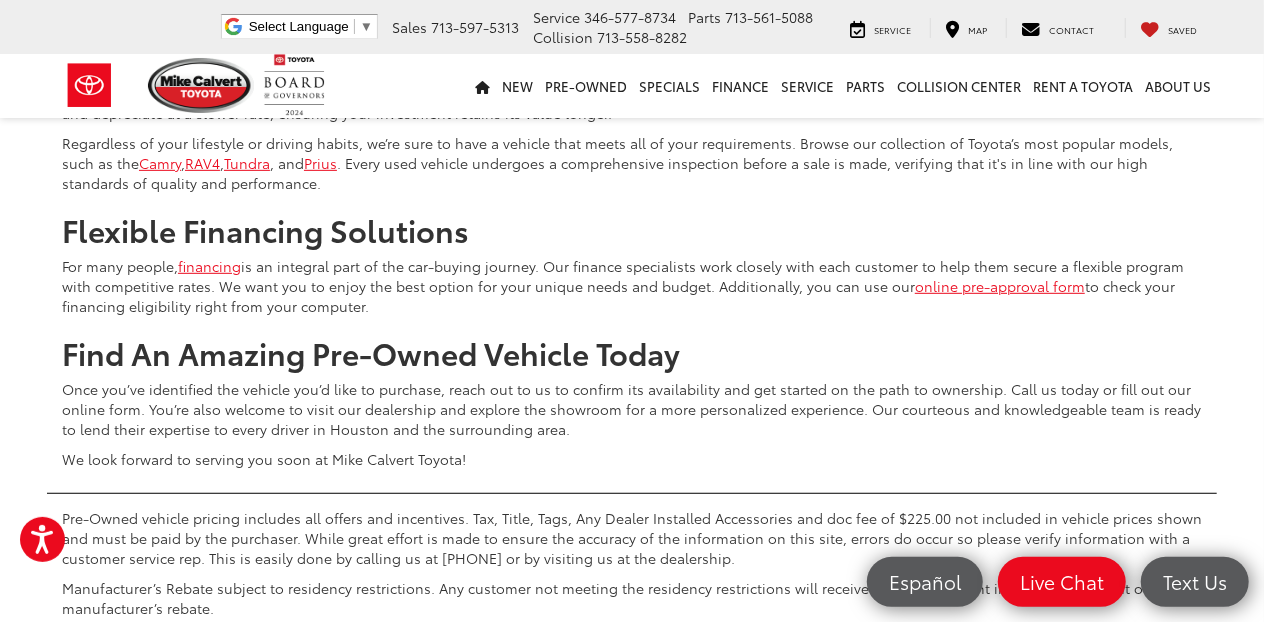 click on "15" at bounding box center [854, -129] 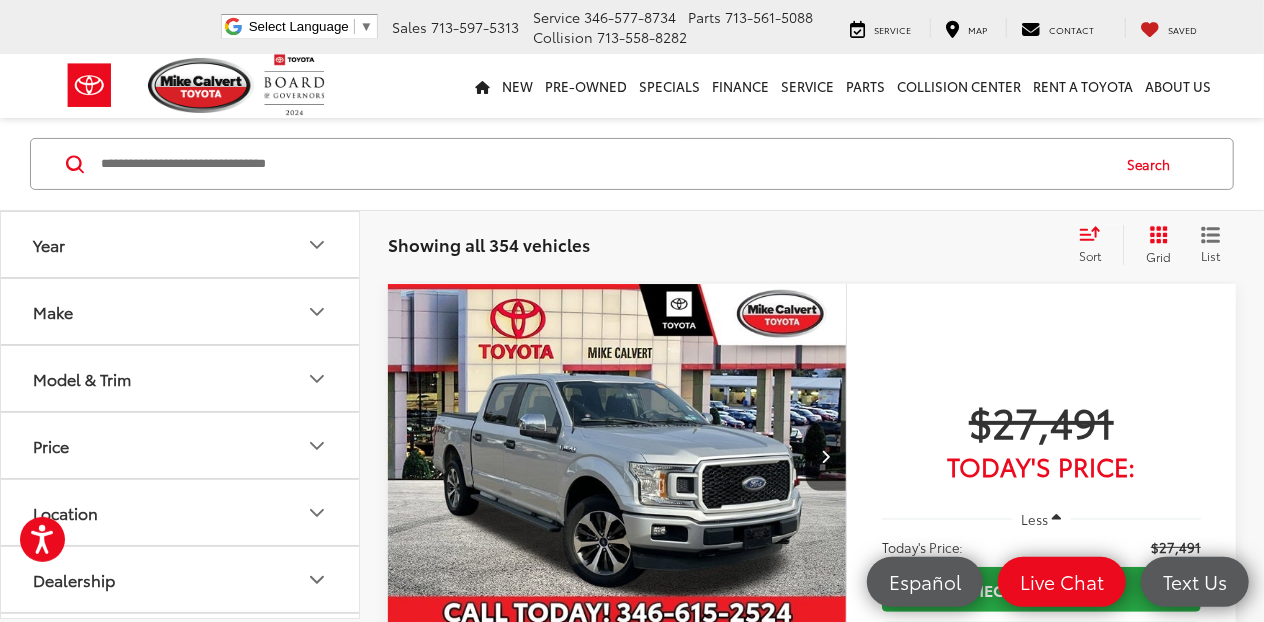 scroll, scrollTop: 129, scrollLeft: 0, axis: vertical 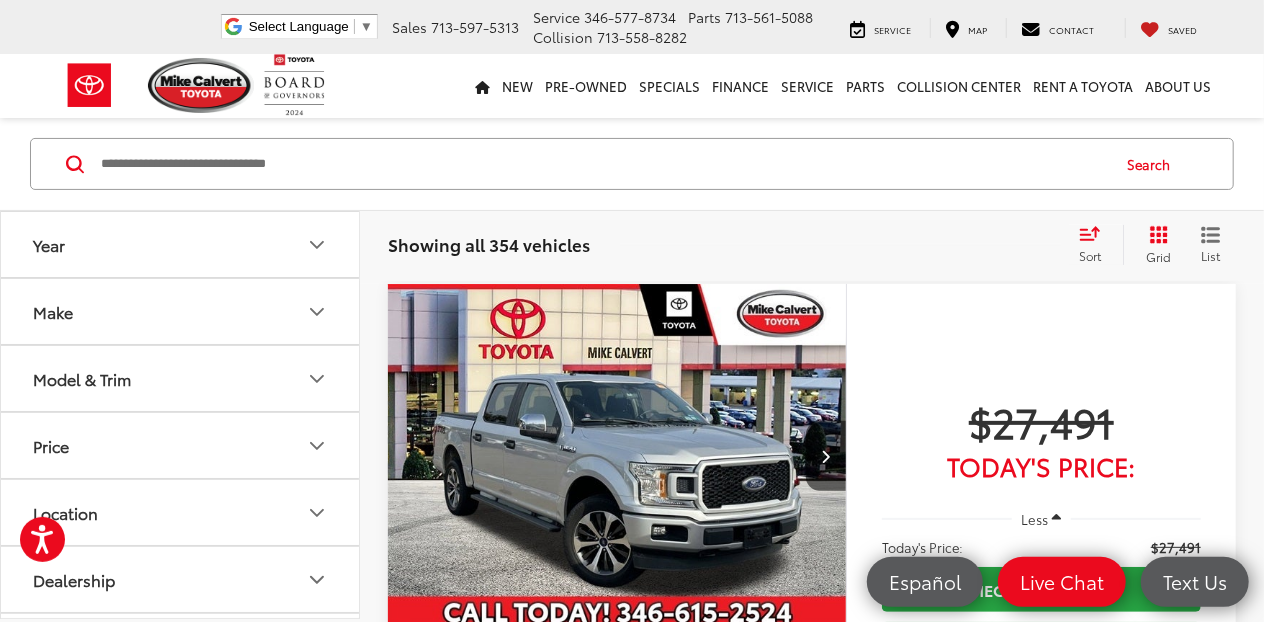 click at bounding box center [617, 457] 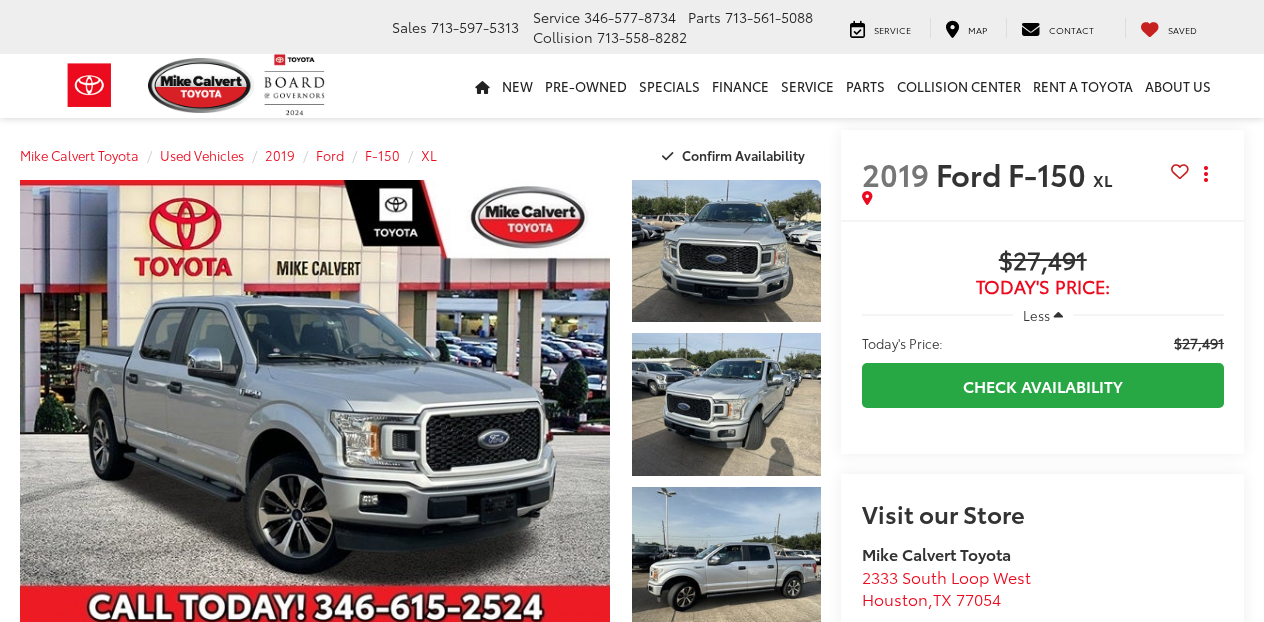 scroll, scrollTop: 0, scrollLeft: 0, axis: both 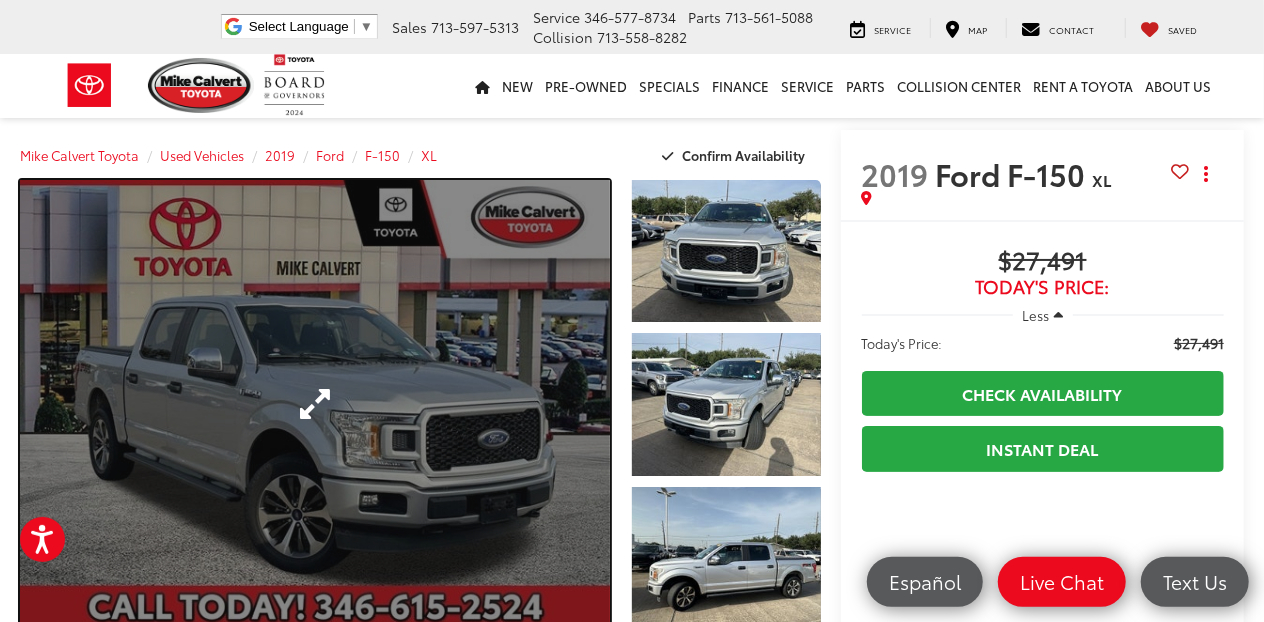click at bounding box center (315, 404) 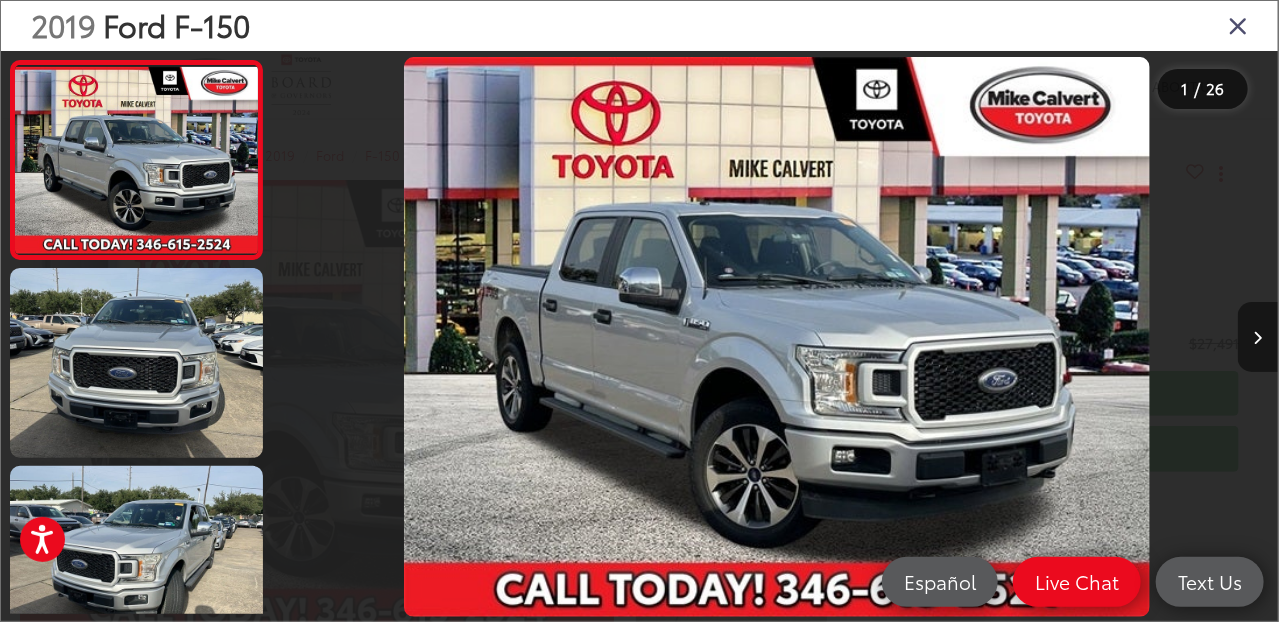 click at bounding box center (1258, 338) 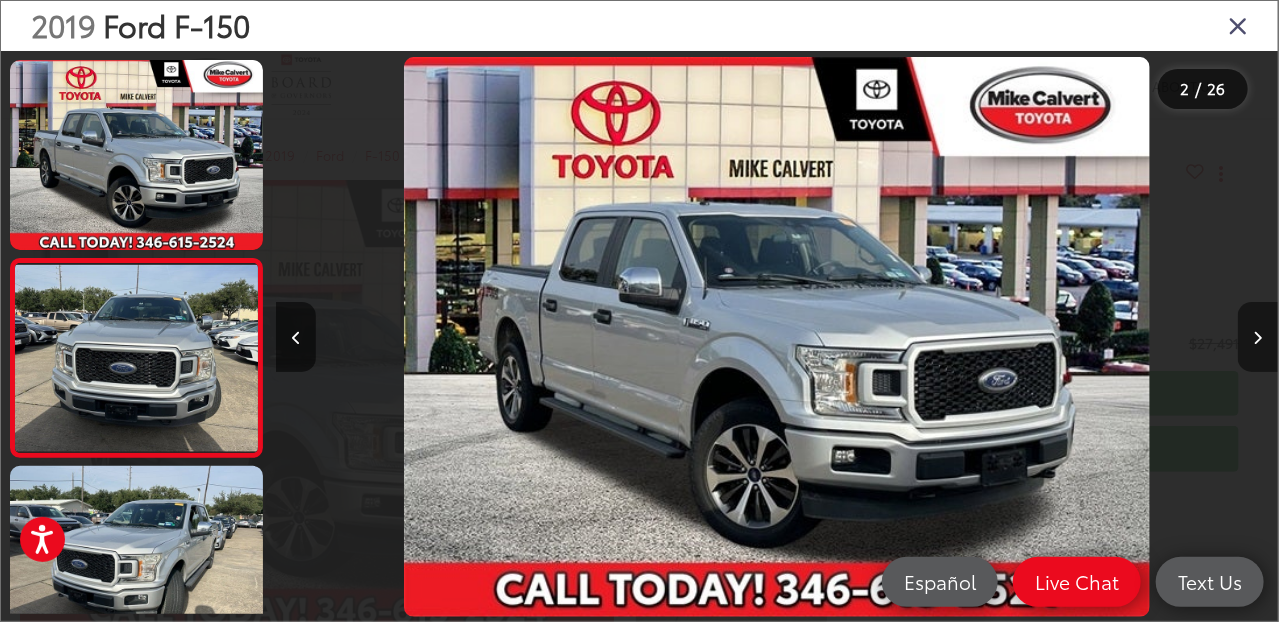 scroll, scrollTop: 0, scrollLeft: 56, axis: horizontal 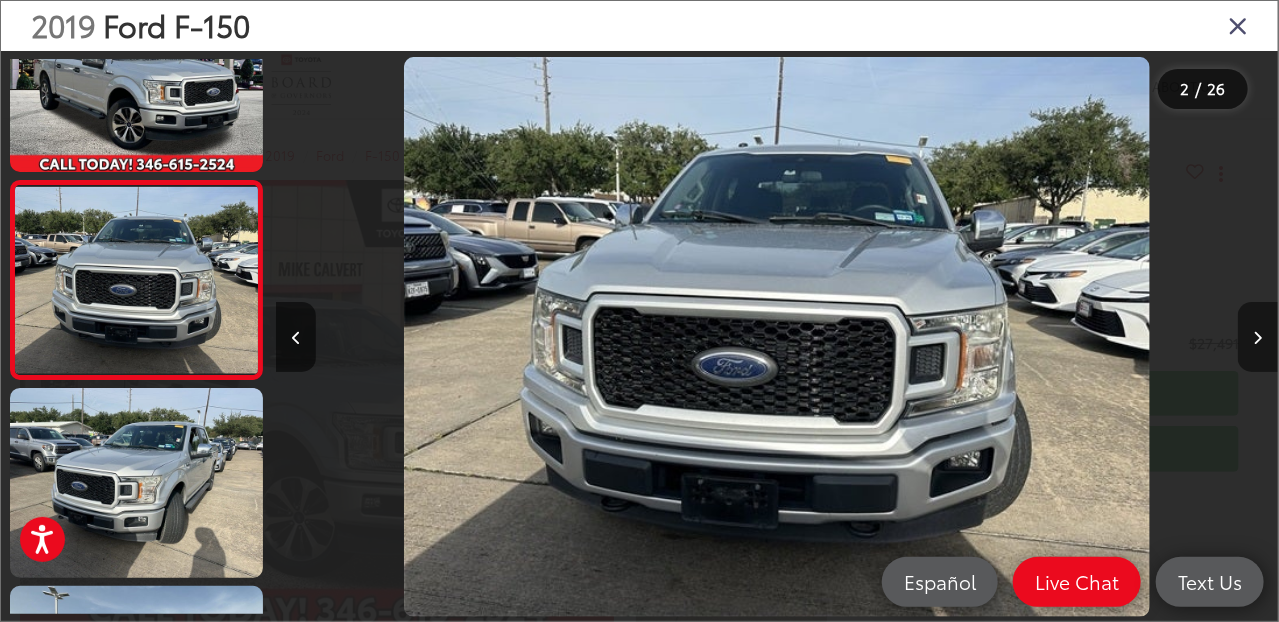 click at bounding box center [1258, 338] 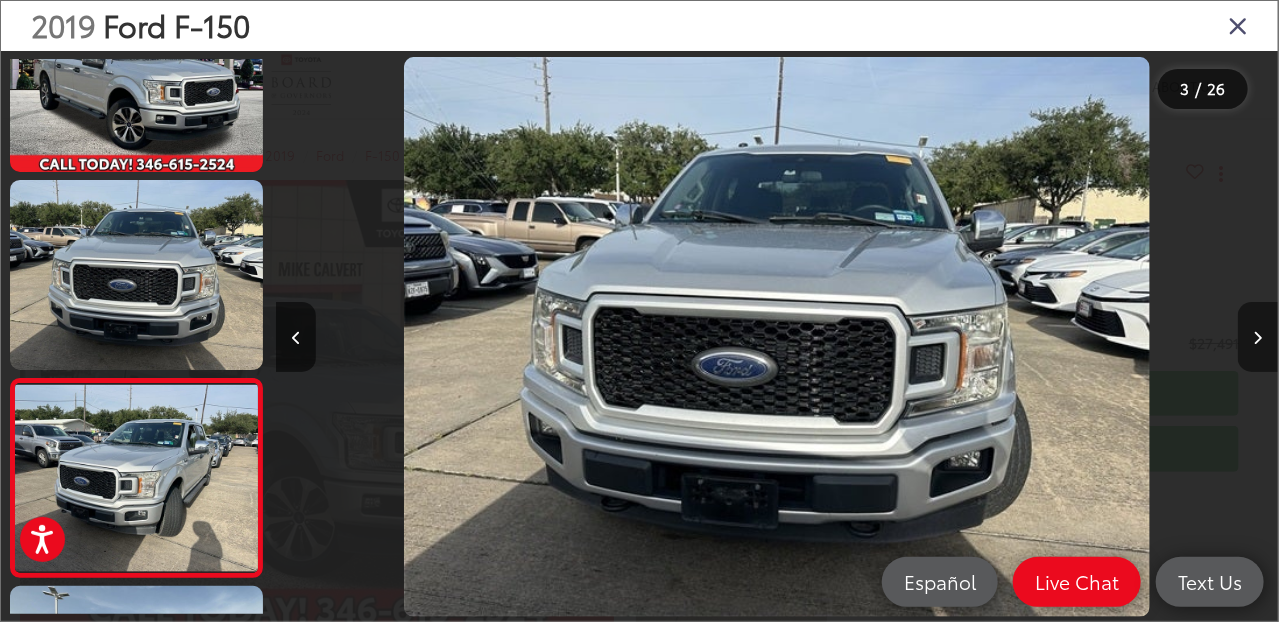 scroll, scrollTop: 0, scrollLeft: 1059, axis: horizontal 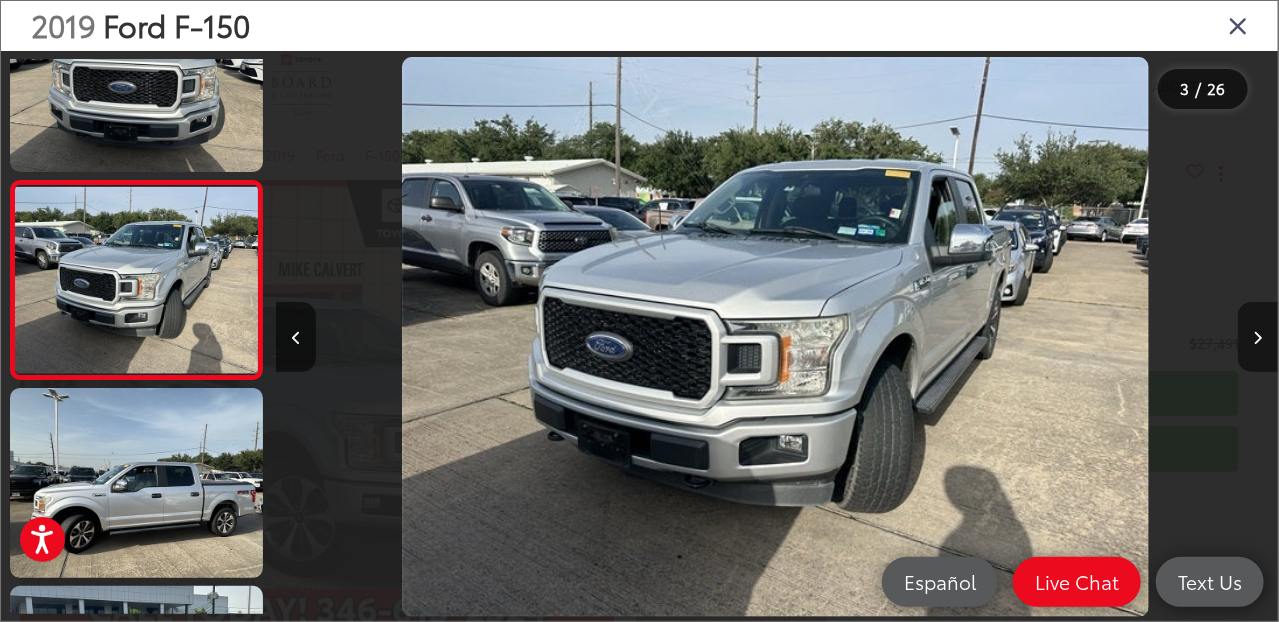 click at bounding box center [1258, 338] 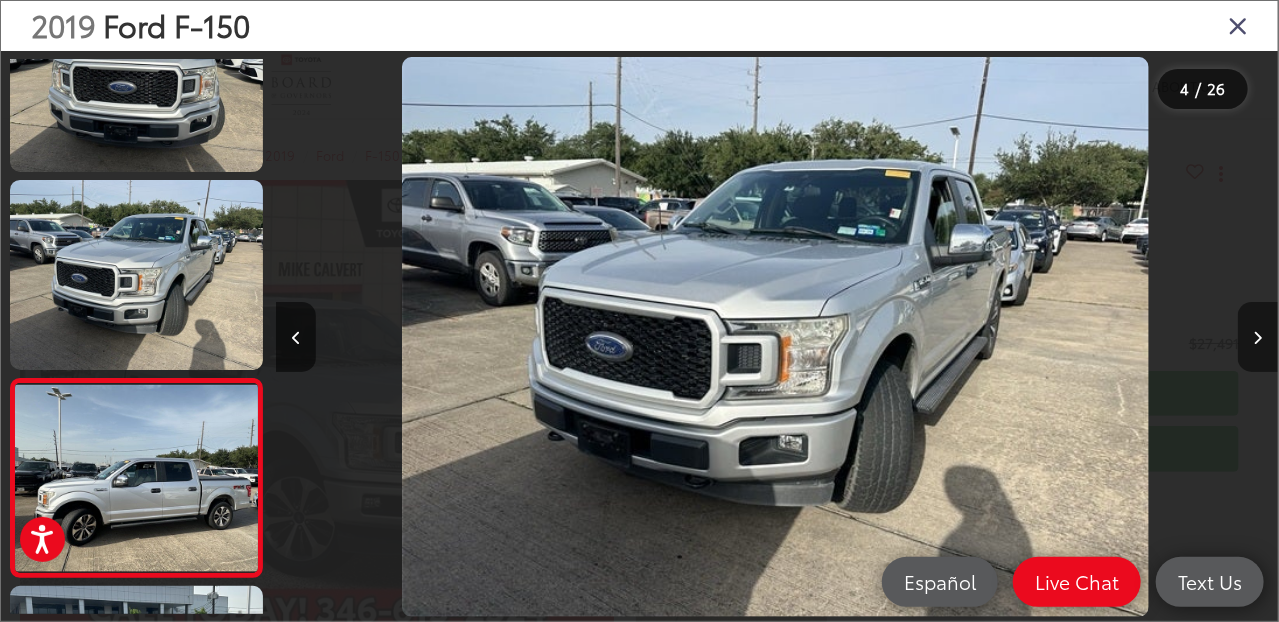 scroll, scrollTop: 0, scrollLeft: 2238, axis: horizontal 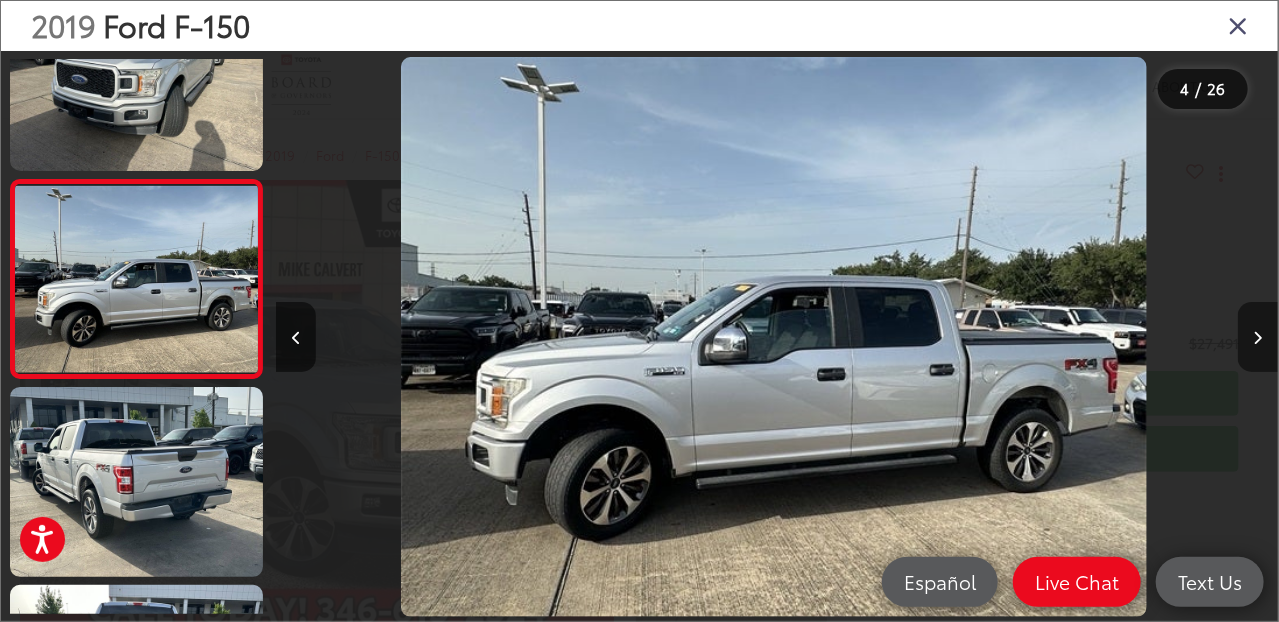 click at bounding box center [1258, 338] 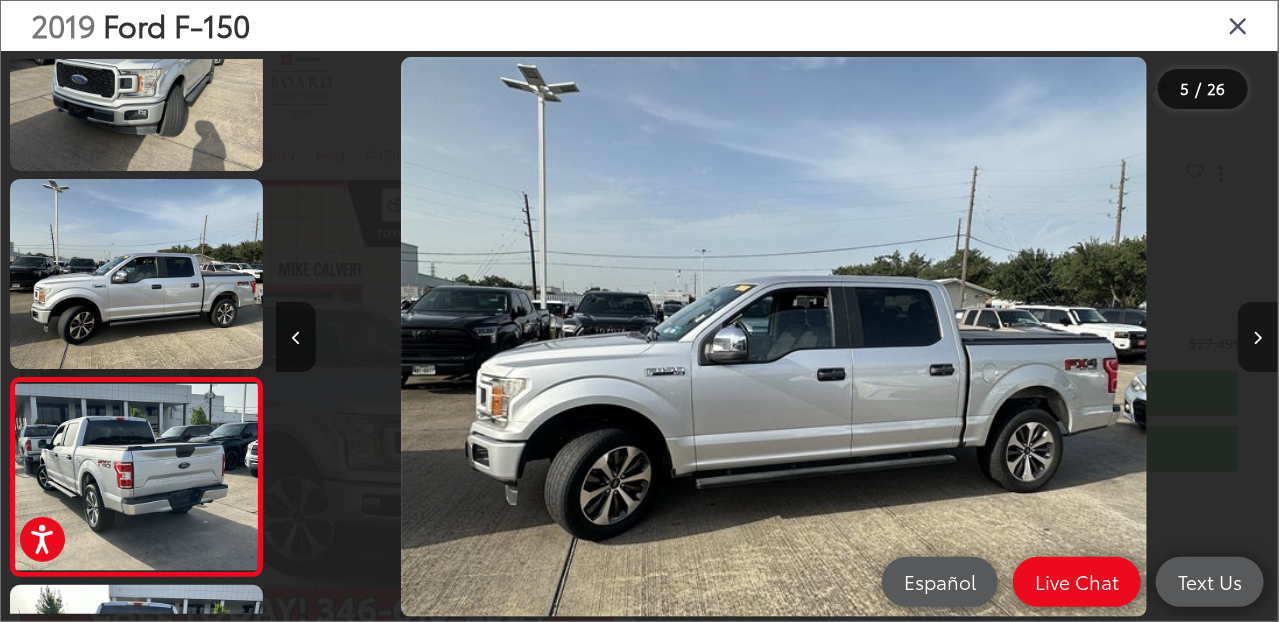 scroll, scrollTop: 0, scrollLeft: 3275, axis: horizontal 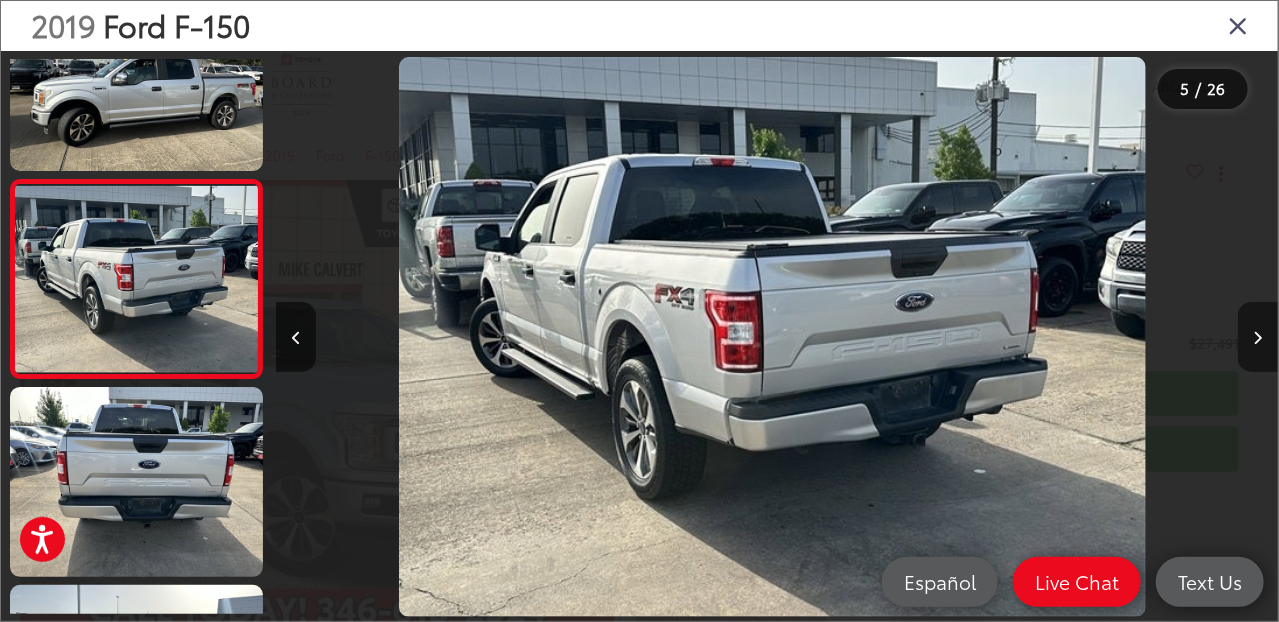 click at bounding box center (1258, 338) 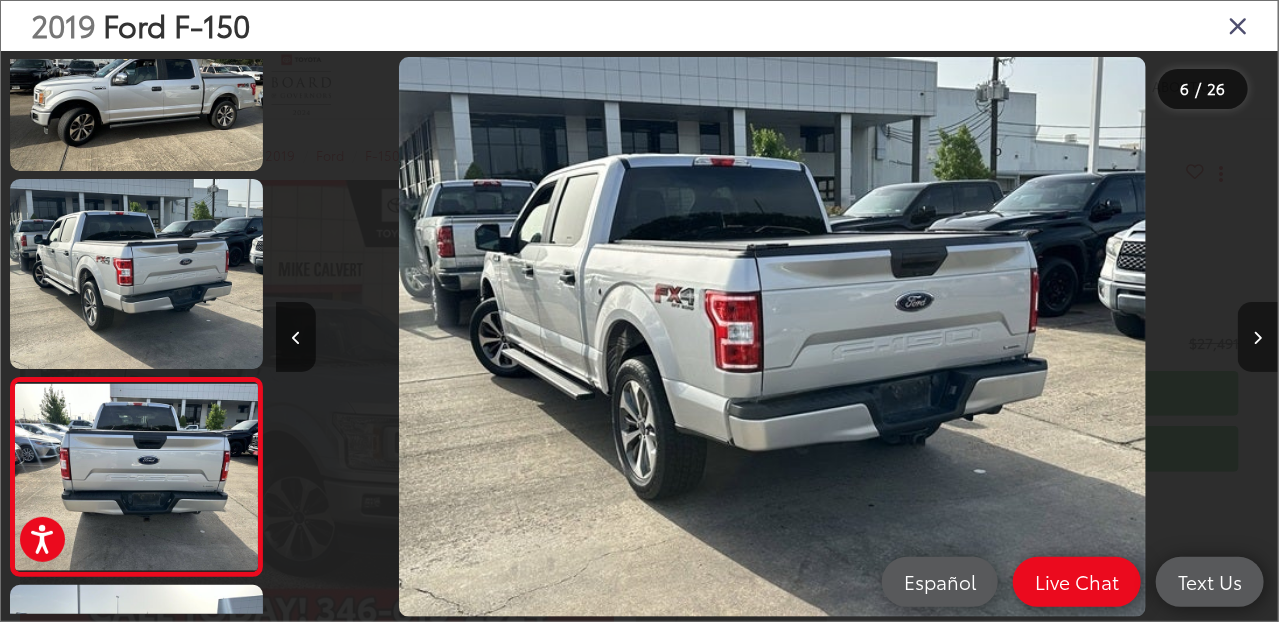 scroll, scrollTop: 0, scrollLeft: 4212, axis: horizontal 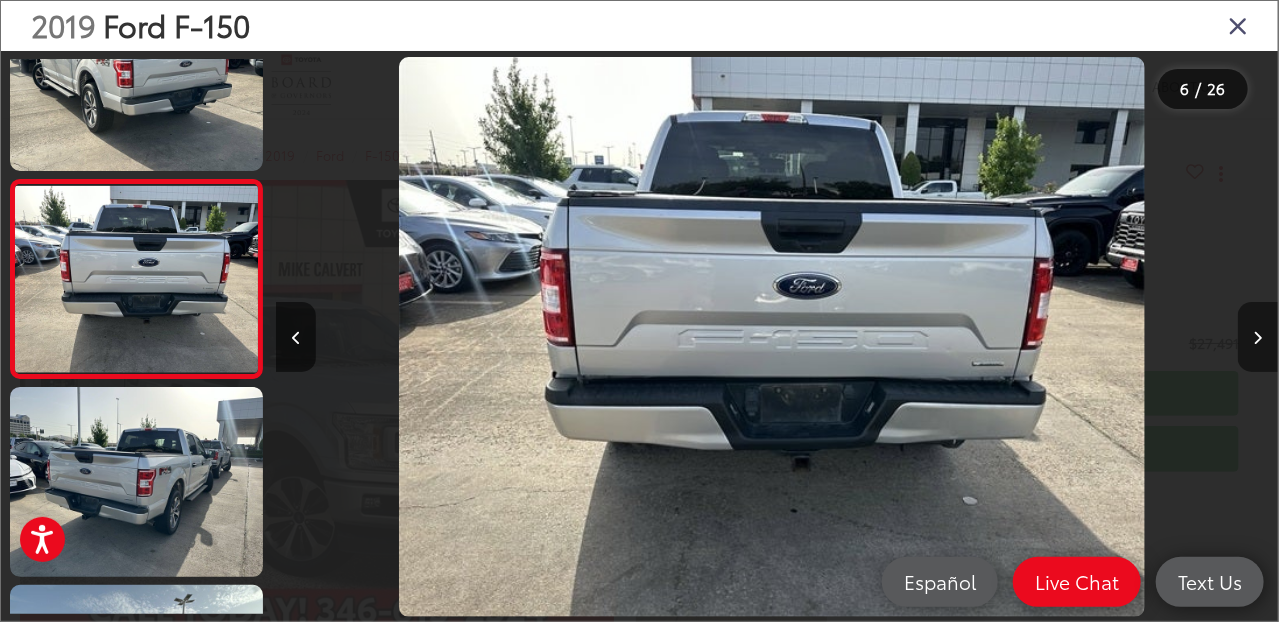 click at bounding box center [1258, 338] 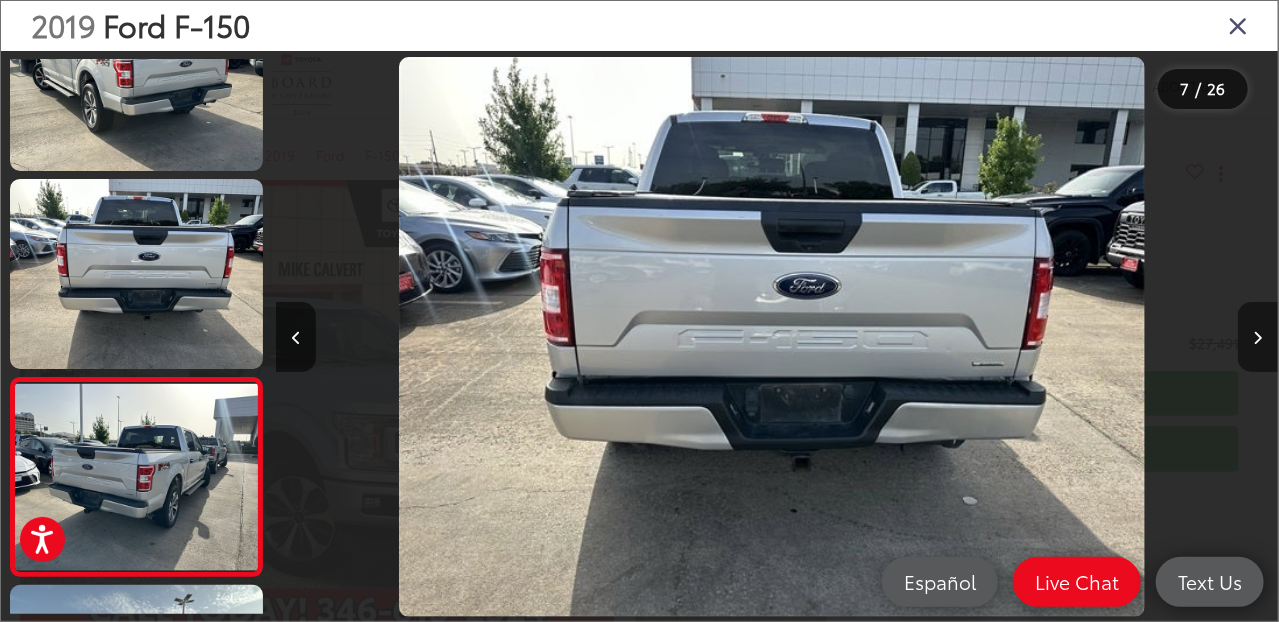 scroll, scrollTop: 0, scrollLeft: 5247, axis: horizontal 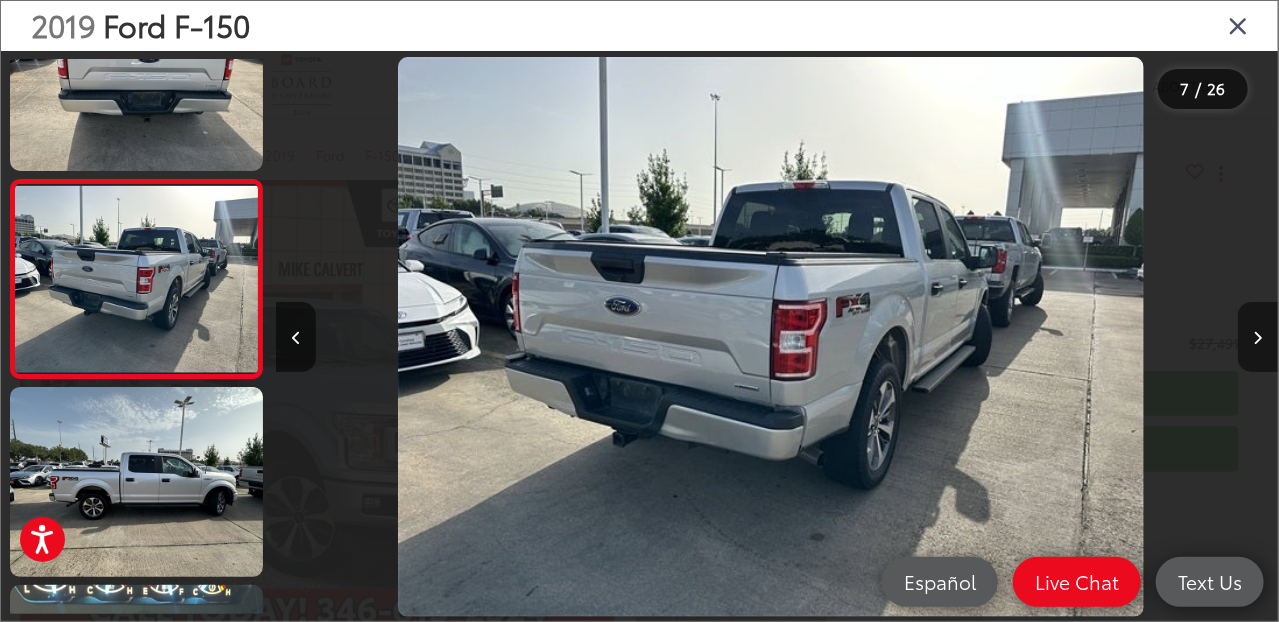 click at bounding box center [1258, 338] 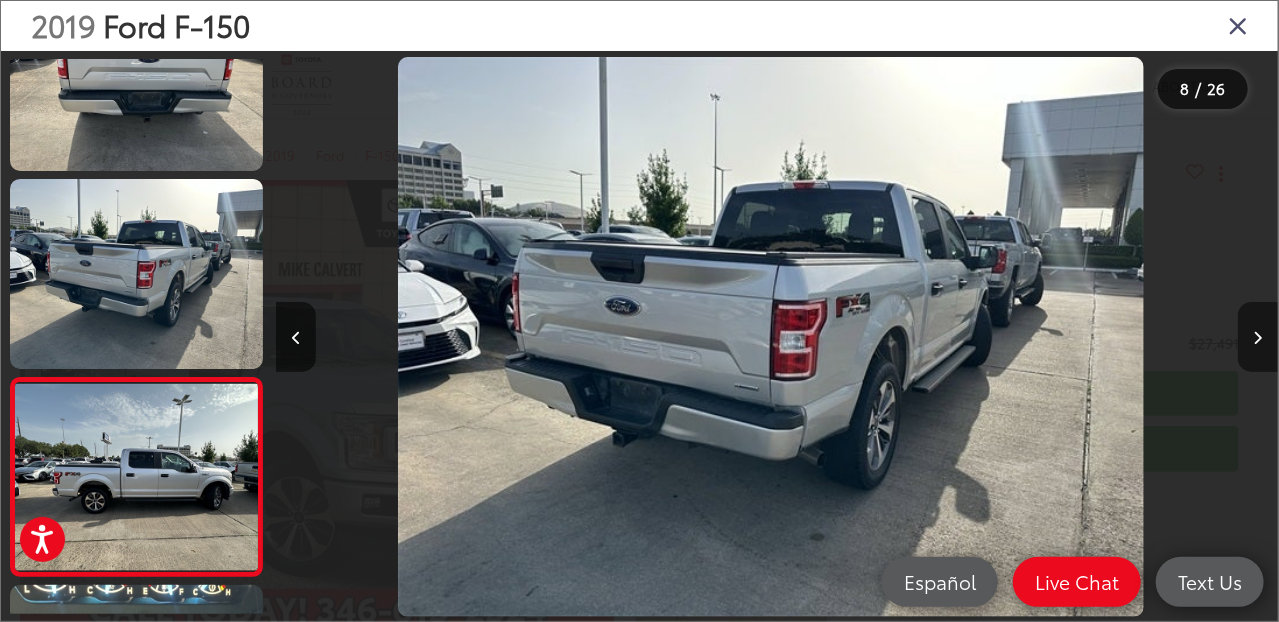 scroll, scrollTop: 0, scrollLeft: 6250, axis: horizontal 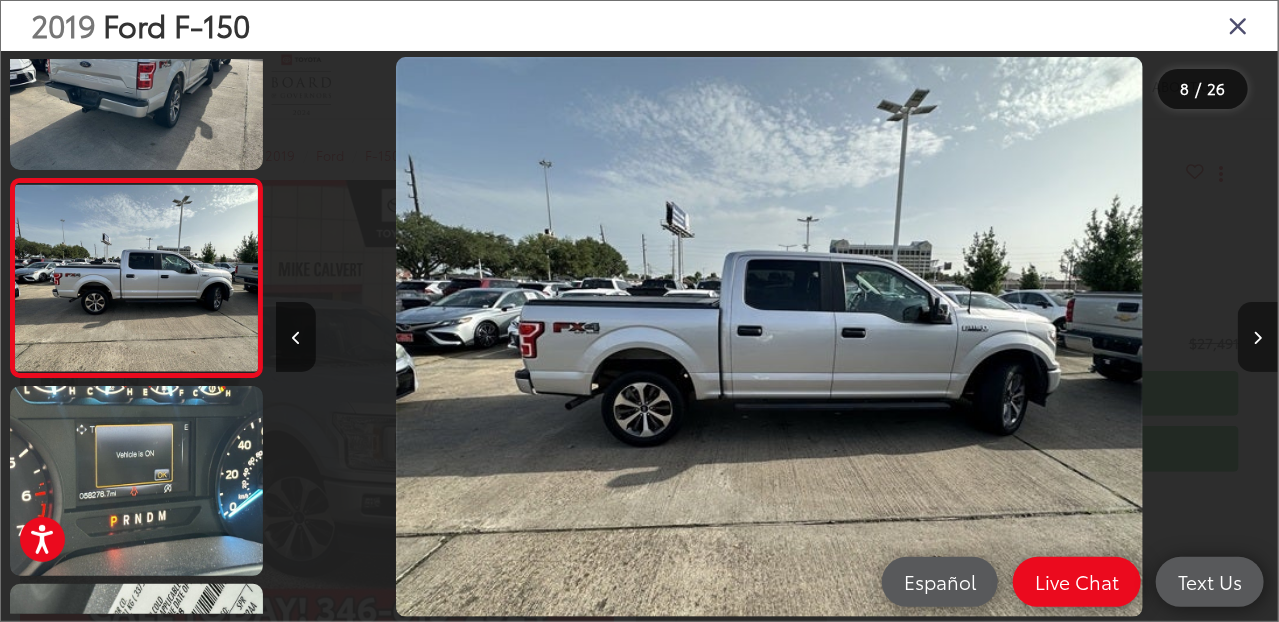 click at bounding box center (1258, 338) 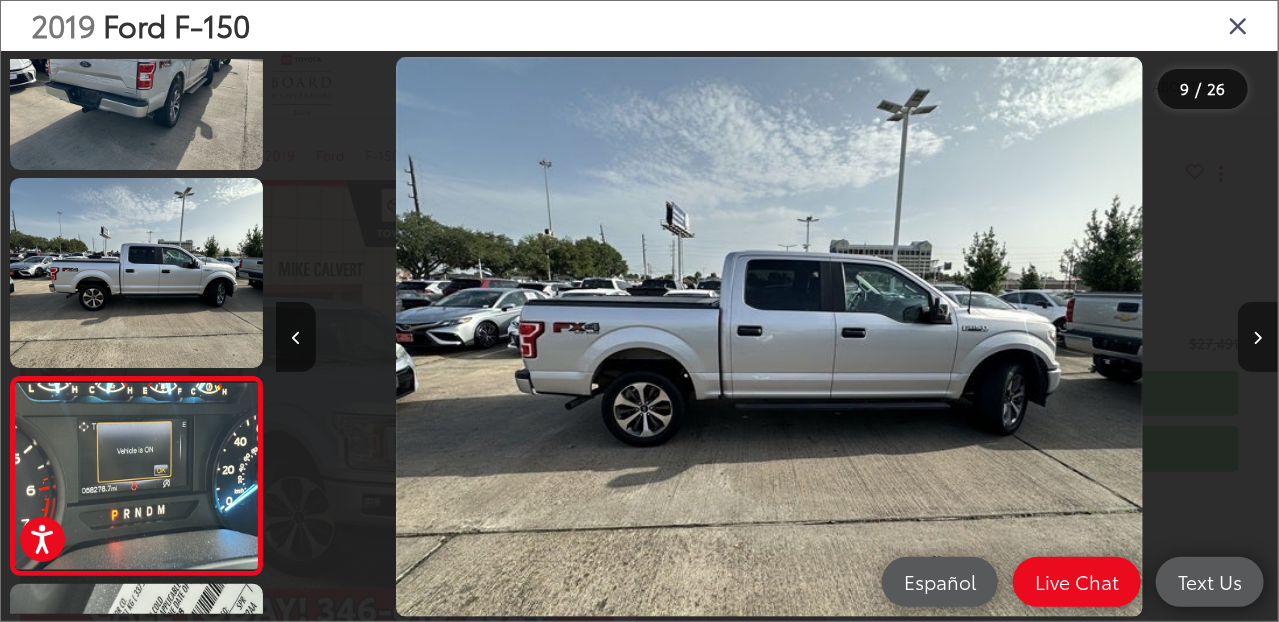 scroll, scrollTop: 0, scrollLeft: 7252, axis: horizontal 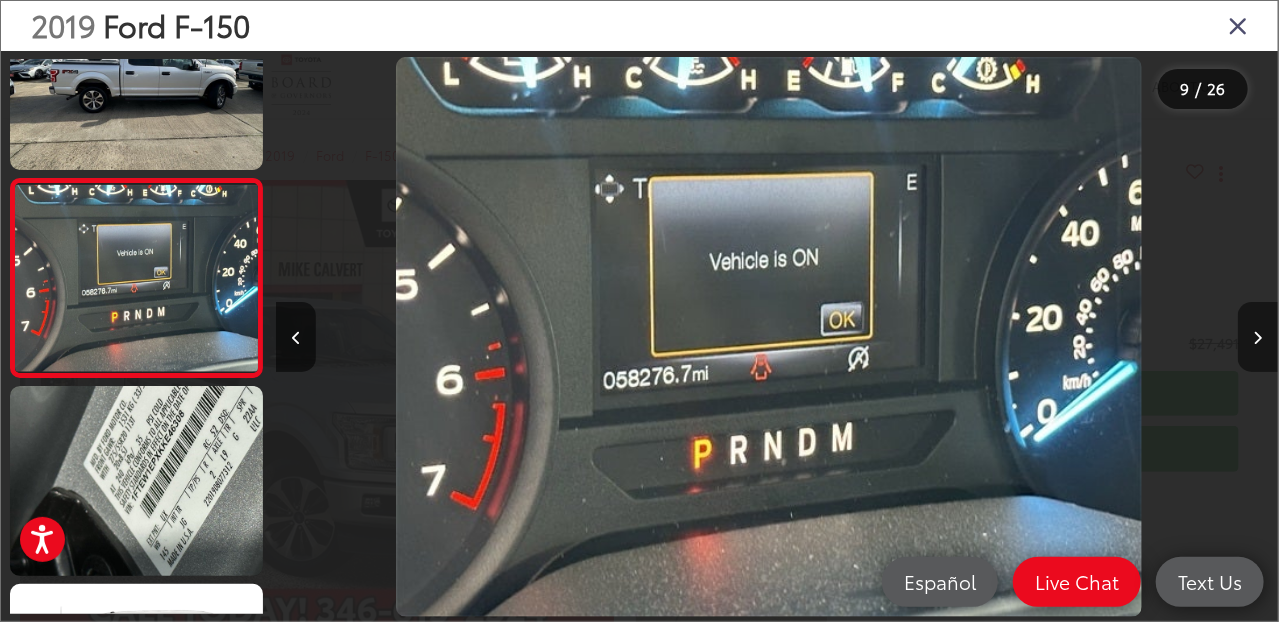 click at bounding box center (1258, 338) 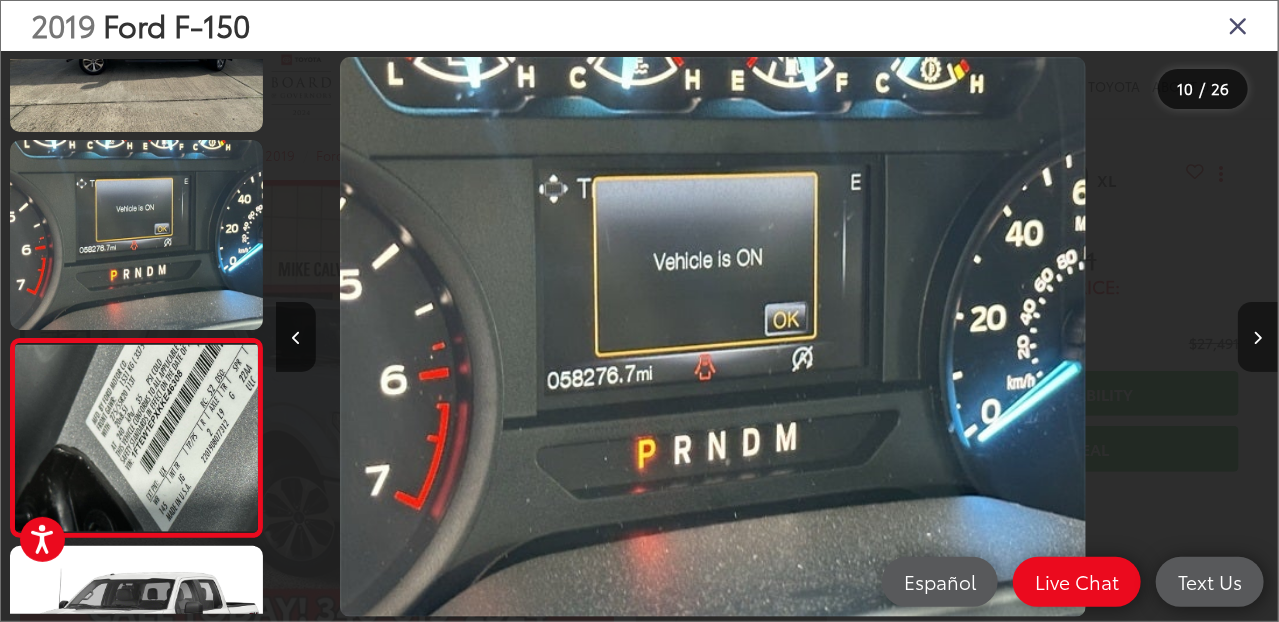 scroll 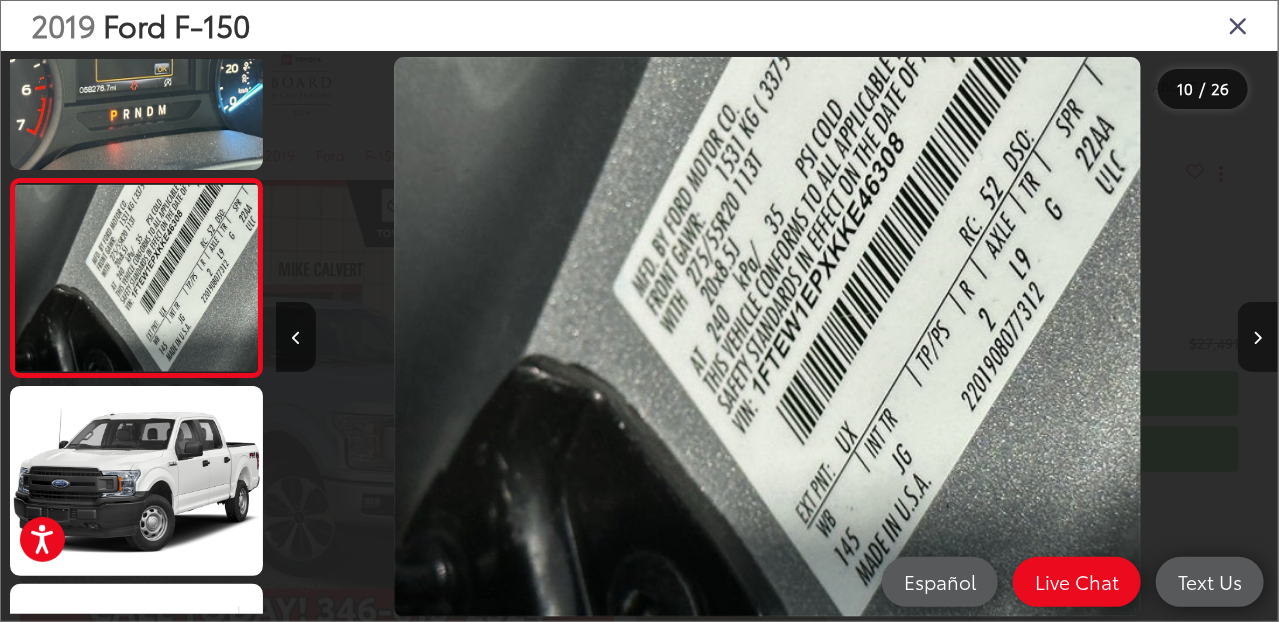 click at bounding box center [1258, 338] 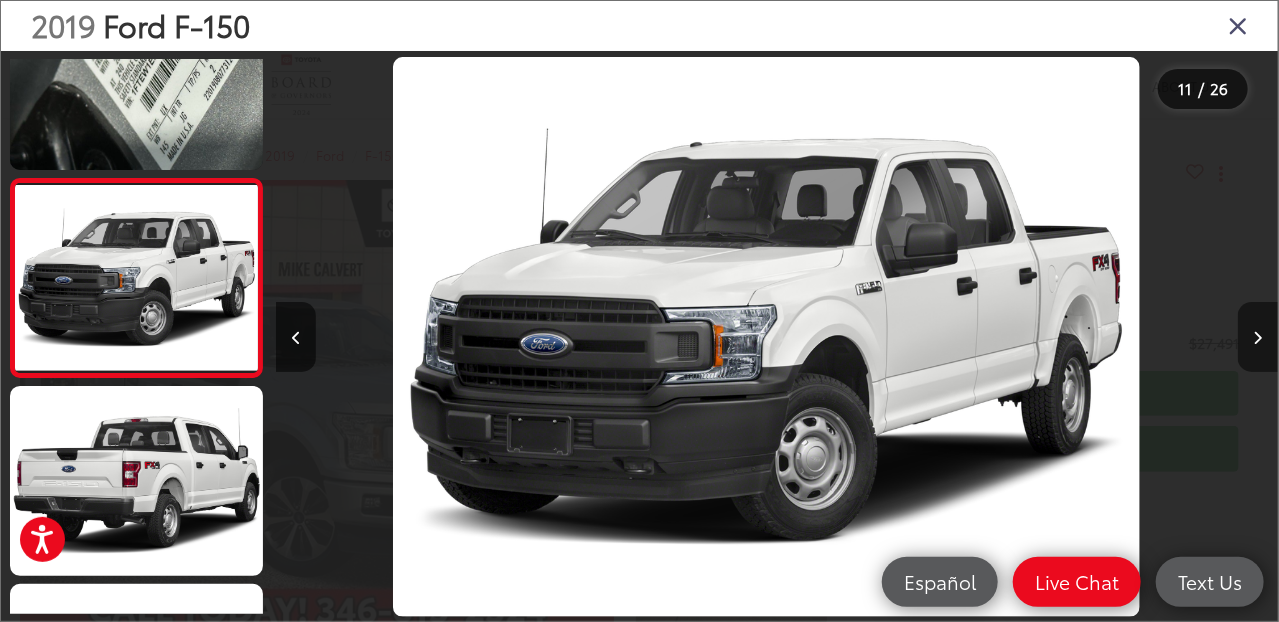 click at bounding box center (1258, 338) 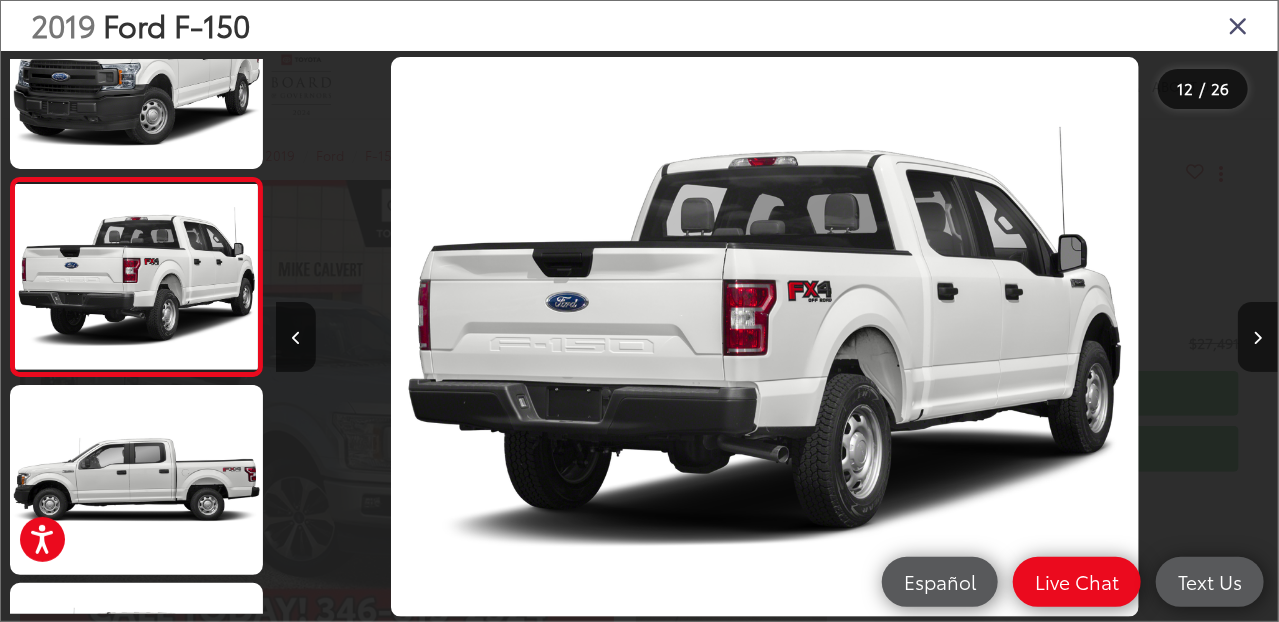 click at bounding box center [1238, 25] 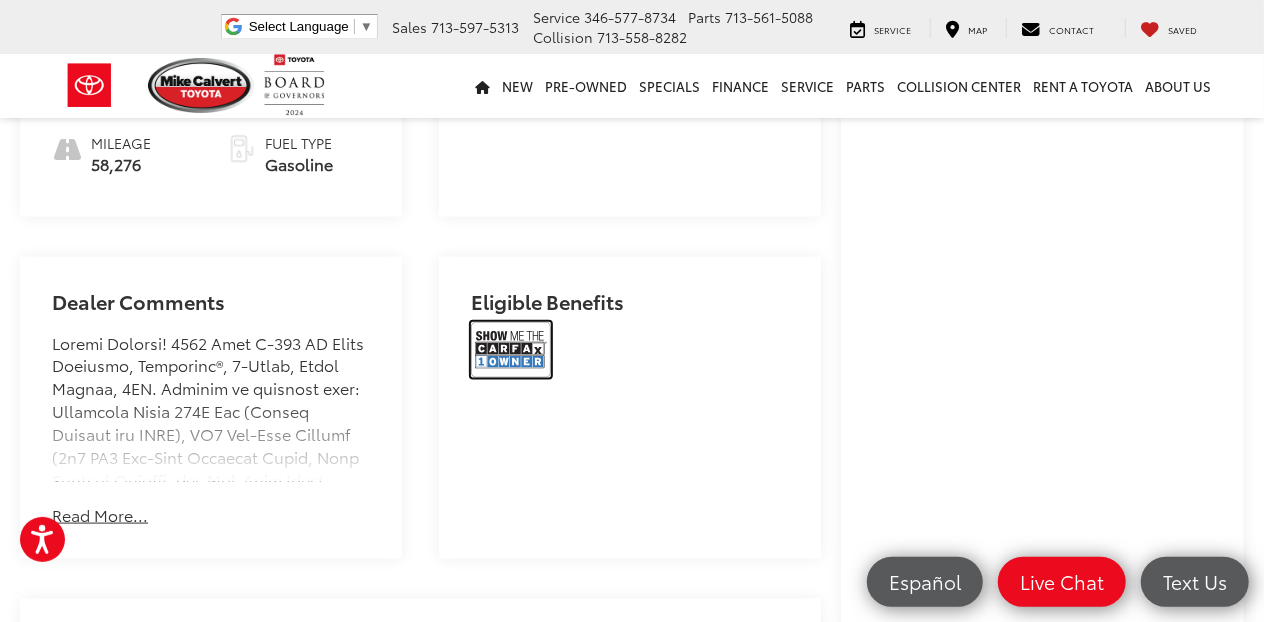 click at bounding box center [511, 350] 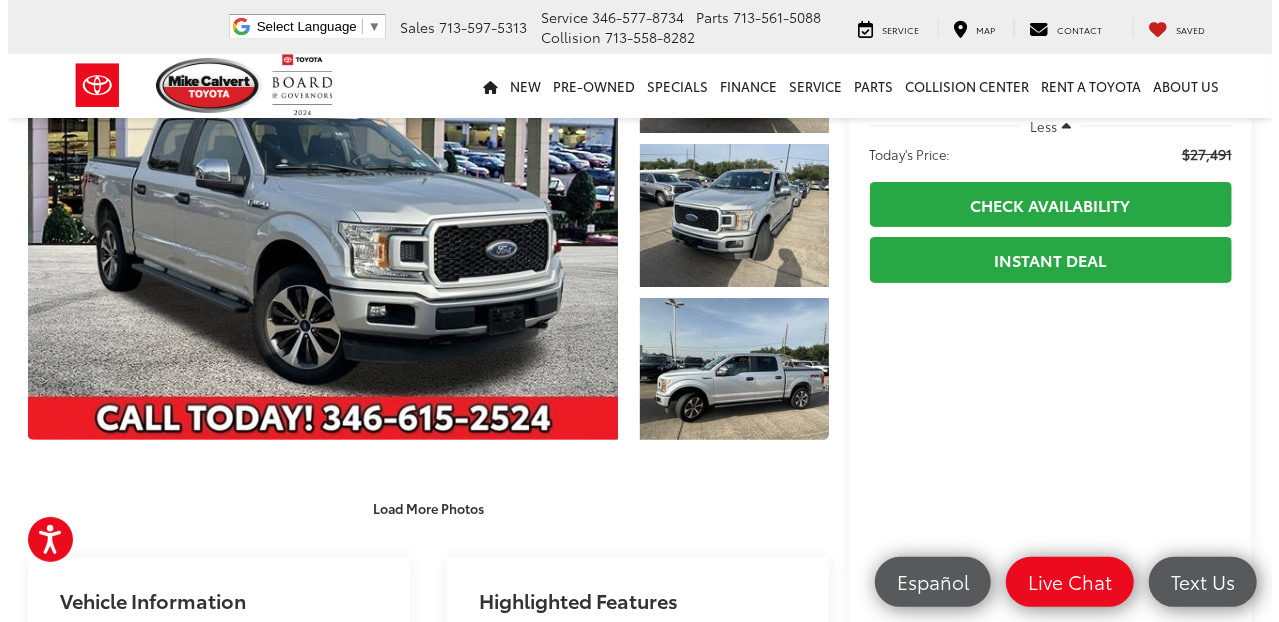 scroll, scrollTop: 100, scrollLeft: 0, axis: vertical 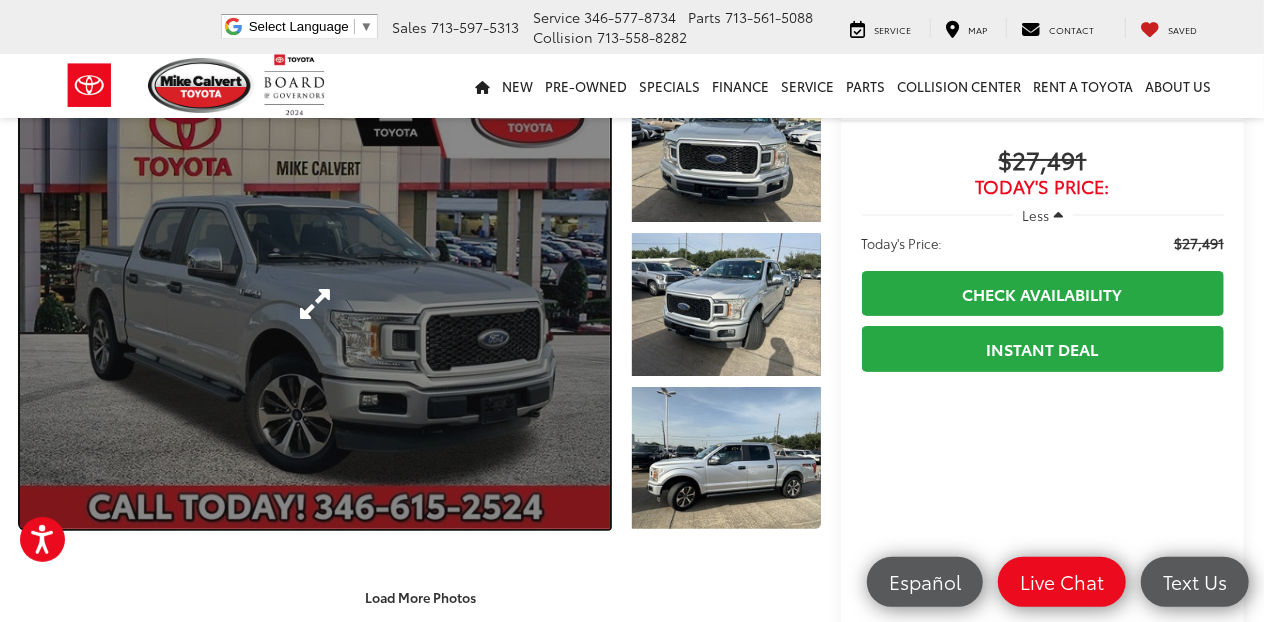 click at bounding box center (315, 304) 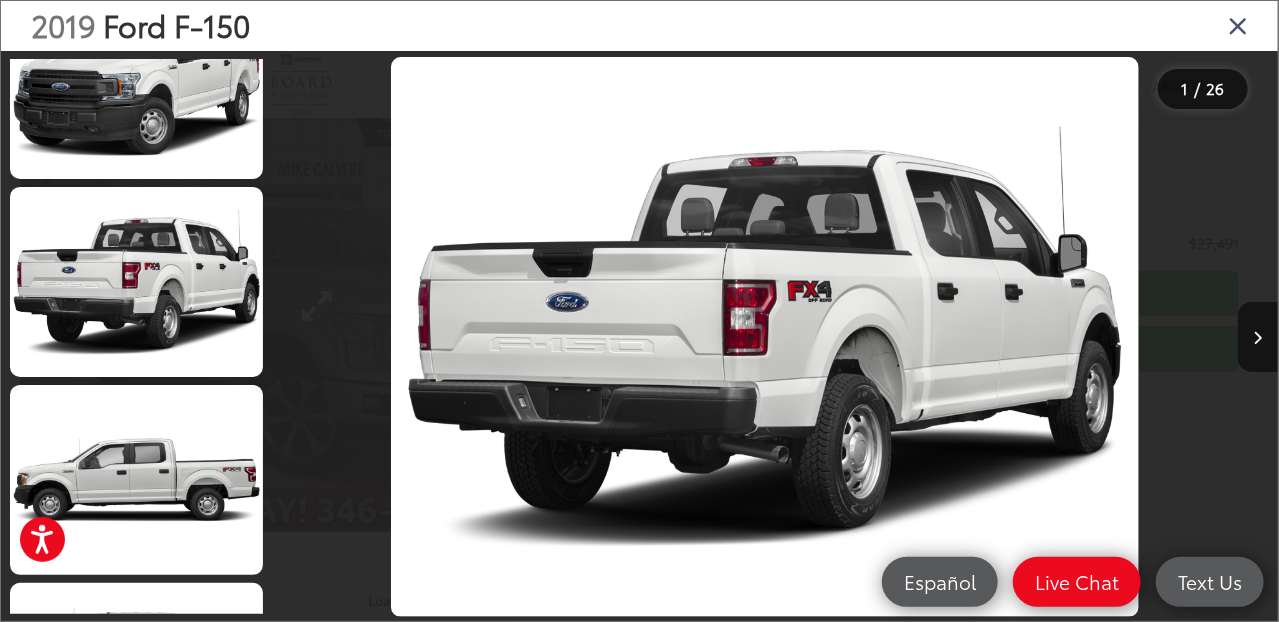 scroll, scrollTop: 0, scrollLeft: 0, axis: both 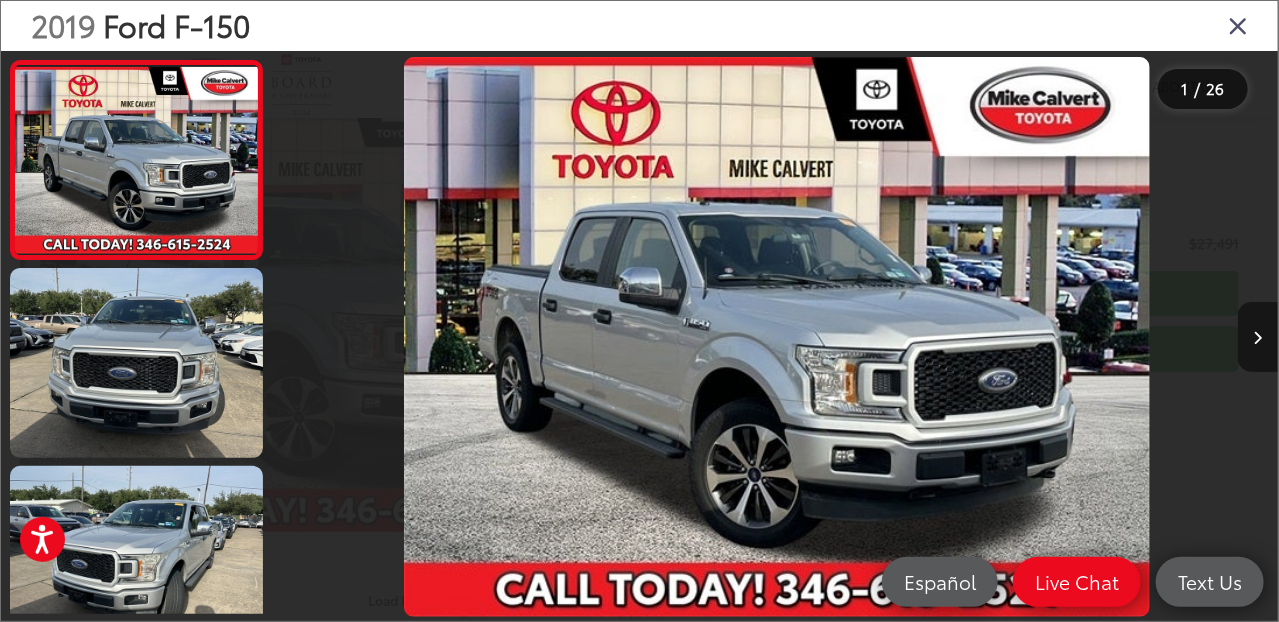 click at bounding box center (1258, 337) 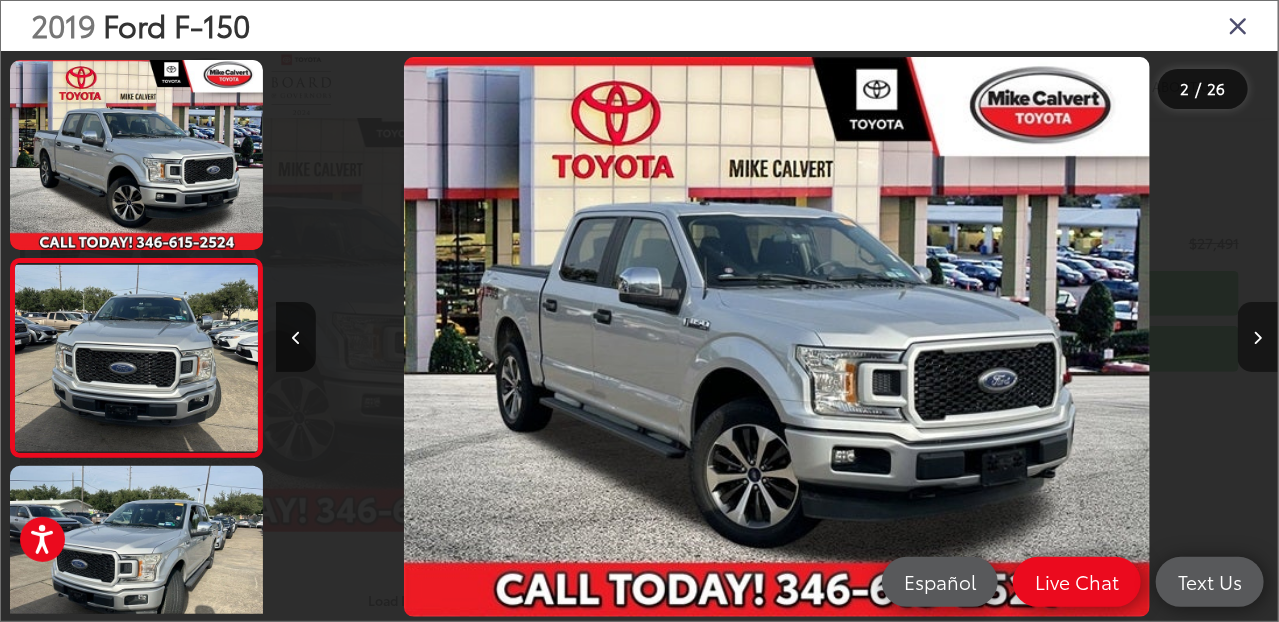 scroll, scrollTop: 0, scrollLeft: 234, axis: horizontal 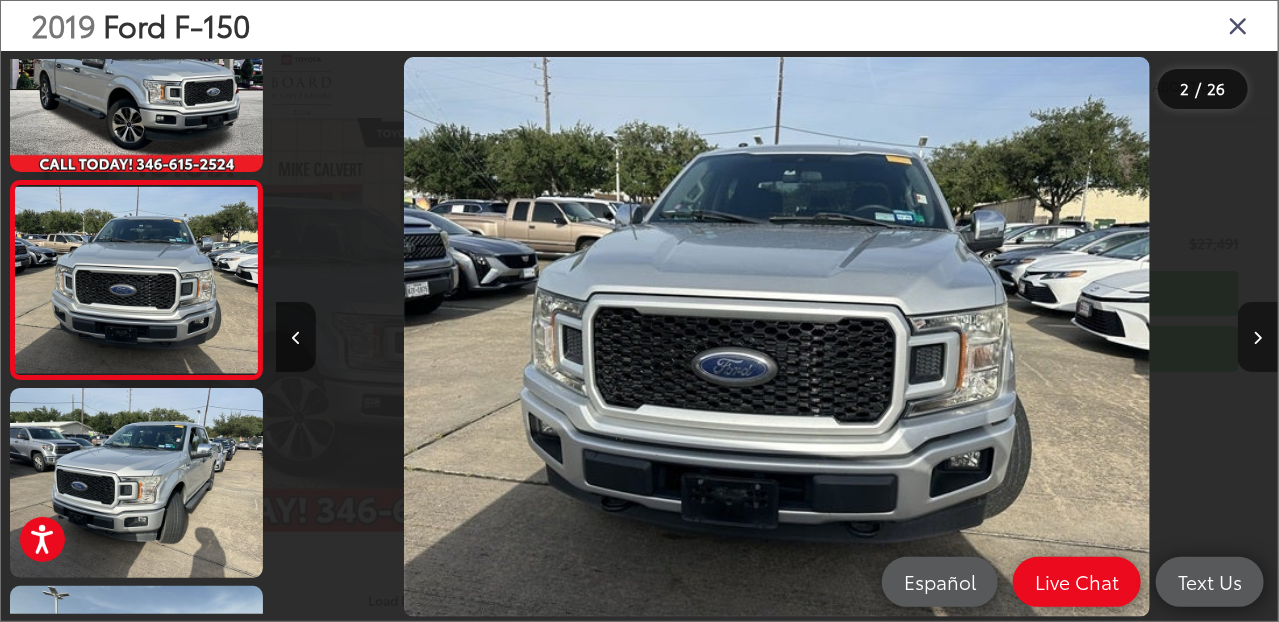 click at bounding box center [1258, 337] 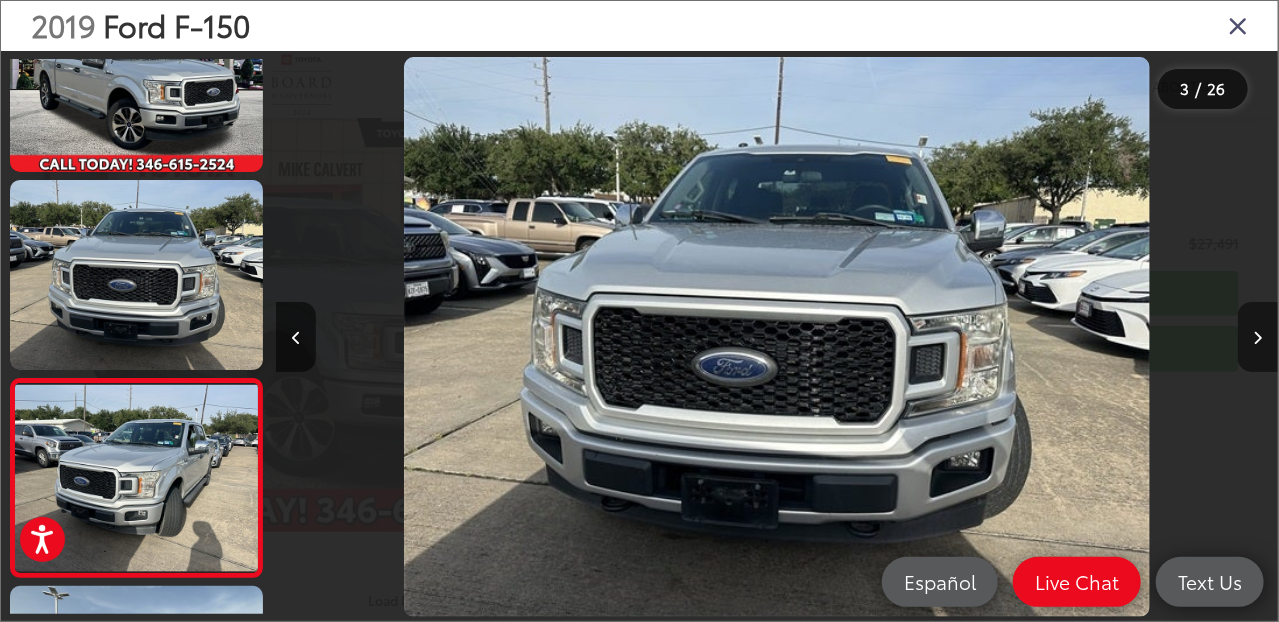 scroll, scrollTop: 0, scrollLeft: 1058, axis: horizontal 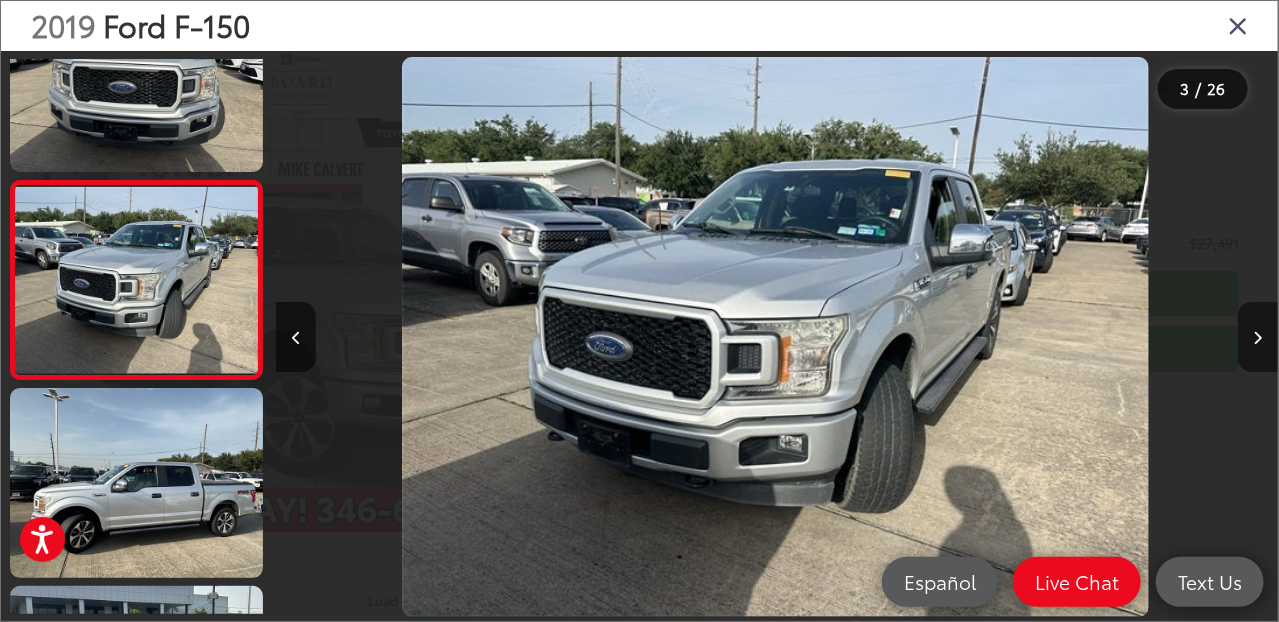 click at bounding box center [1258, 337] 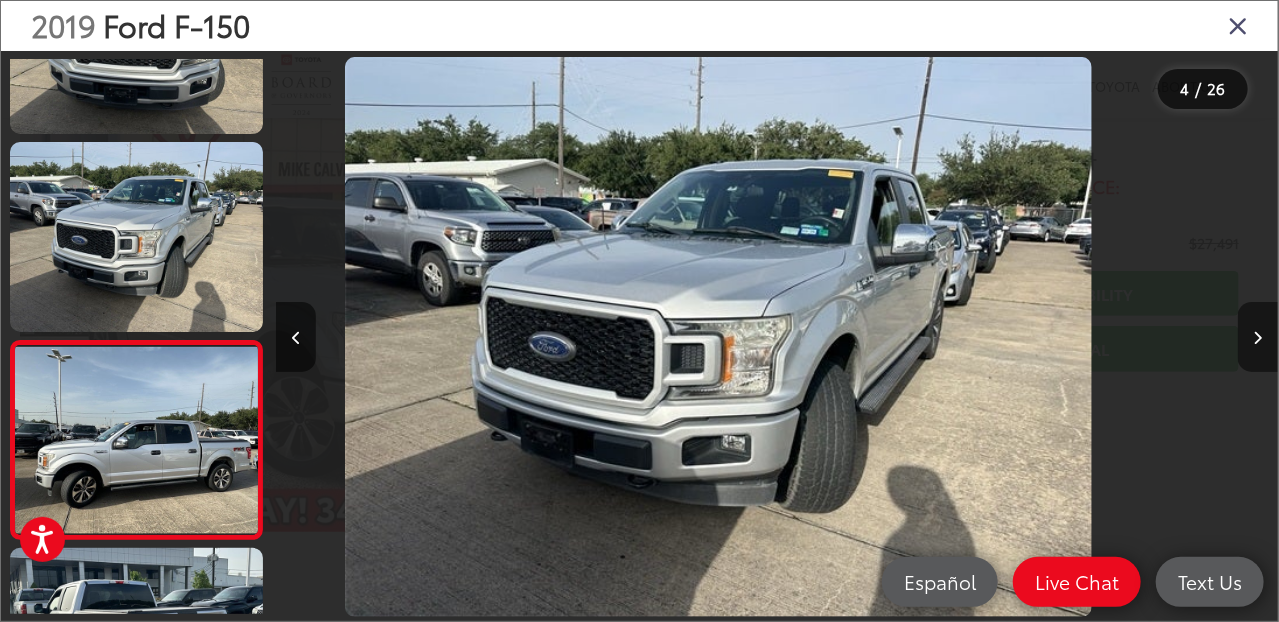 scroll, scrollTop: 410, scrollLeft: 0, axis: vertical 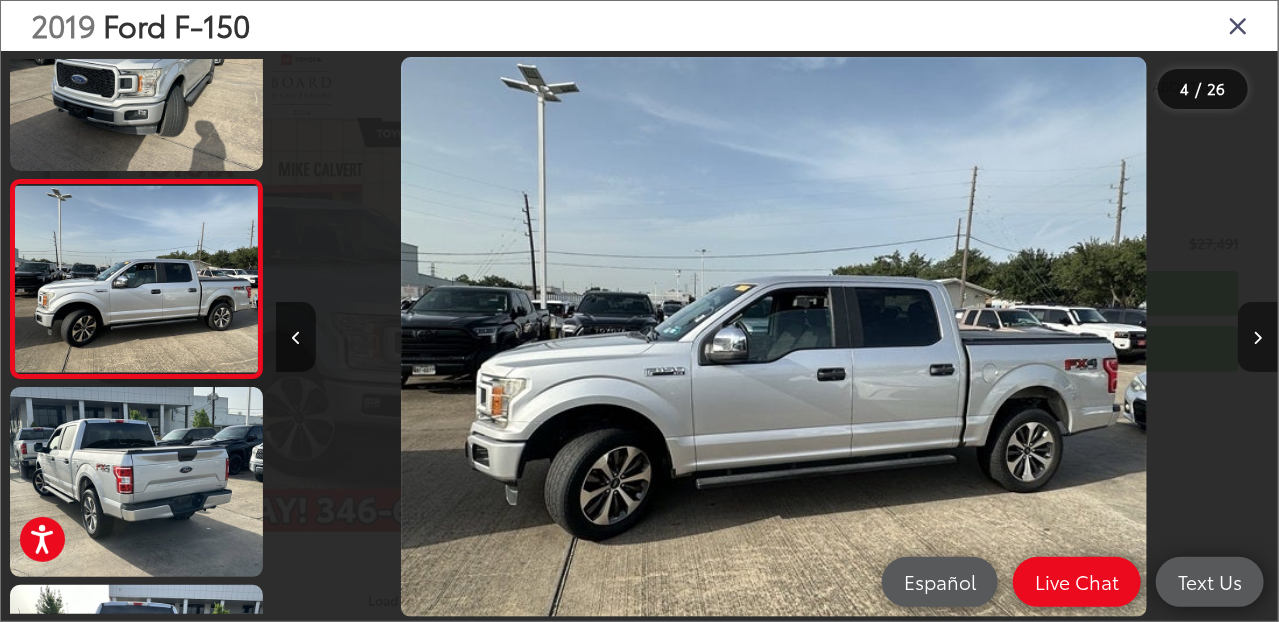 click at bounding box center (1258, 337) 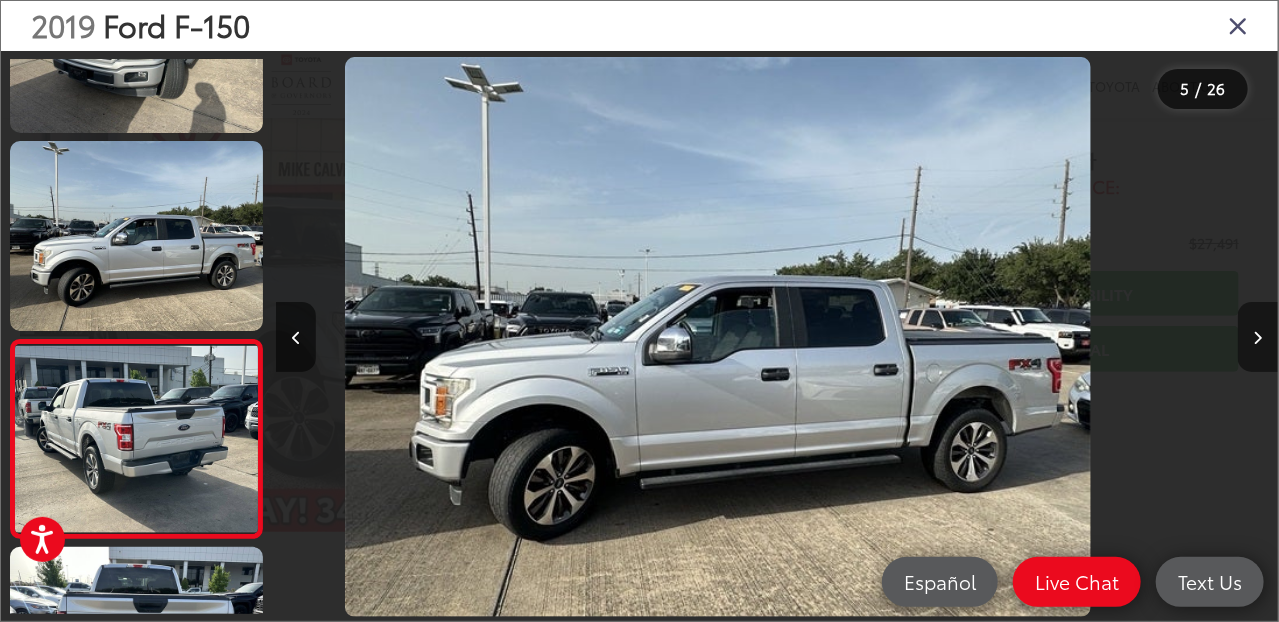 scroll, scrollTop: 624, scrollLeft: 0, axis: vertical 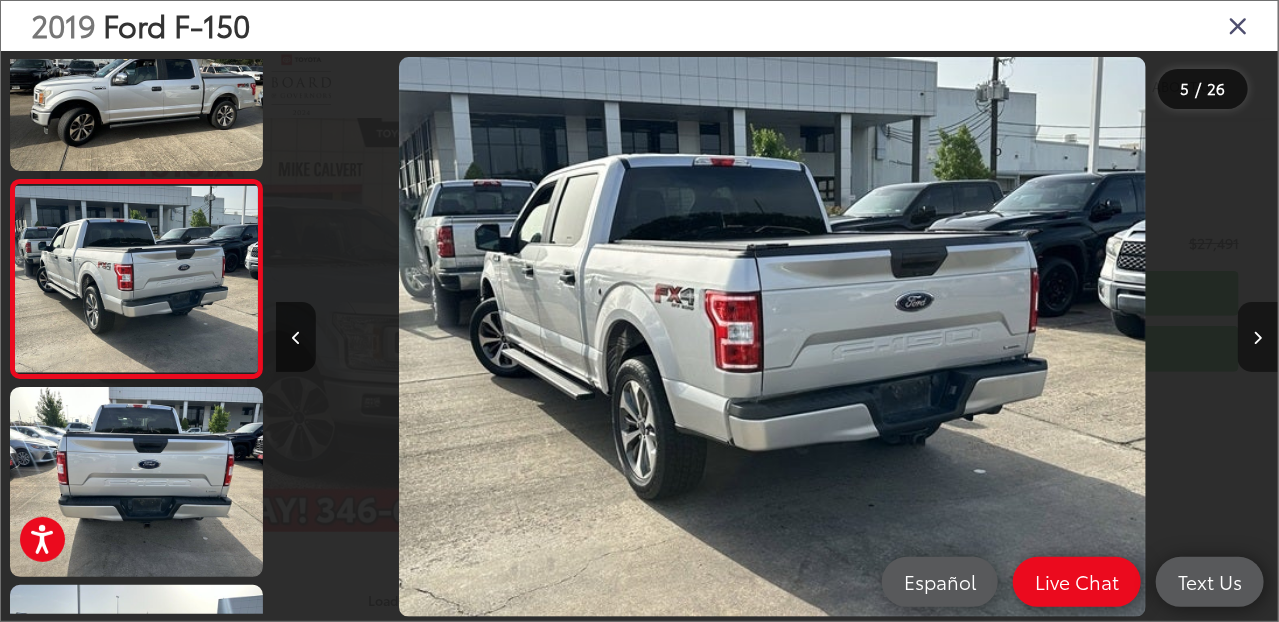 click at bounding box center [1258, 337] 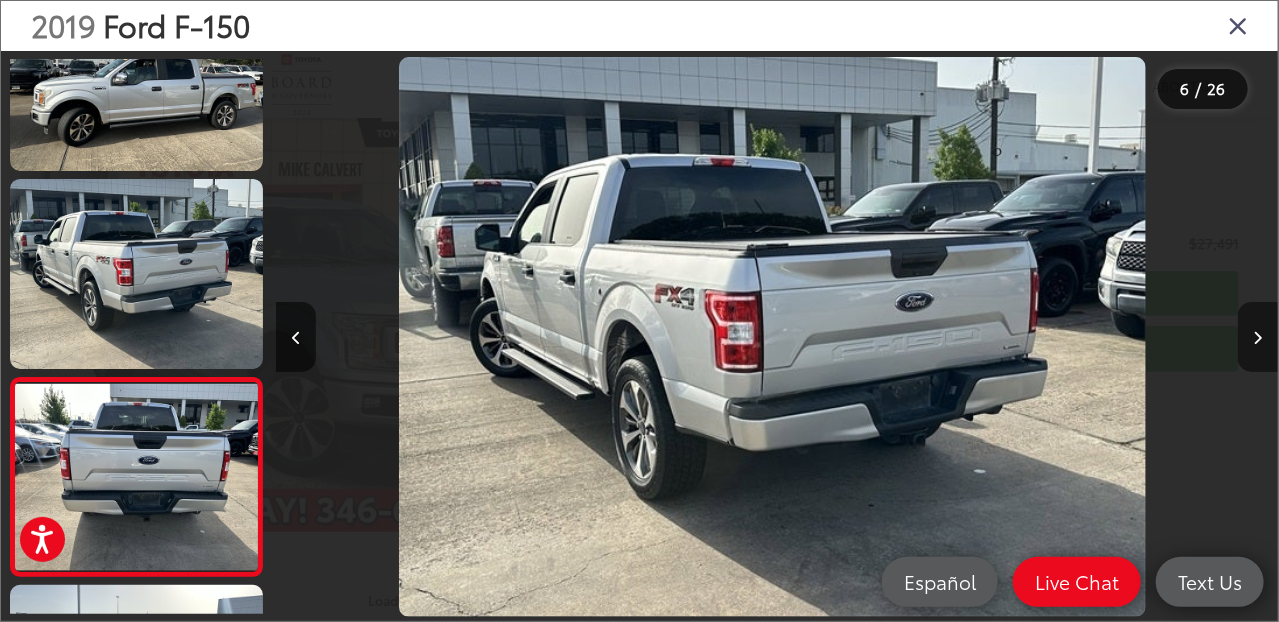 scroll, scrollTop: 0, scrollLeft: 4243, axis: horizontal 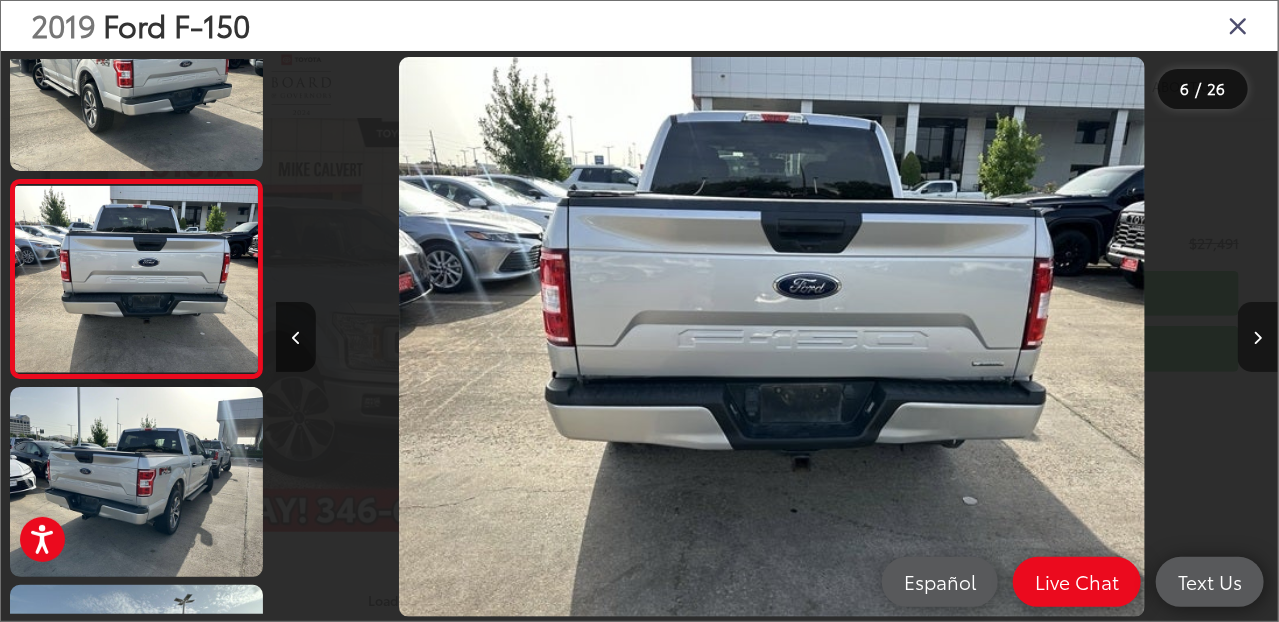 click at bounding box center [1258, 337] 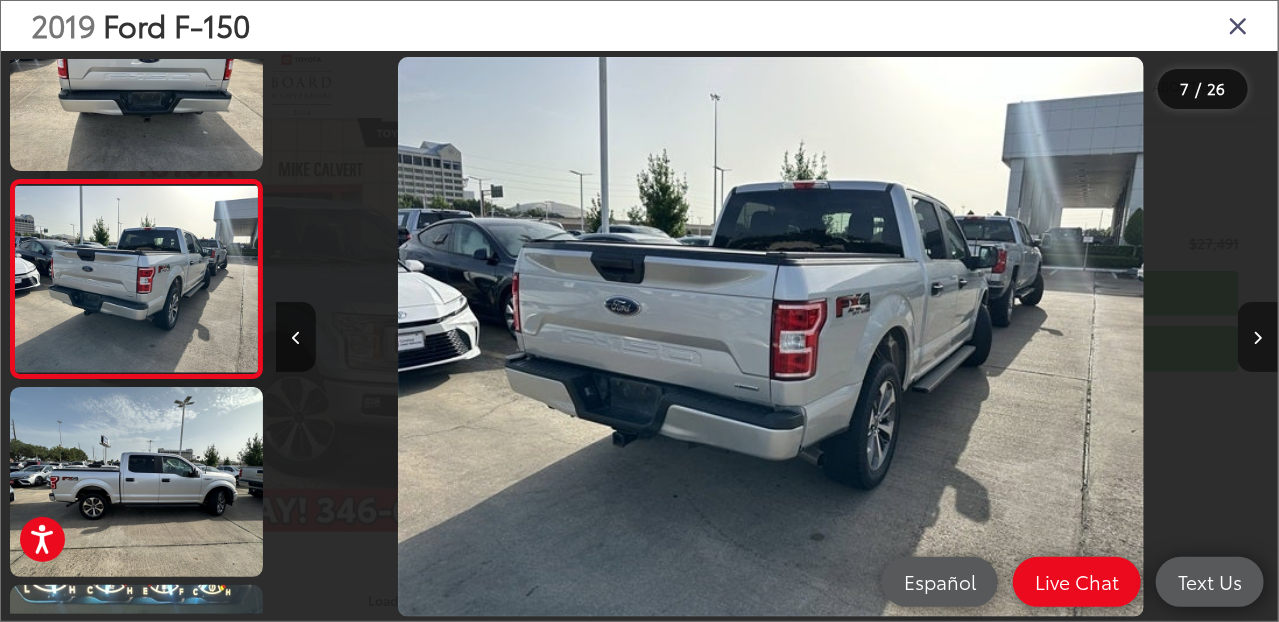 click at bounding box center [1258, 338] 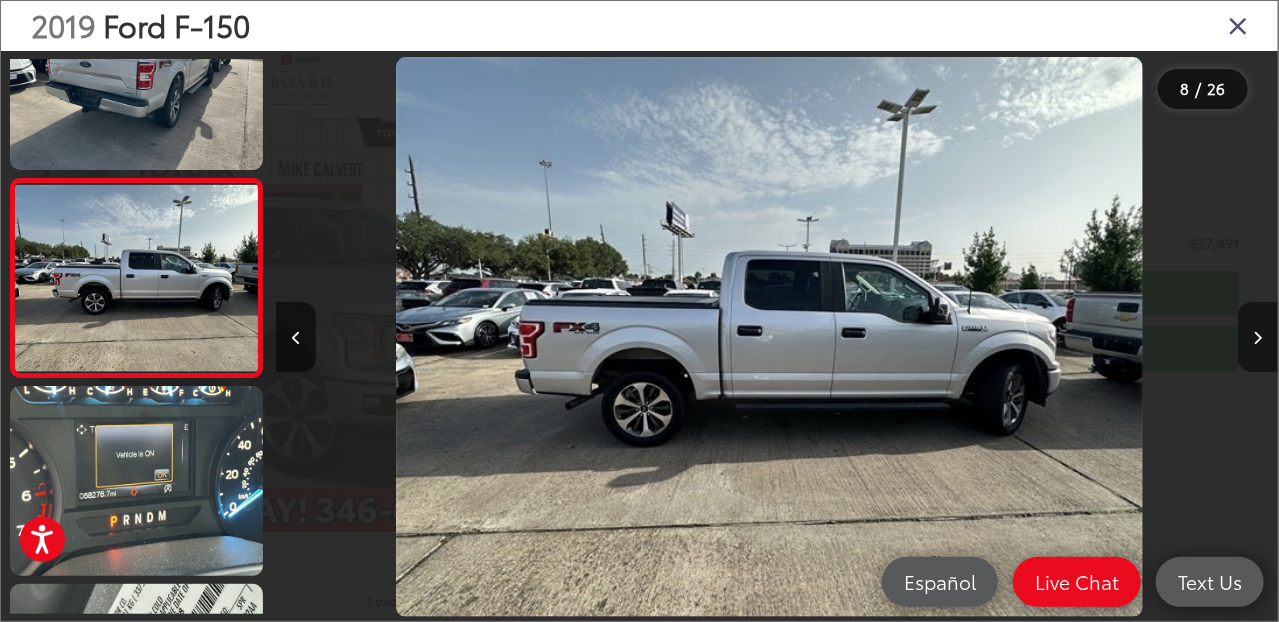 click at bounding box center (1258, 338) 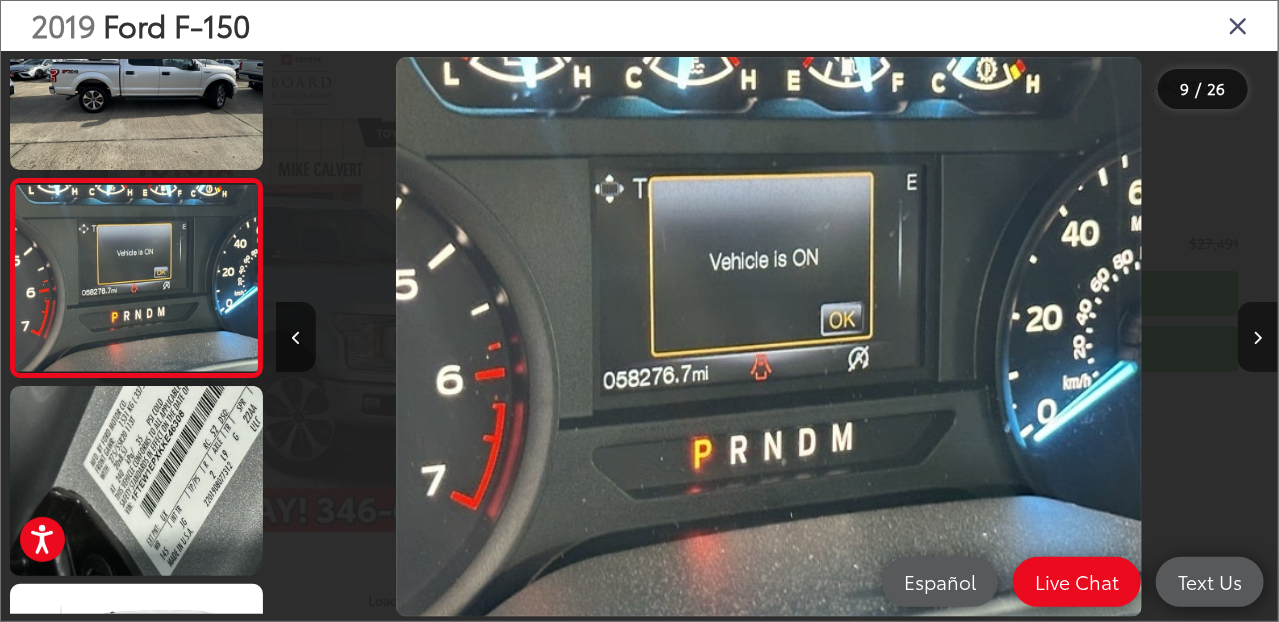 click at bounding box center [1258, 338] 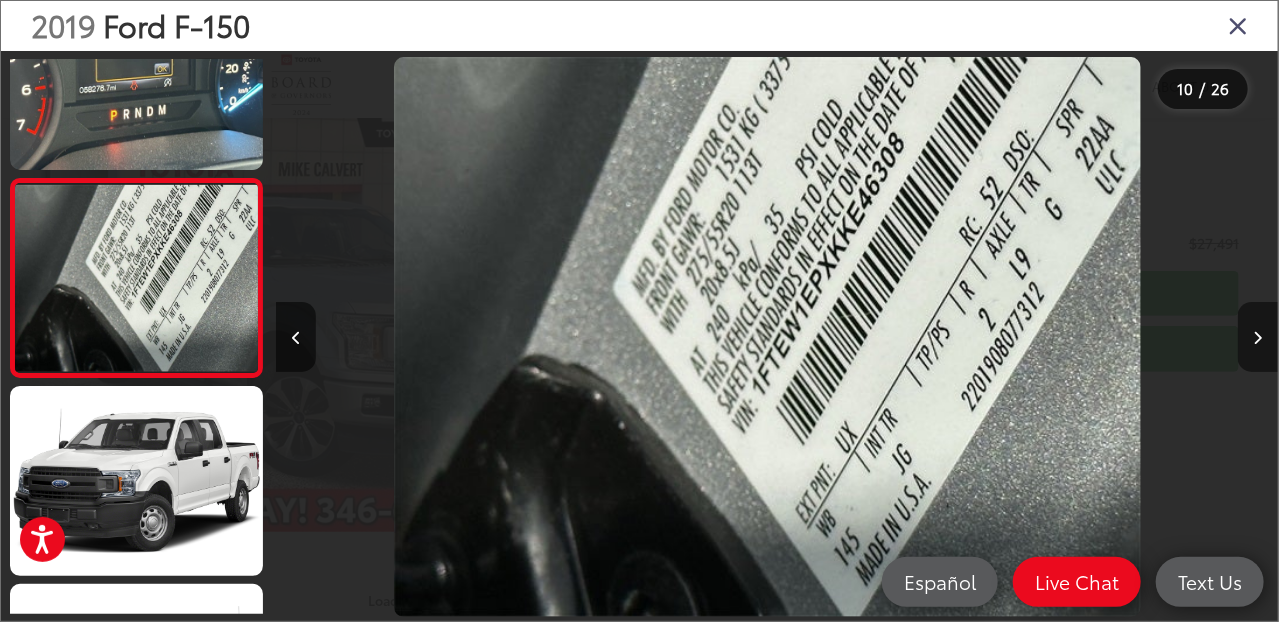 click at bounding box center (1258, 338) 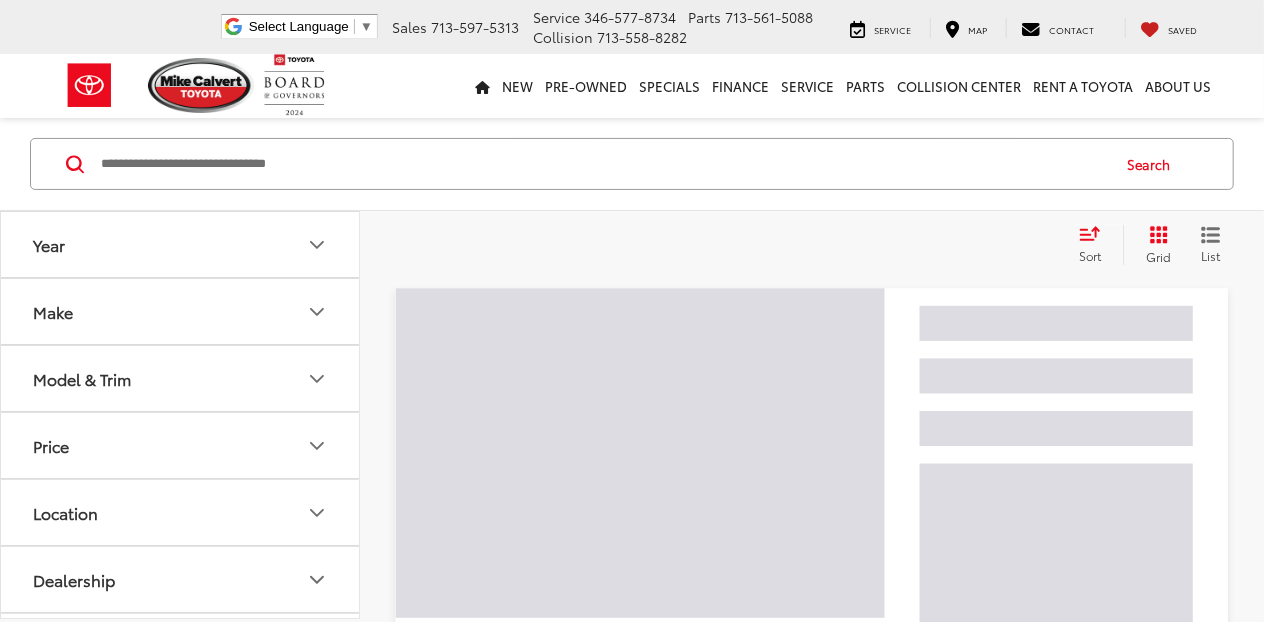 scroll, scrollTop: 129, scrollLeft: 0, axis: vertical 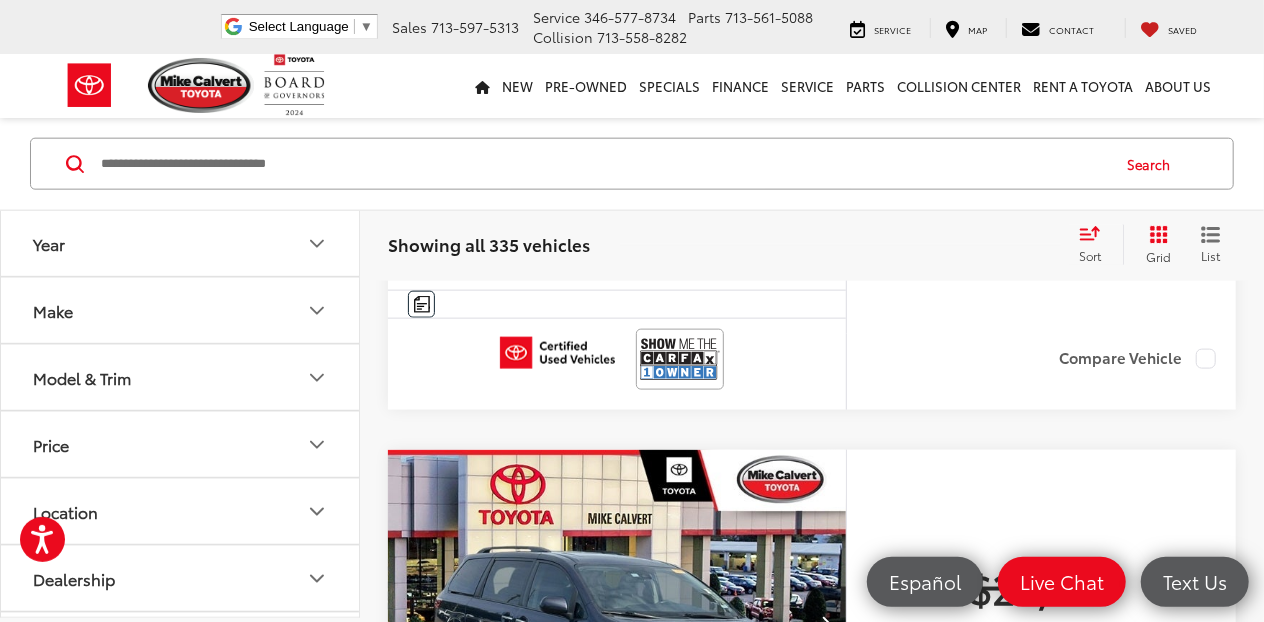 click at bounding box center [617, -21] 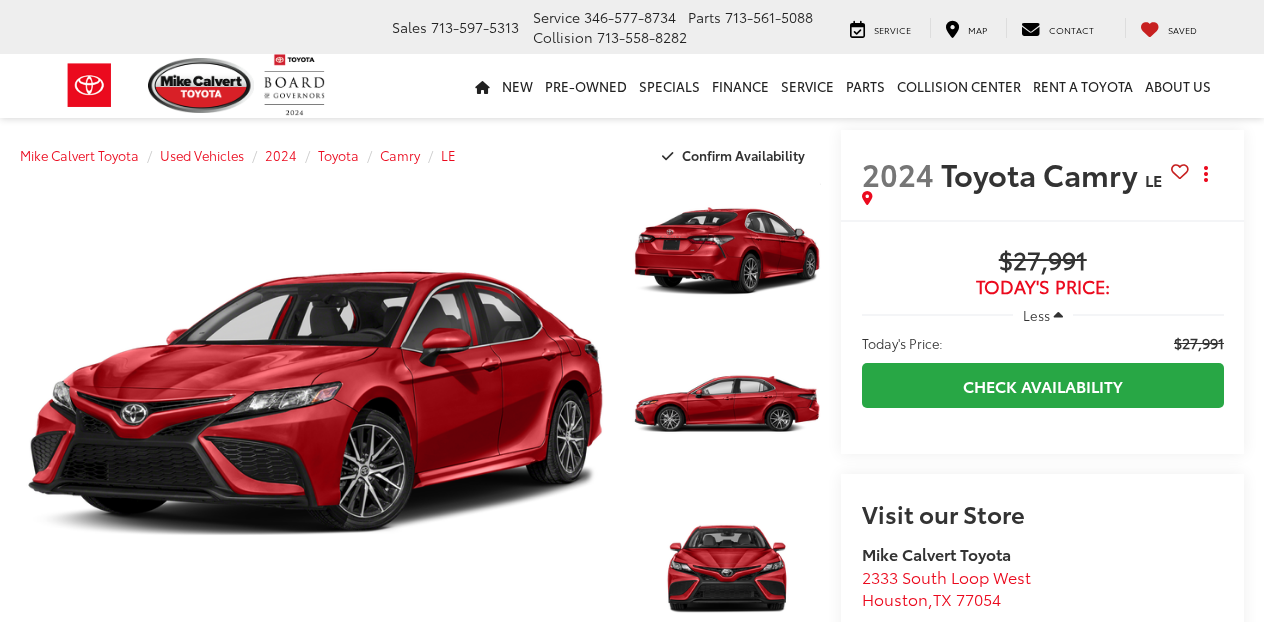 scroll, scrollTop: 0, scrollLeft: 0, axis: both 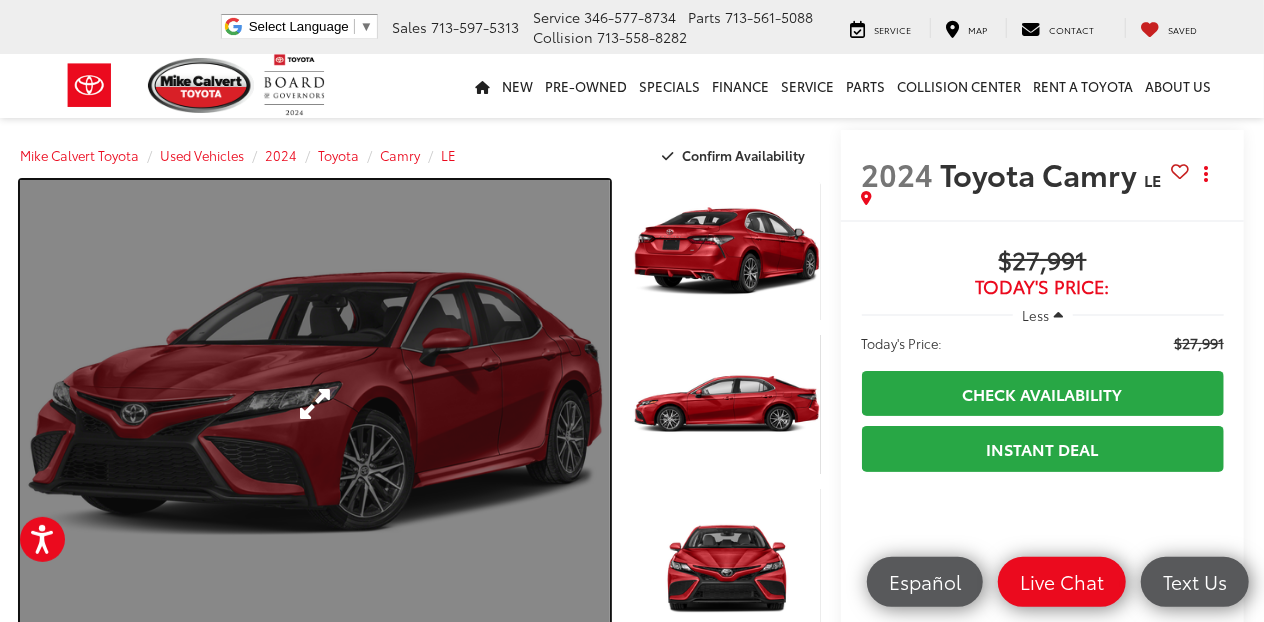 click at bounding box center [315, 404] 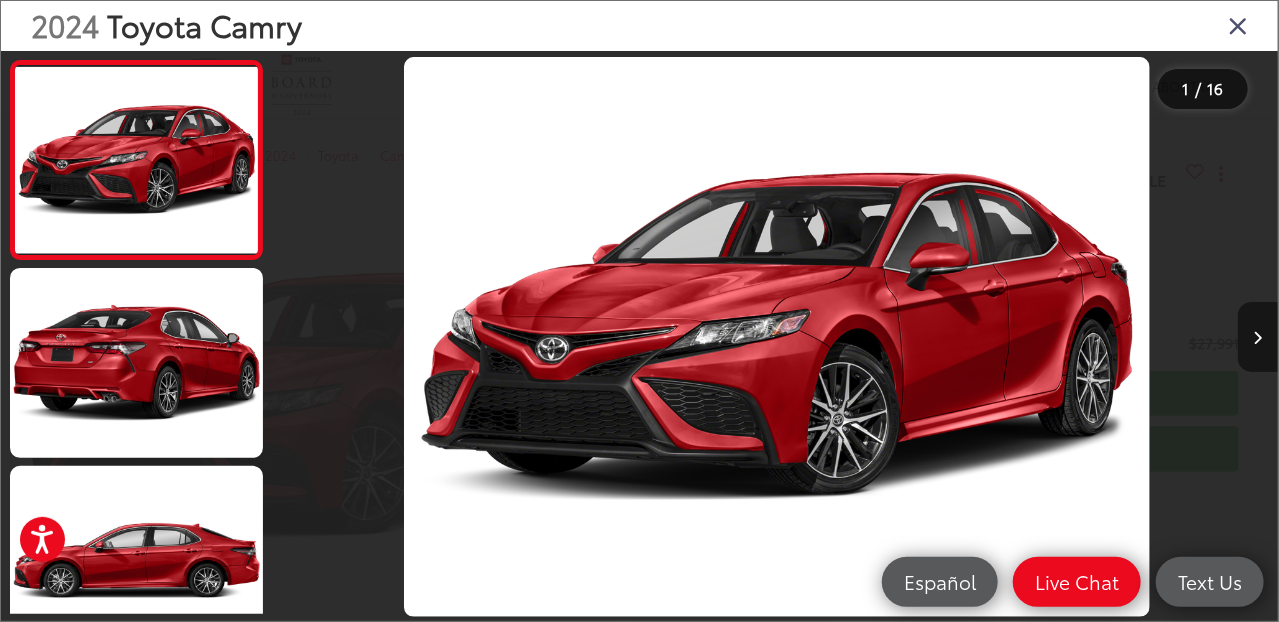 click at bounding box center (1258, 337) 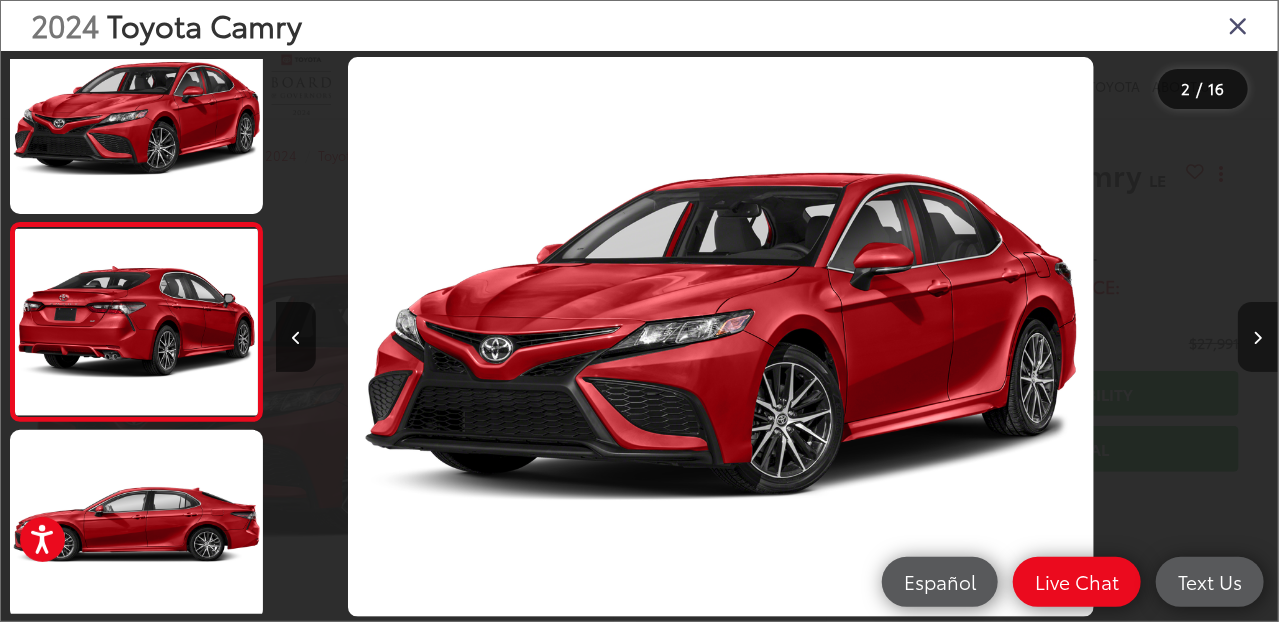 scroll, scrollTop: 78, scrollLeft: 0, axis: vertical 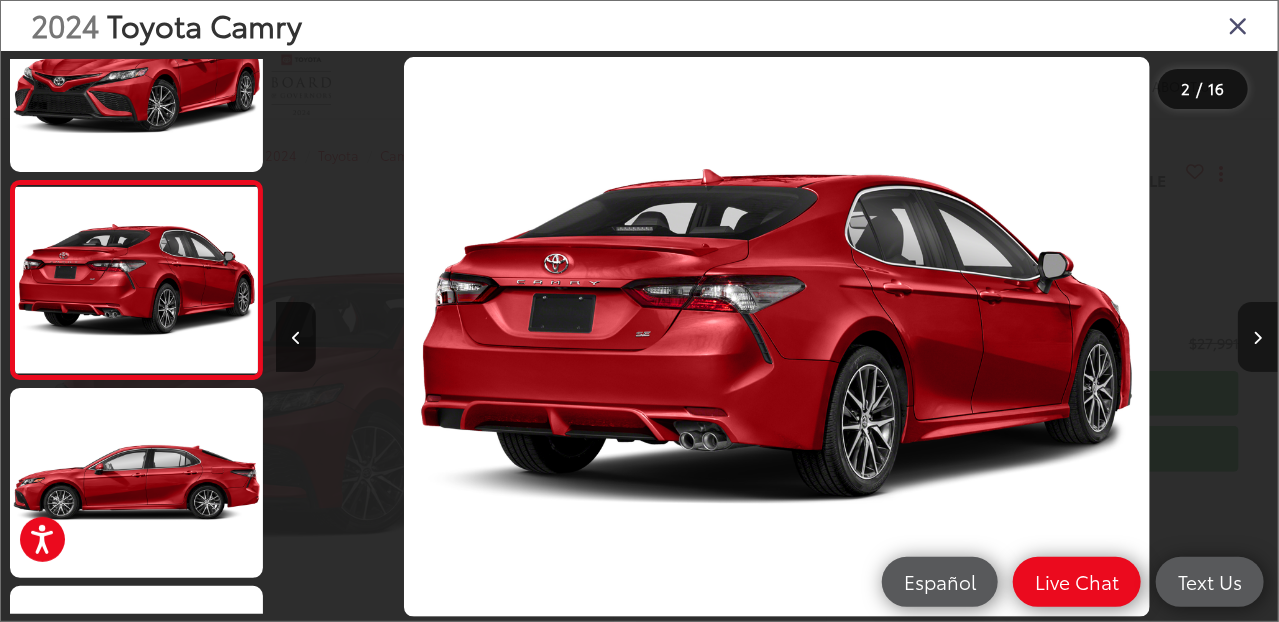 click at bounding box center [1258, 337] 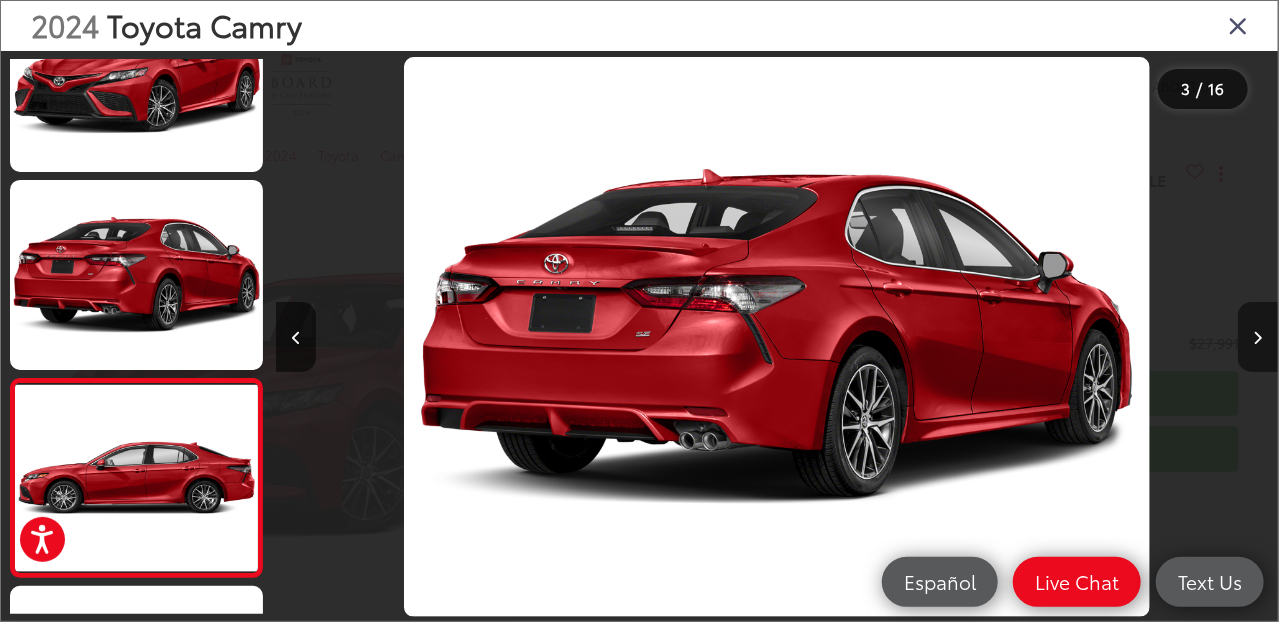scroll, scrollTop: 0, scrollLeft: 1058, axis: horizontal 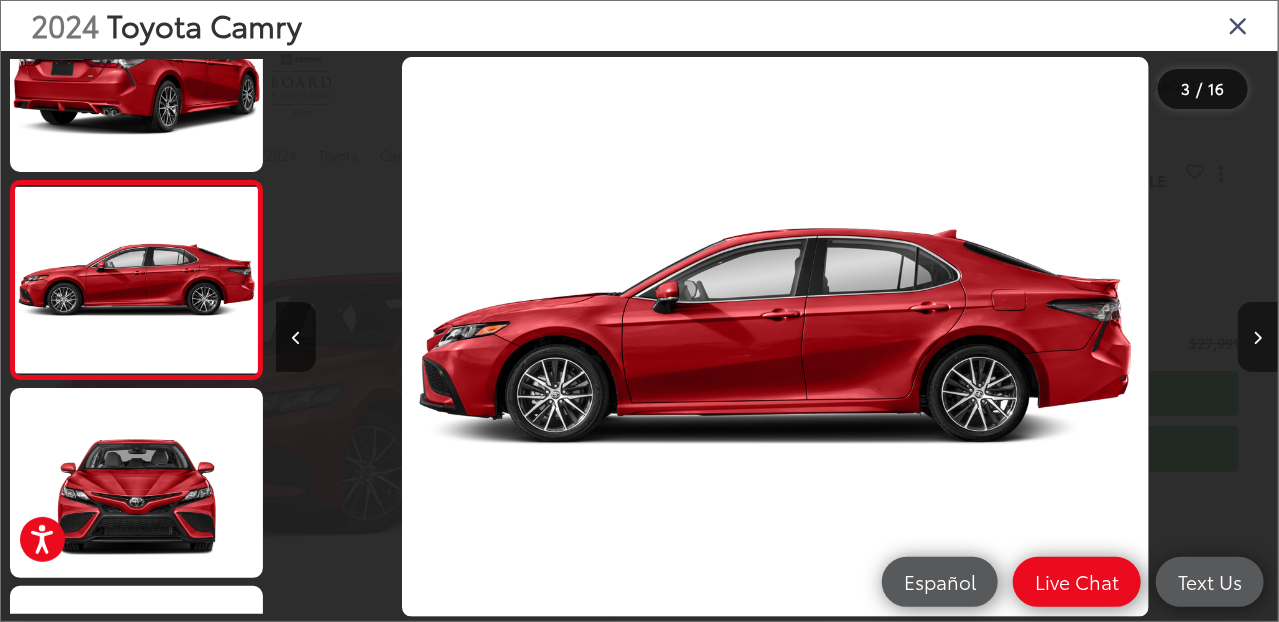 click at bounding box center [1258, 338] 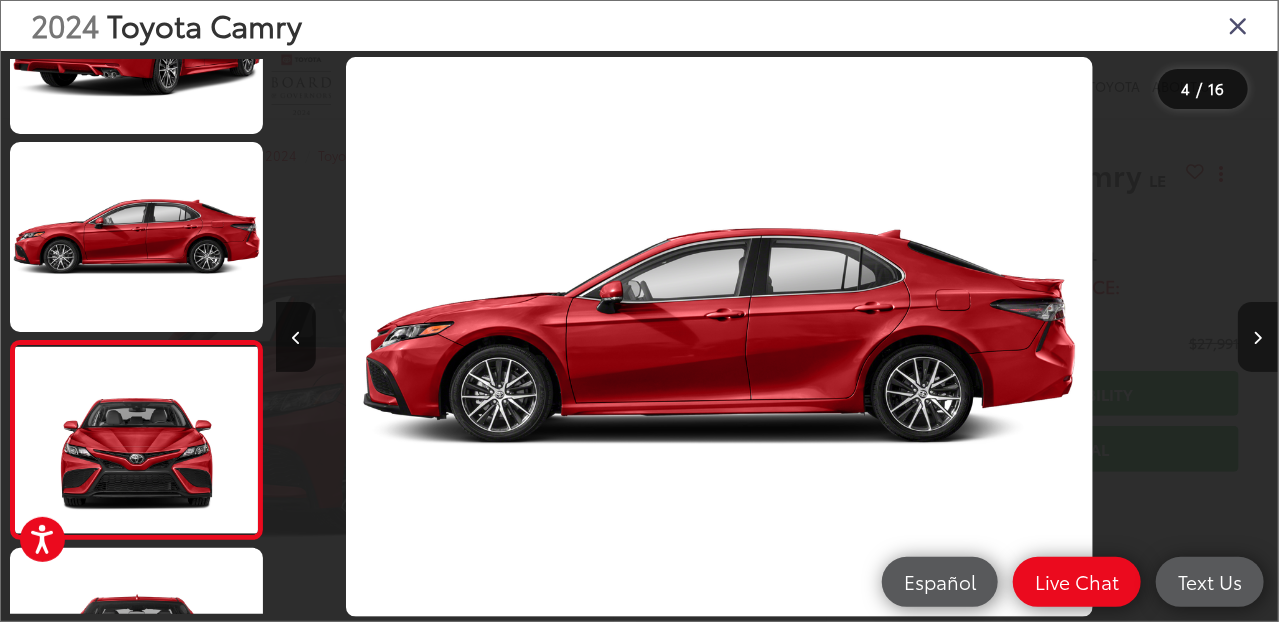 scroll, scrollTop: 425, scrollLeft: 0, axis: vertical 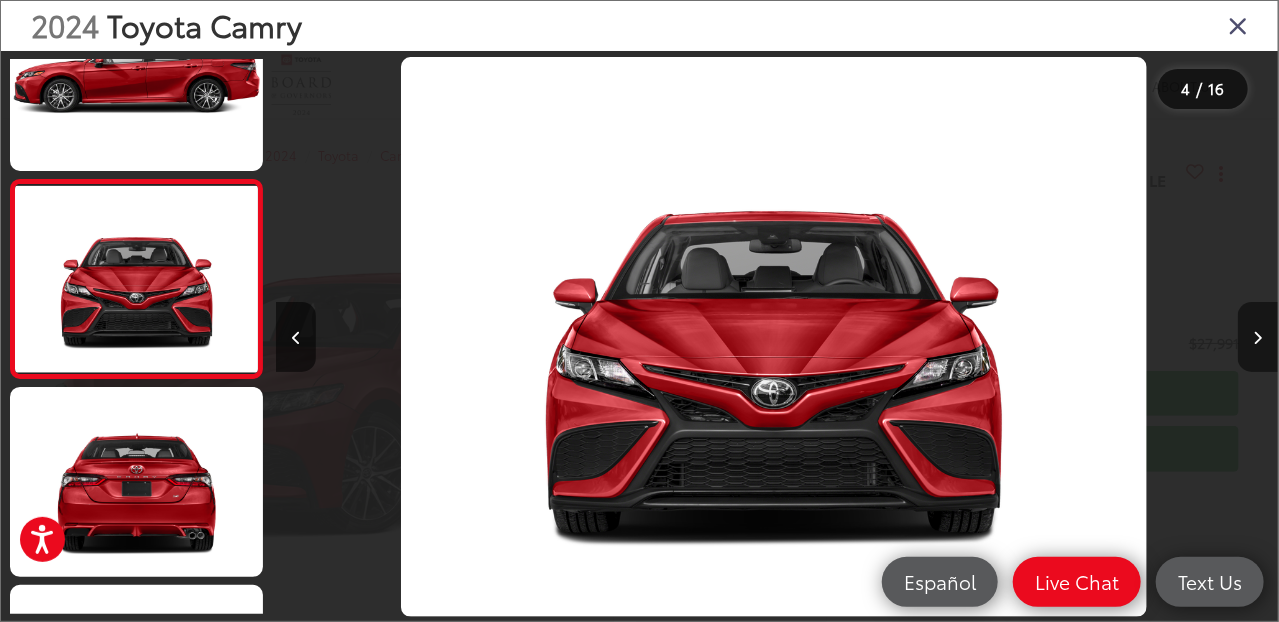 click at bounding box center (1258, 338) 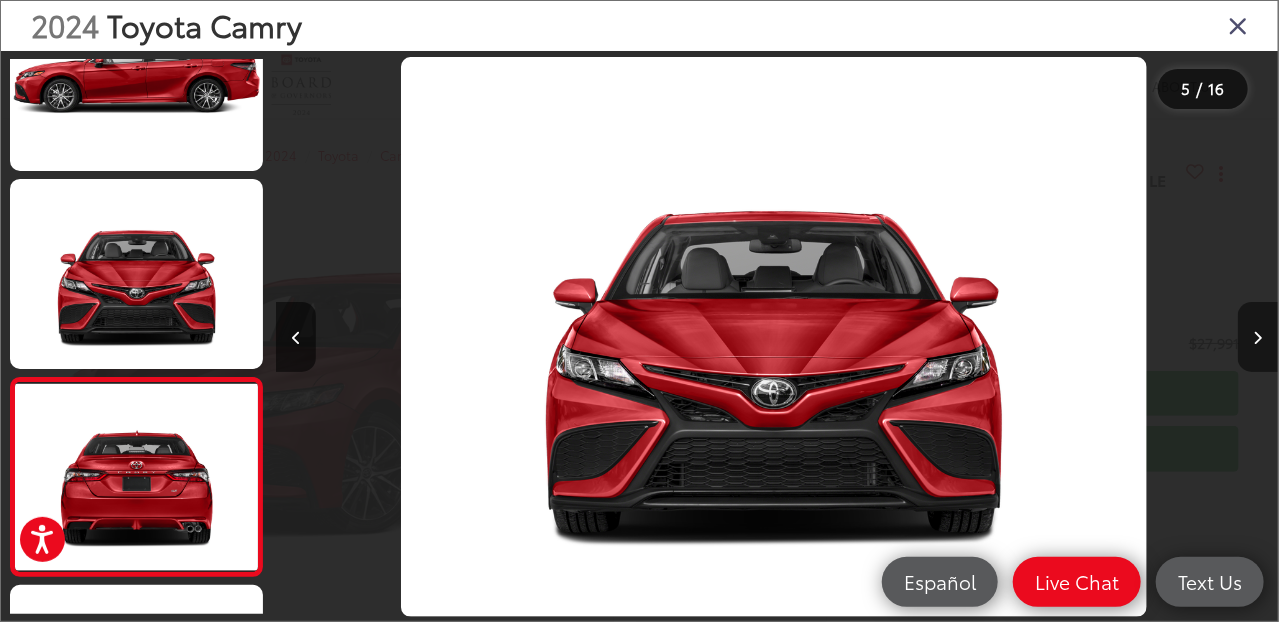 scroll, scrollTop: 0, scrollLeft: 3064, axis: horizontal 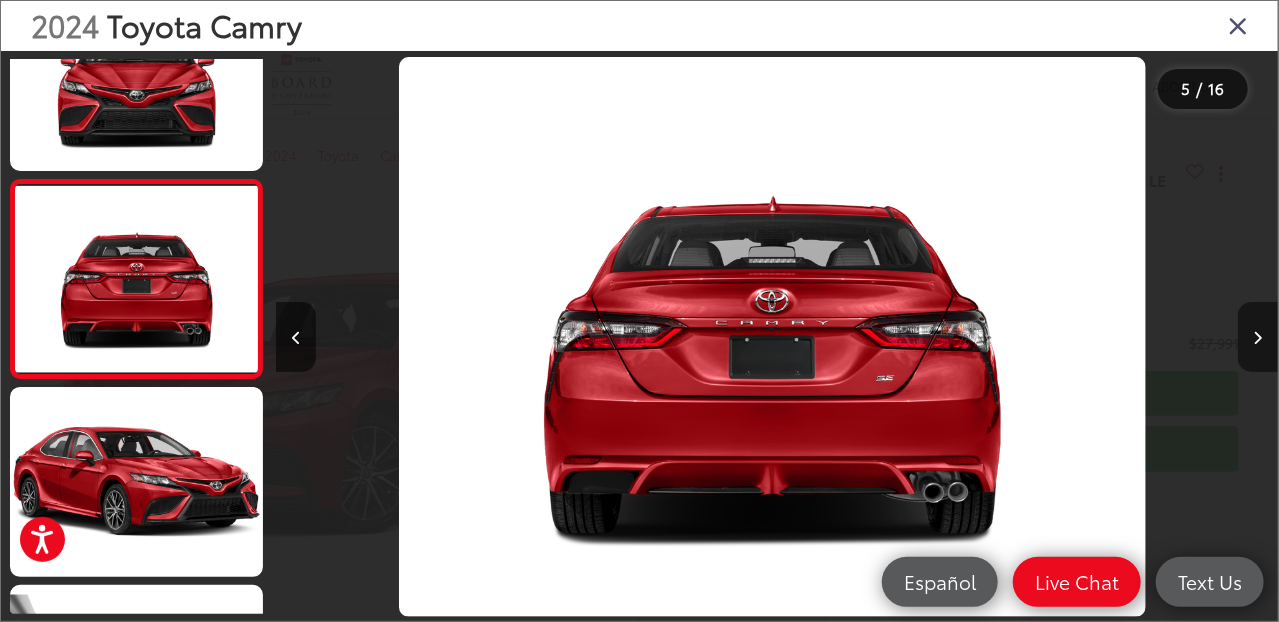 click at bounding box center [1258, 338] 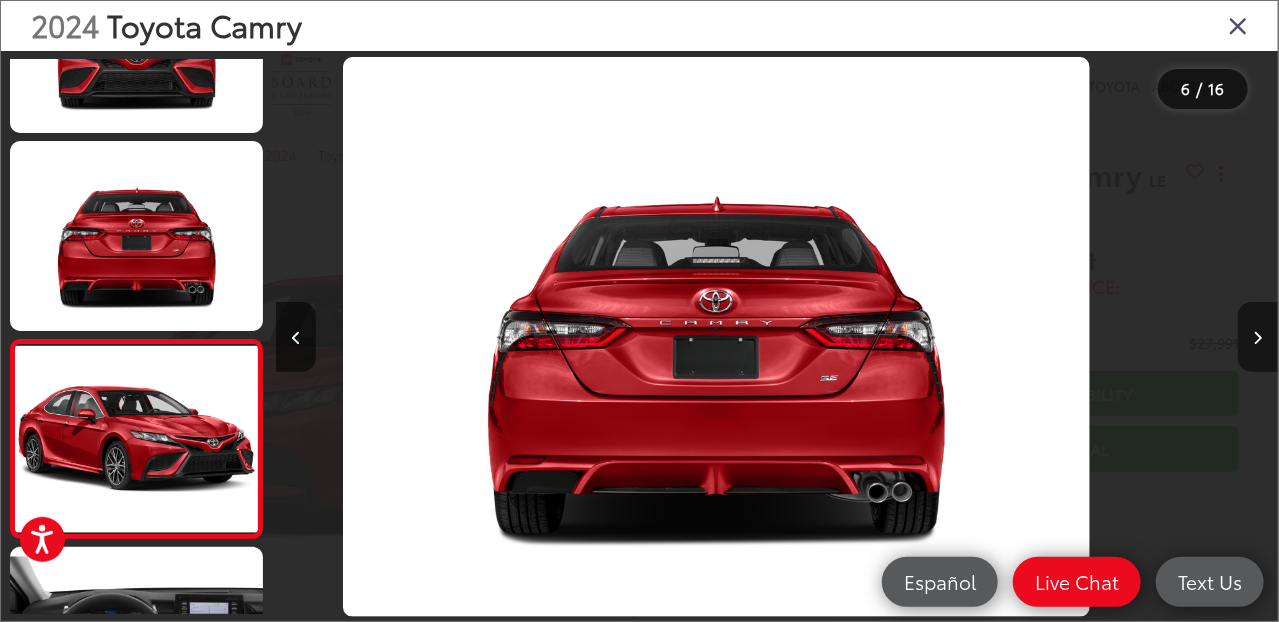 scroll, scrollTop: 773, scrollLeft: 0, axis: vertical 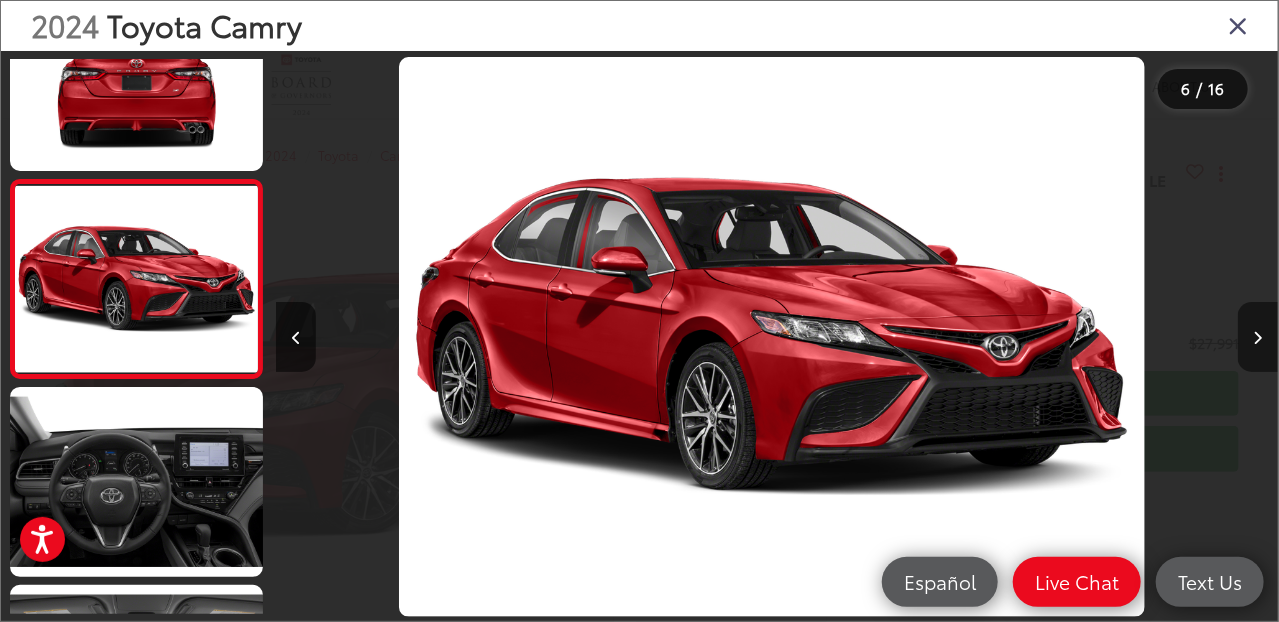 click at bounding box center (1258, 338) 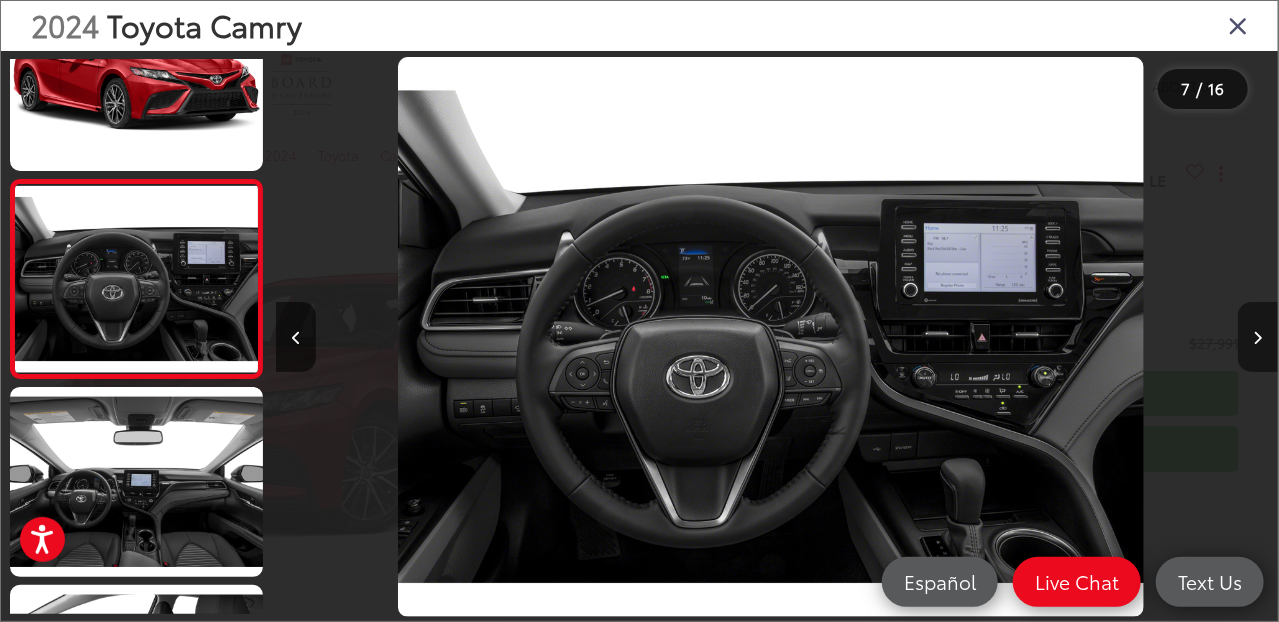 click at bounding box center [1258, 338] 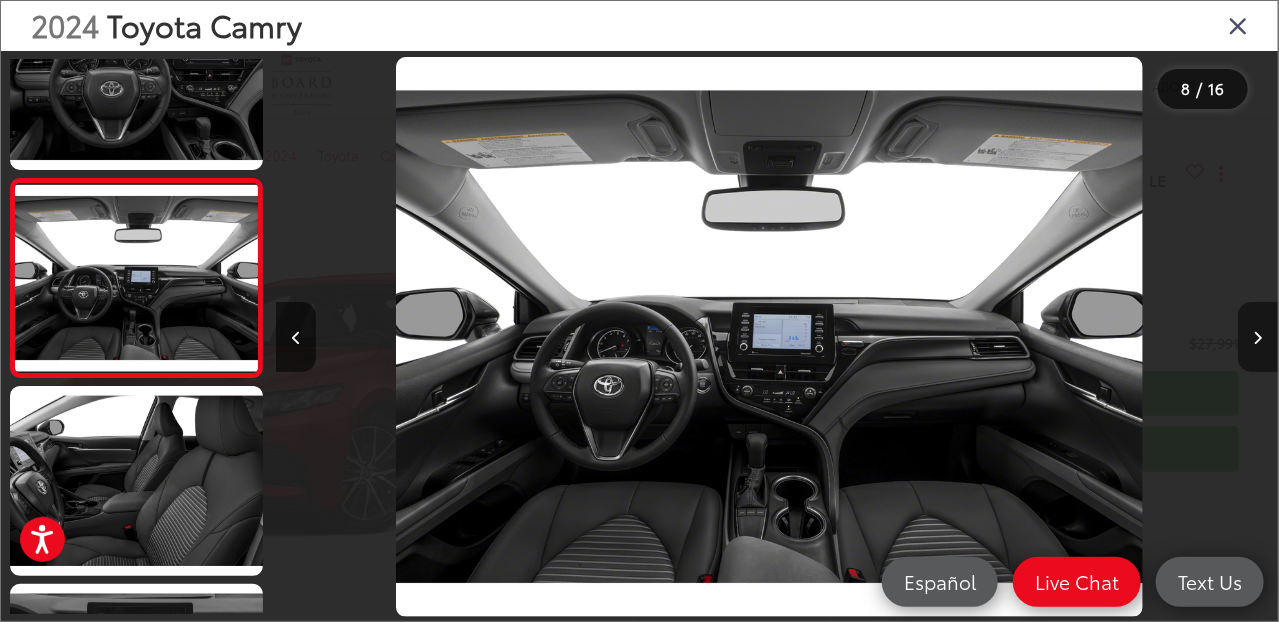 click at bounding box center (1258, 338) 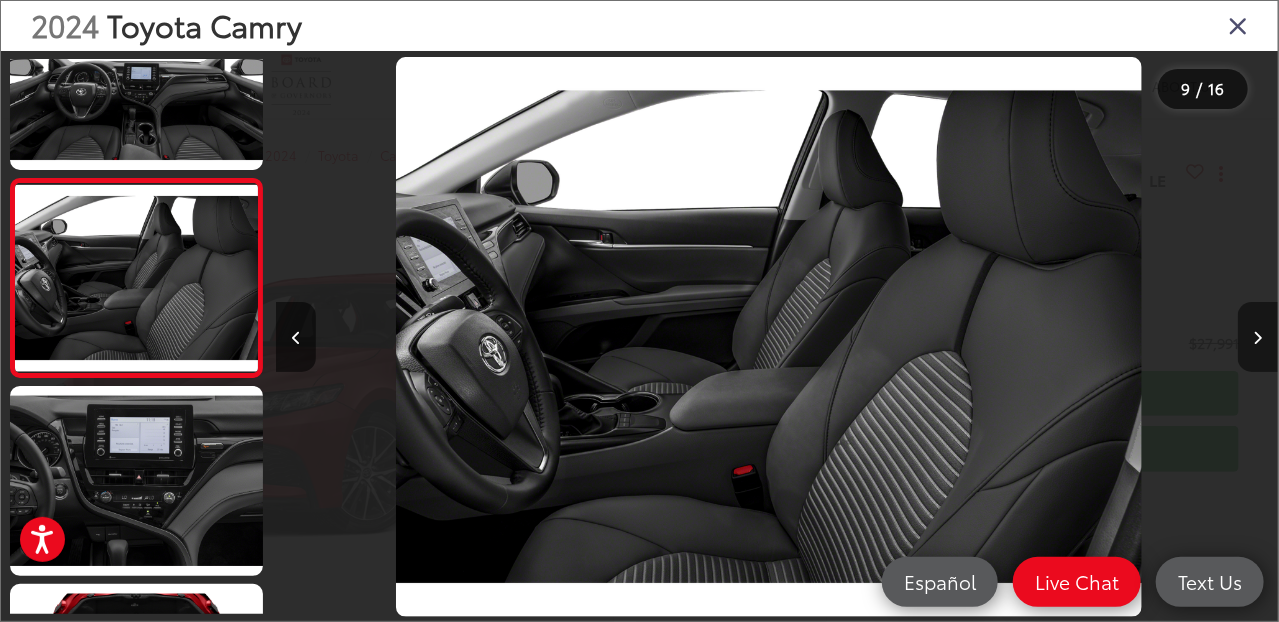 click at bounding box center (1258, 338) 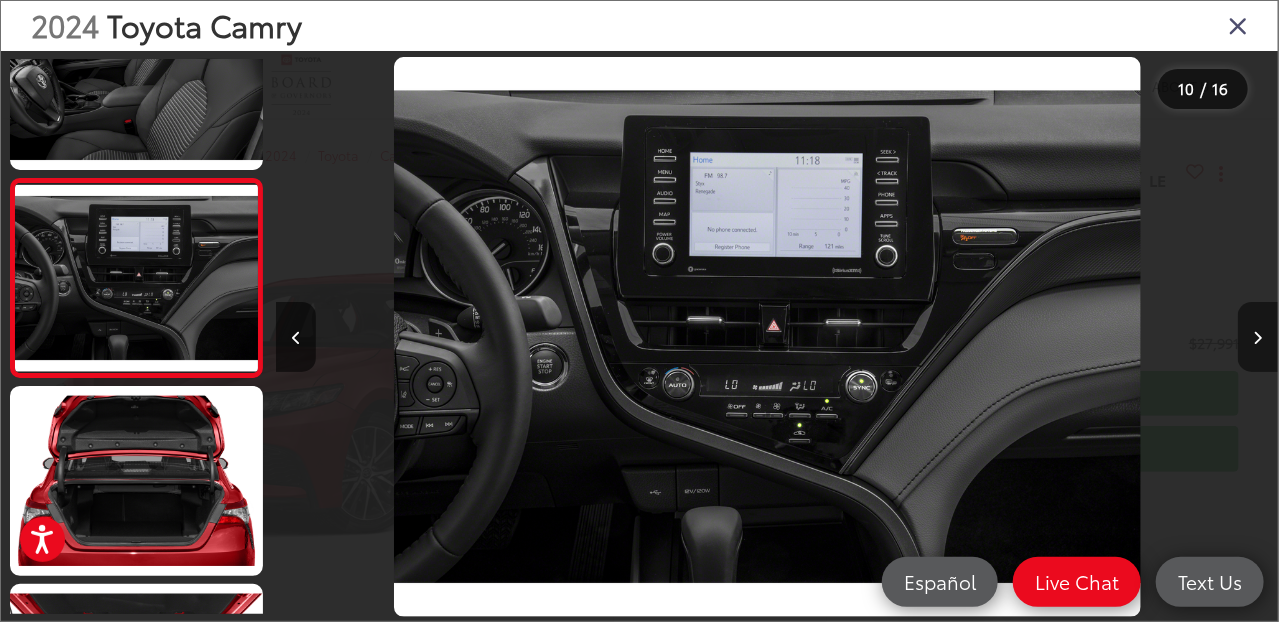 click at bounding box center (1258, 338) 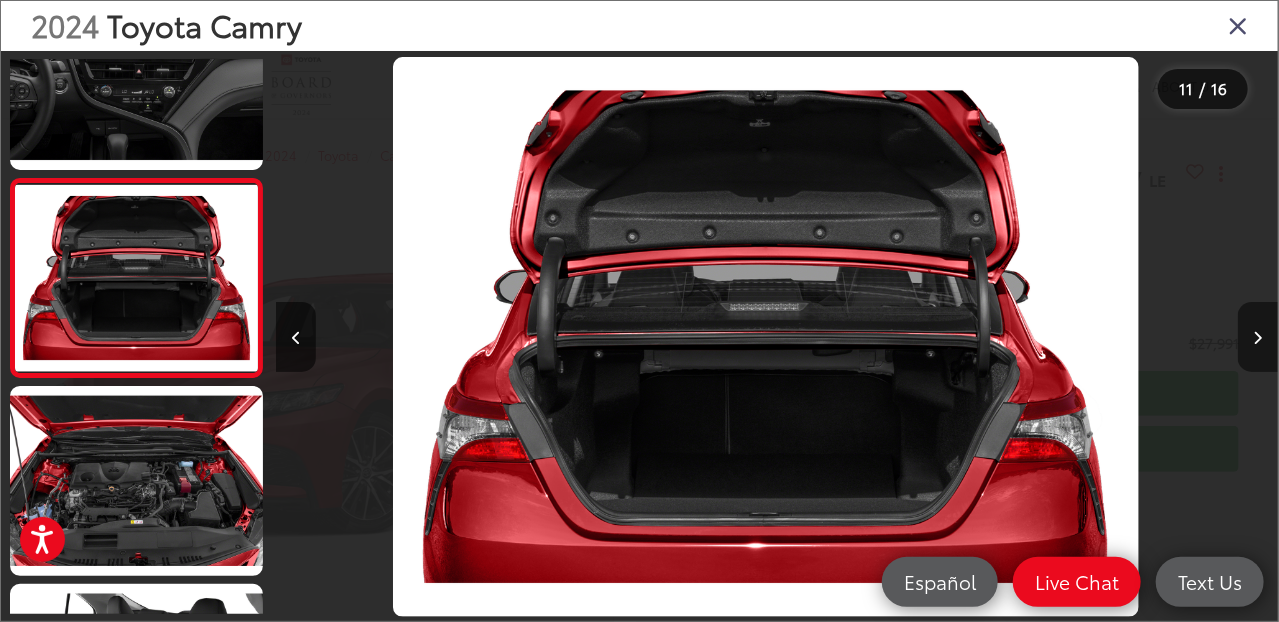 click at bounding box center [1258, 338] 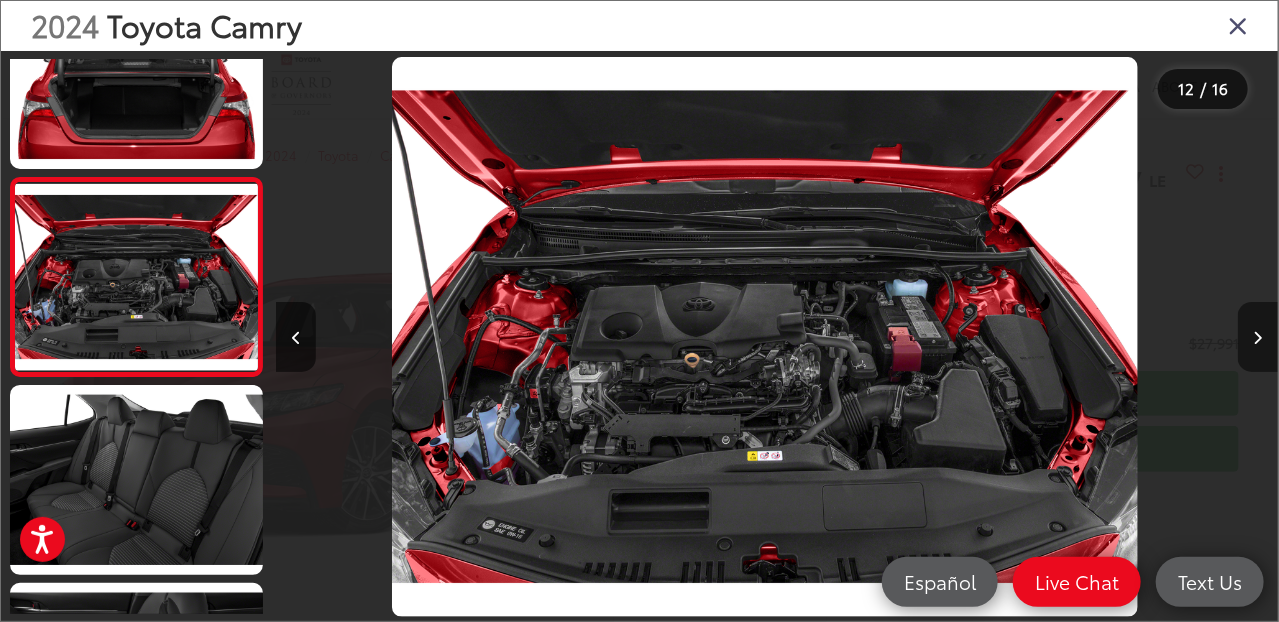 click at bounding box center (1258, 338) 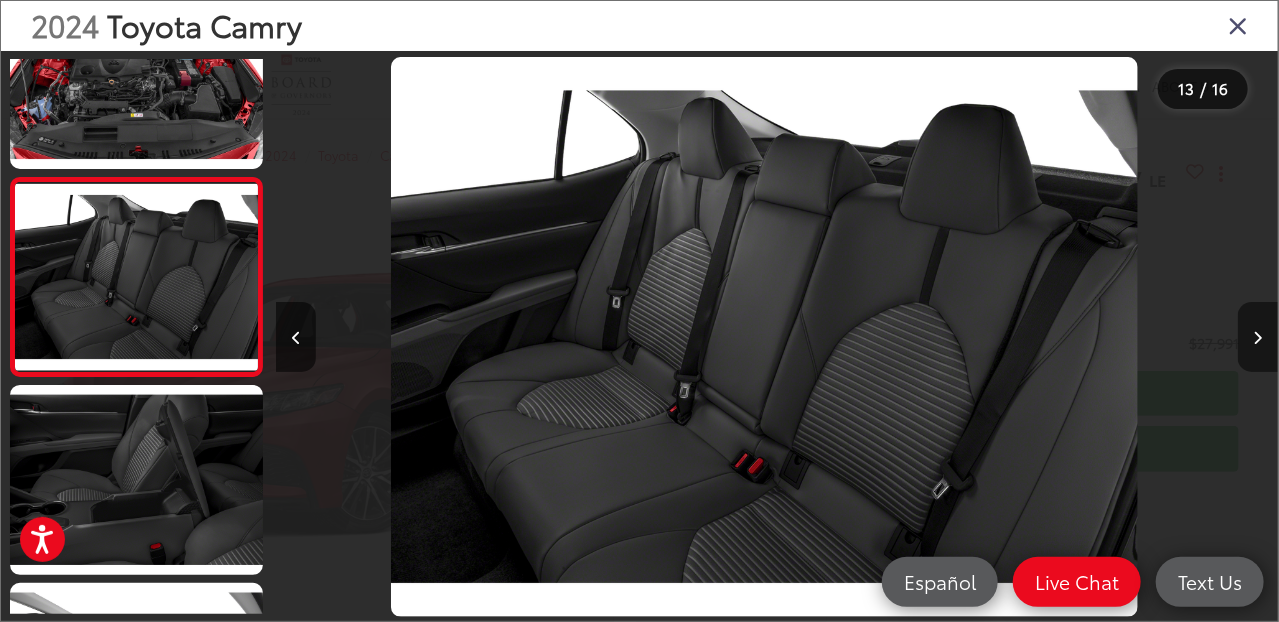 click at bounding box center [1258, 338] 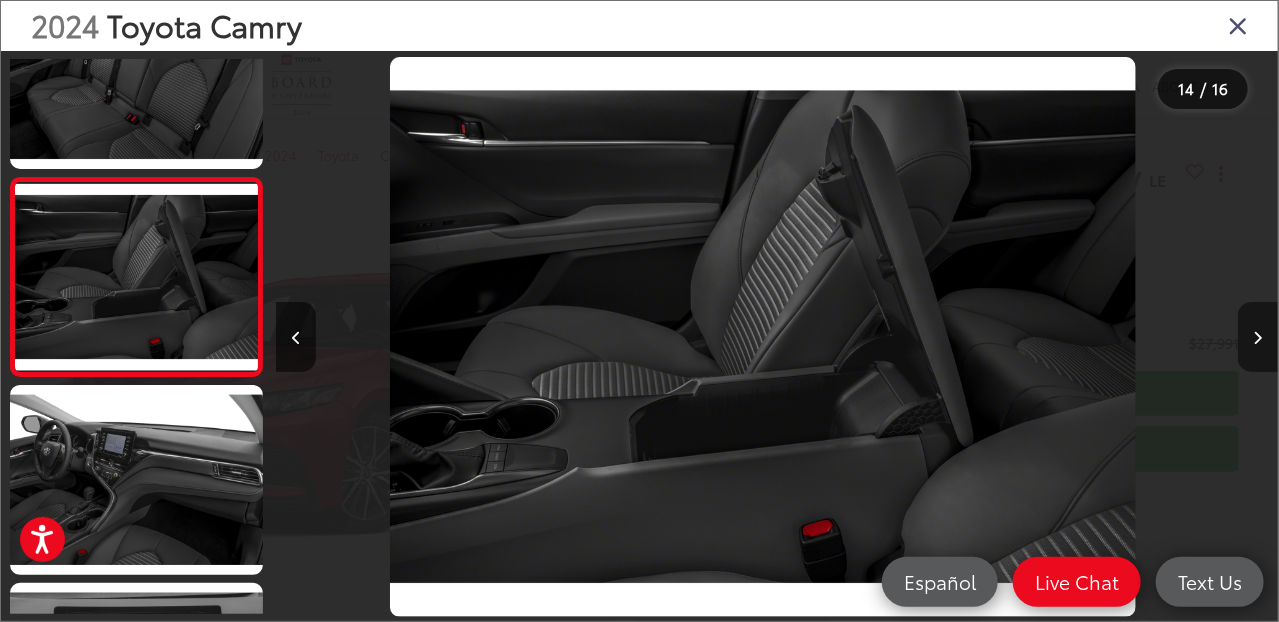 click at bounding box center (1258, 338) 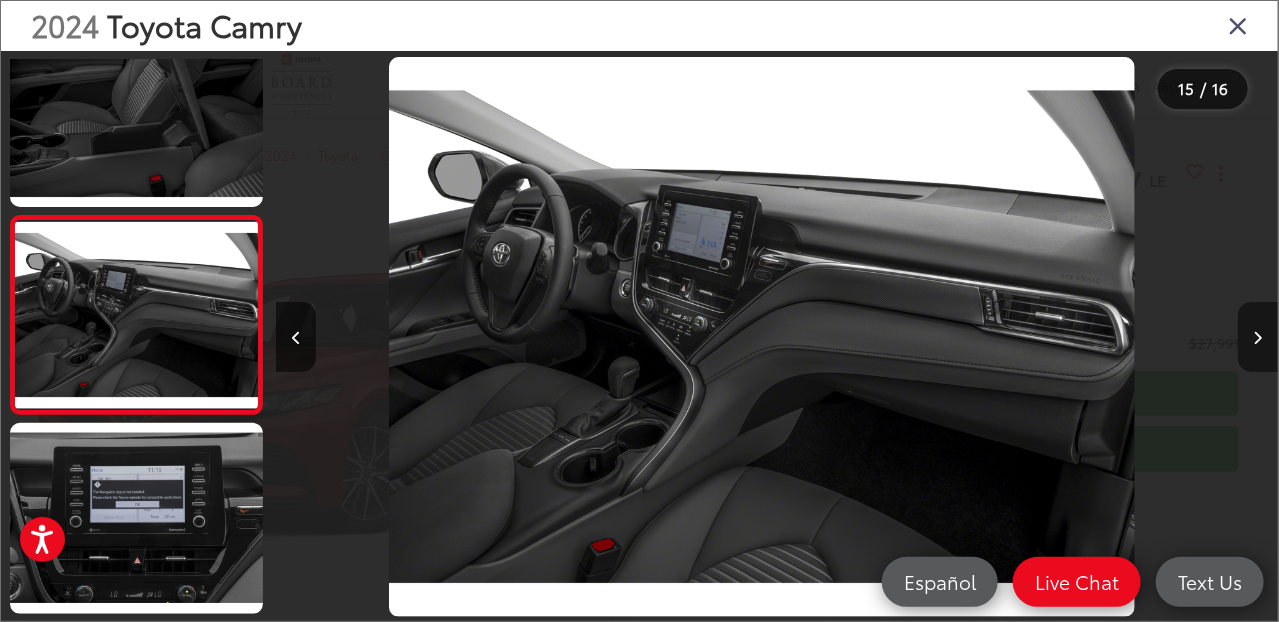 click at bounding box center [1258, 338] 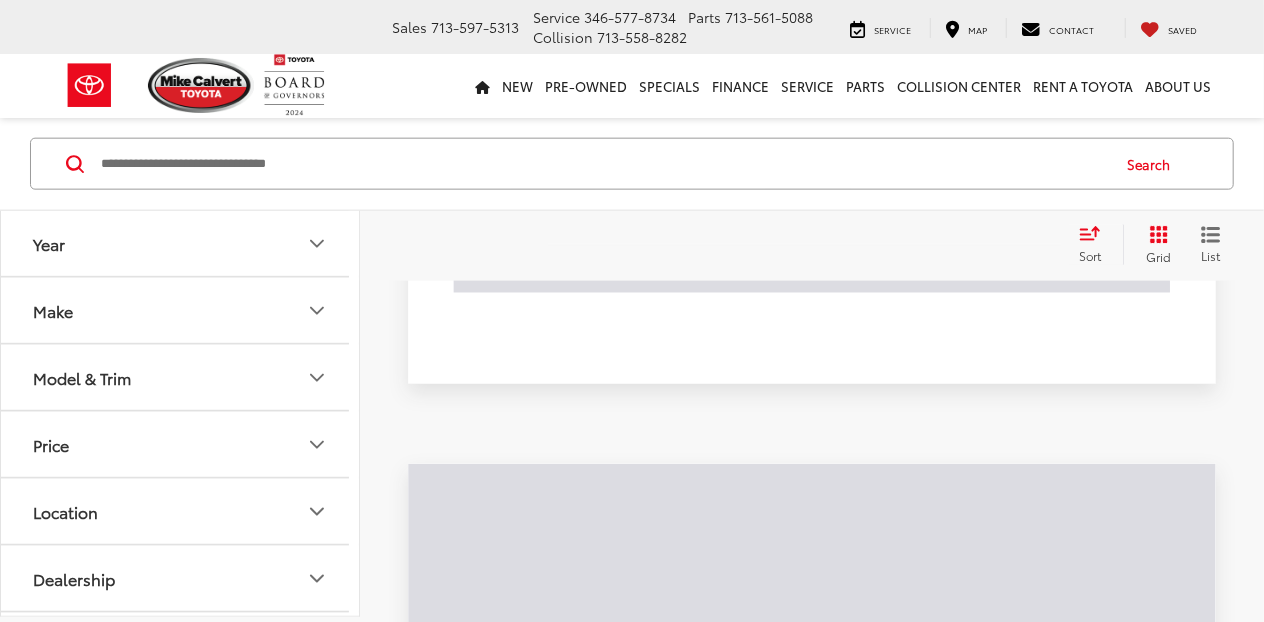 scroll, scrollTop: 5077, scrollLeft: 0, axis: vertical 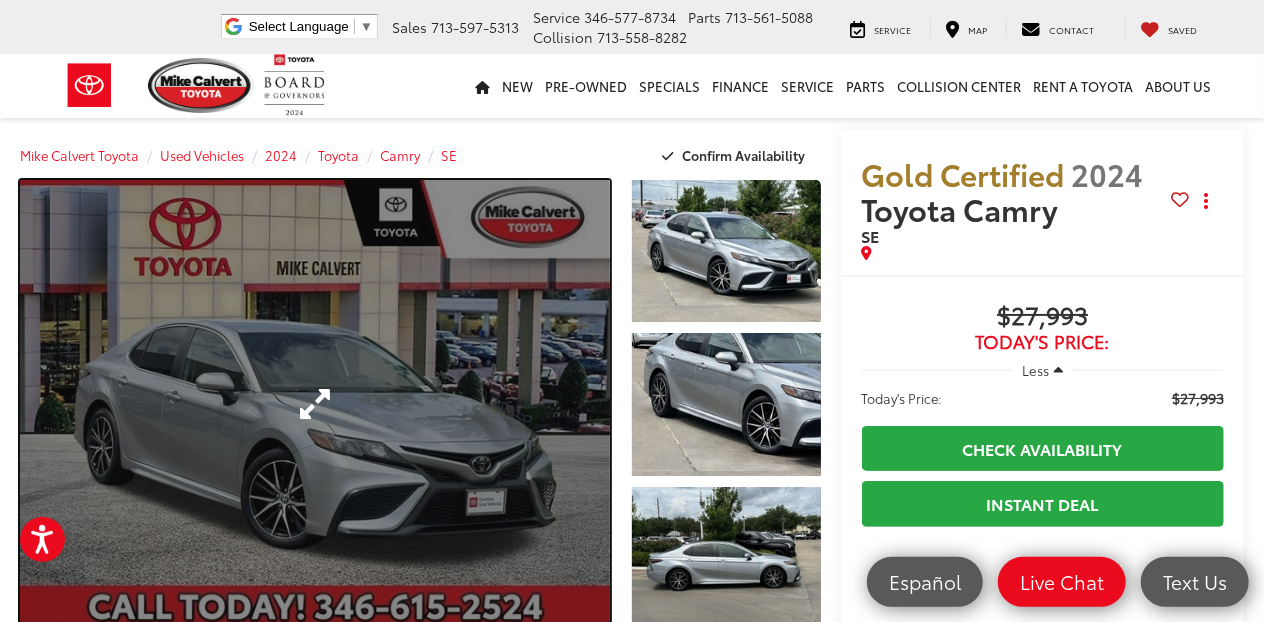 click at bounding box center (315, 404) 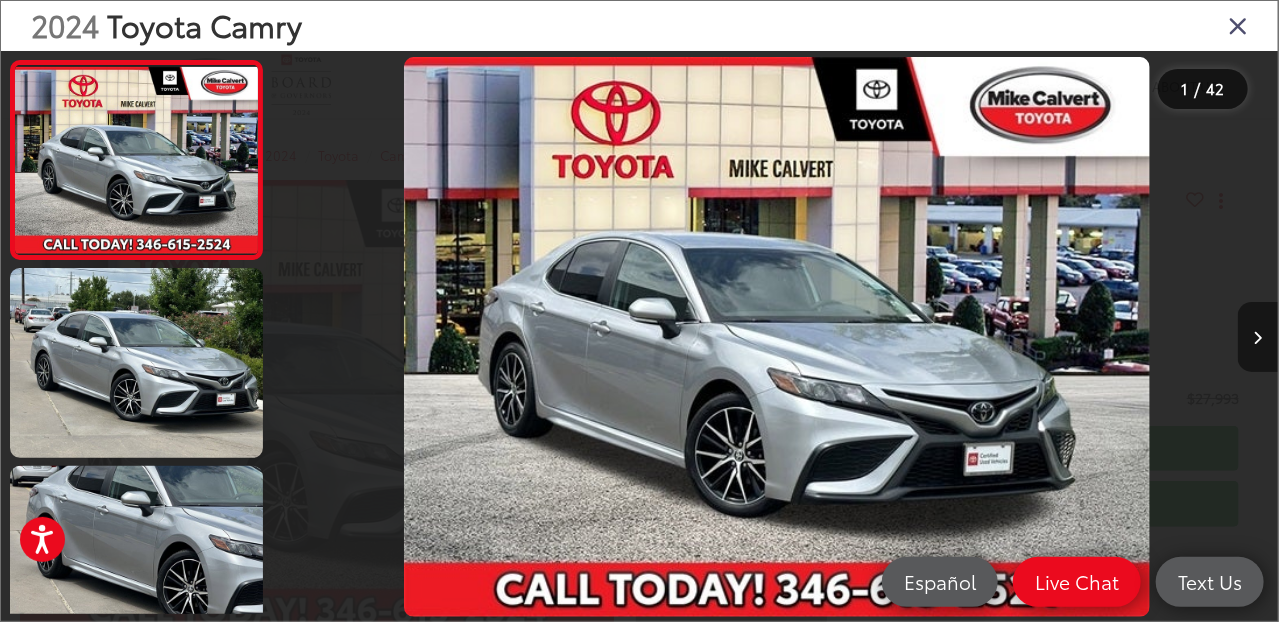 click at bounding box center [1258, 338] 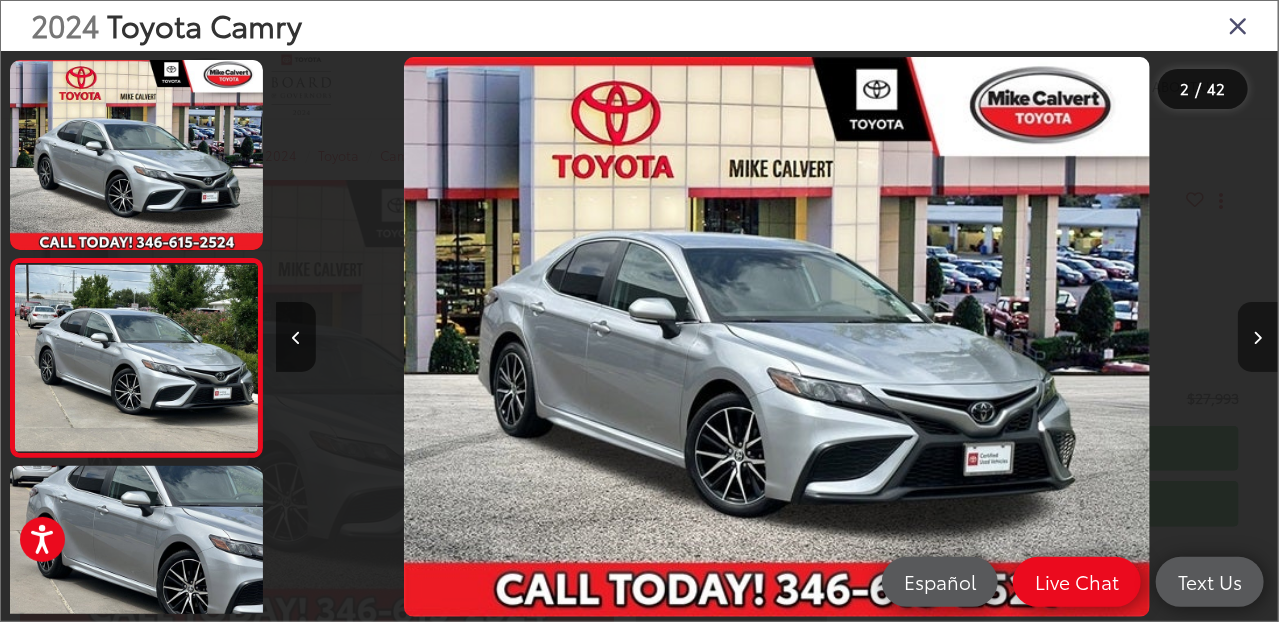 scroll, scrollTop: 0, scrollLeft: 233, axis: horizontal 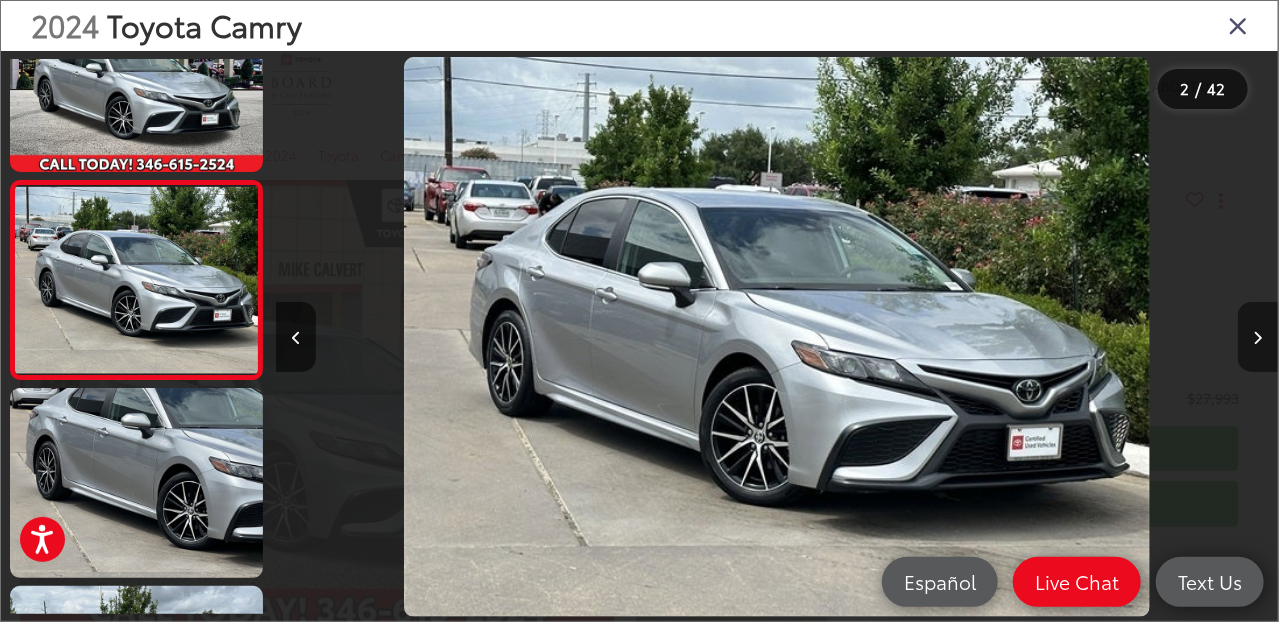 click at bounding box center (1258, 338) 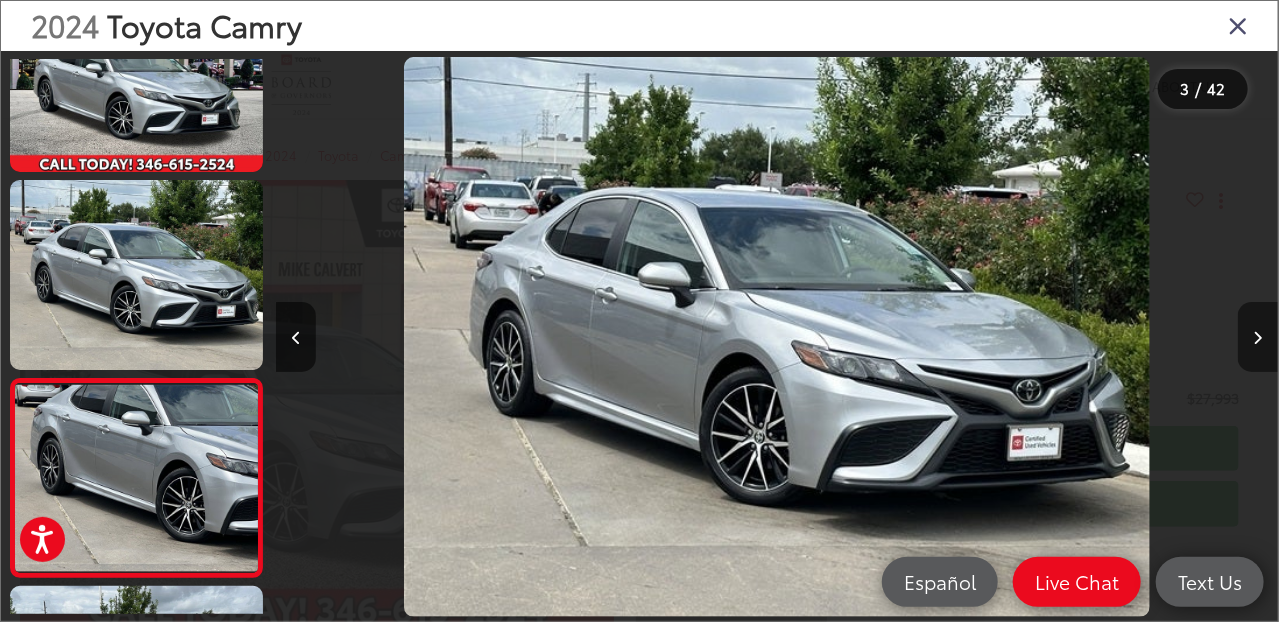 scroll, scrollTop: 0, scrollLeft: 1235, axis: horizontal 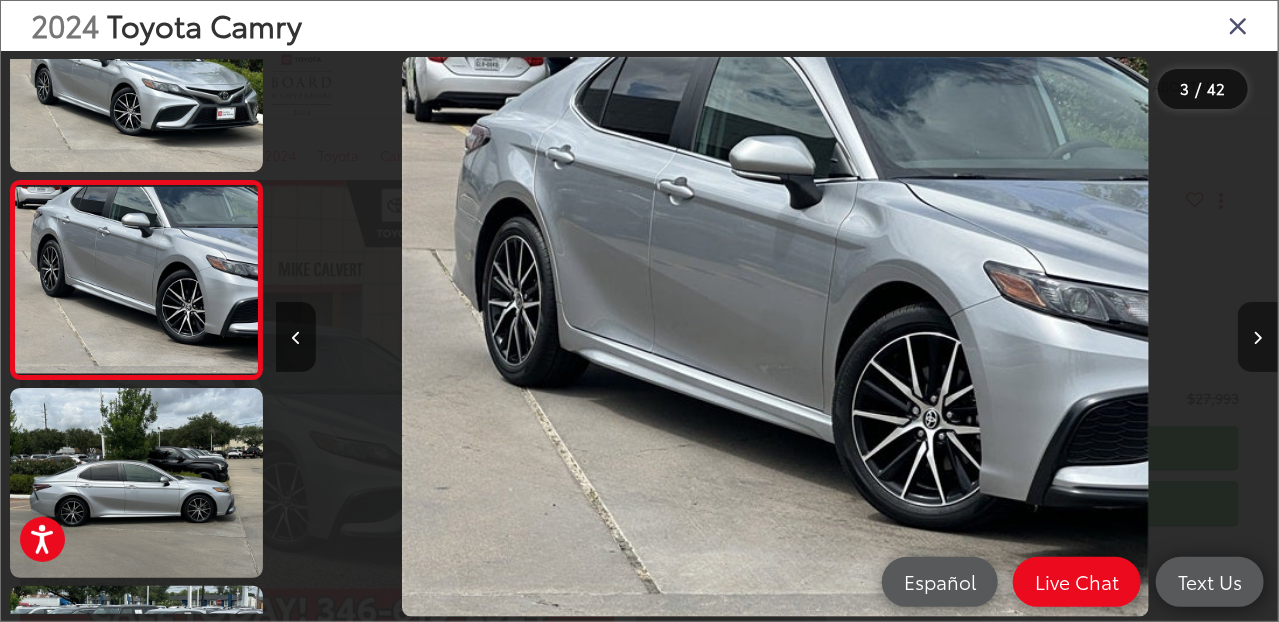 click at bounding box center [1258, 338] 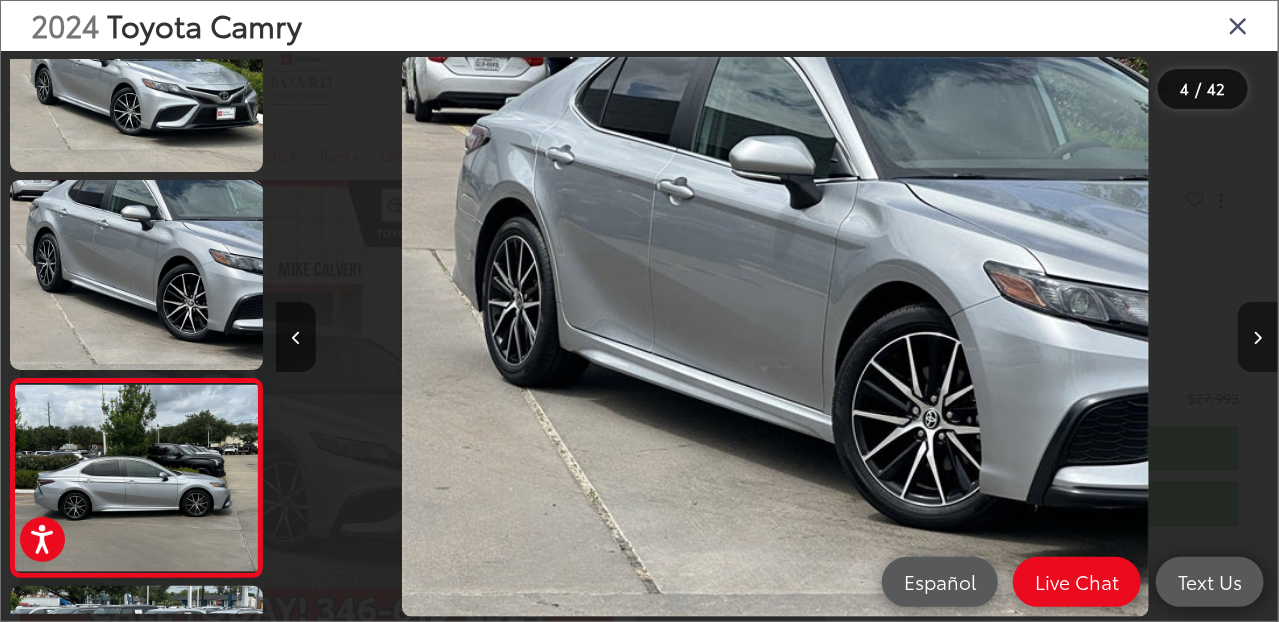 scroll, scrollTop: 0, scrollLeft: 2061, axis: horizontal 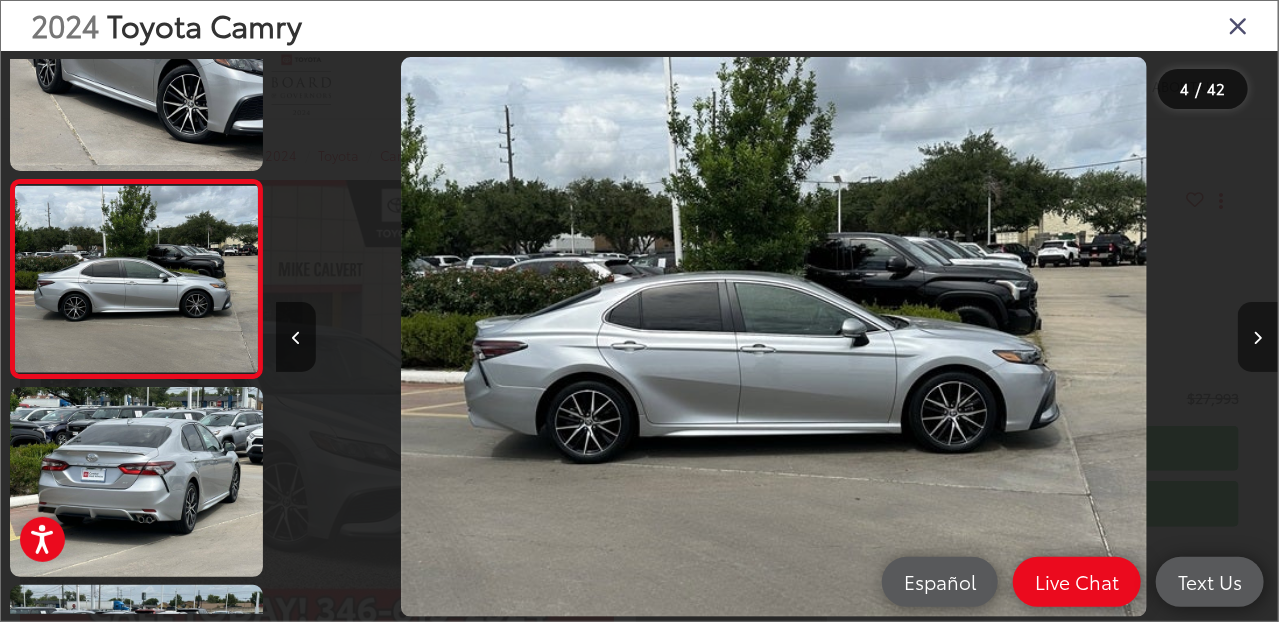 click at bounding box center (1258, 338) 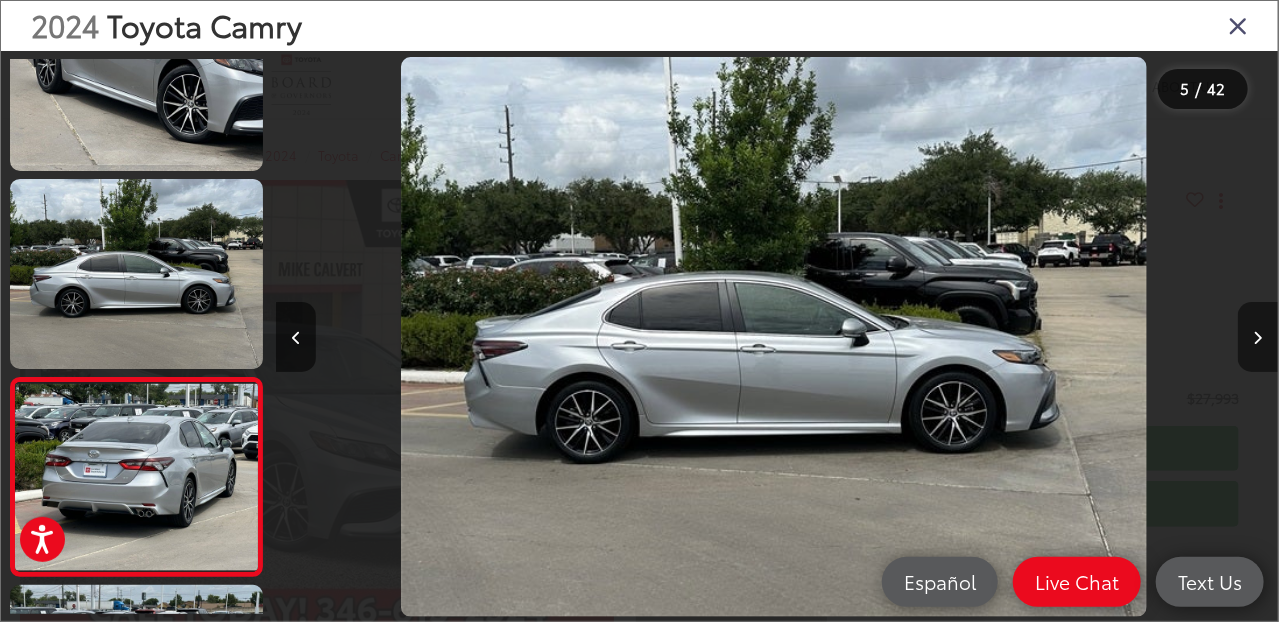 scroll, scrollTop: 0, scrollLeft: 3209, axis: horizontal 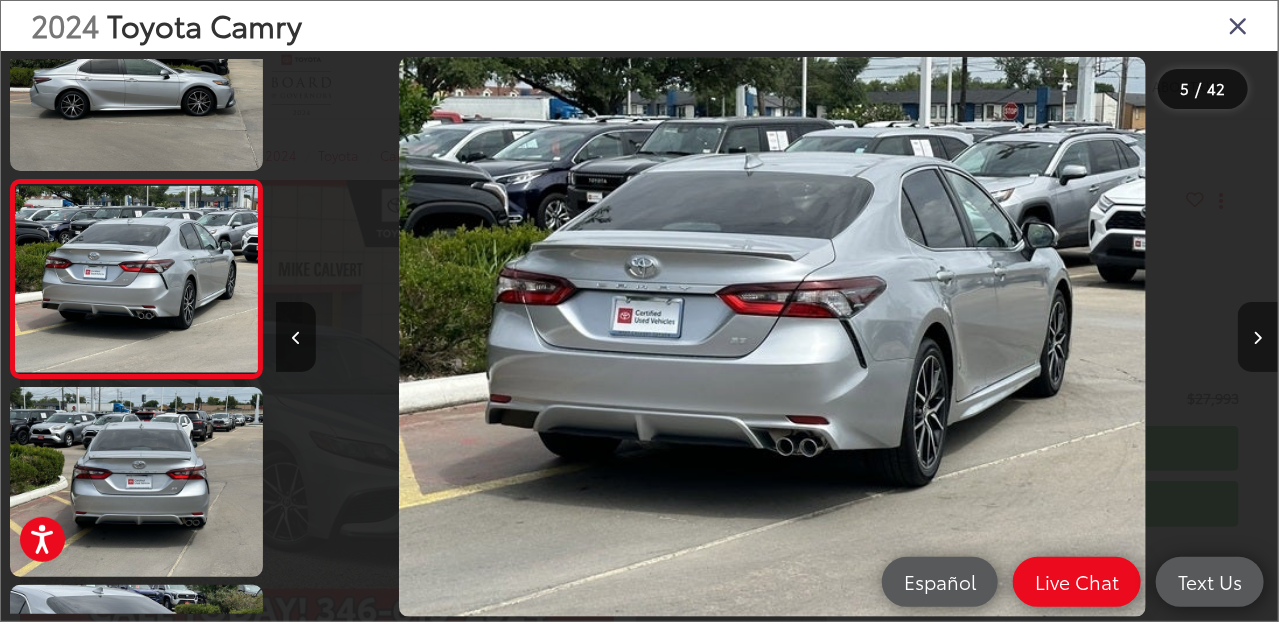 click at bounding box center [1258, 338] 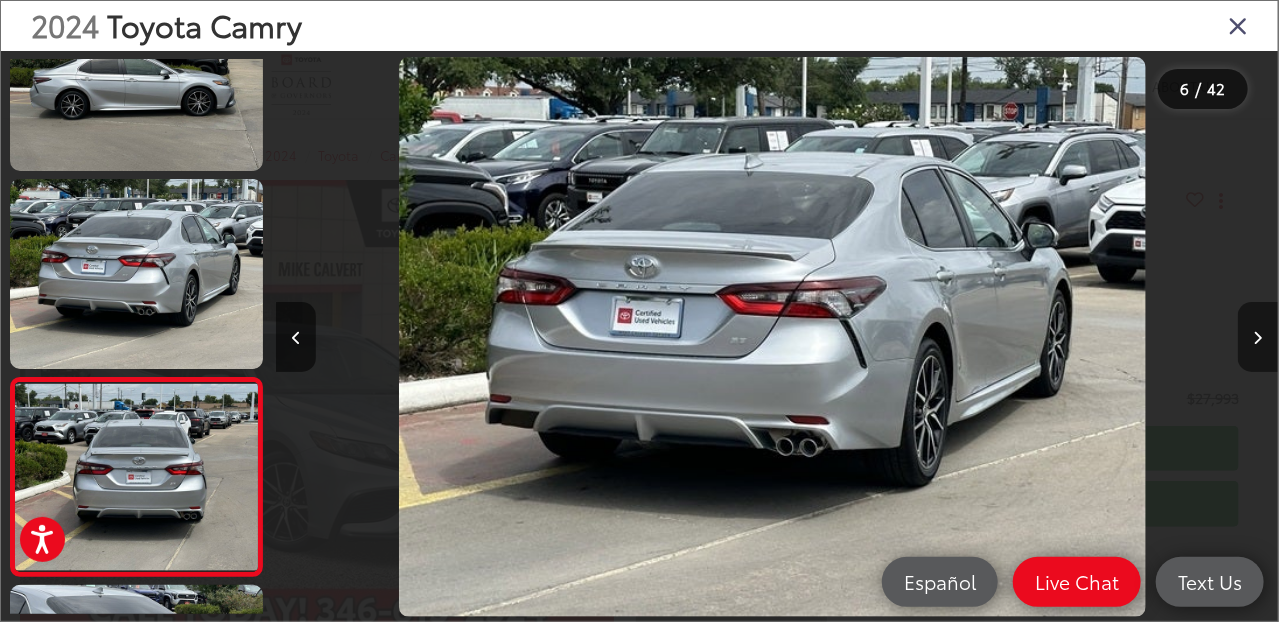 scroll, scrollTop: 0, scrollLeft: 4212, axis: horizontal 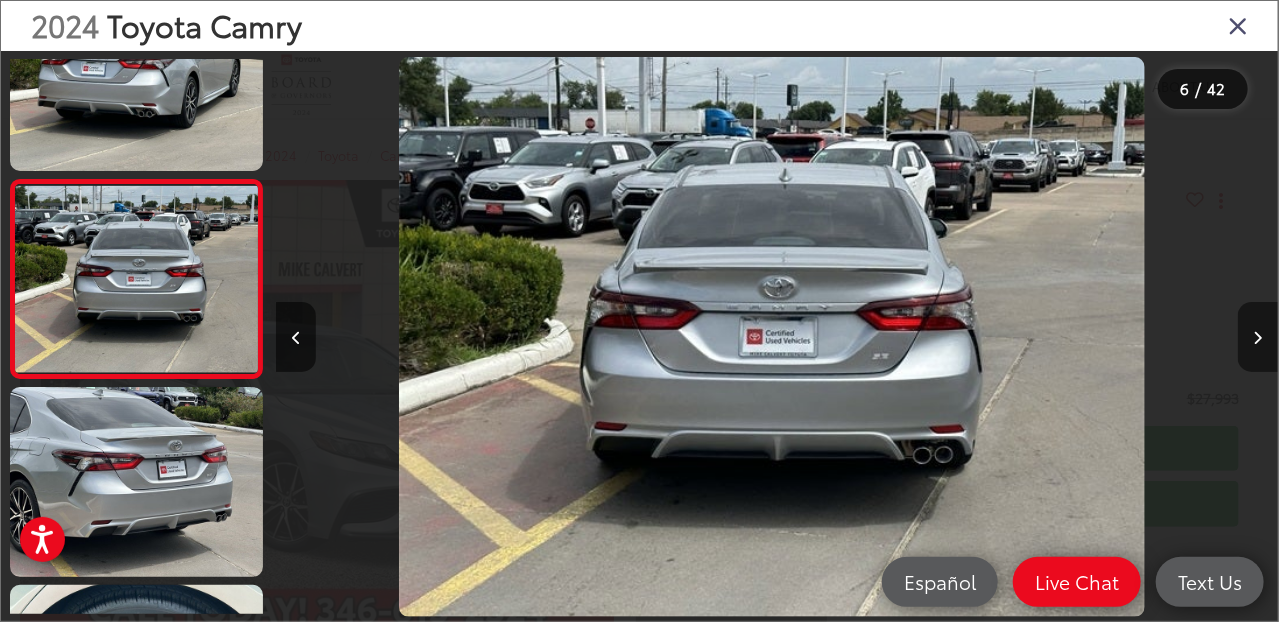 click at bounding box center [1258, 338] 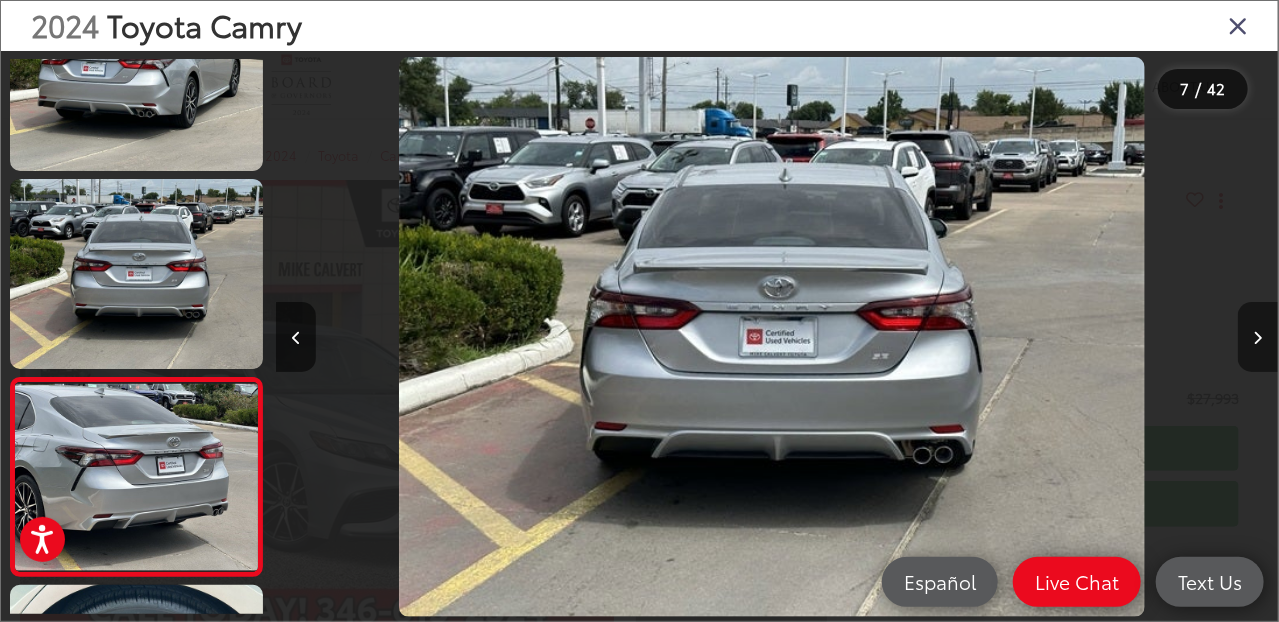 scroll, scrollTop: 0, scrollLeft: 5247, axis: horizontal 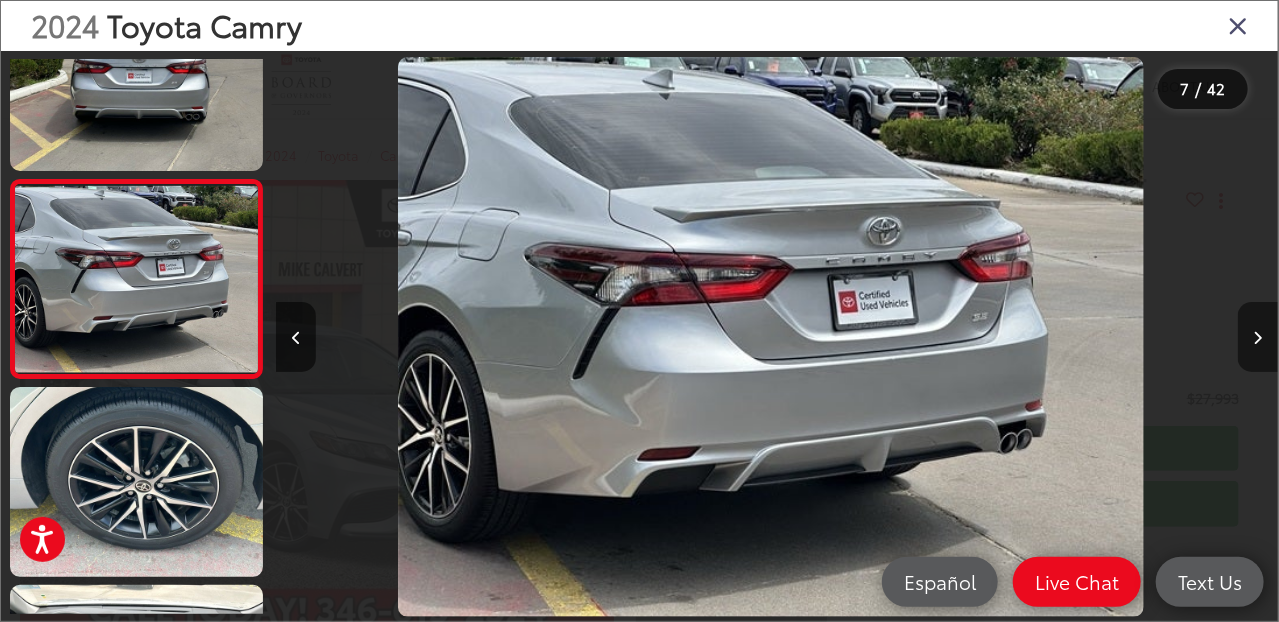 click at bounding box center (1258, 338) 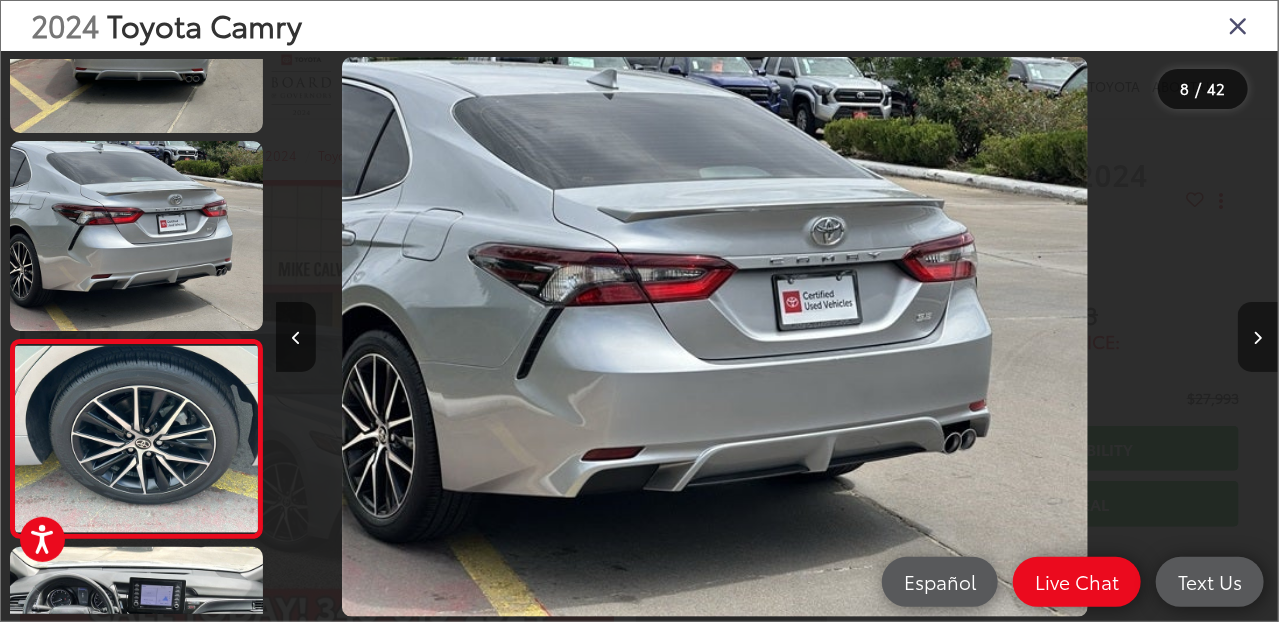 scroll, scrollTop: 1204, scrollLeft: 0, axis: vertical 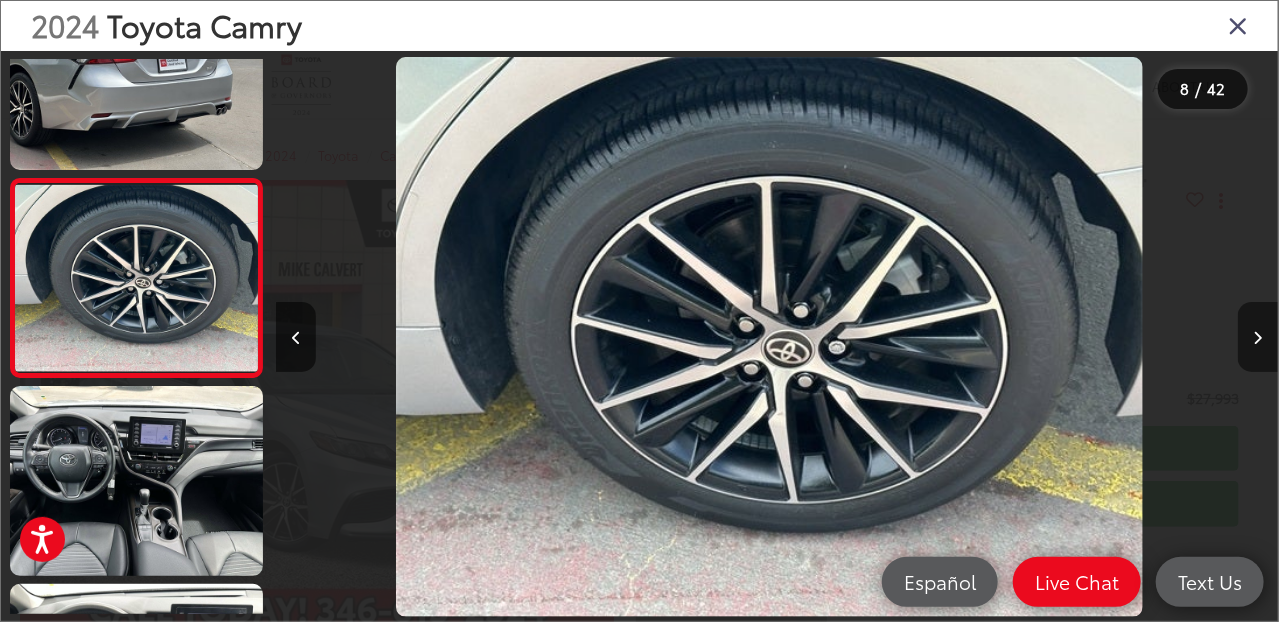 click at bounding box center (1258, 338) 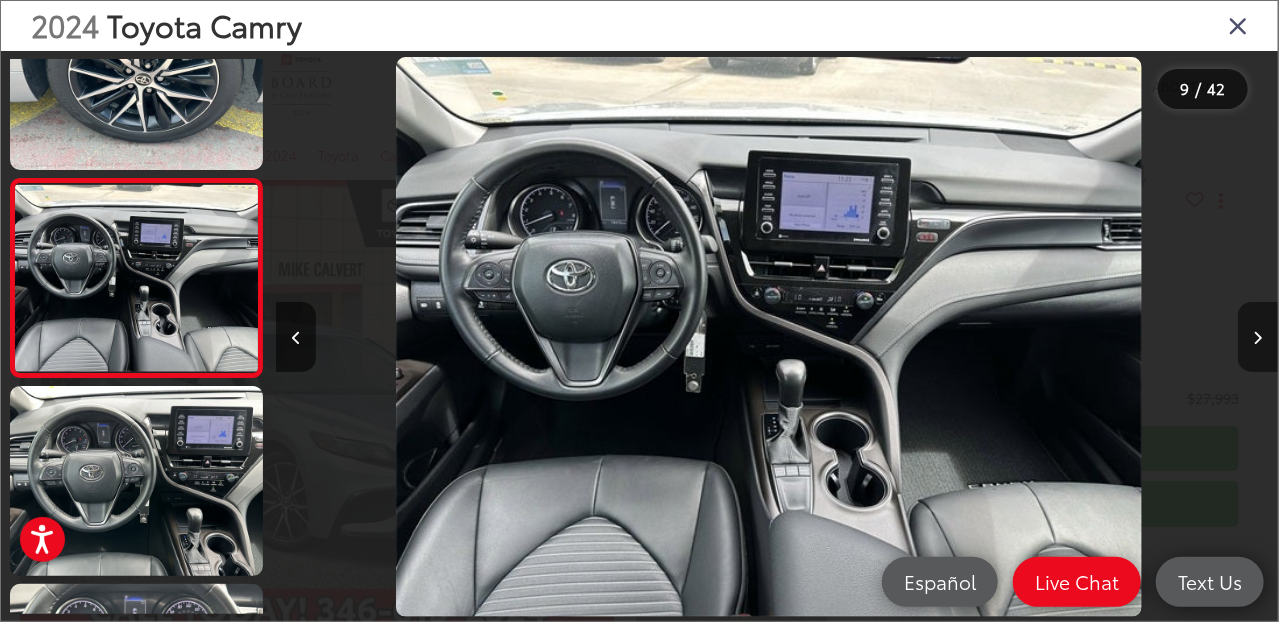 click at bounding box center (1258, 338) 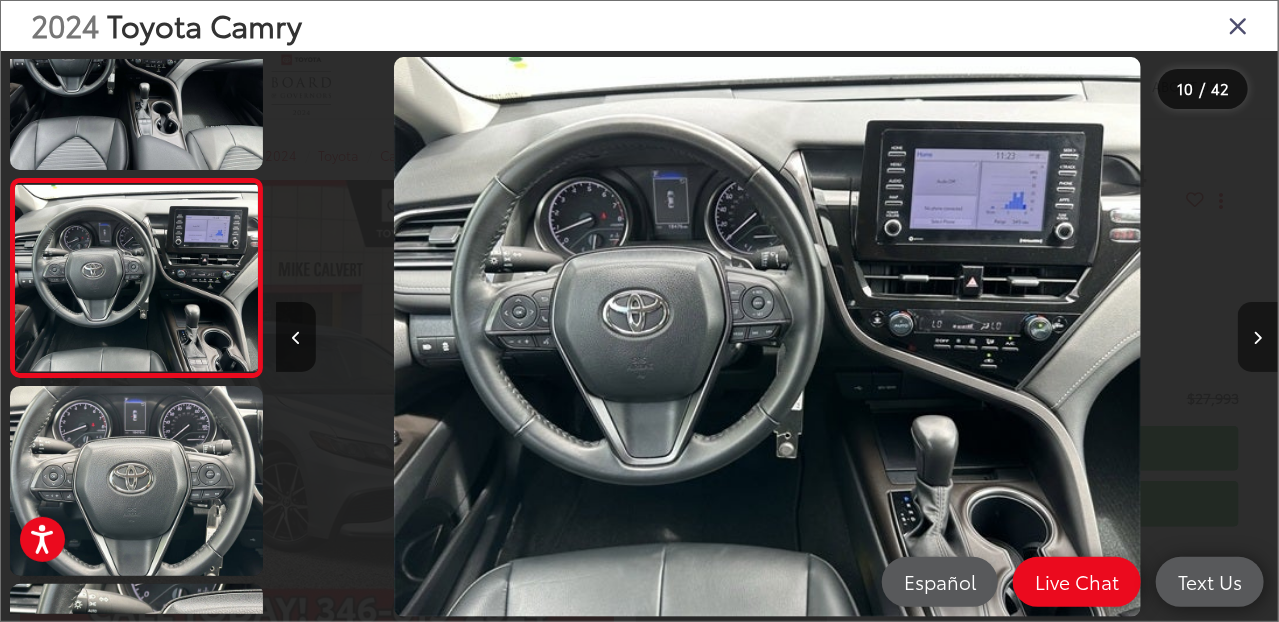 click at bounding box center (1258, 338) 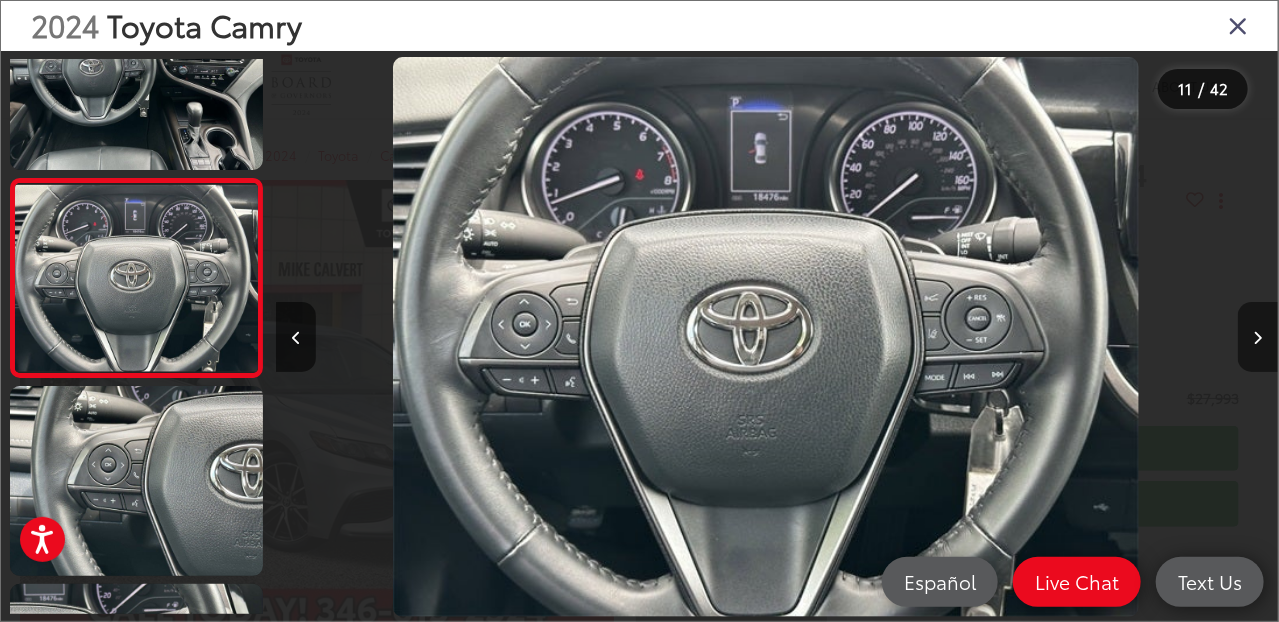 click at bounding box center (1258, 338) 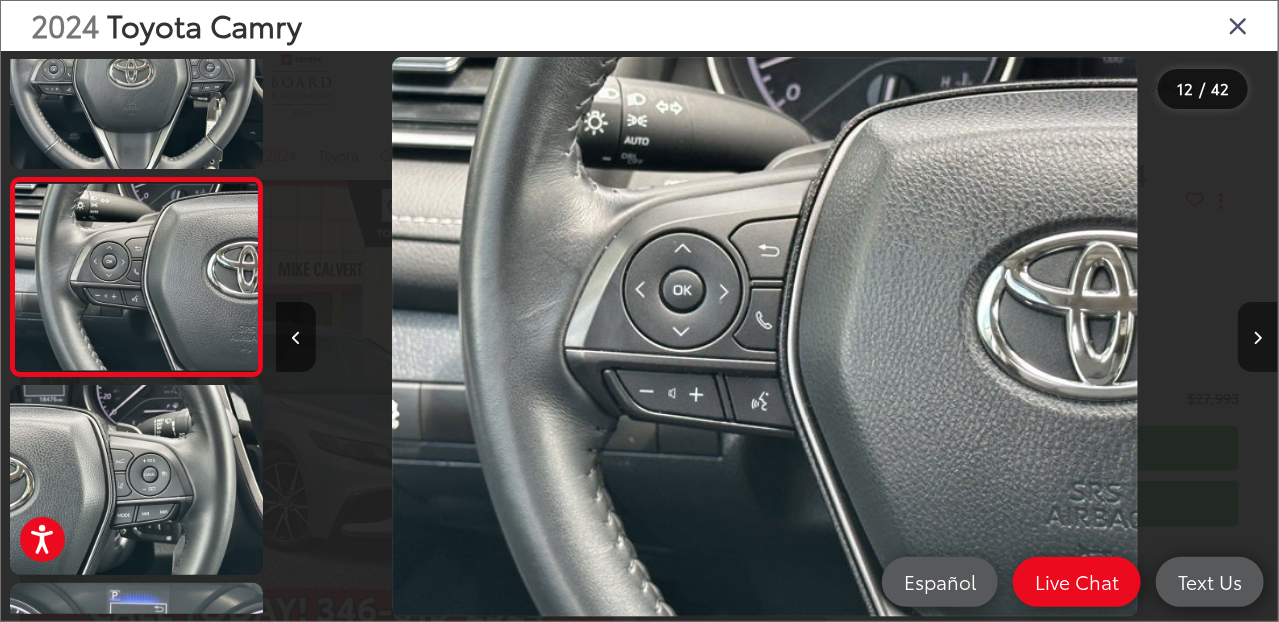 click at bounding box center [1258, 338] 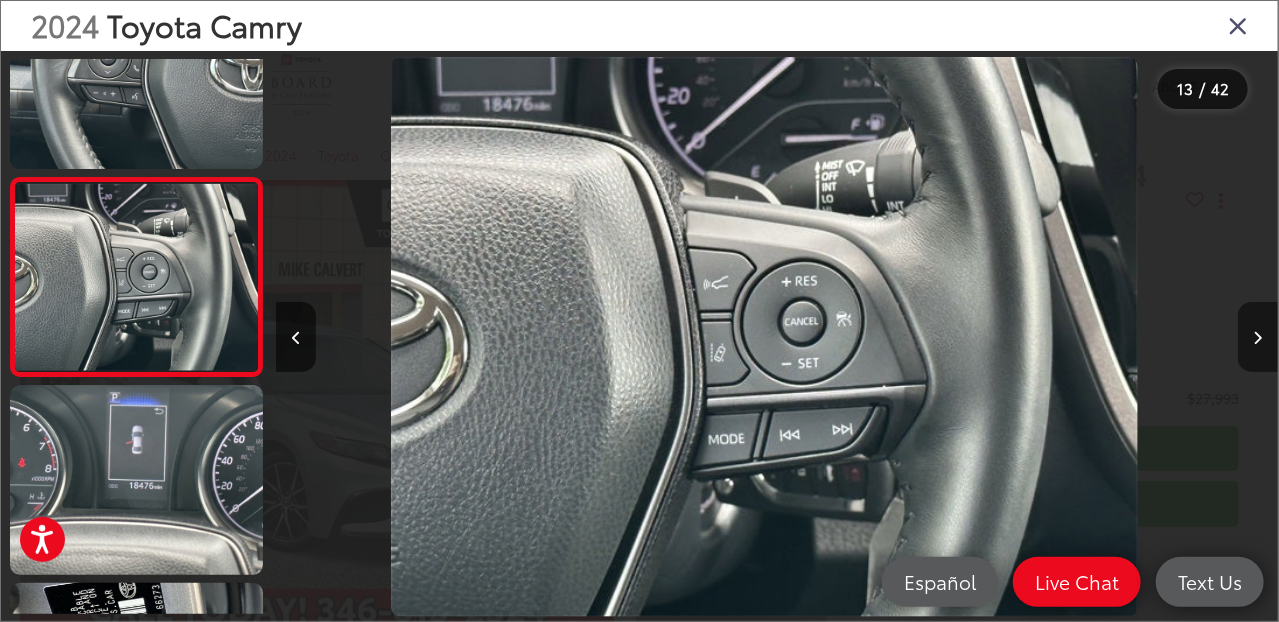click at bounding box center (1258, 338) 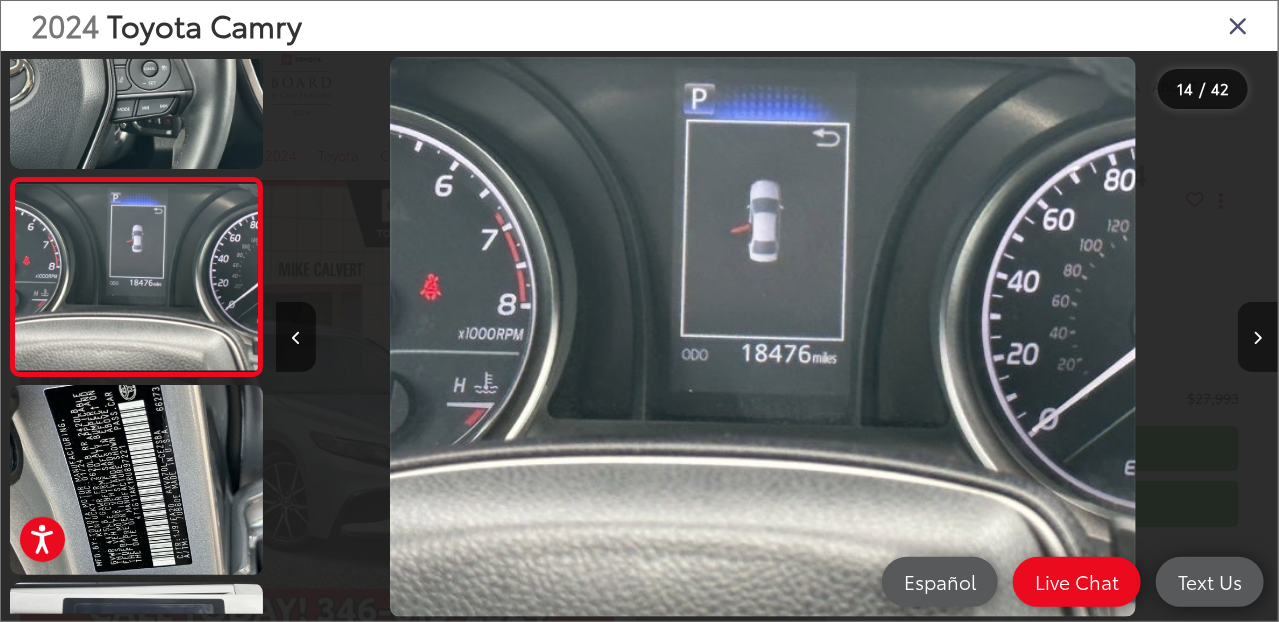 click at bounding box center (1258, 338) 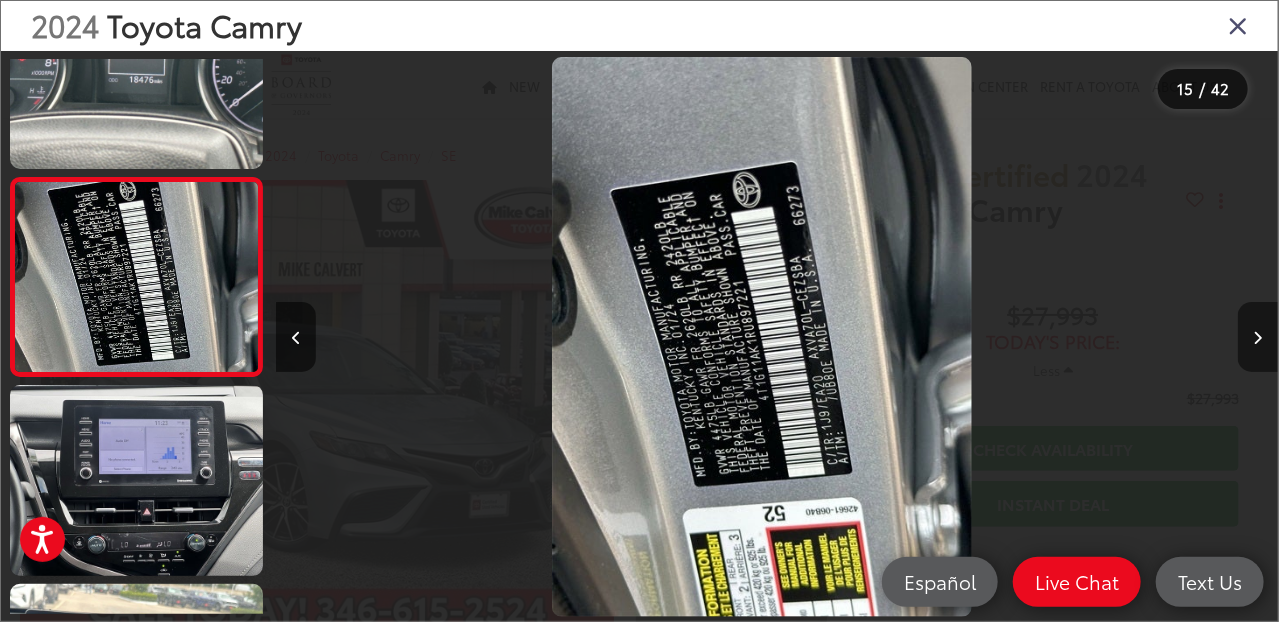 click at bounding box center (1258, 338) 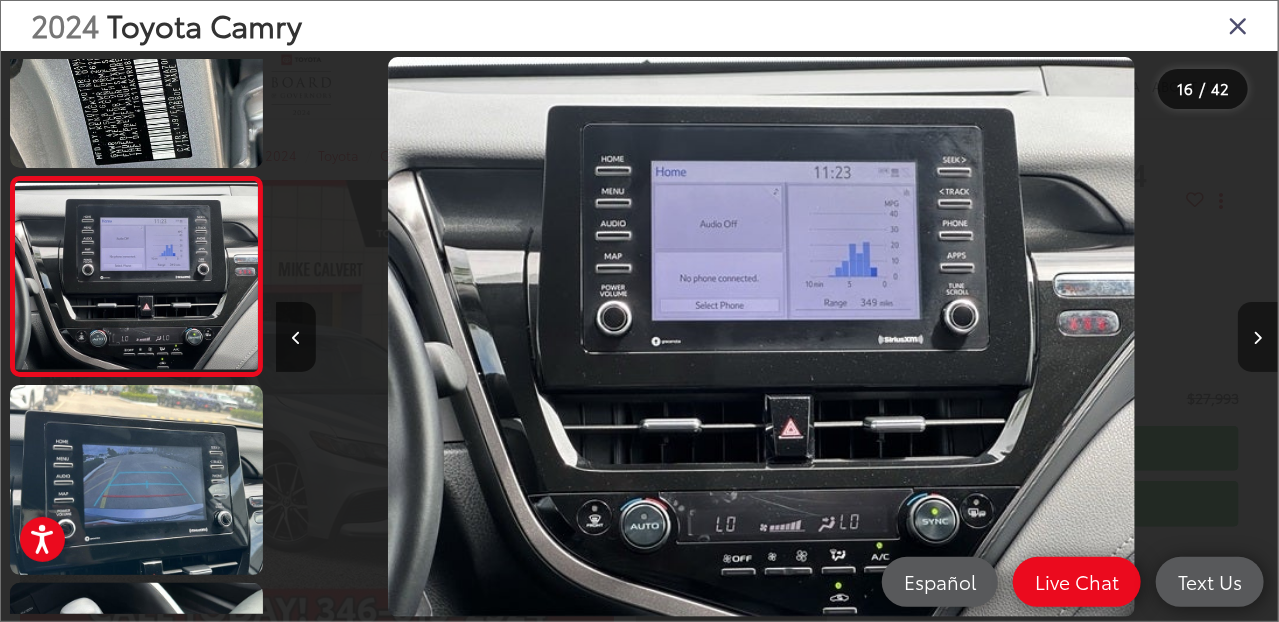 click at bounding box center (1258, 338) 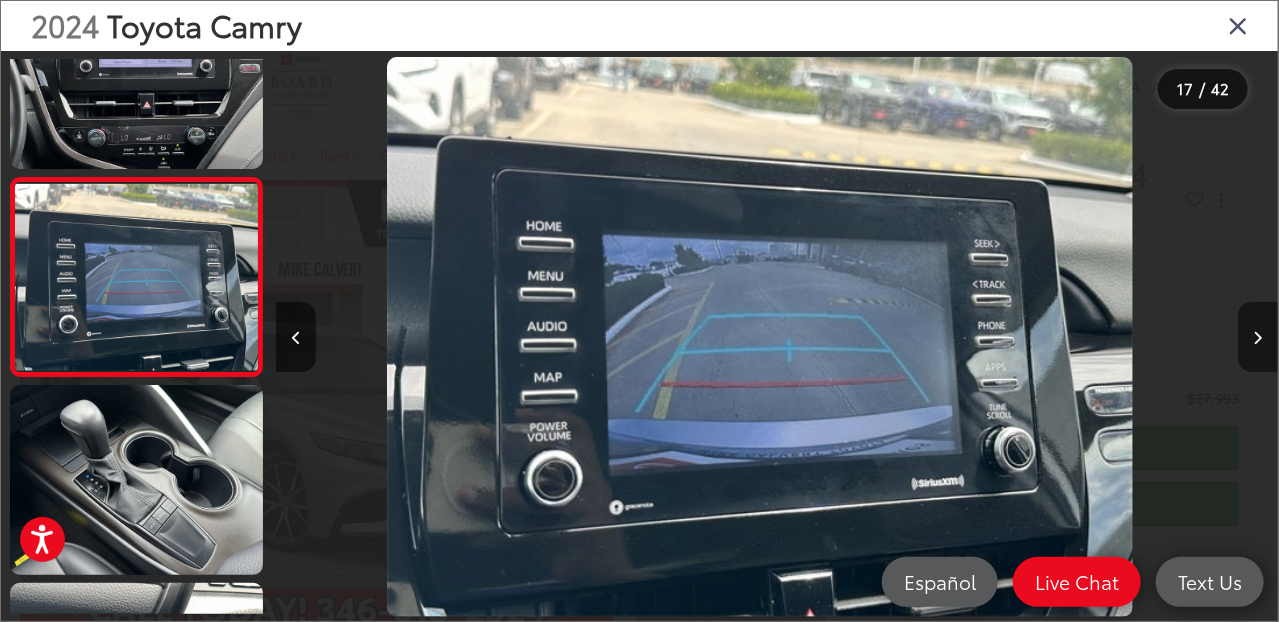 click at bounding box center [1258, 338] 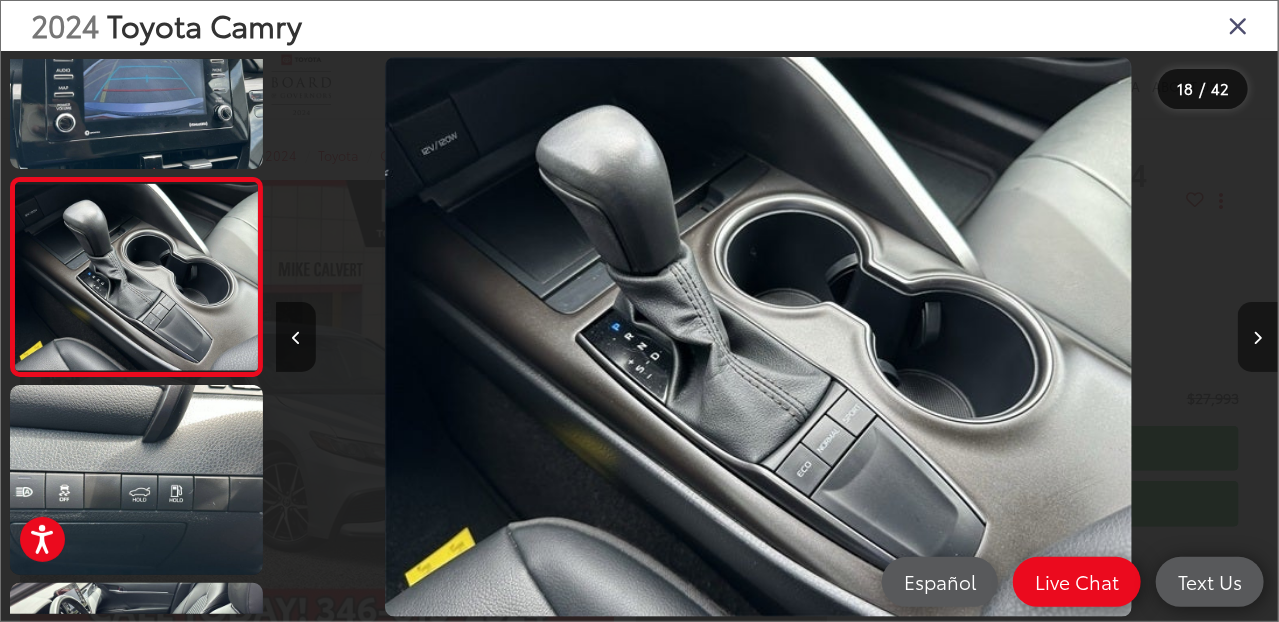 click at bounding box center [1258, 338] 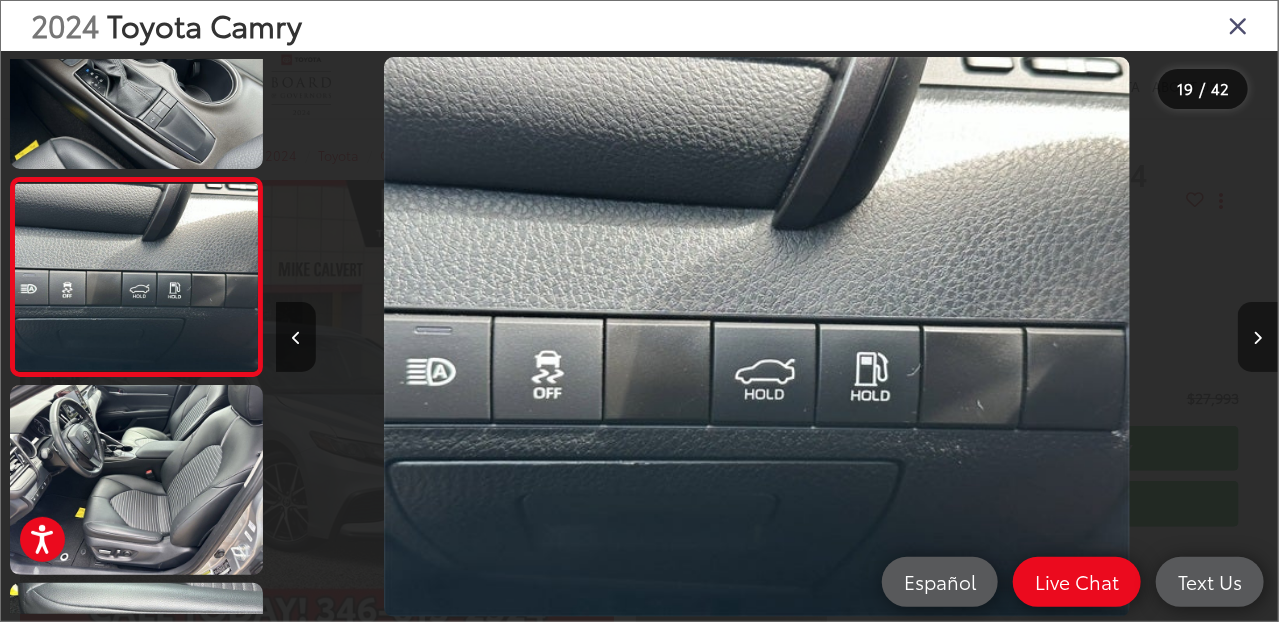 click at bounding box center [1258, 338] 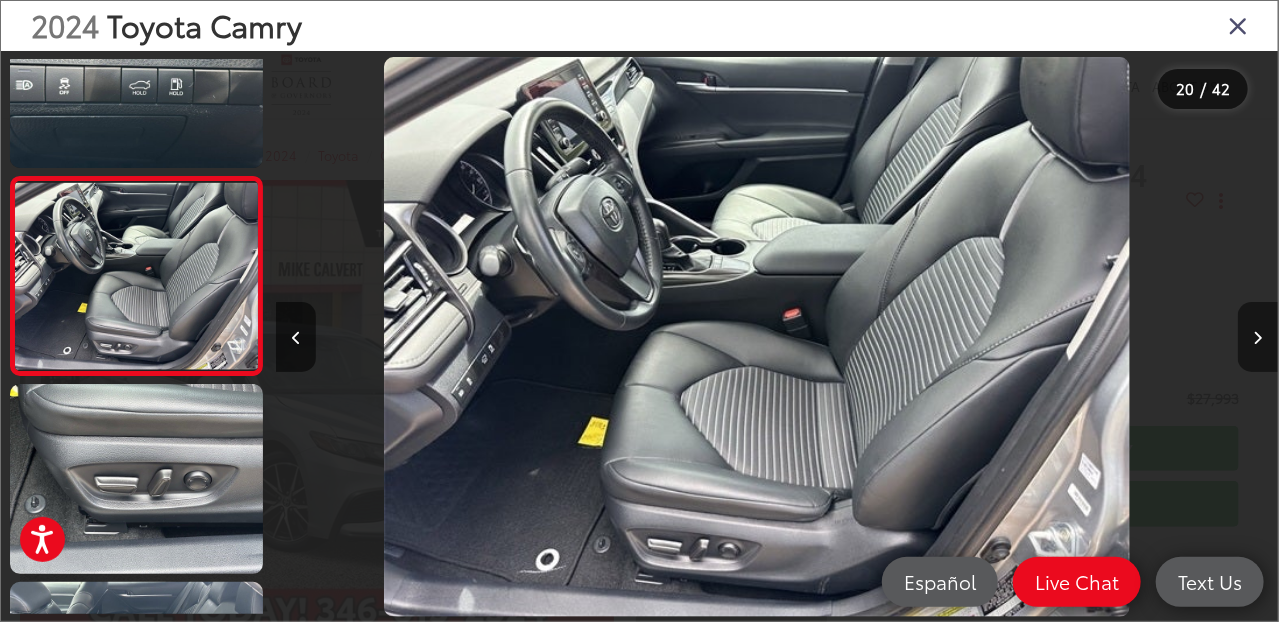 click at bounding box center (1258, 338) 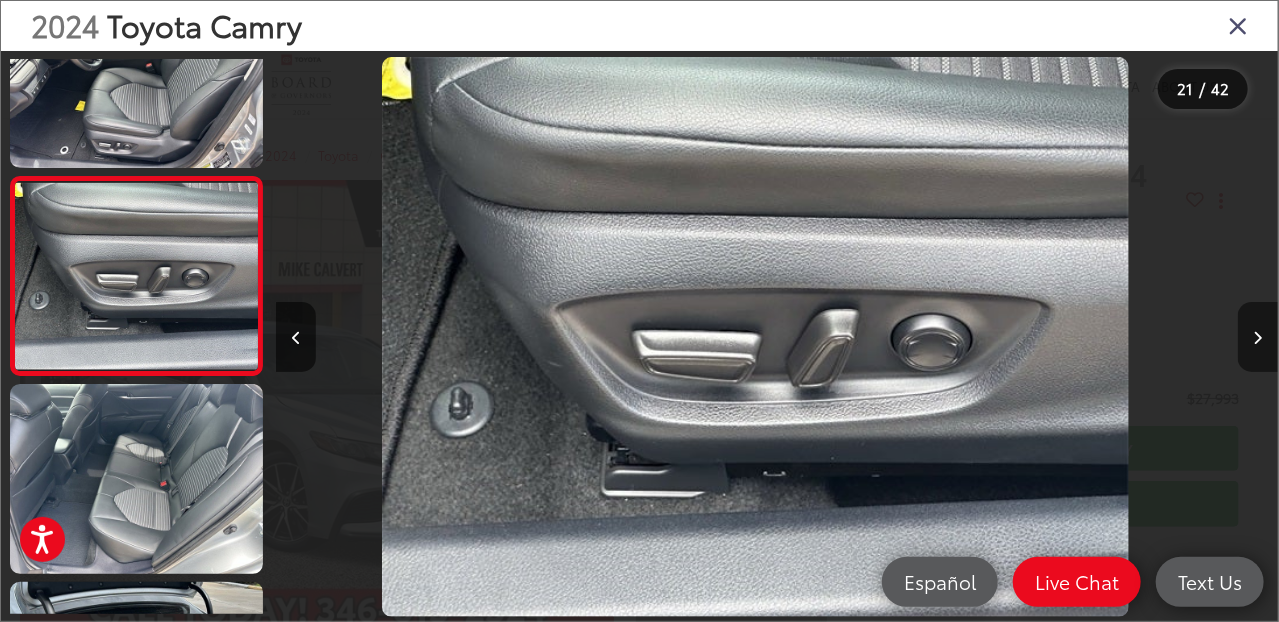 click at bounding box center (1258, 338) 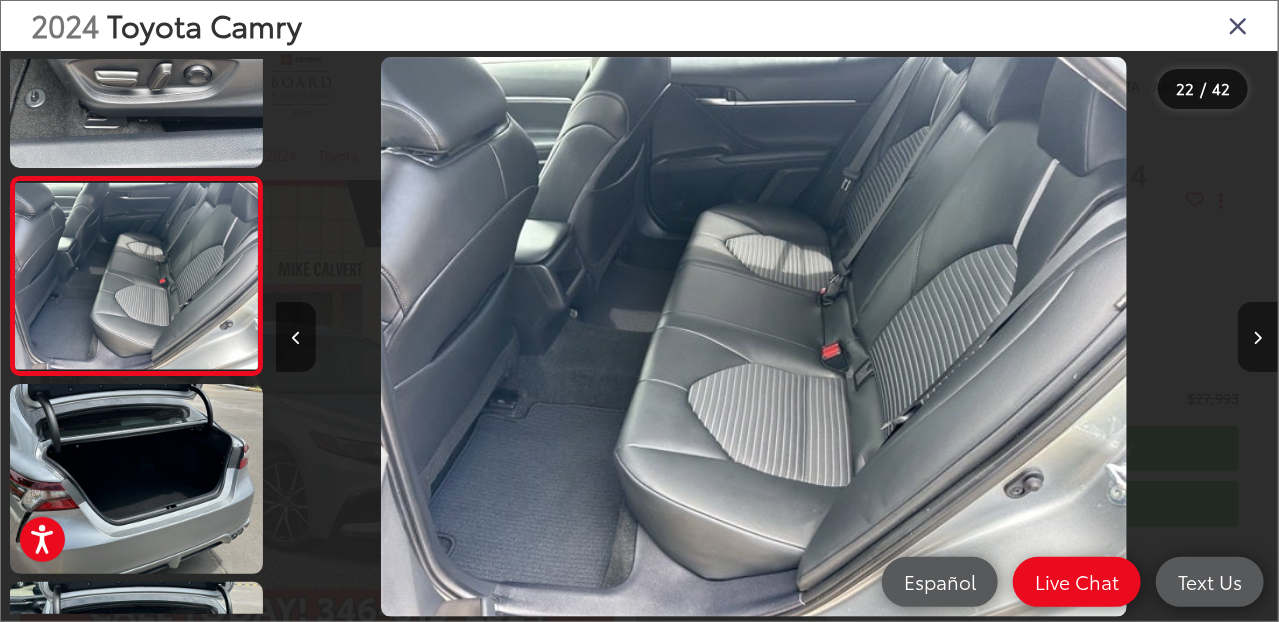 click at bounding box center (1258, 338) 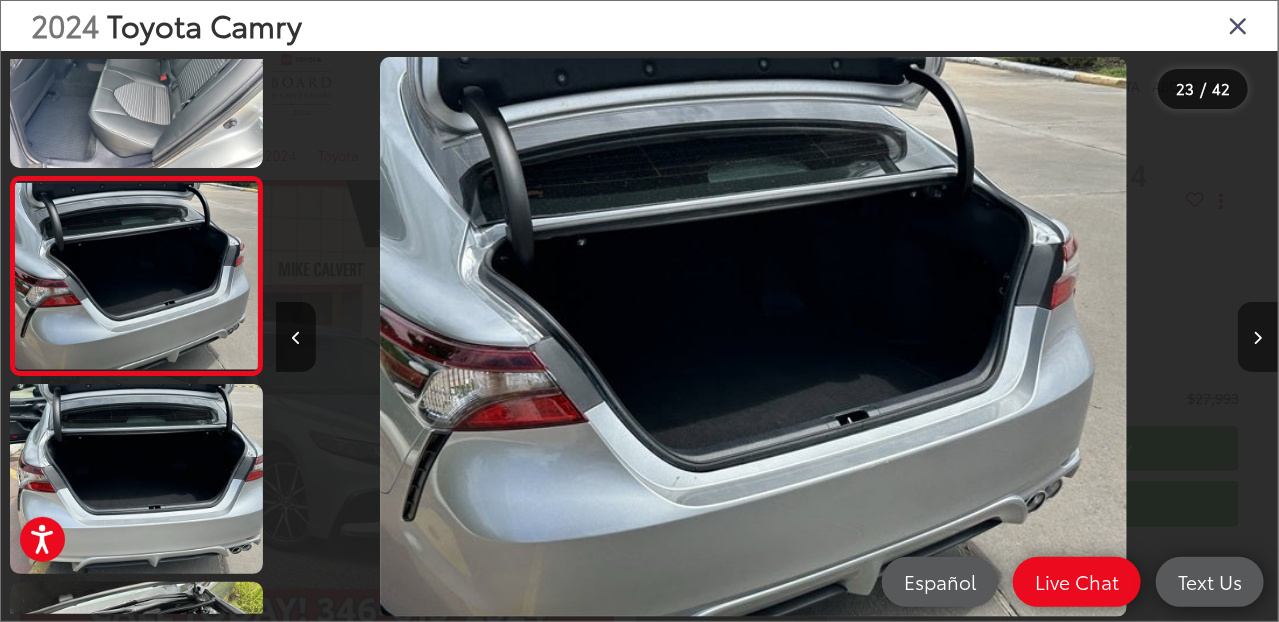 click at bounding box center [1258, 338] 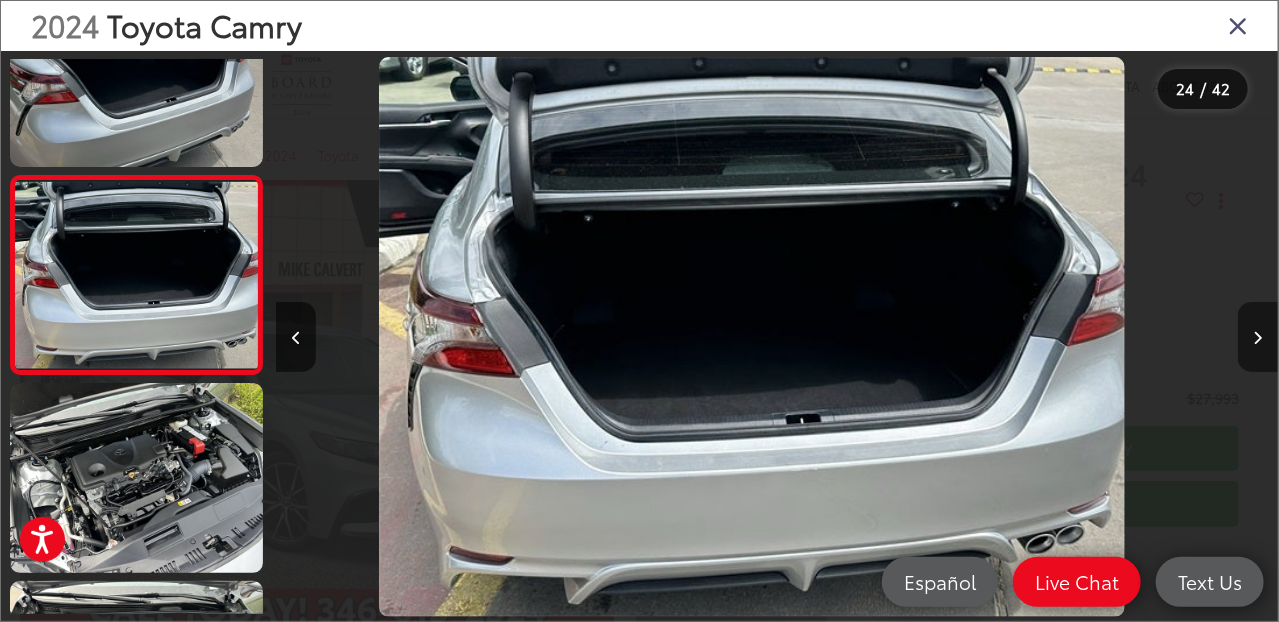click at bounding box center [1258, 338] 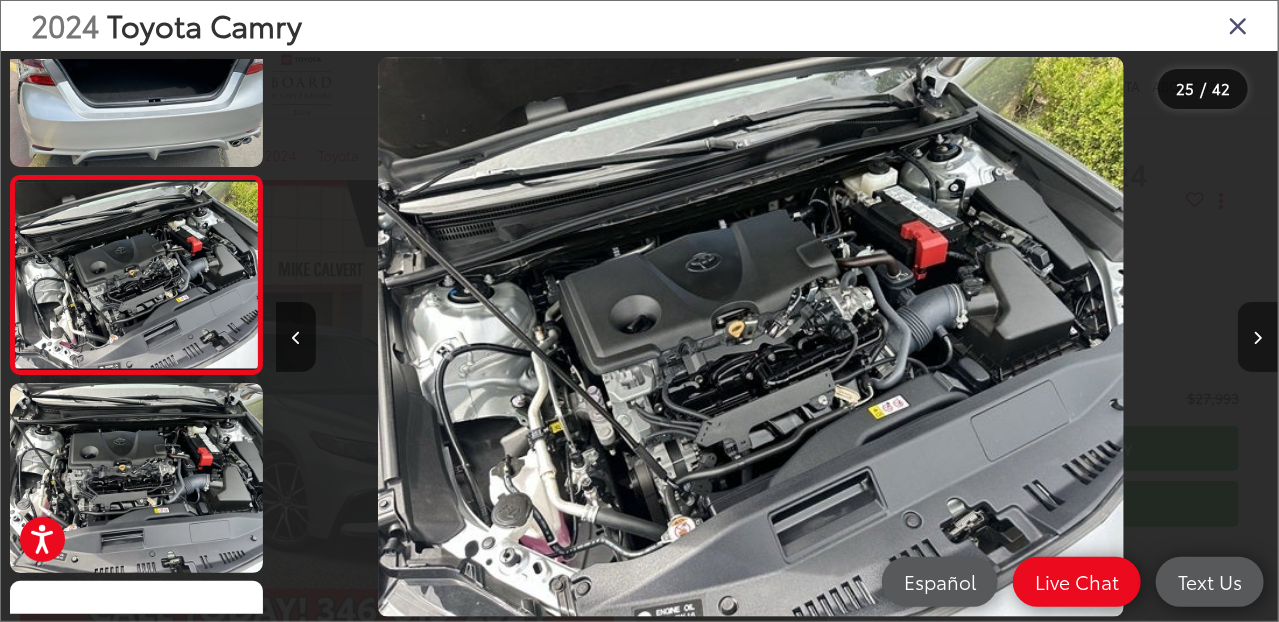 click at bounding box center (1258, 338) 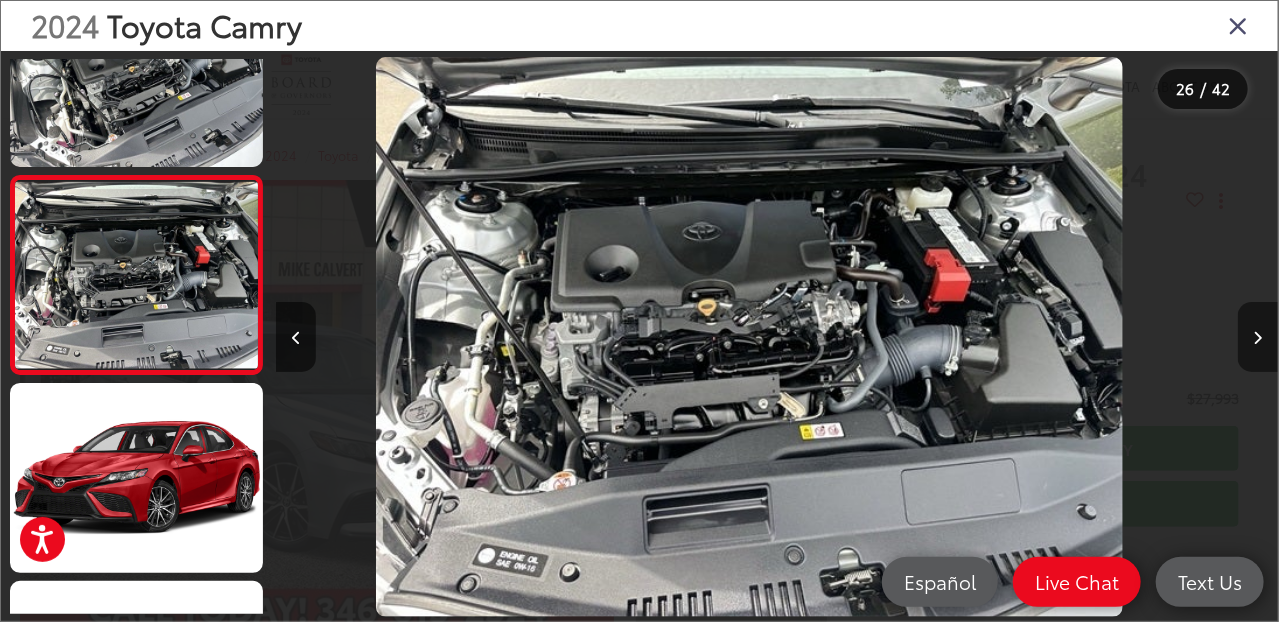 click at bounding box center [1258, 338] 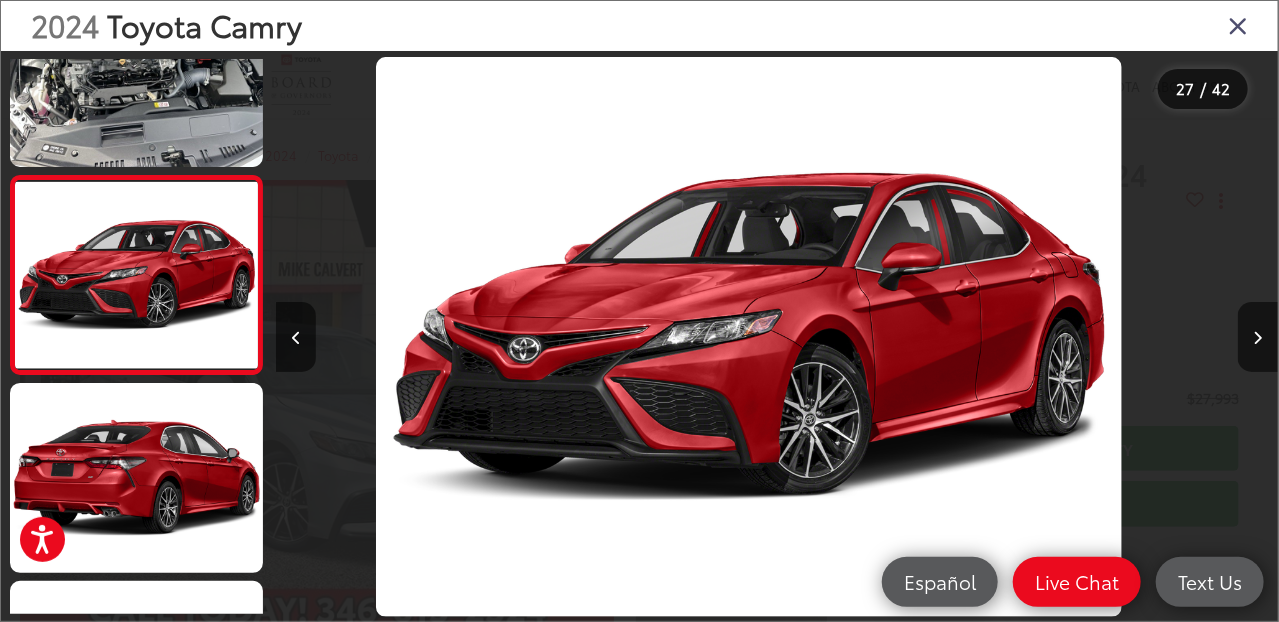 click at bounding box center (1238, 25) 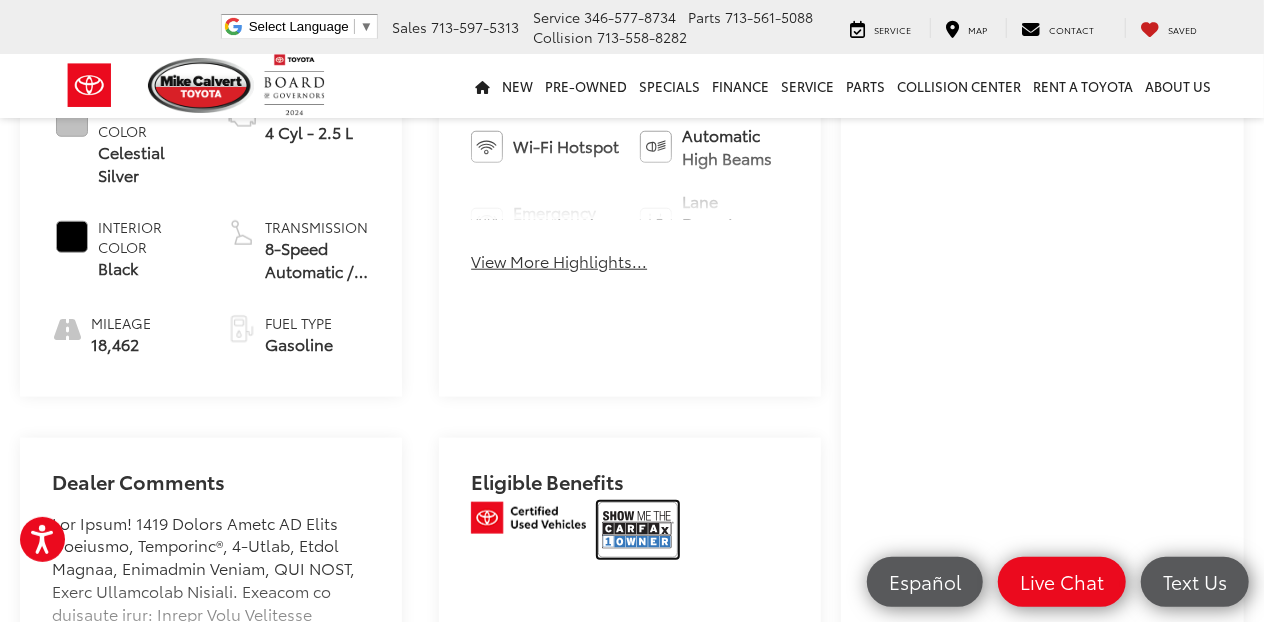 click at bounding box center [638, 530] 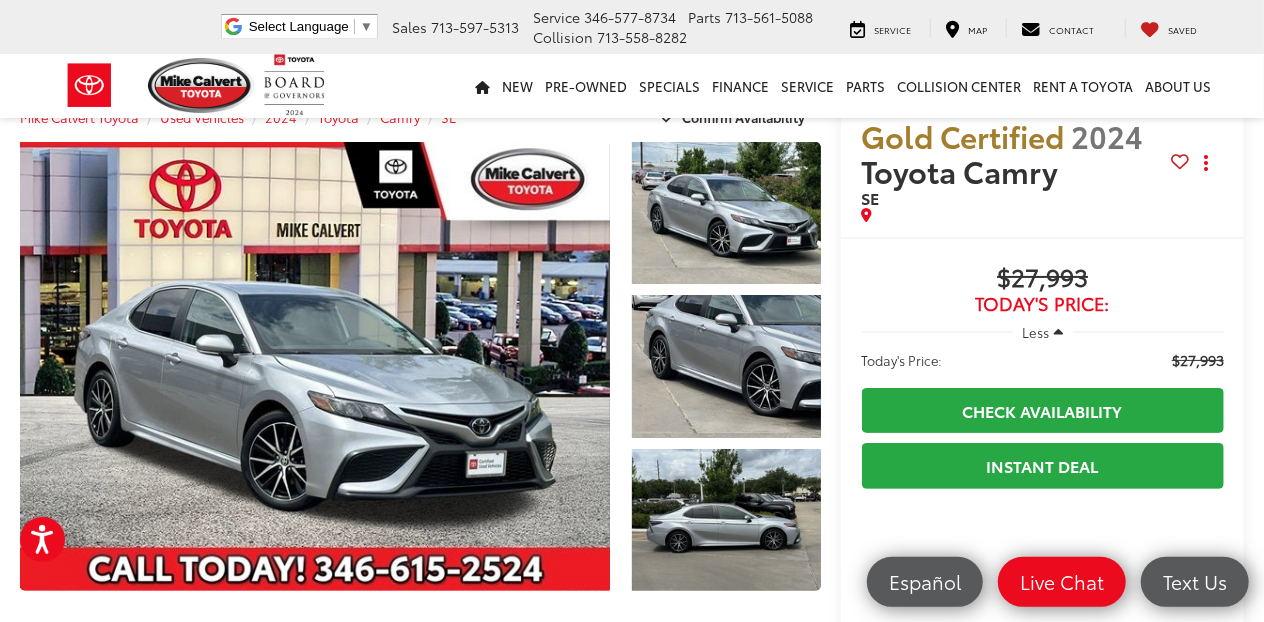 scroll, scrollTop: 0, scrollLeft: 0, axis: both 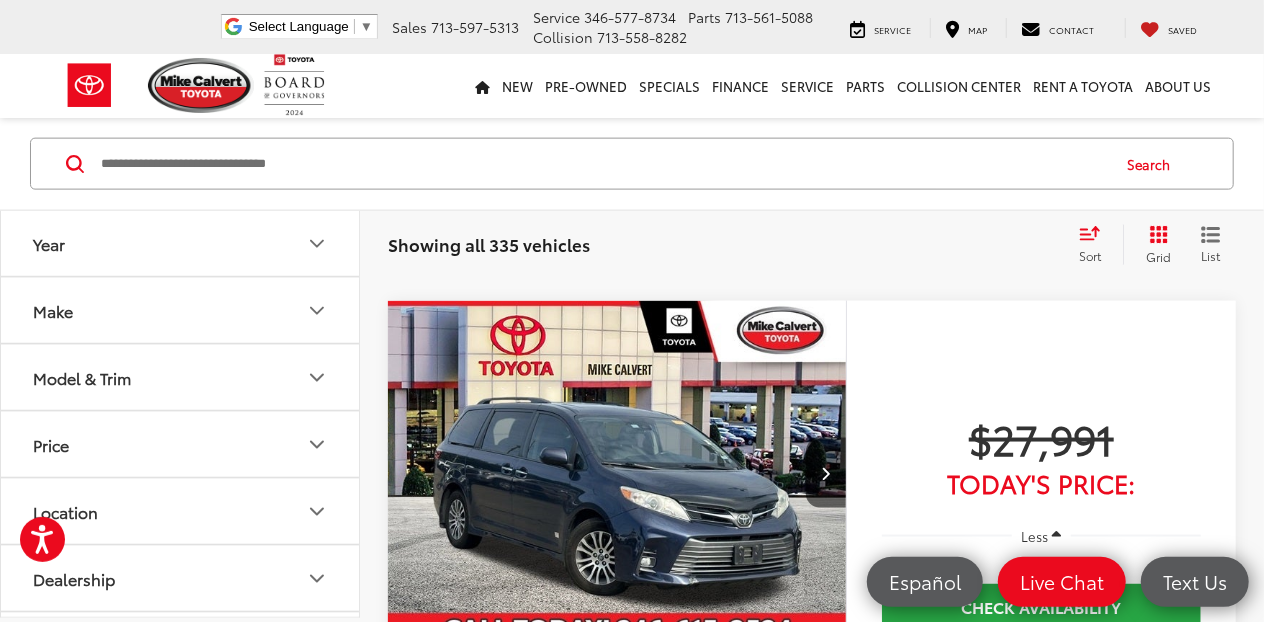 click at bounding box center (680, 210) 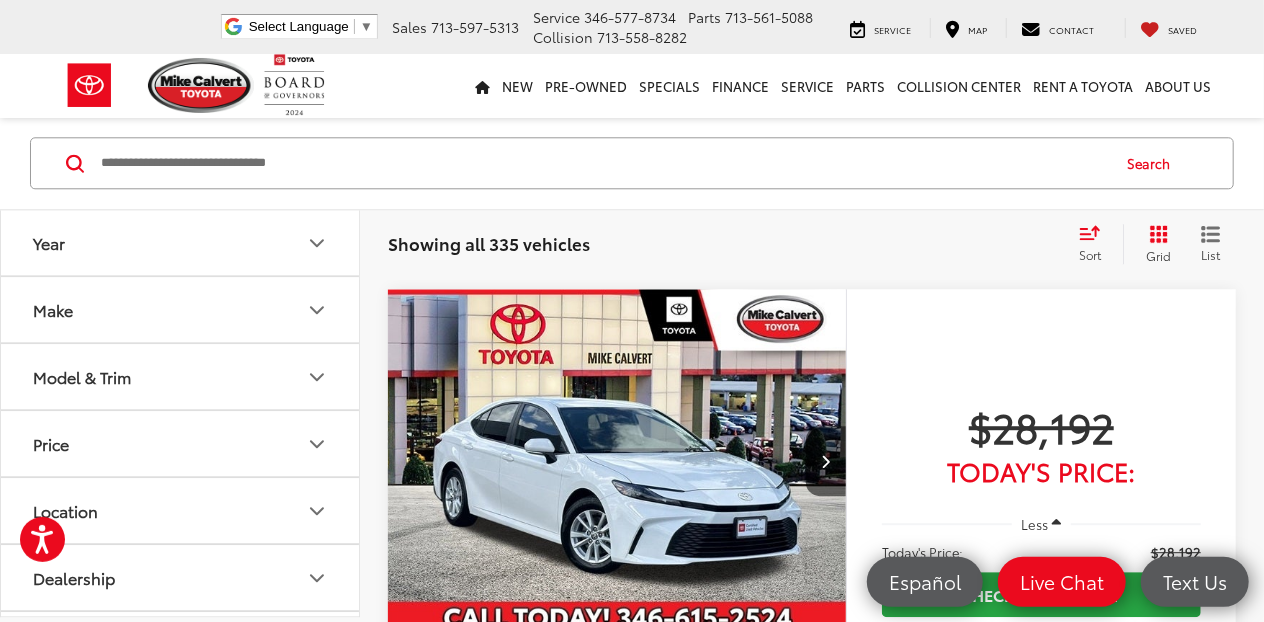 scroll, scrollTop: 6649, scrollLeft: 0, axis: vertical 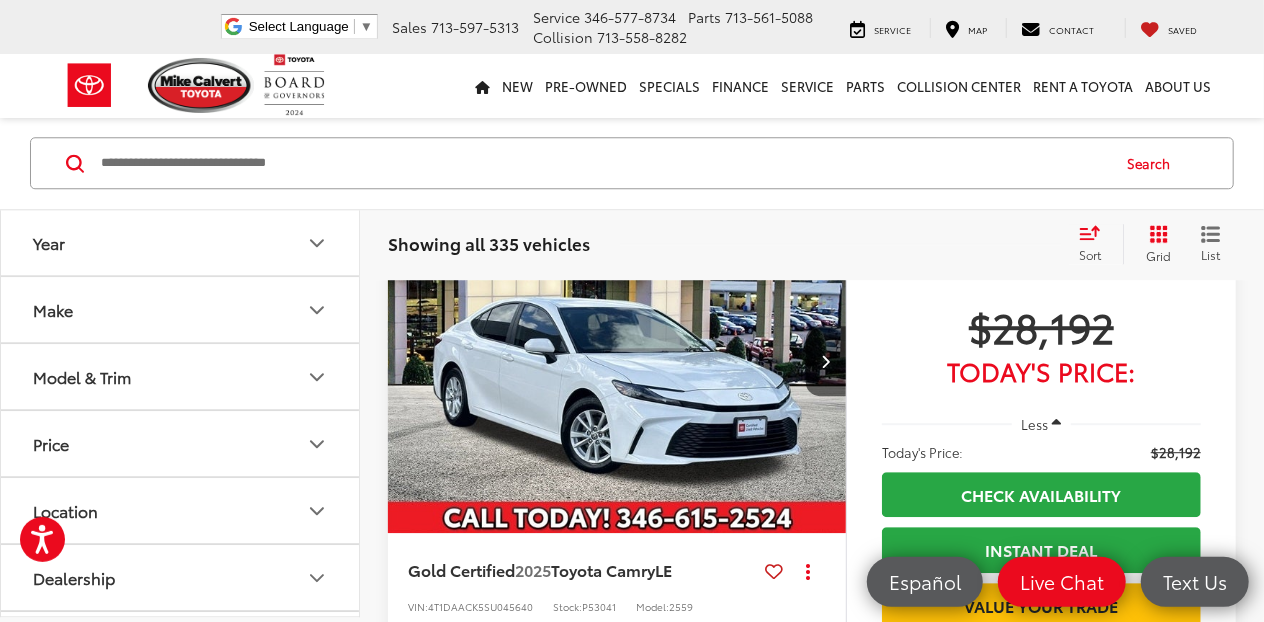 click at bounding box center (680, 98) 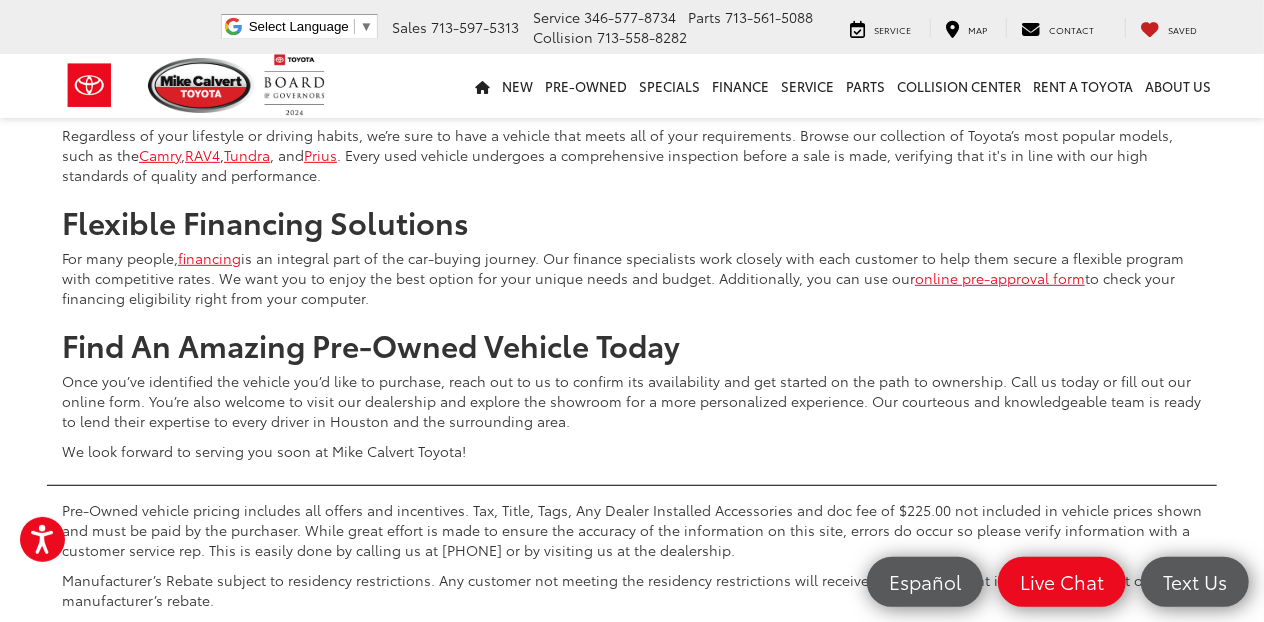 scroll, scrollTop: 8149, scrollLeft: 0, axis: vertical 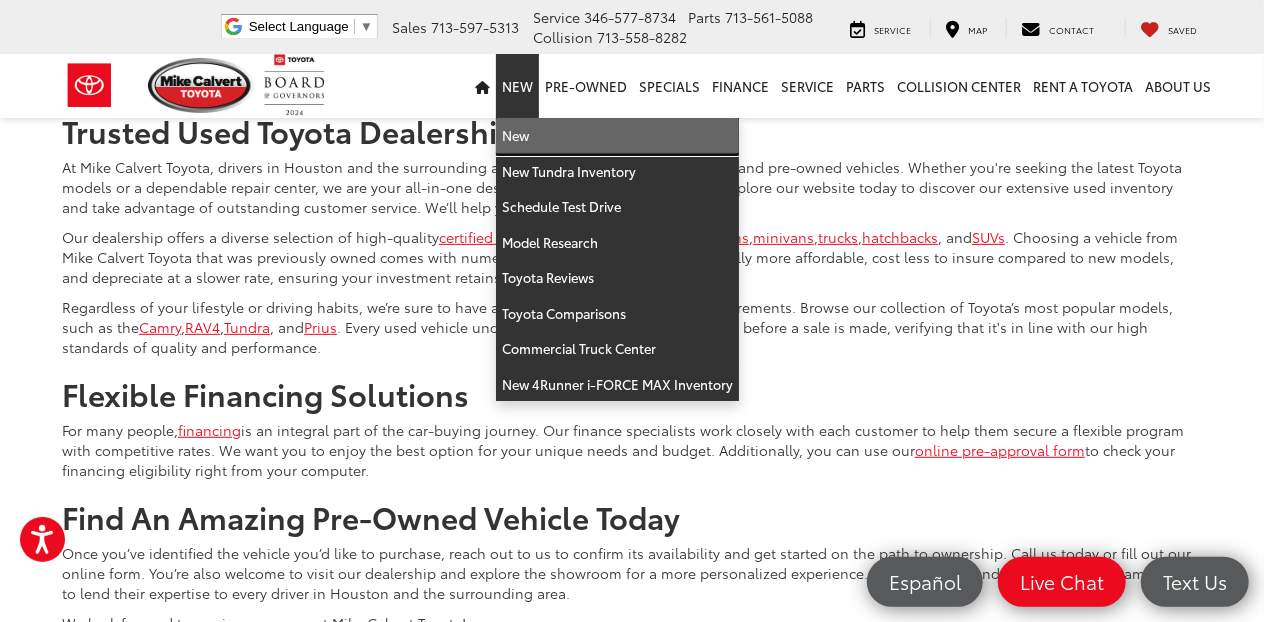 click on "New" at bounding box center [617, 136] 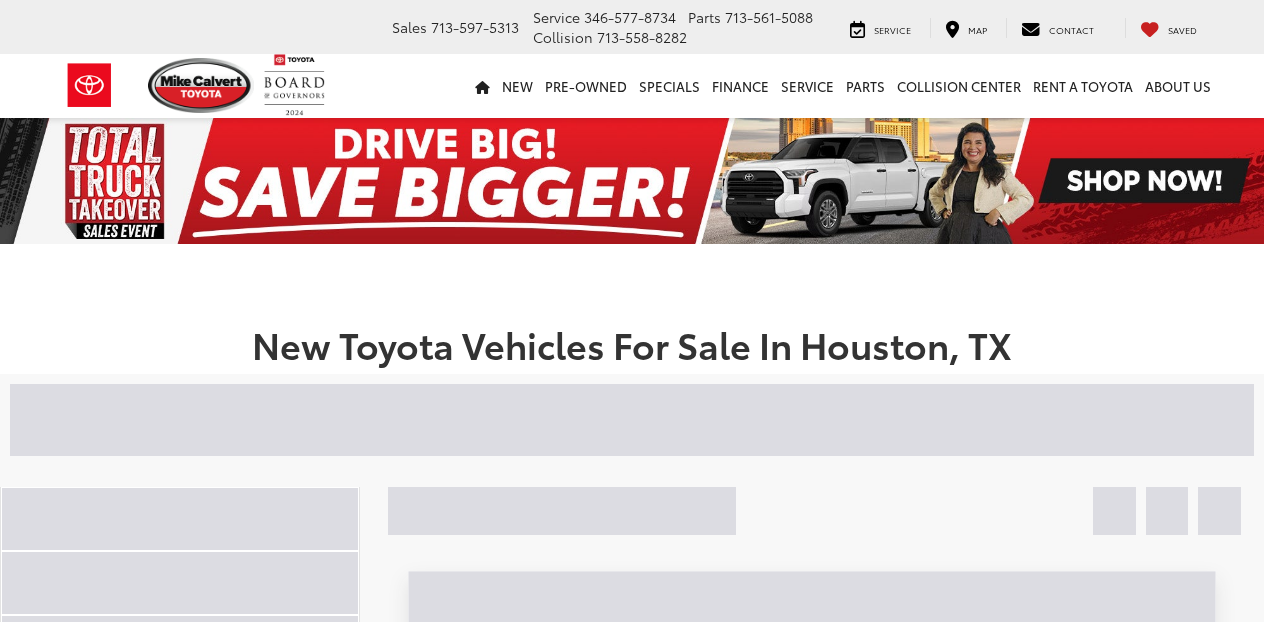 scroll, scrollTop: 0, scrollLeft: 0, axis: both 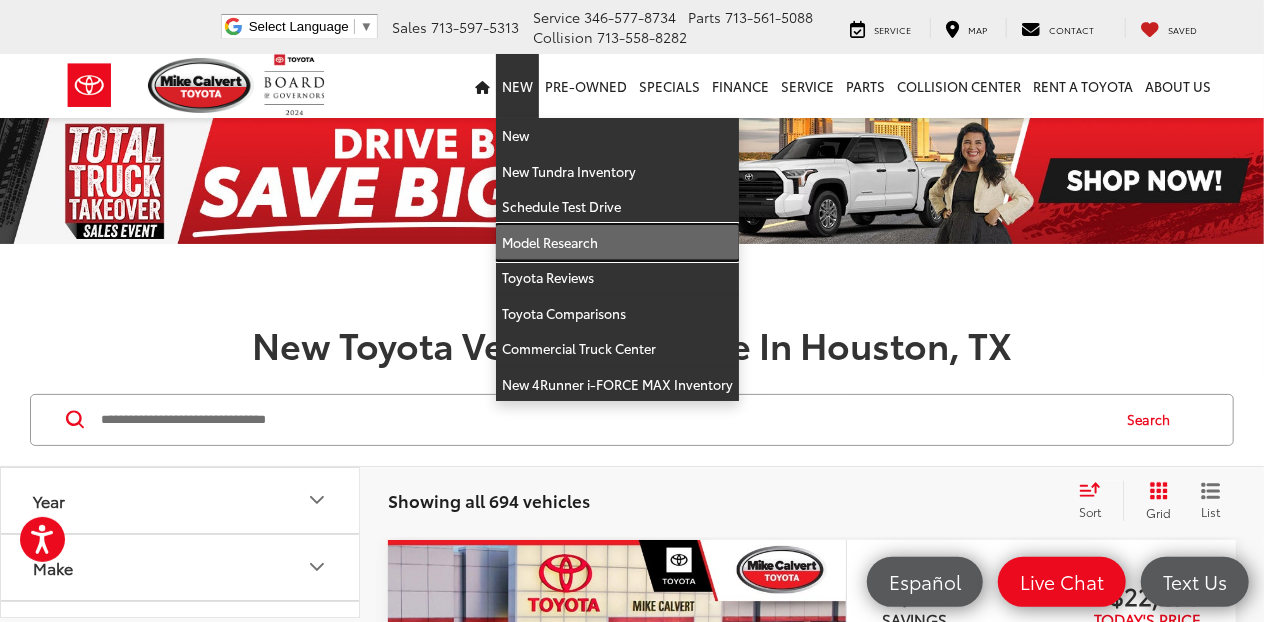 click on "Model Research" at bounding box center [617, 243] 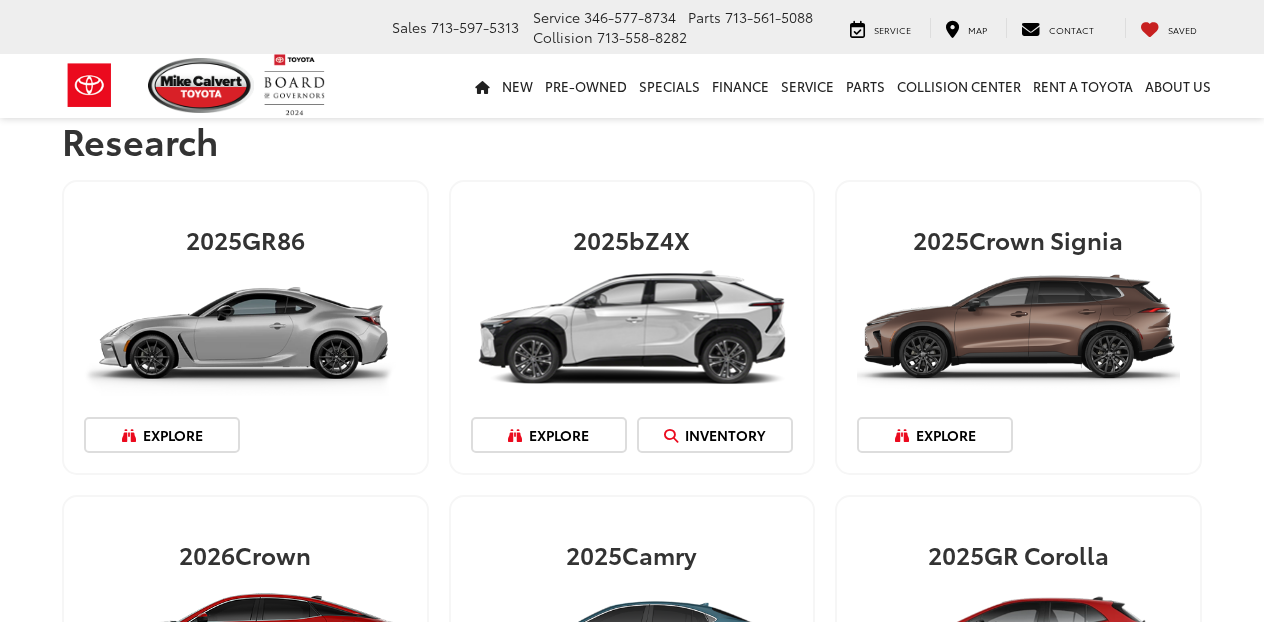 scroll, scrollTop: 0, scrollLeft: 0, axis: both 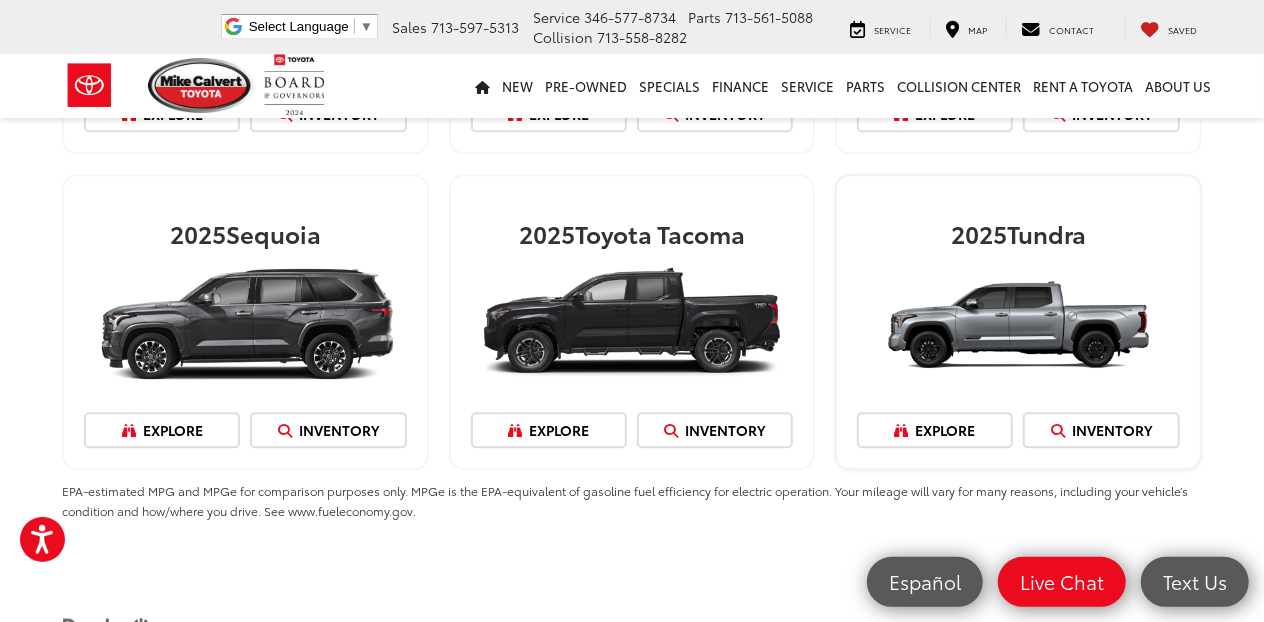 click at bounding box center [1018, 322] 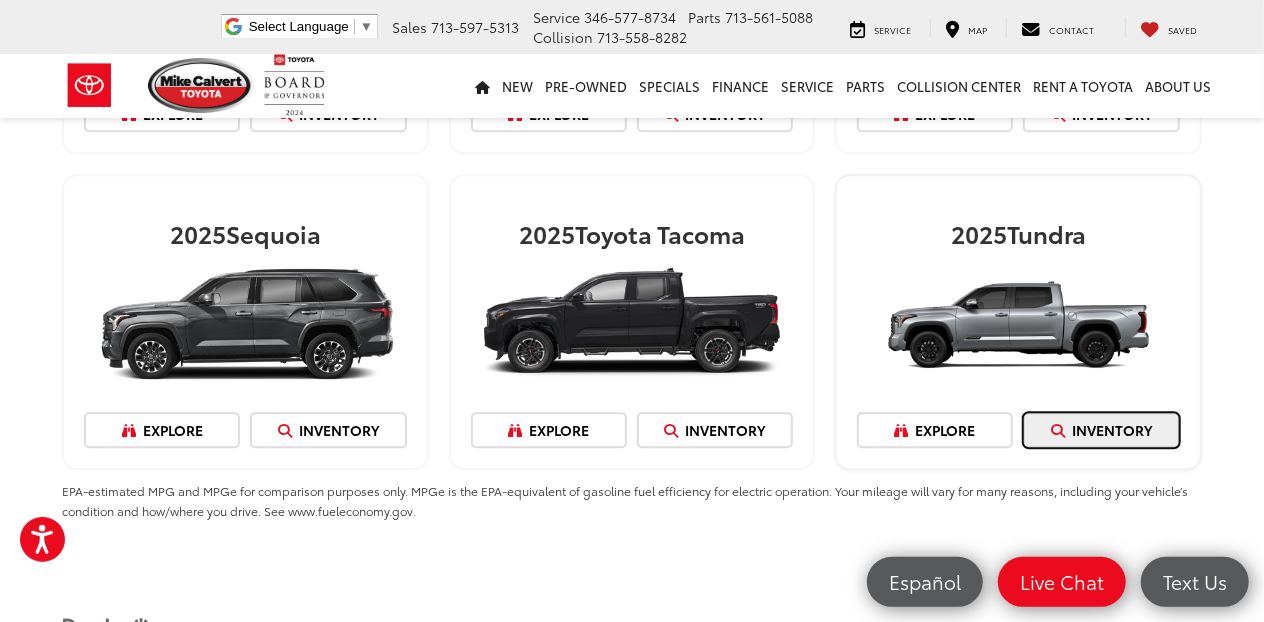 click on "Inventory" at bounding box center [1101, 430] 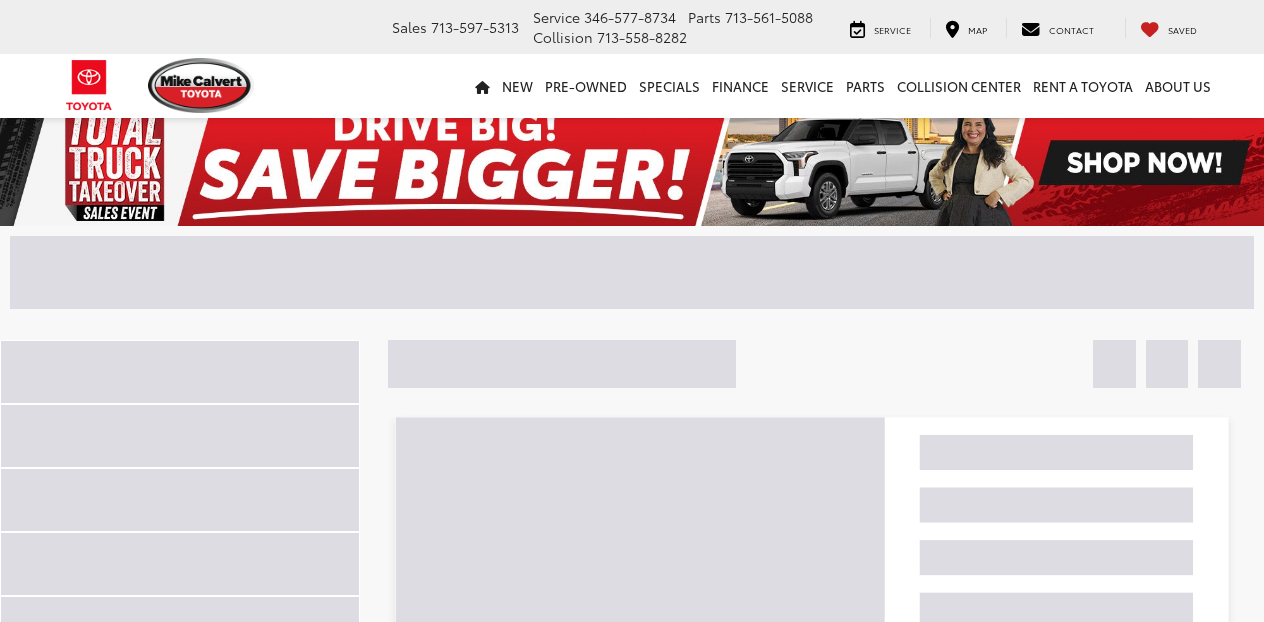 scroll, scrollTop: 0, scrollLeft: 0, axis: both 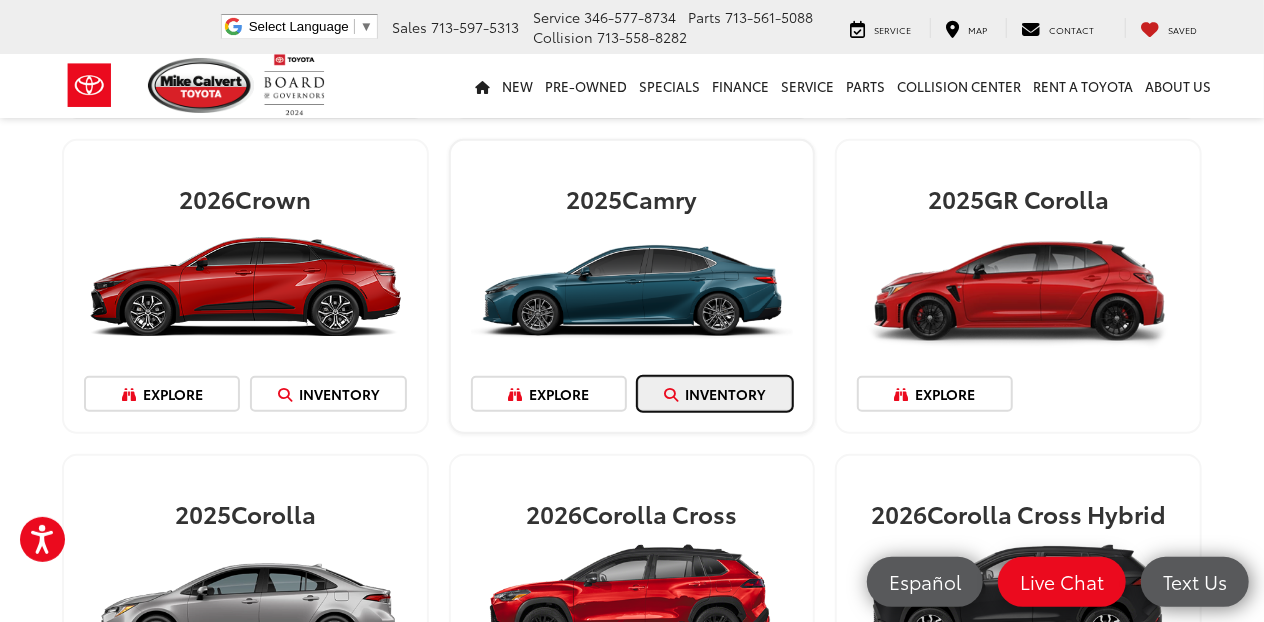 click on "Inventory" at bounding box center (715, 394) 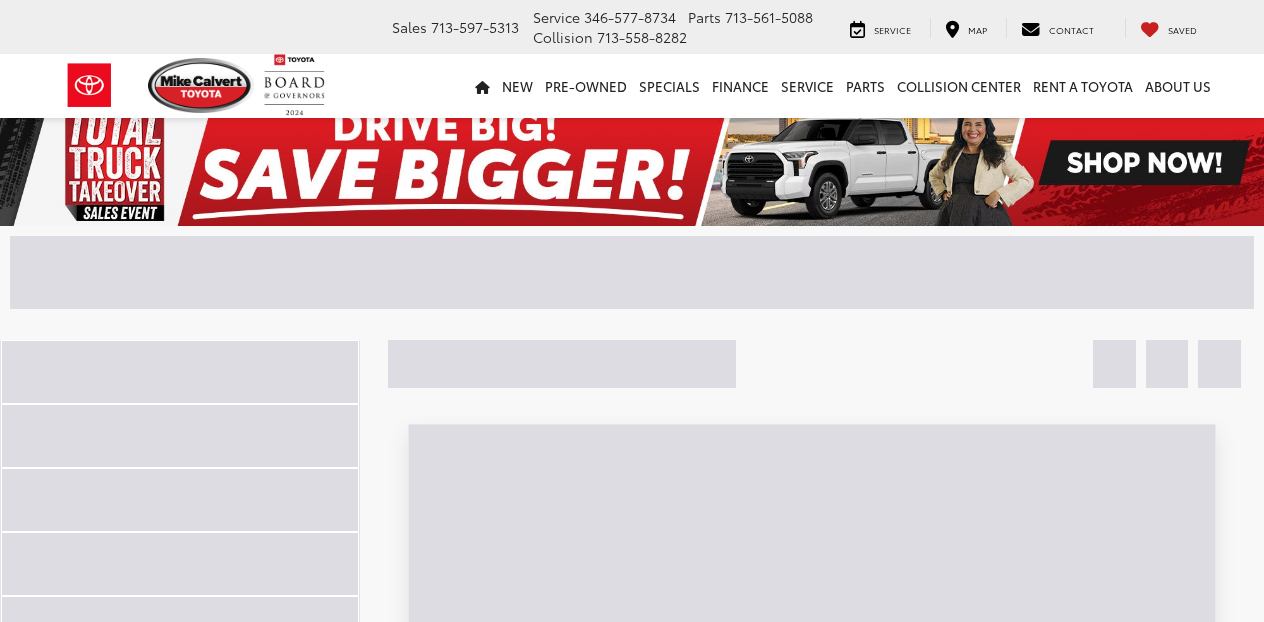 scroll, scrollTop: 0, scrollLeft: 0, axis: both 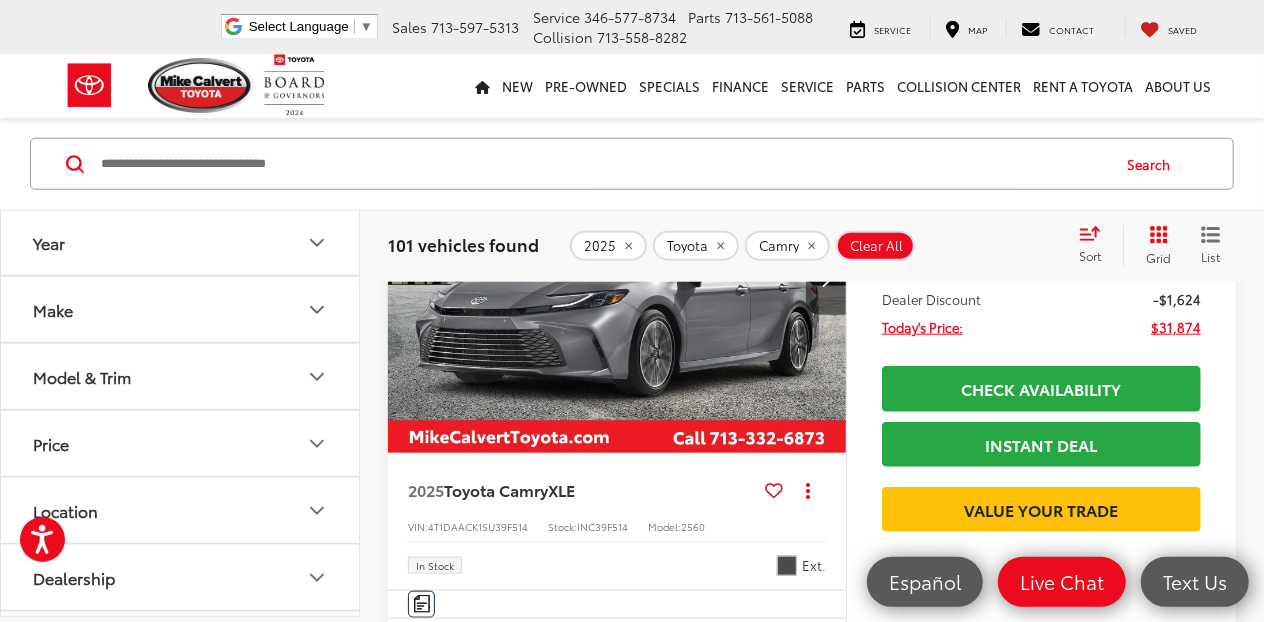 click at bounding box center [617, 281] 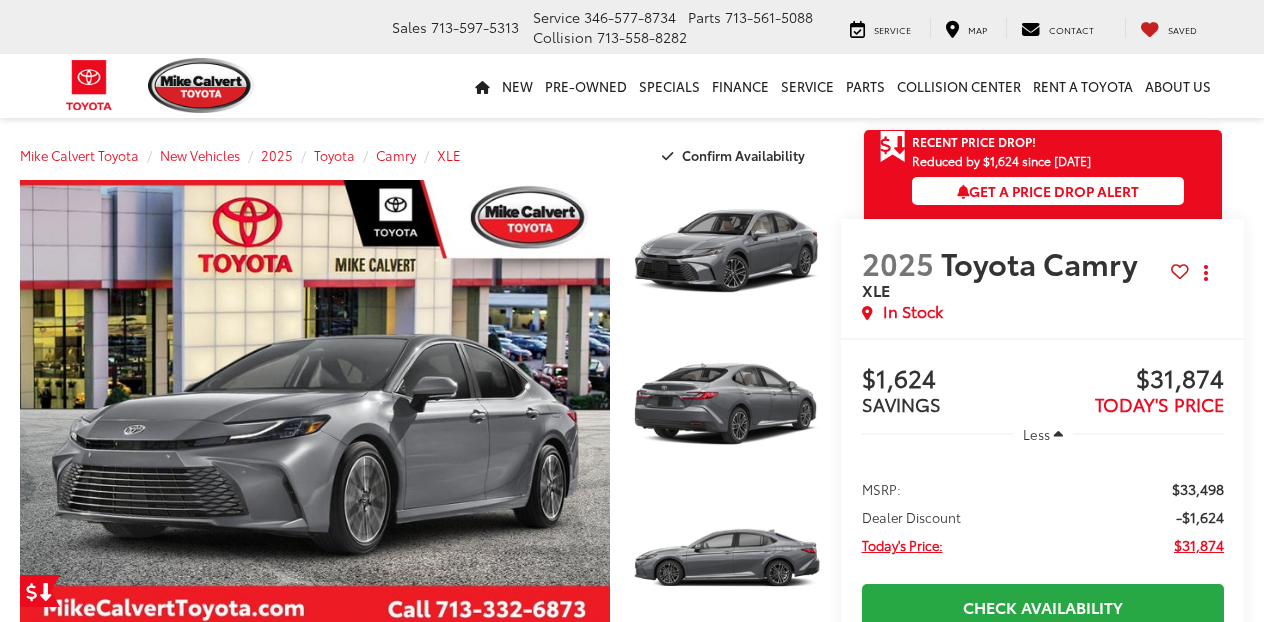 scroll, scrollTop: 0, scrollLeft: 0, axis: both 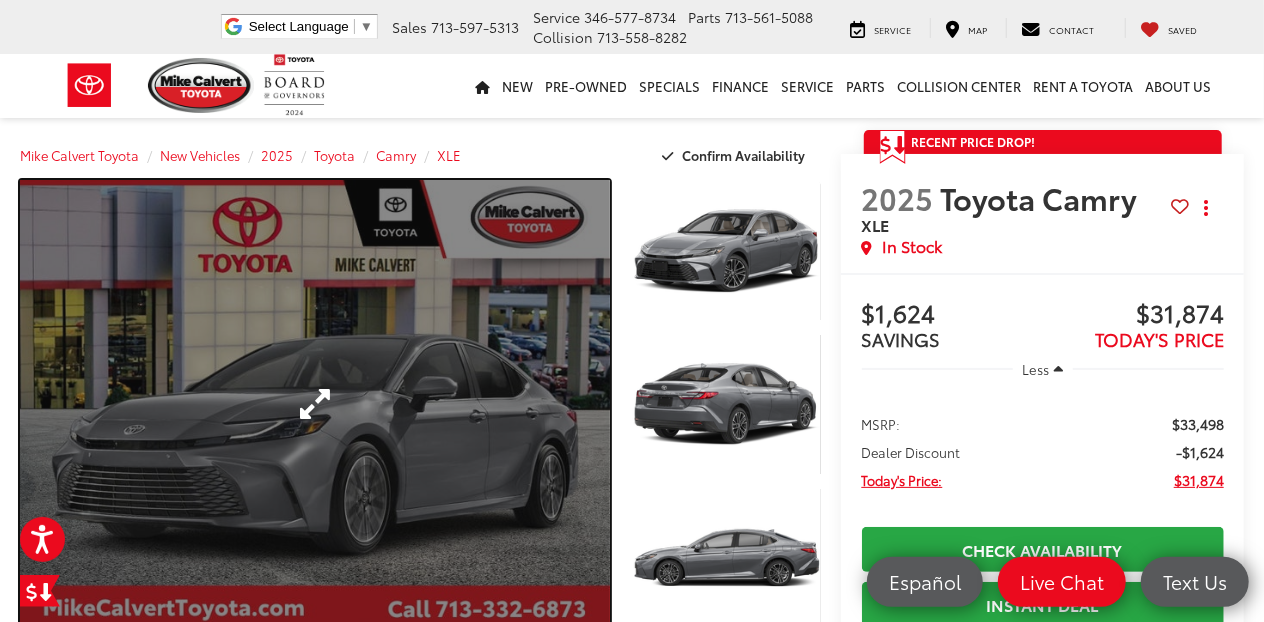 click at bounding box center (315, 404) 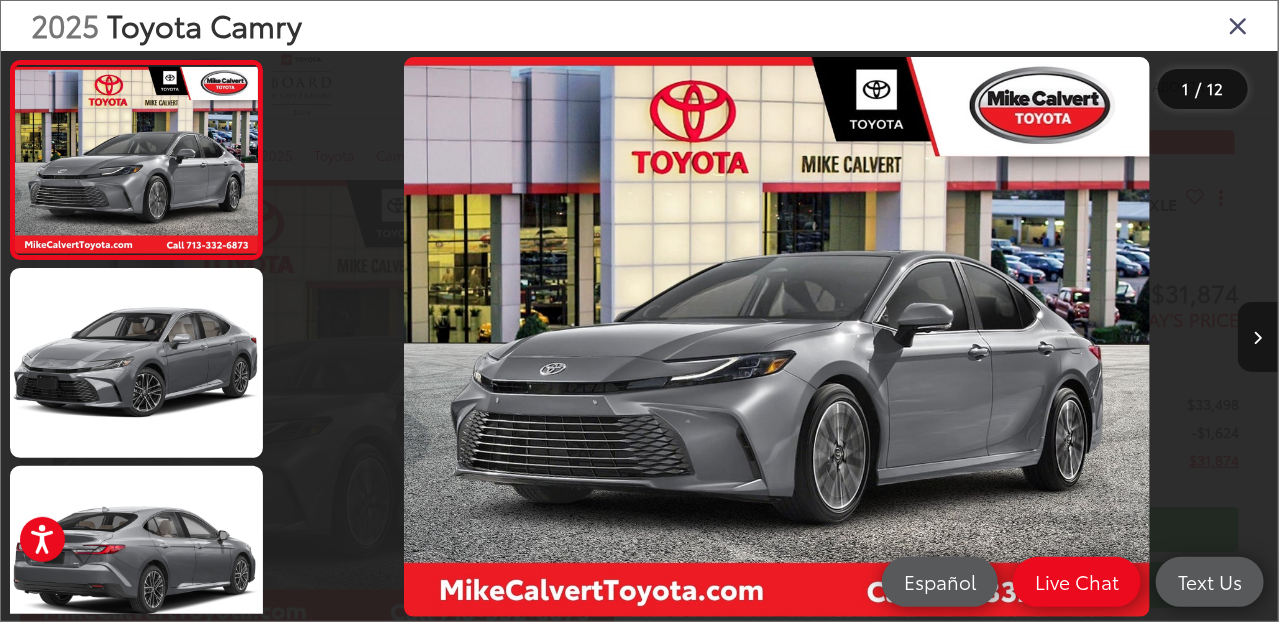 click at bounding box center [1258, 337] 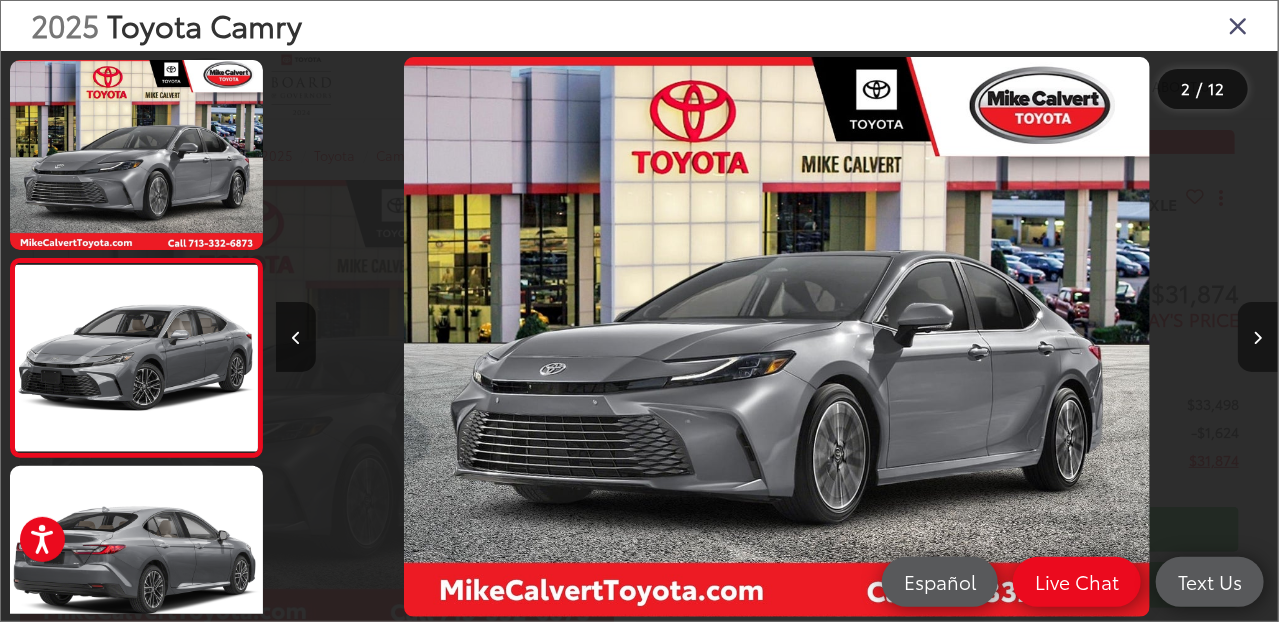 scroll, scrollTop: 0, scrollLeft: 233, axis: horizontal 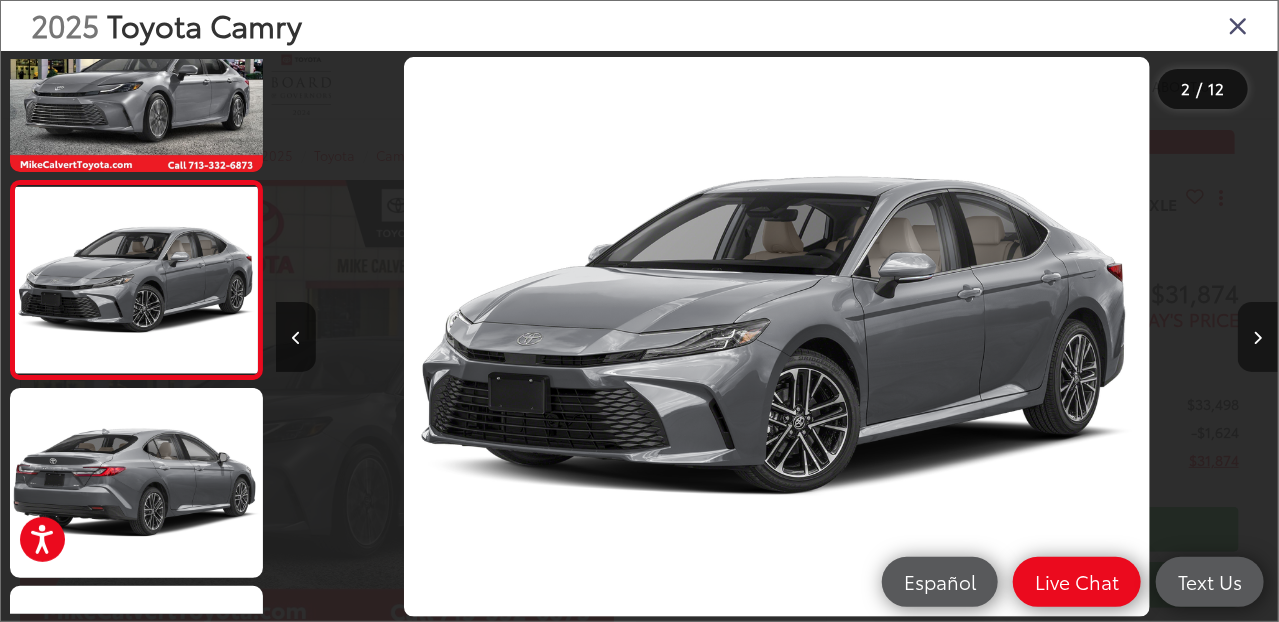 click at bounding box center [1258, 337] 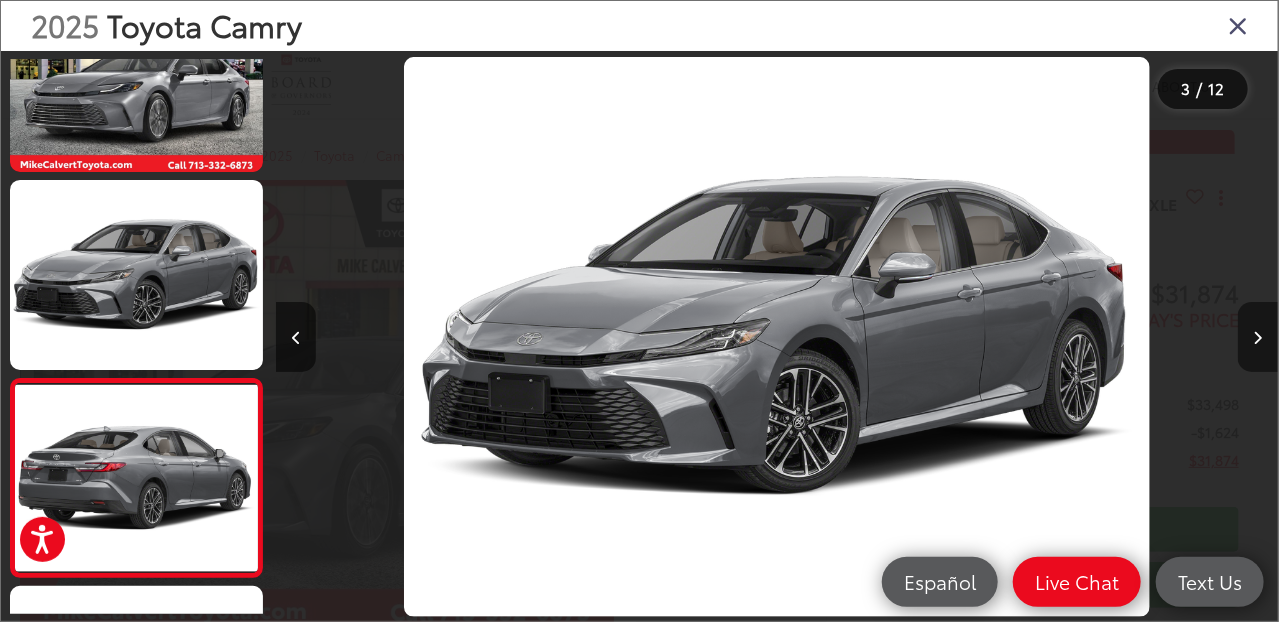 scroll, scrollTop: 0, scrollLeft: 1058, axis: horizontal 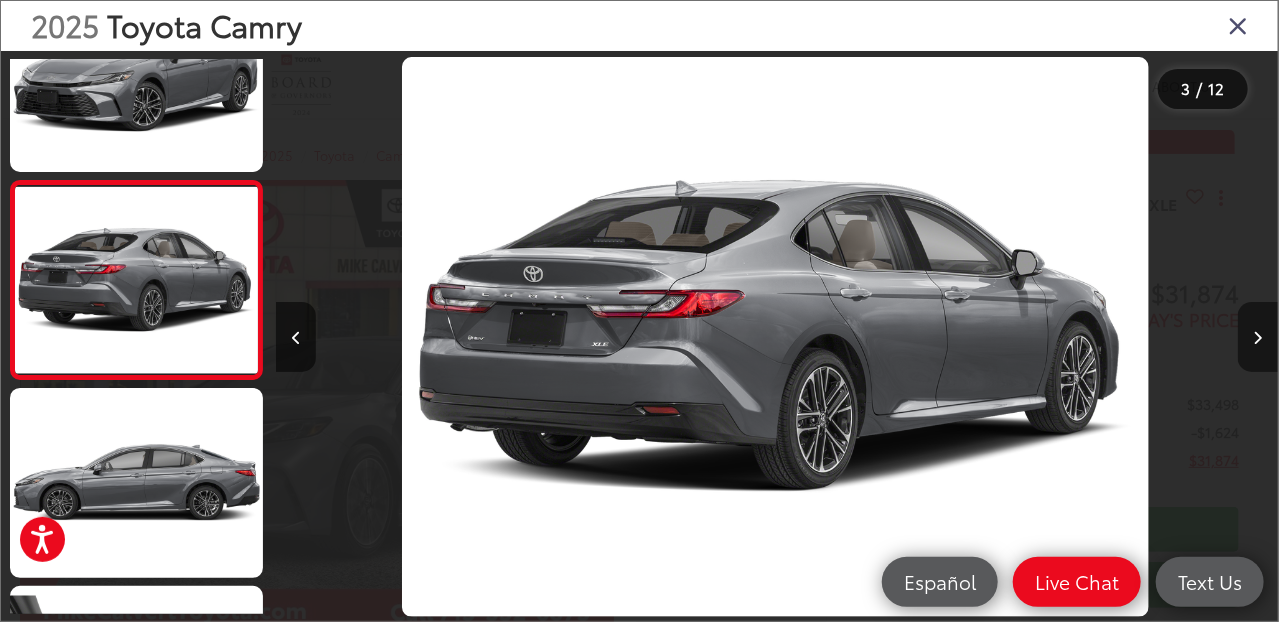 click at bounding box center [1258, 337] 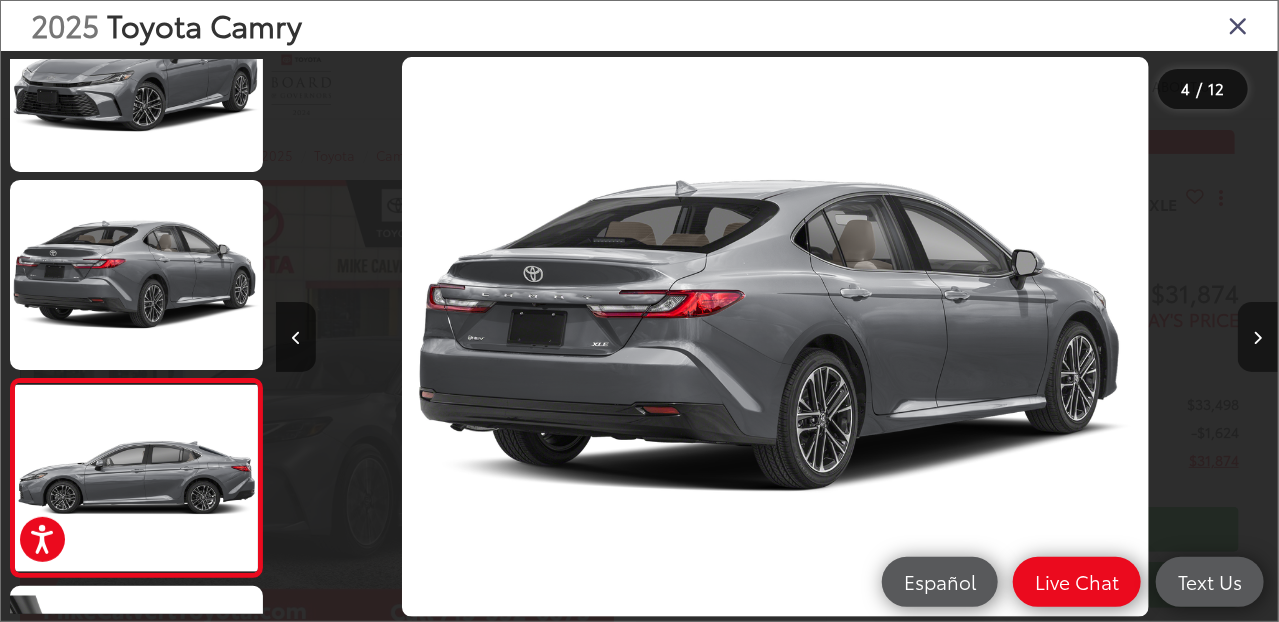 scroll, scrollTop: 0, scrollLeft: 2239, axis: horizontal 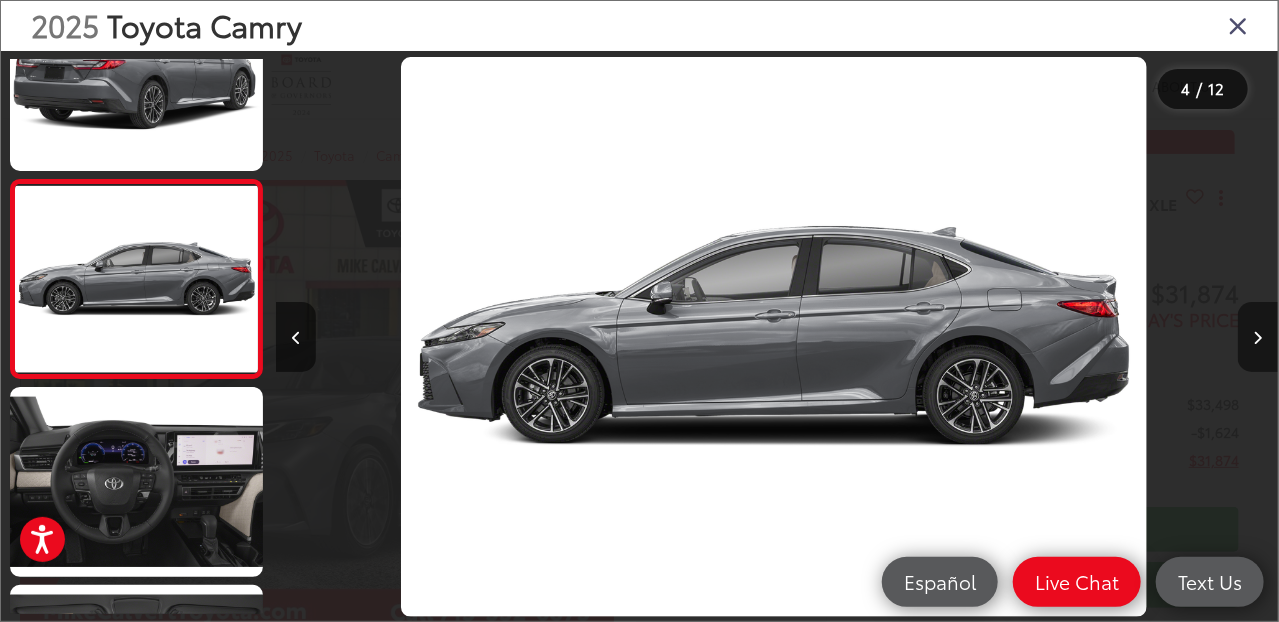 click at bounding box center (1258, 337) 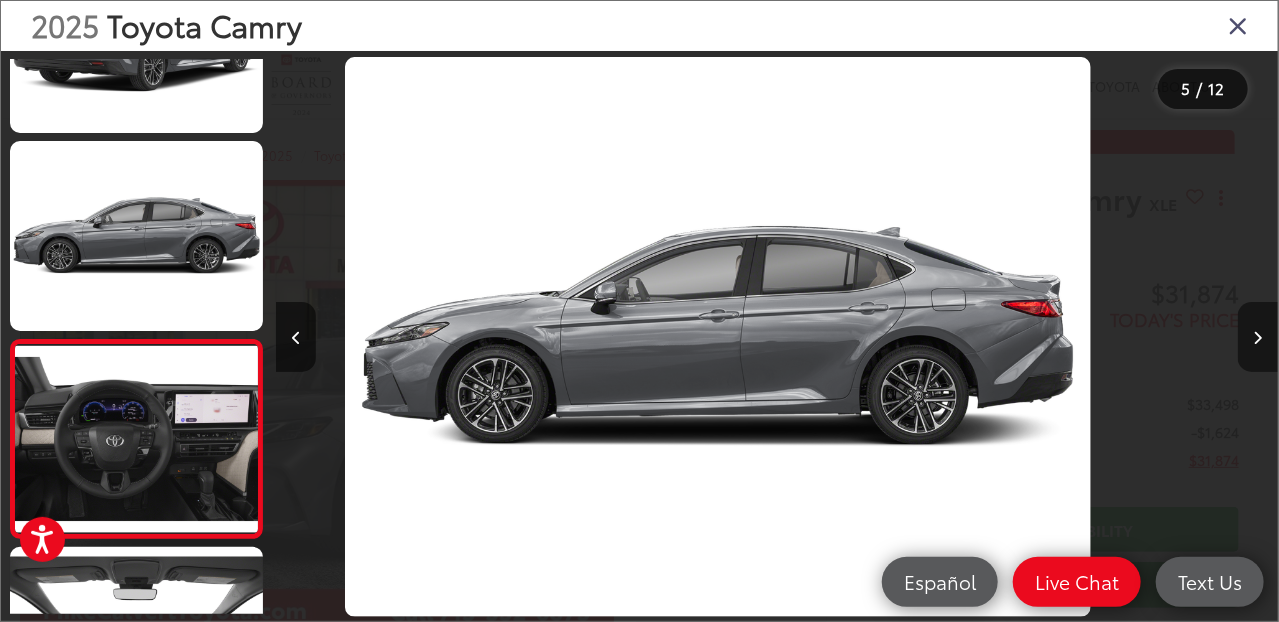 scroll, scrollTop: 609, scrollLeft: 0, axis: vertical 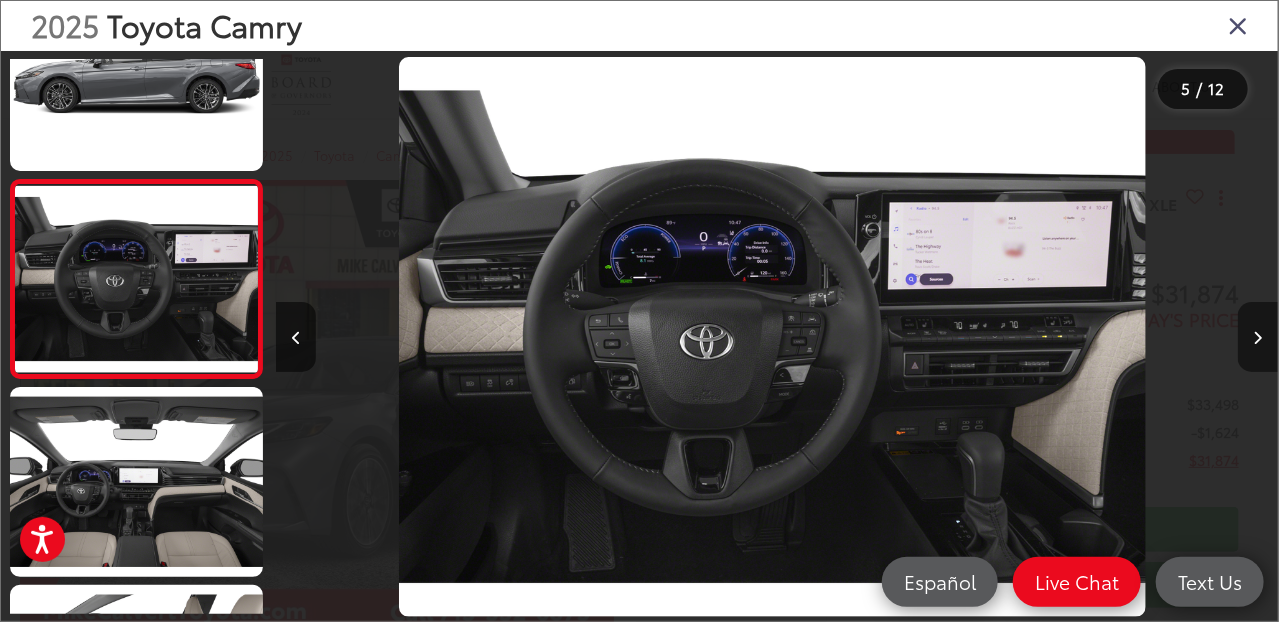 click at bounding box center (1258, 337) 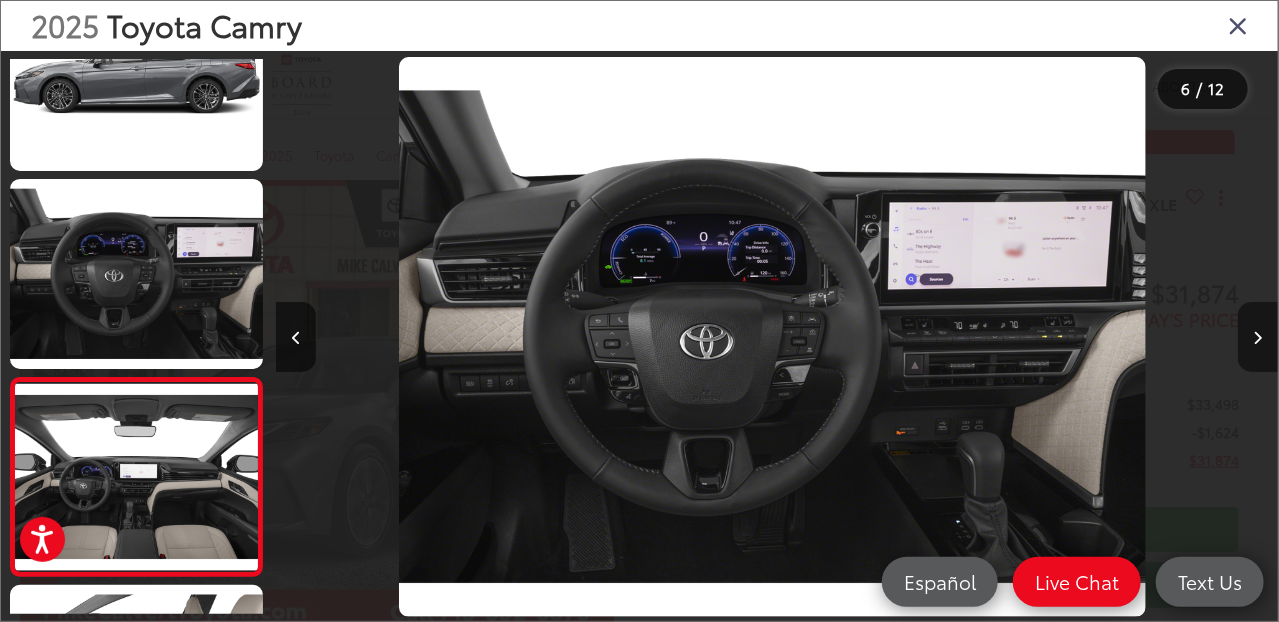 scroll, scrollTop: 0, scrollLeft: 4212, axis: horizontal 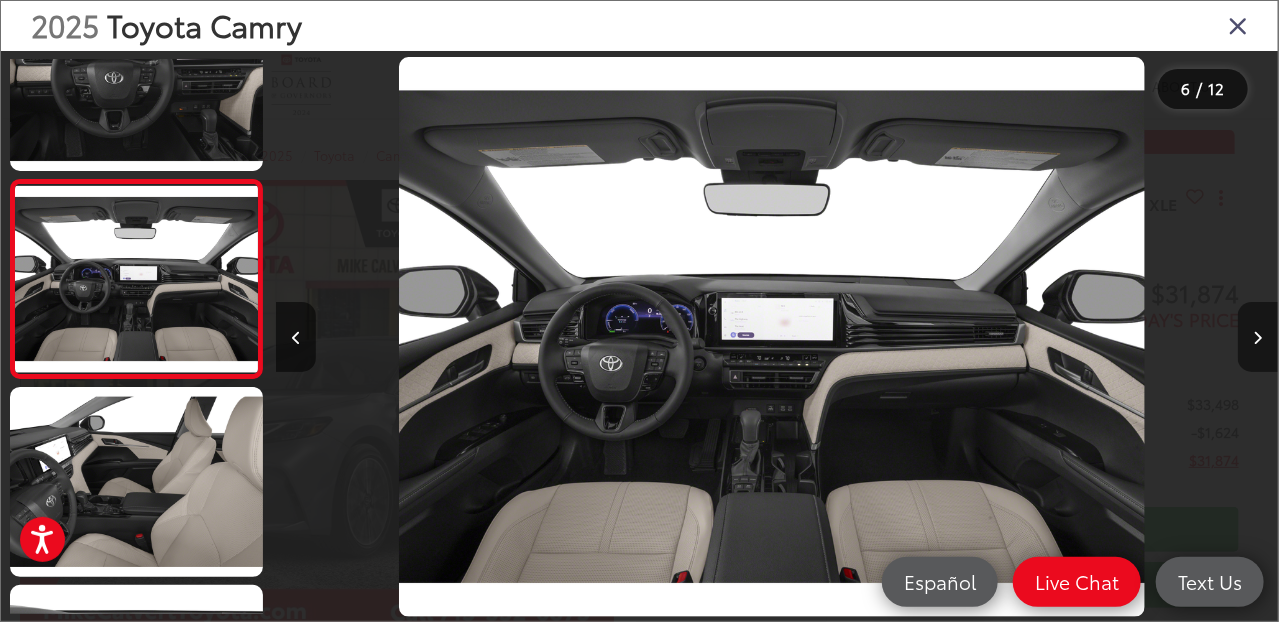 click at bounding box center [1258, 337] 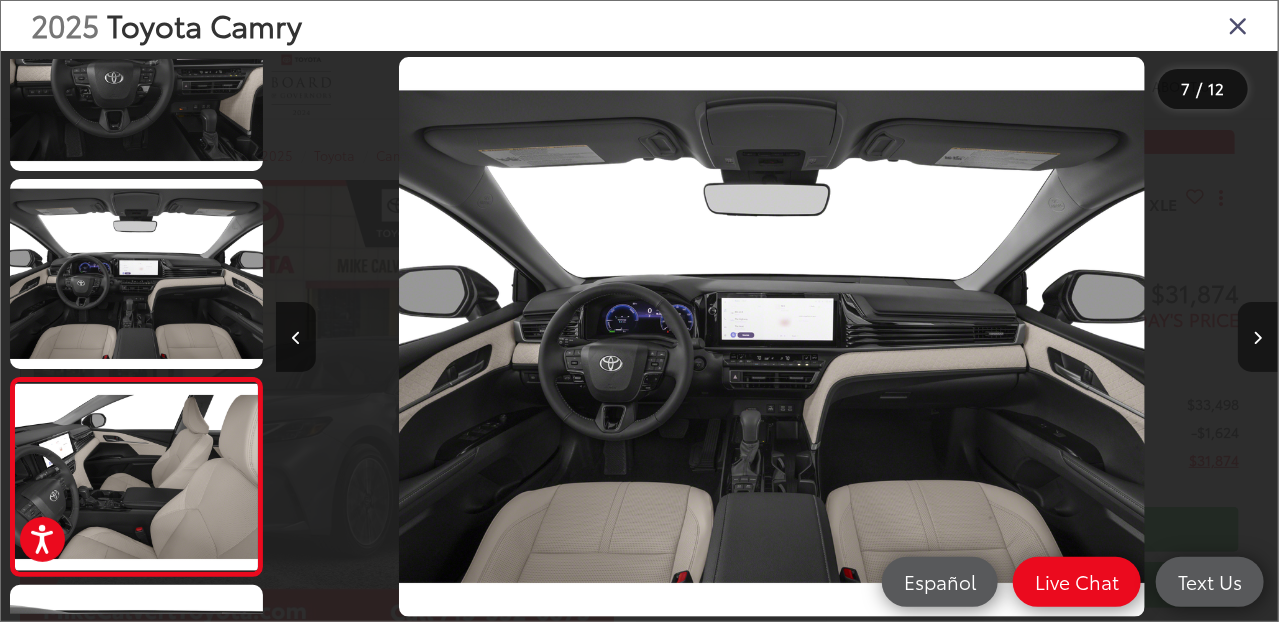 scroll, scrollTop: 0, scrollLeft: 5246, axis: horizontal 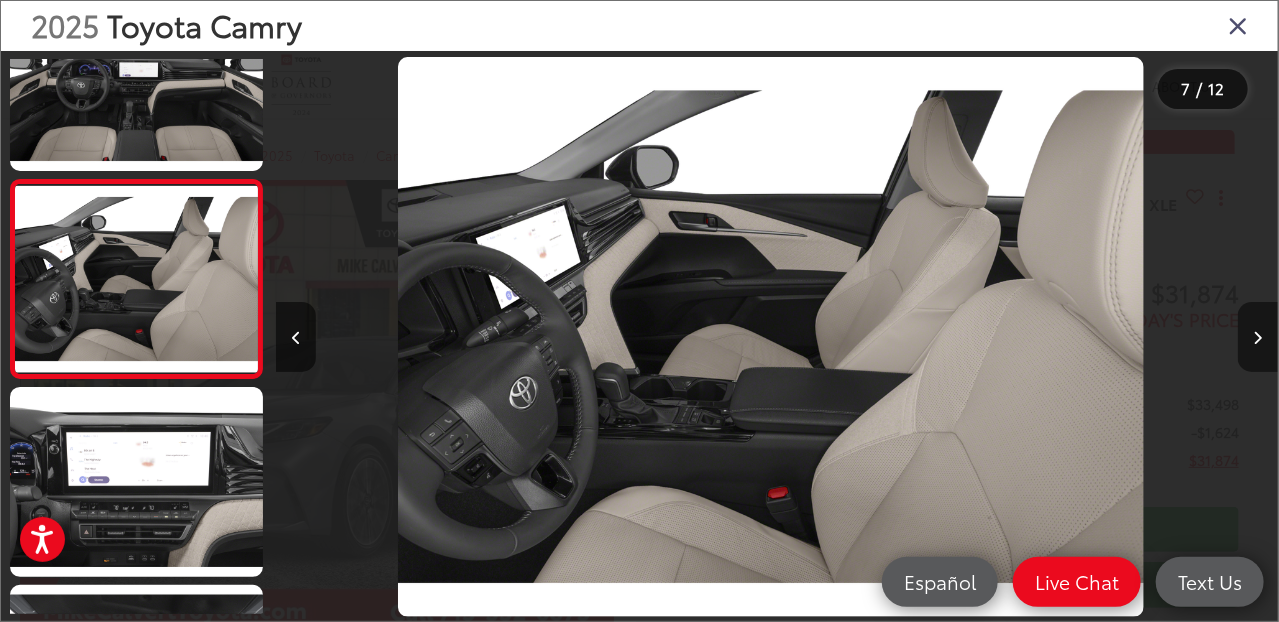 click at bounding box center [1258, 337] 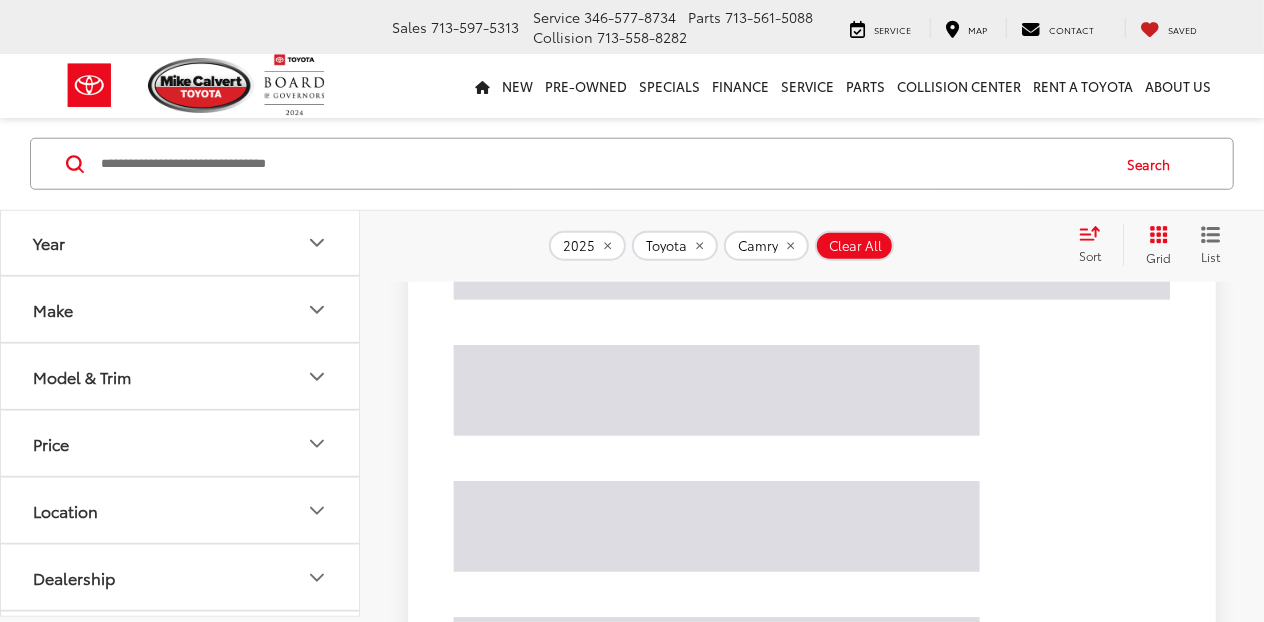 scroll, scrollTop: 897, scrollLeft: 0, axis: vertical 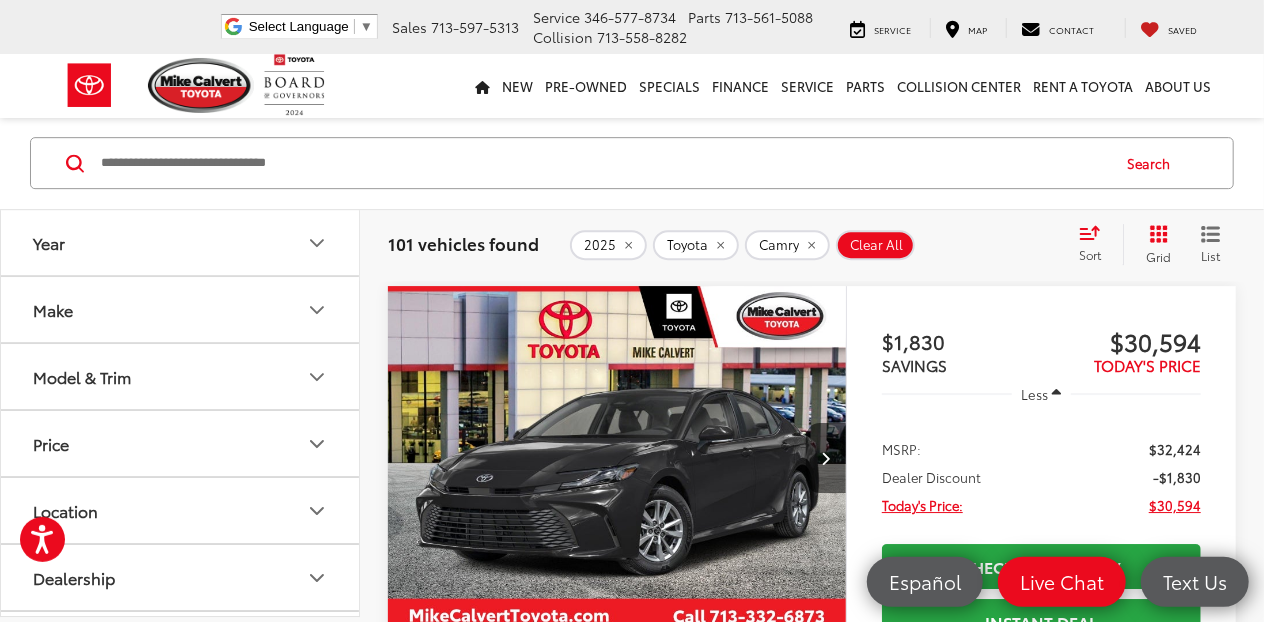 click on "101 vehicles found 2025 Toyota Camry Clear All + 0 test Sort Price:  High to Low Price:  Low to High Year:  High to Low Year:  Low to High Distance:  Near to Far Distance:  Far to Near Featured Vehicles Grid List" at bounding box center (812, 245) 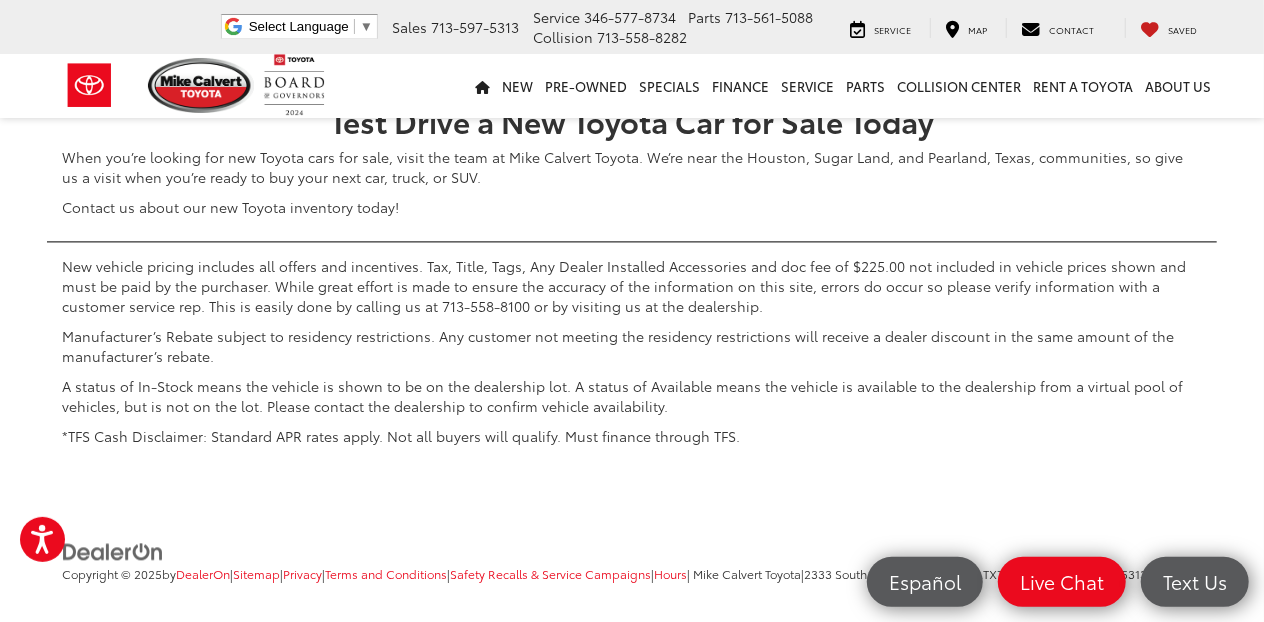 scroll, scrollTop: 3783, scrollLeft: 0, axis: vertical 